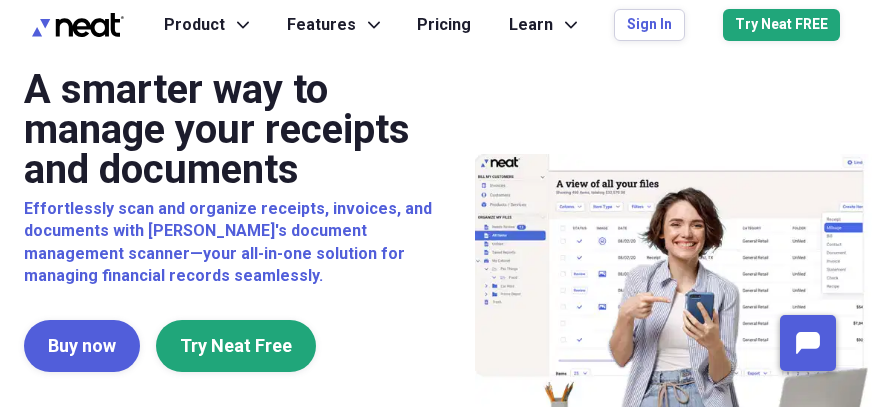 scroll, scrollTop: 0, scrollLeft: 0, axis: both 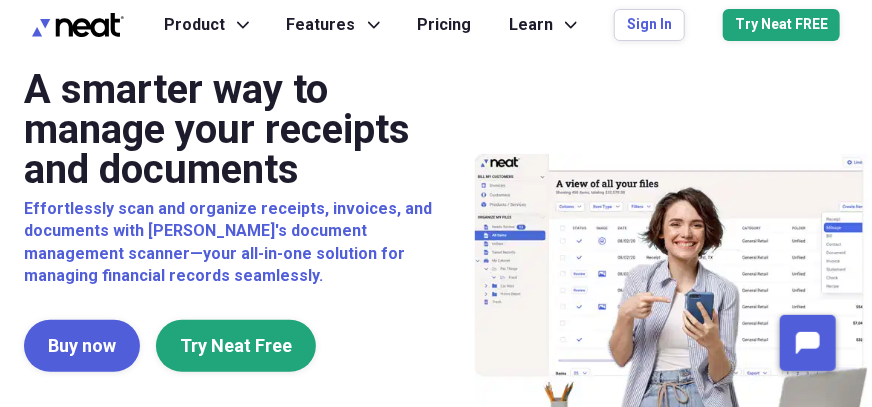 click on "A smarter way to manage your receipts and documents" at bounding box center [246, 130] 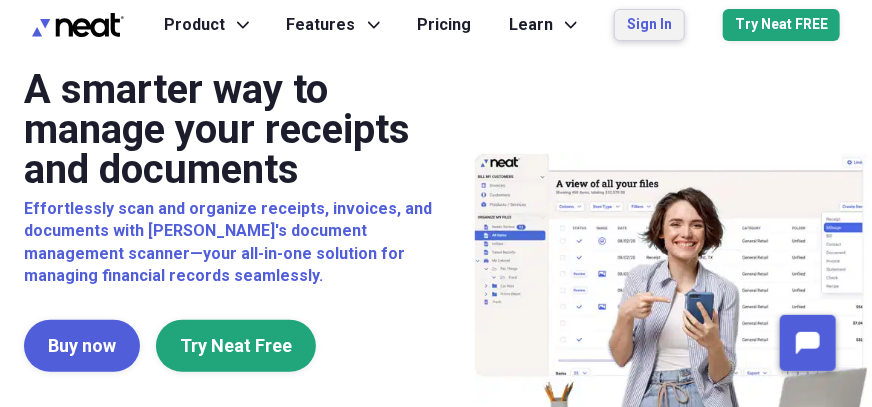 click on "Sign In" at bounding box center [649, 25] 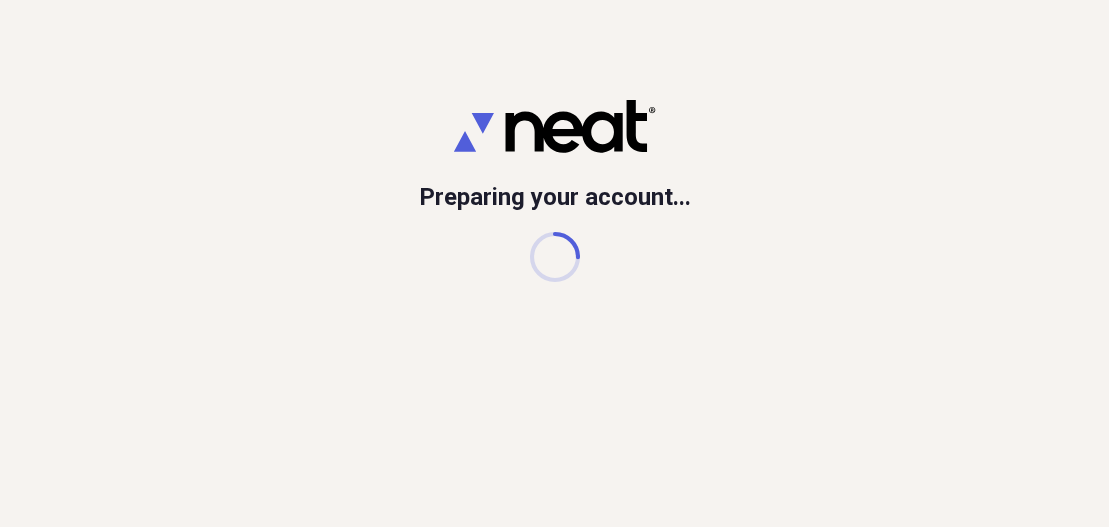 scroll, scrollTop: 0, scrollLeft: 0, axis: both 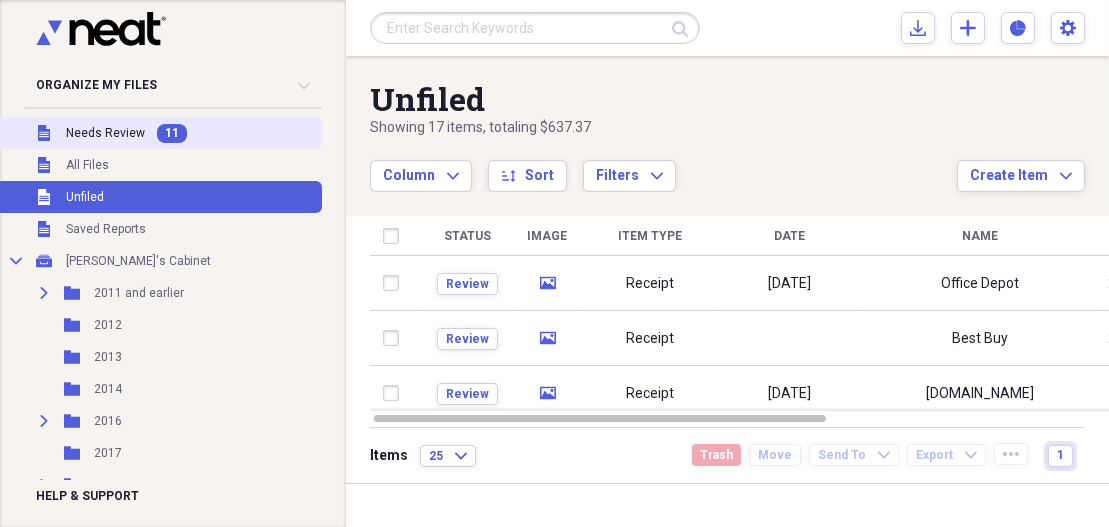 click on "Needs Review" at bounding box center [105, 133] 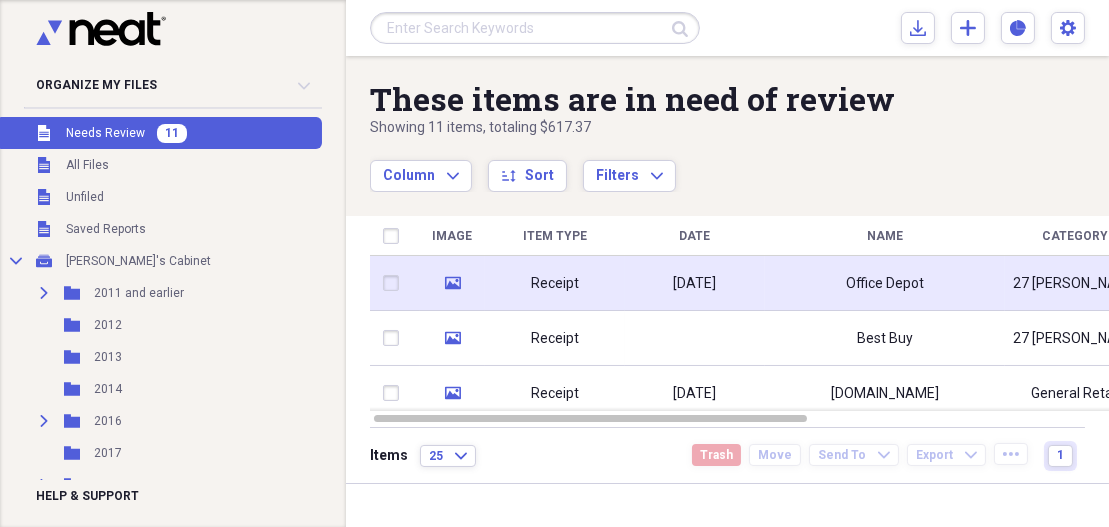 click at bounding box center [395, 283] 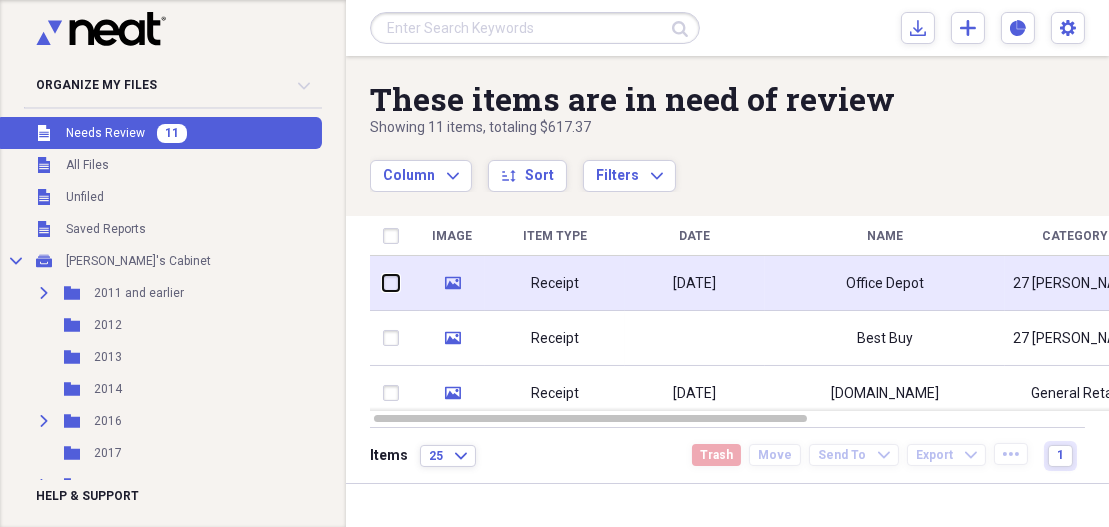 click at bounding box center (383, 283) 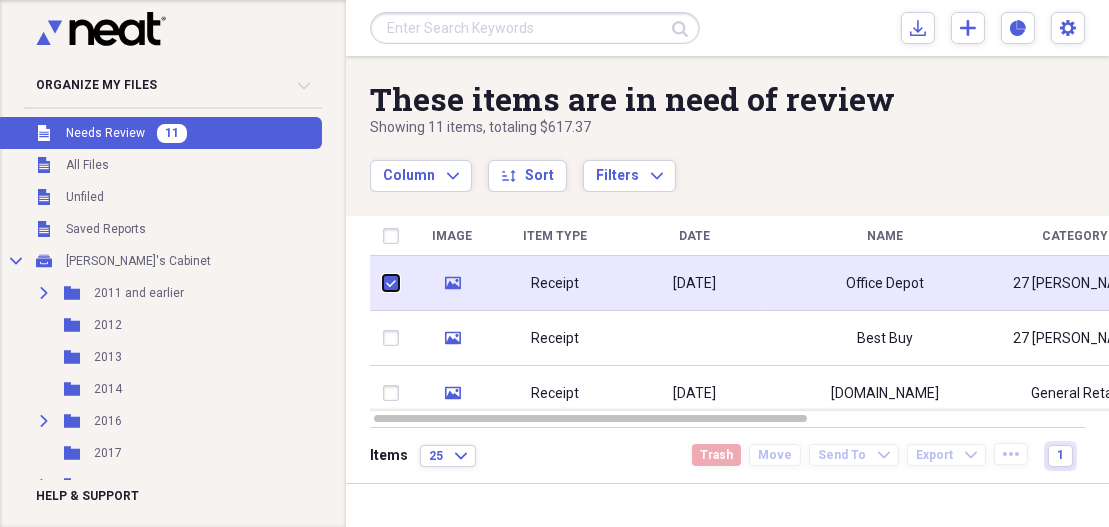 checkbox on "true" 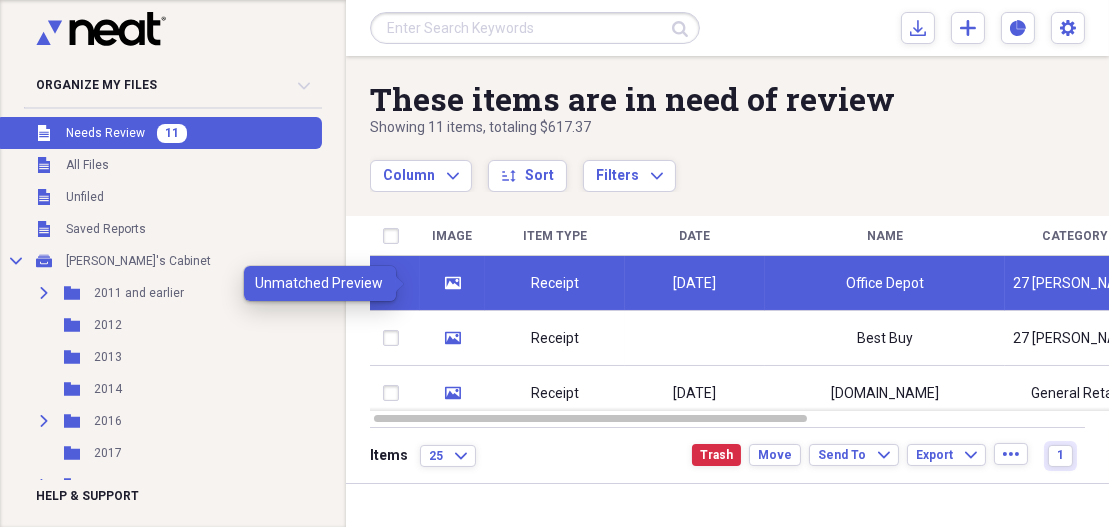 click on "media" 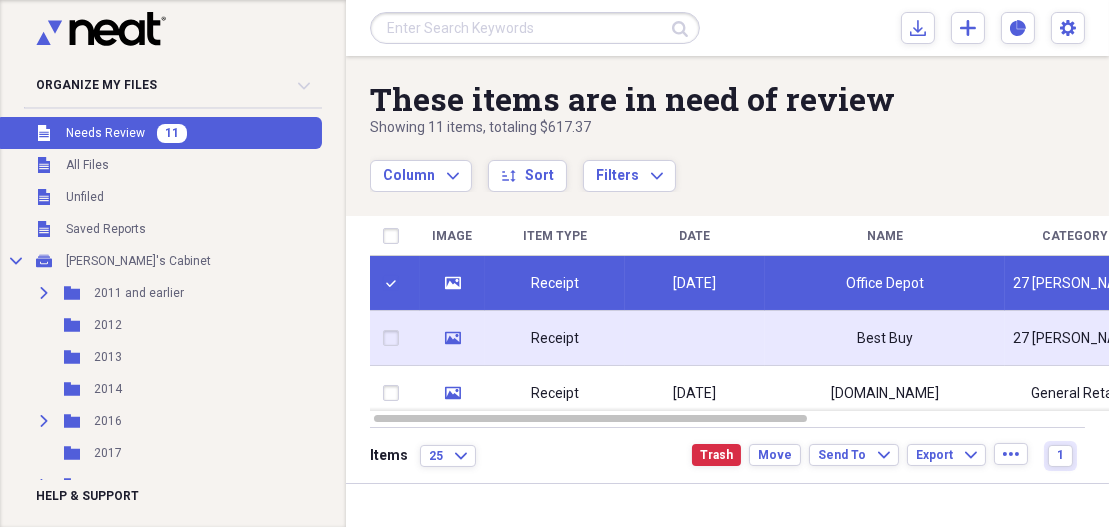 click at bounding box center [395, 338] 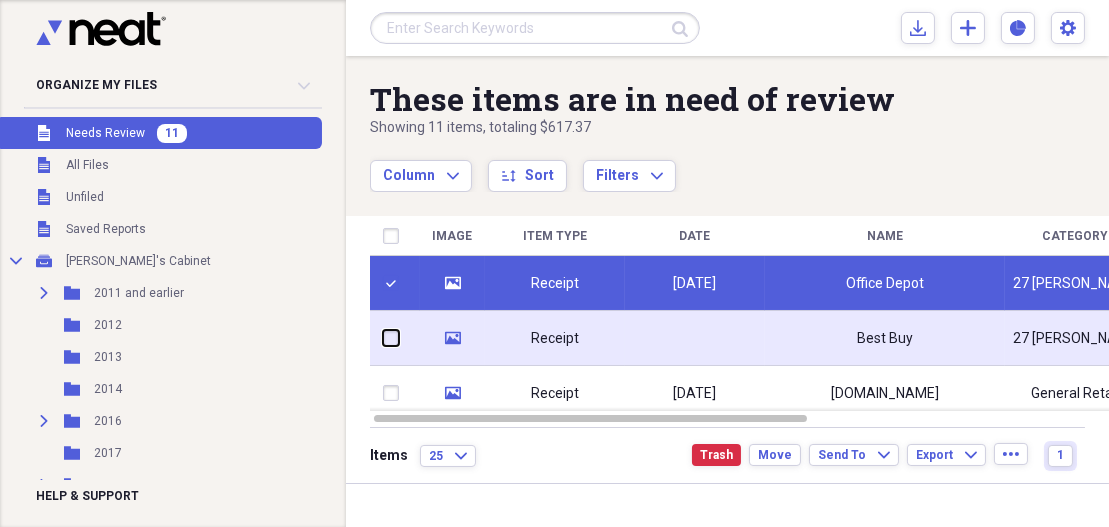 click at bounding box center [383, 338] 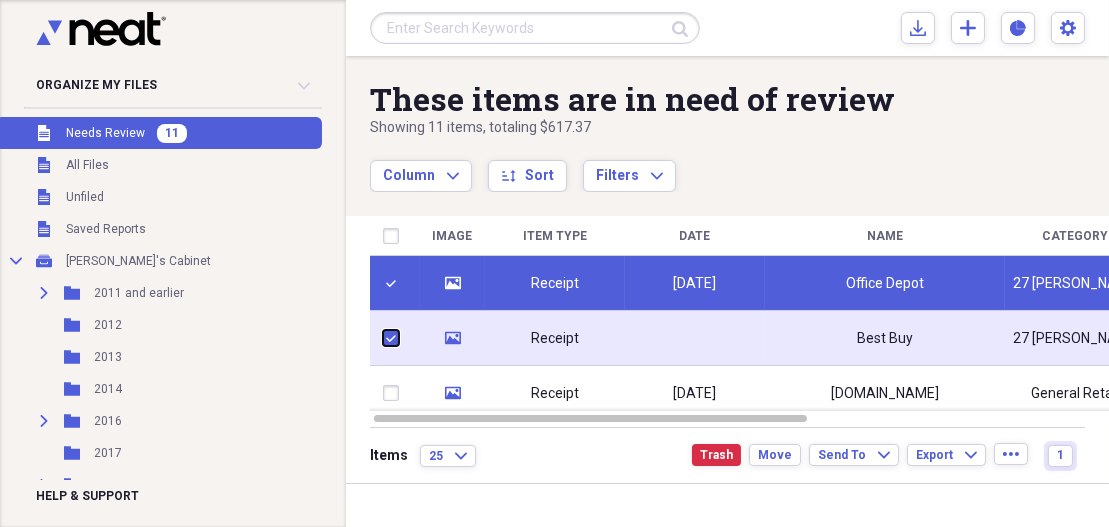 checkbox on "true" 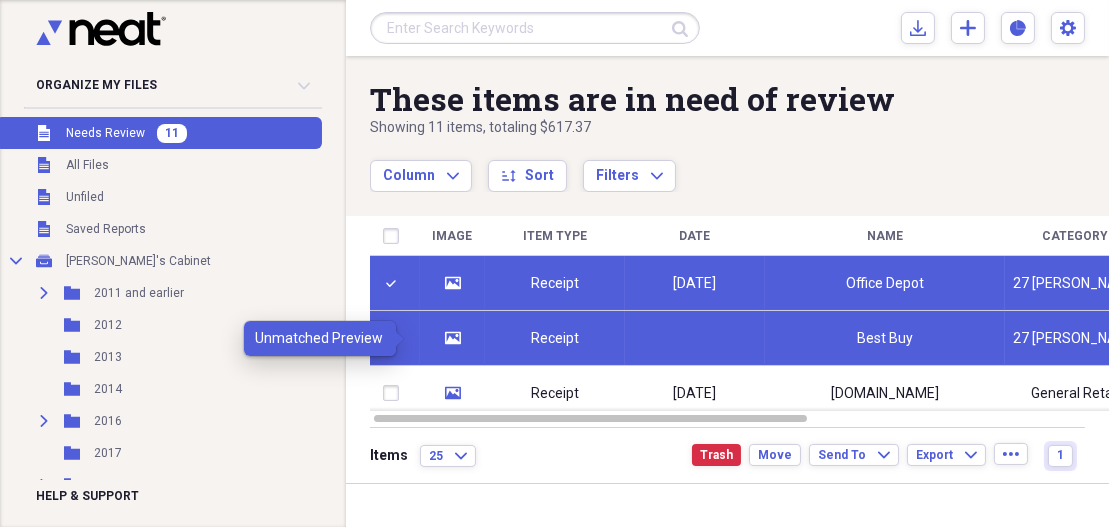 click 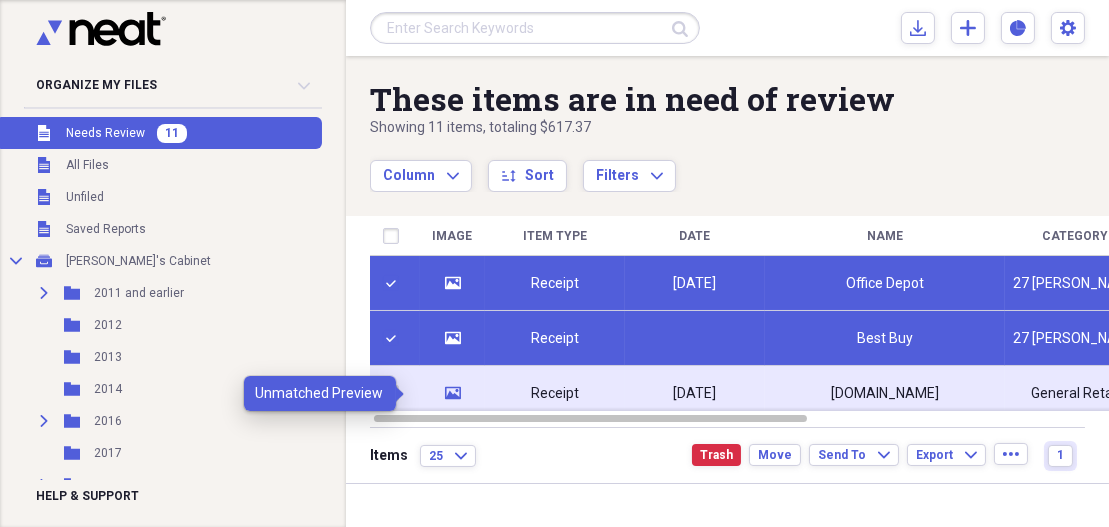 click 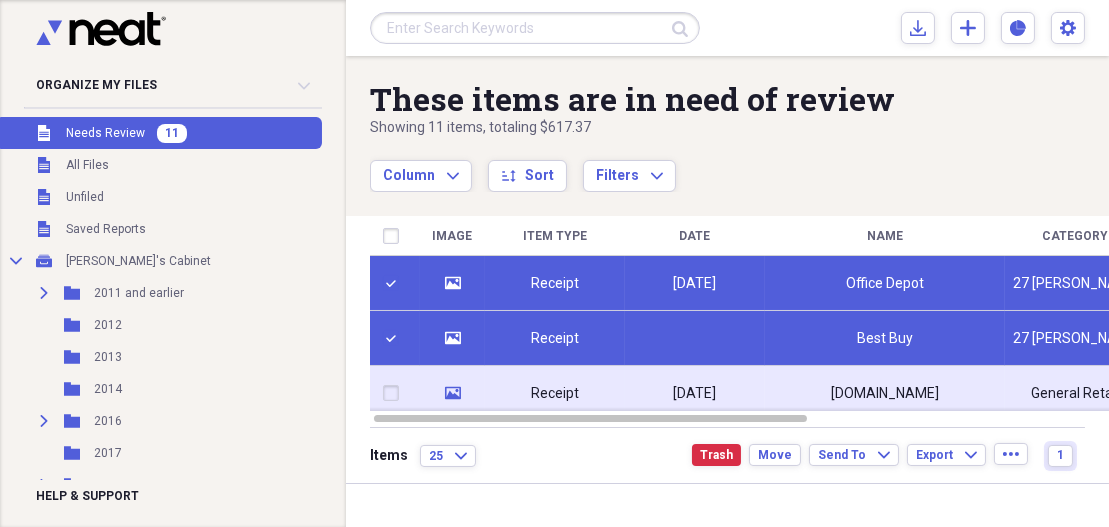 click at bounding box center [395, 393] 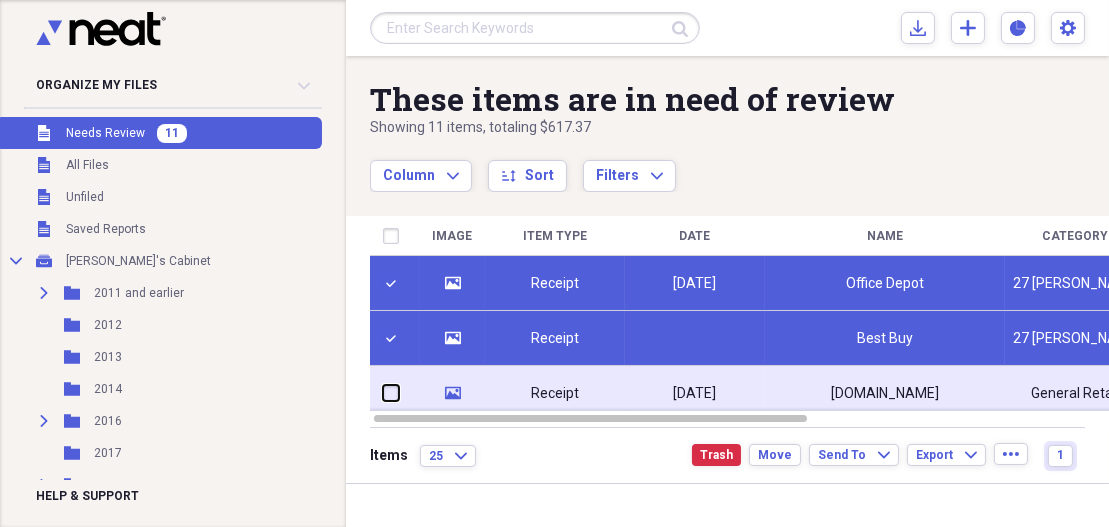 click at bounding box center (383, 393) 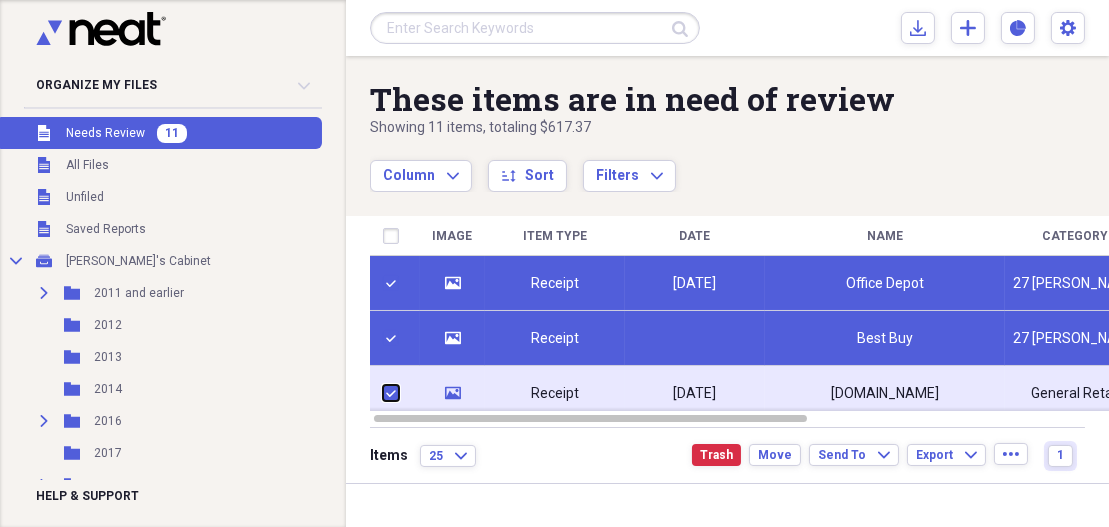 checkbox on "true" 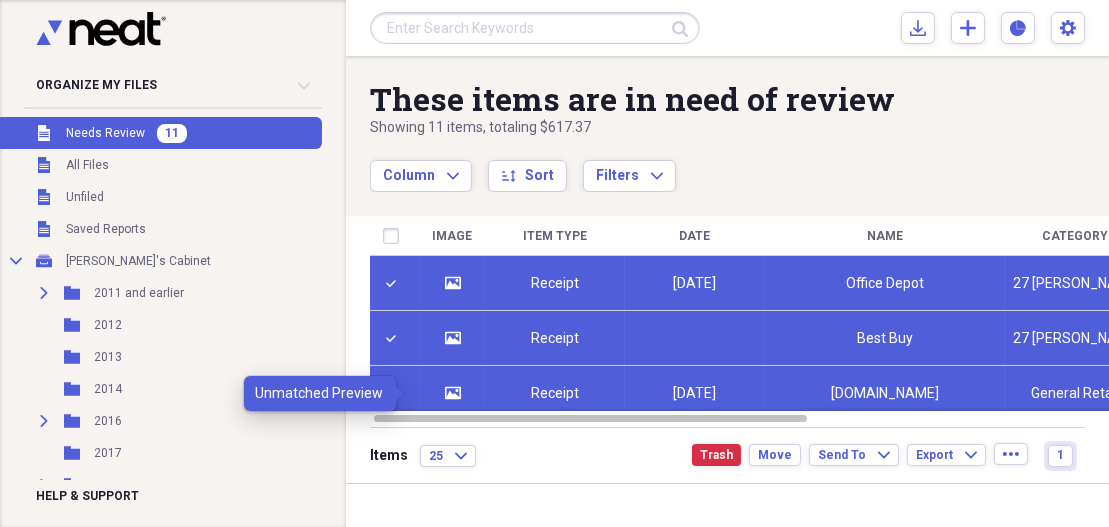 click on "media" 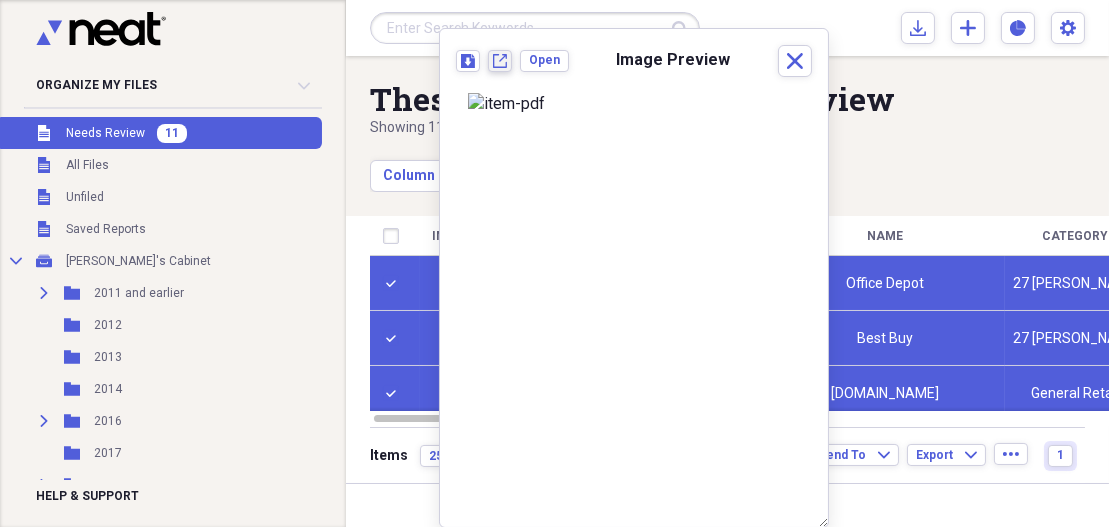 click on "New tab" 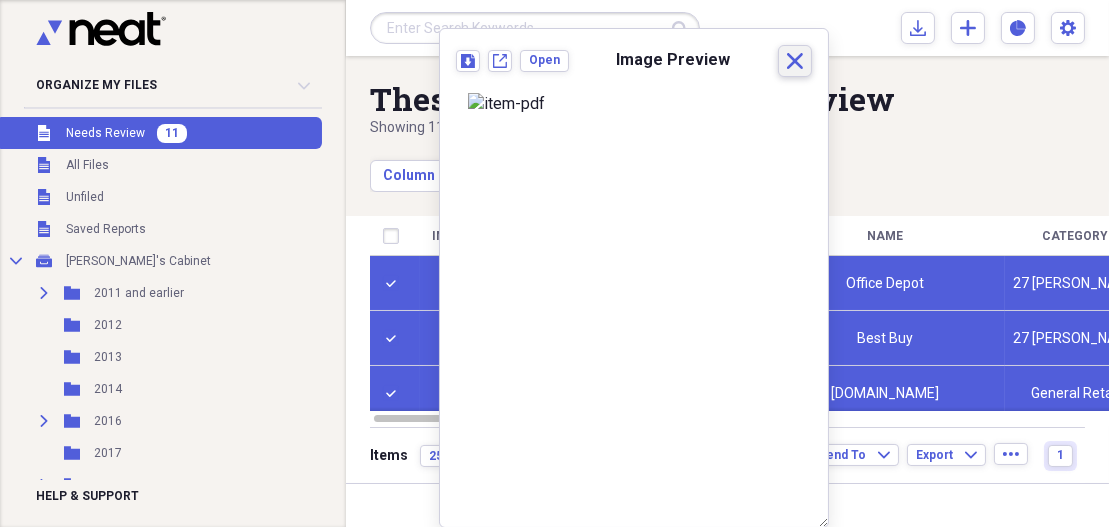 click on "Close" 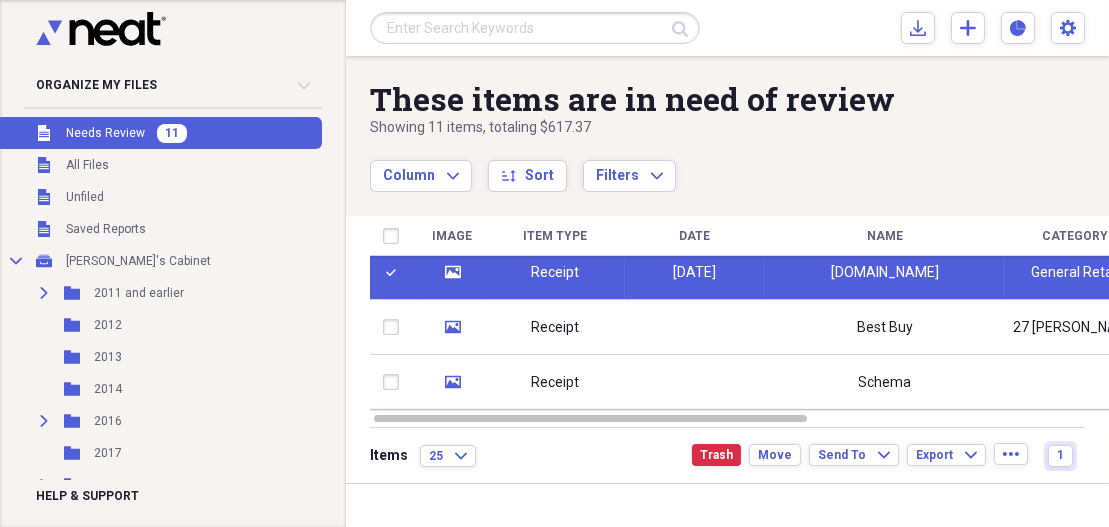 drag, startPoint x: 1100, startPoint y: 270, endPoint x: 1106, endPoint y: 301, distance: 31.575306 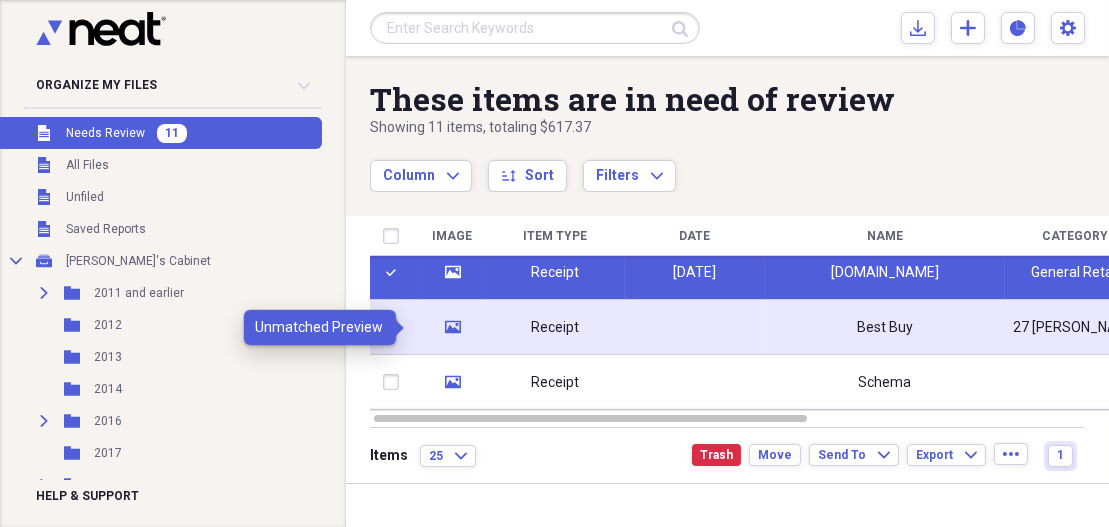 click on "media" 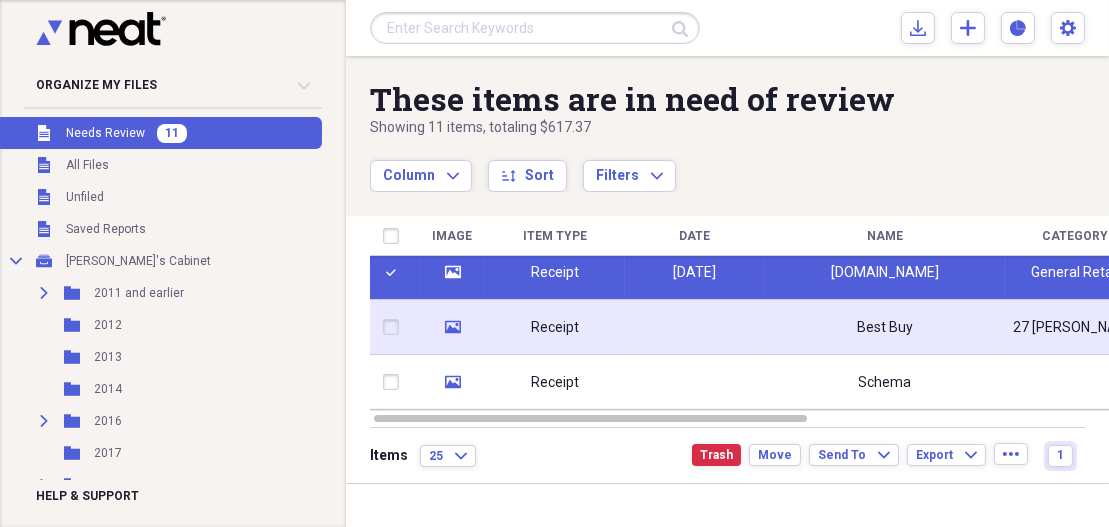 click at bounding box center (395, 327) 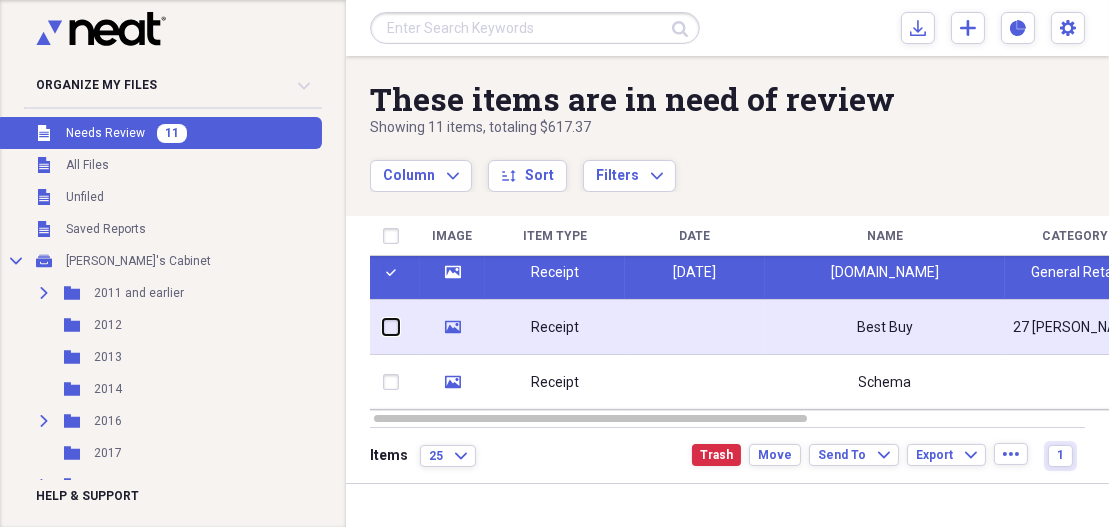 click at bounding box center (383, 327) 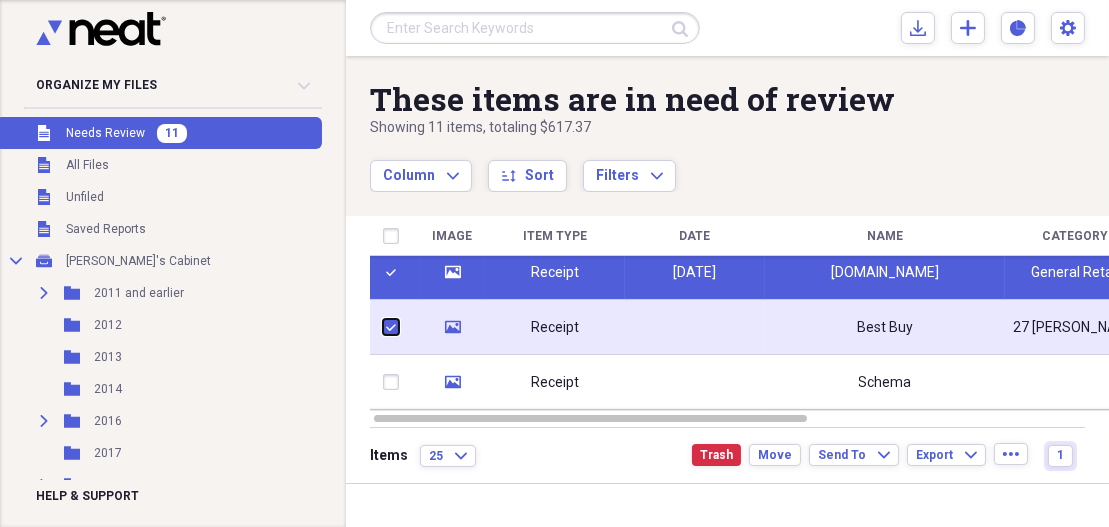checkbox on "true" 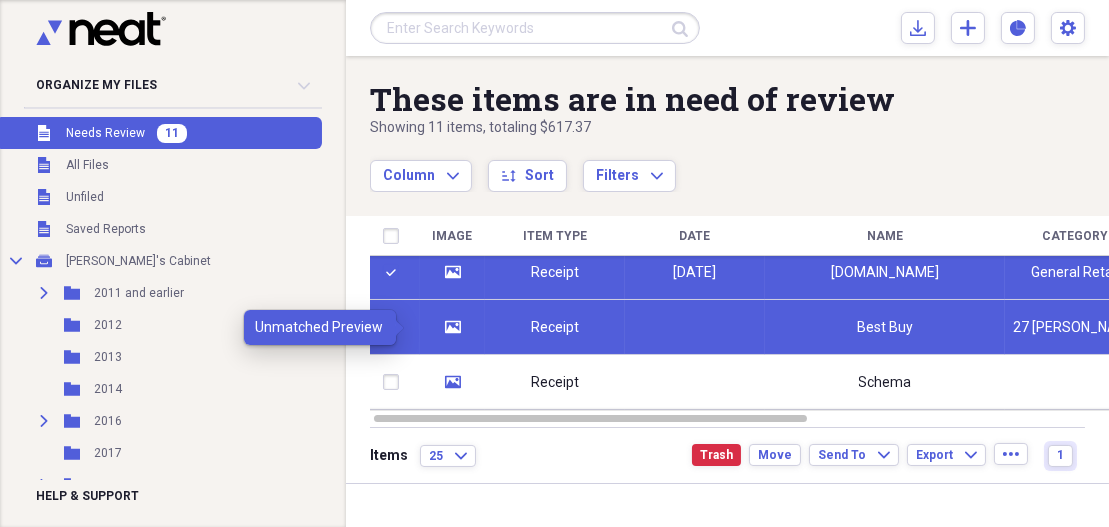 click on "media" 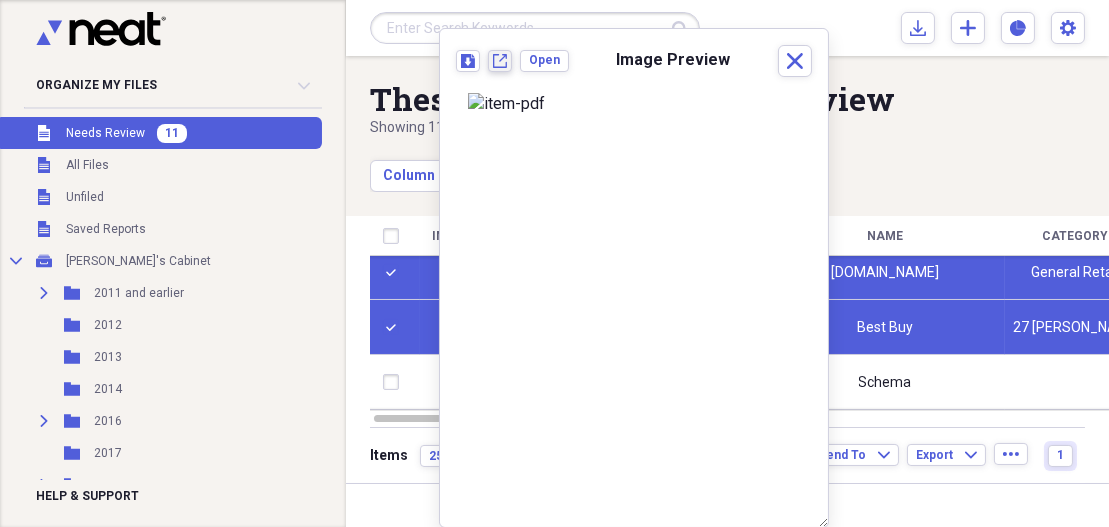 click 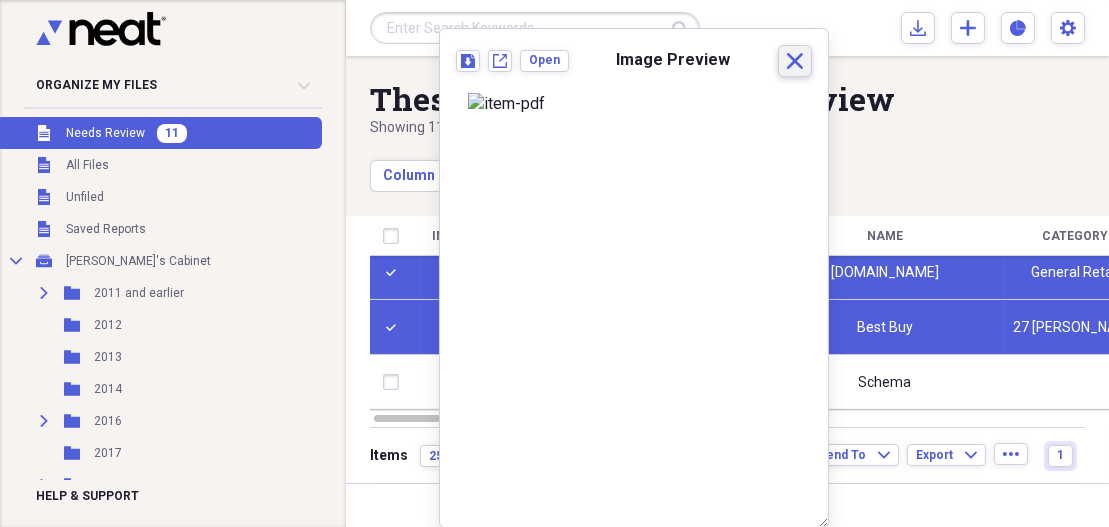 click 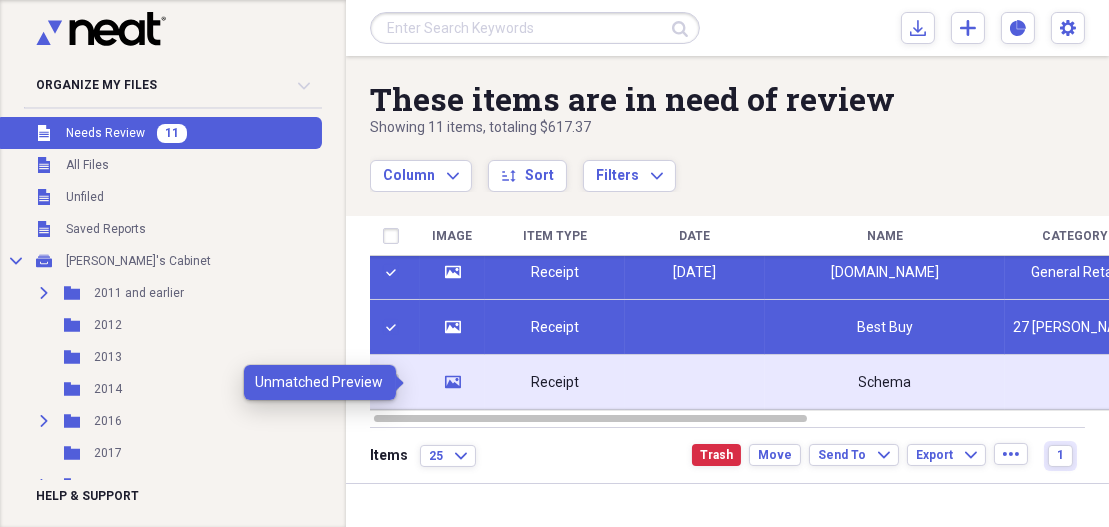 click 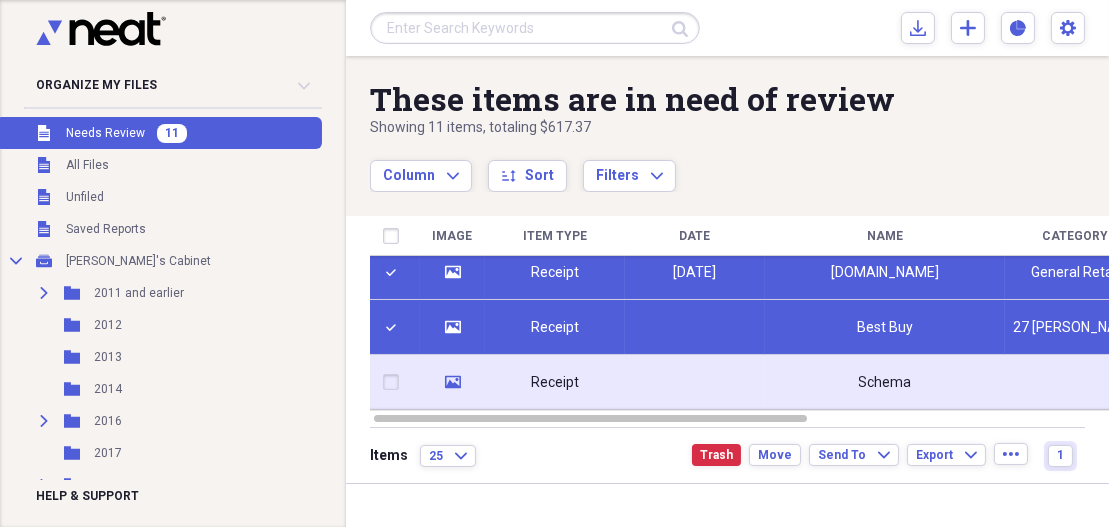 click at bounding box center [395, 382] 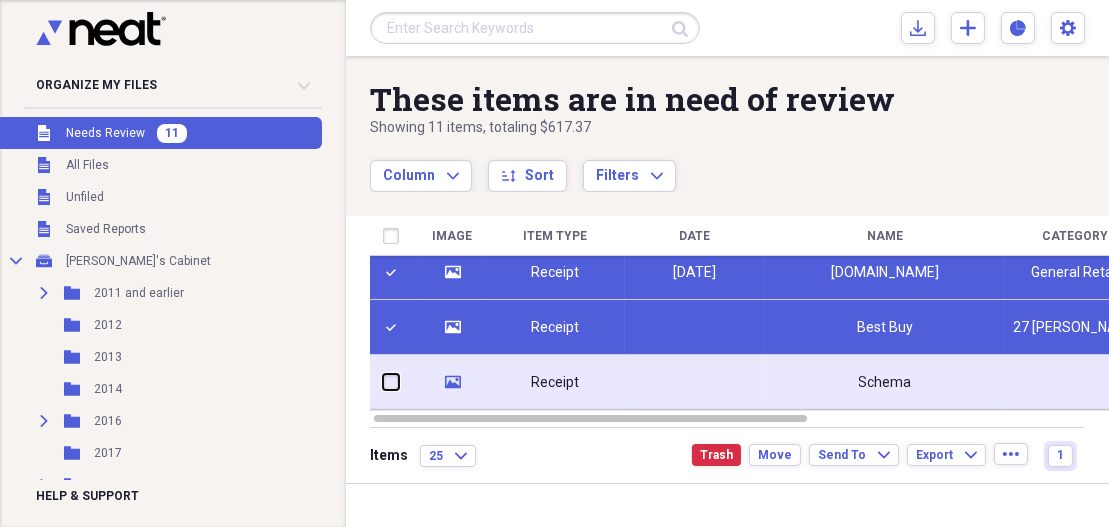 click at bounding box center [383, 382] 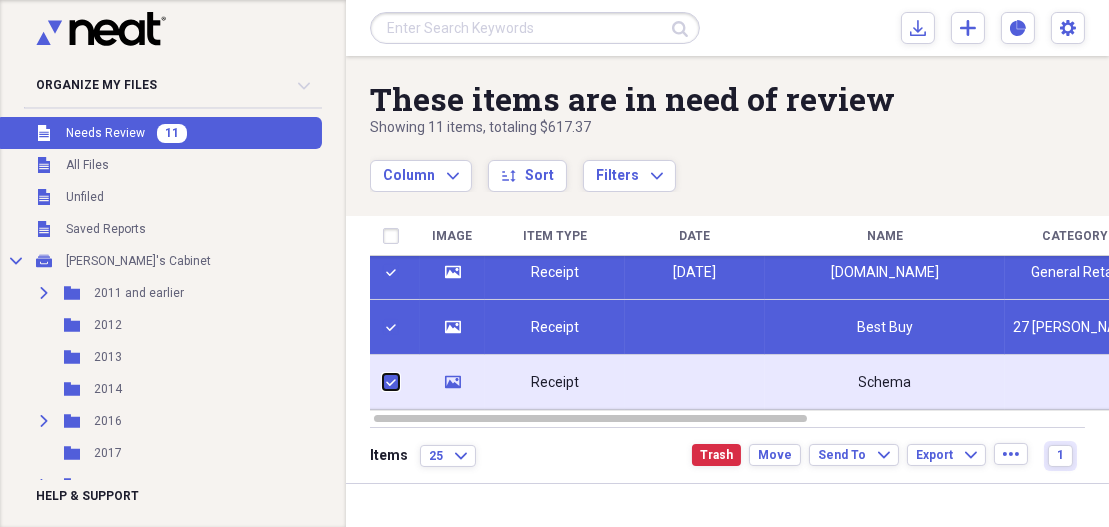checkbox on "true" 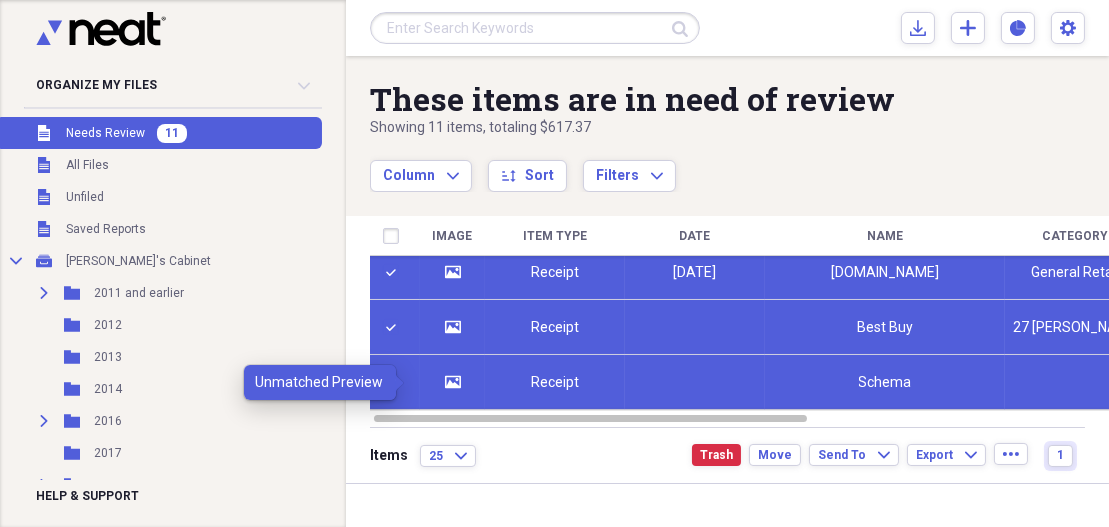 click on "media" 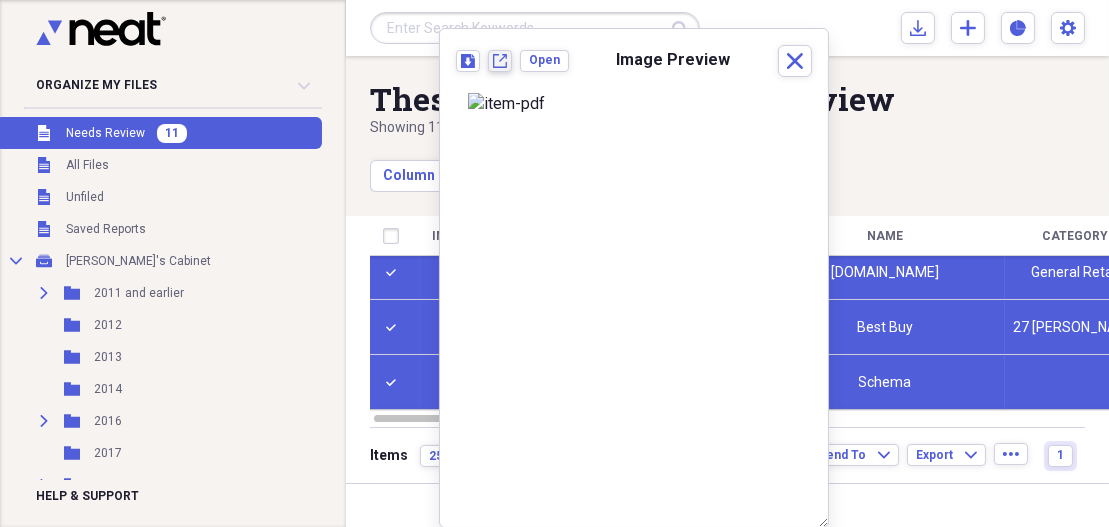 click on "New tab" 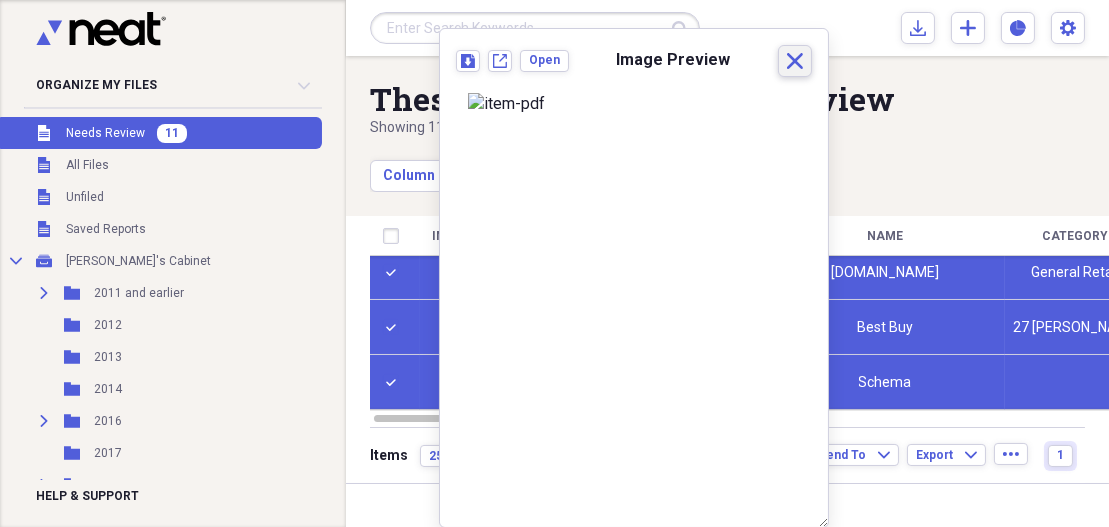 click on "Close" 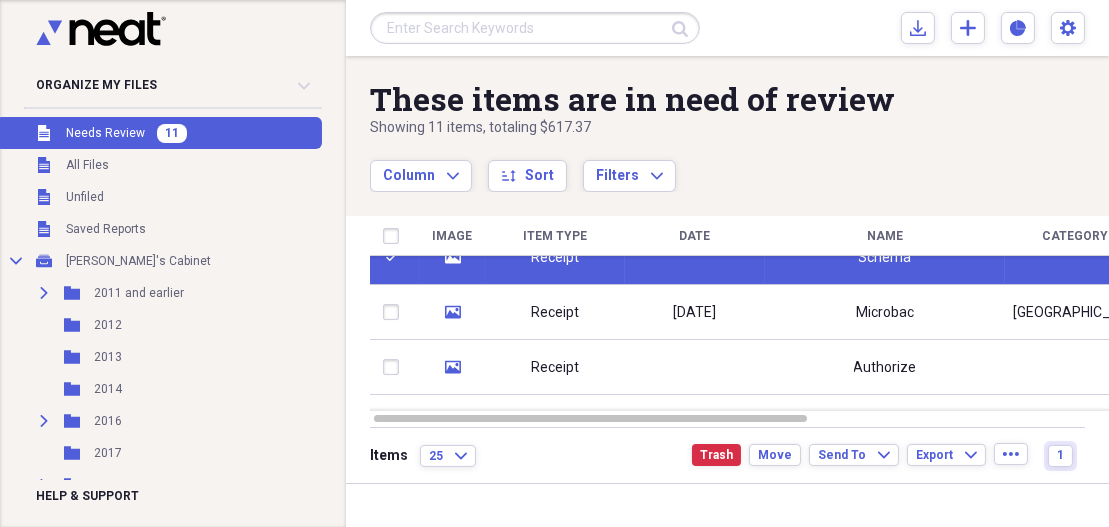 checkbox on "false" 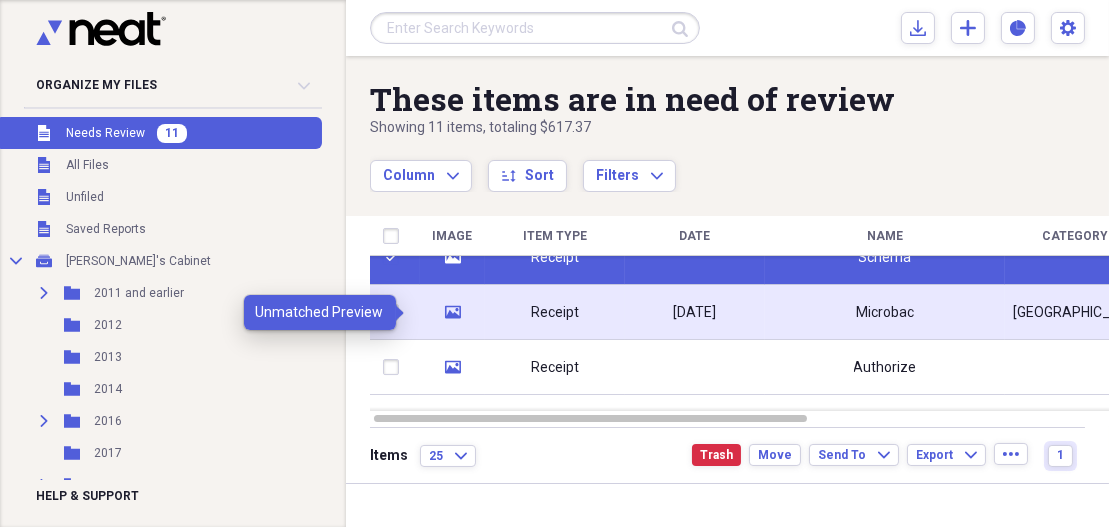 click on "media" 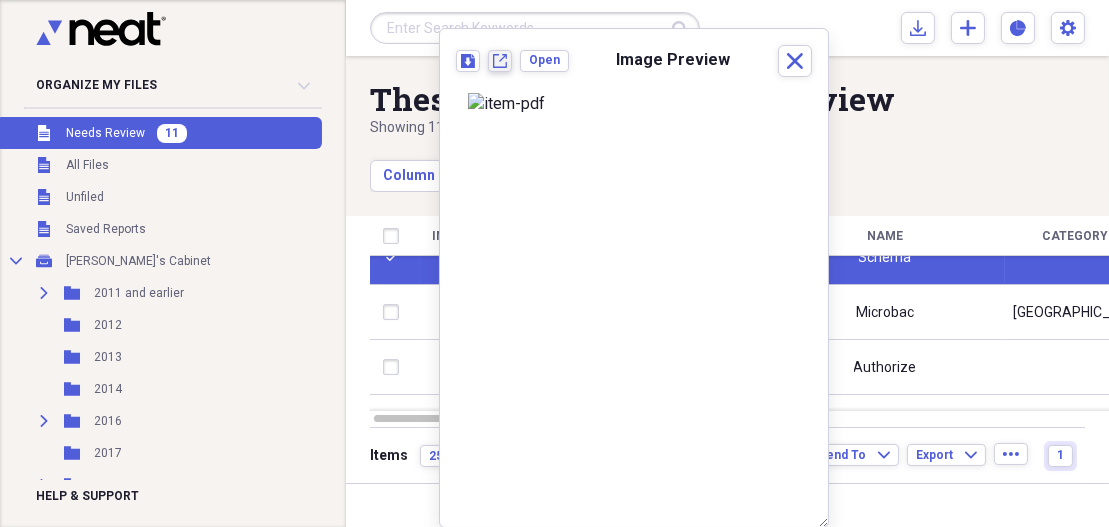 click on "New tab" 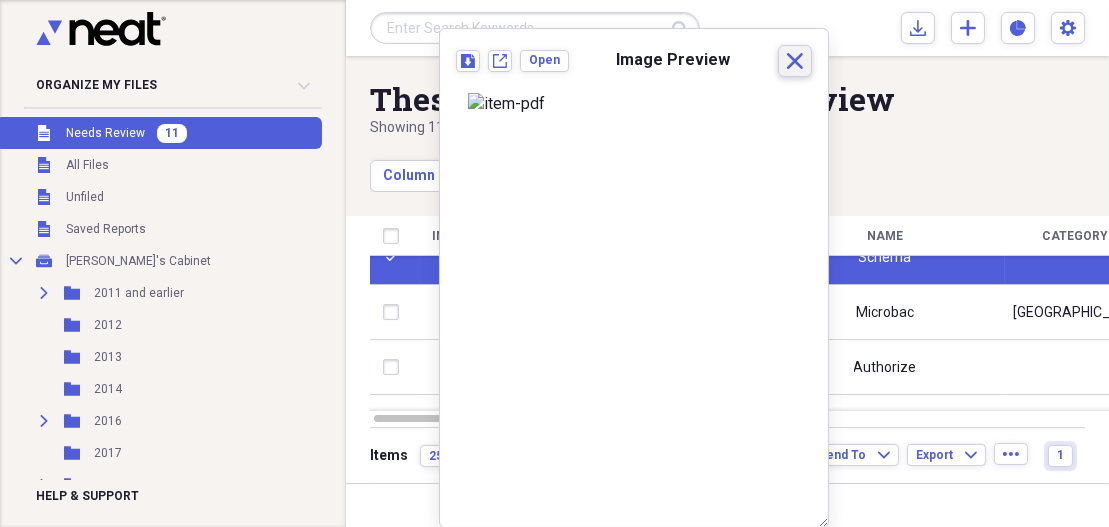 click 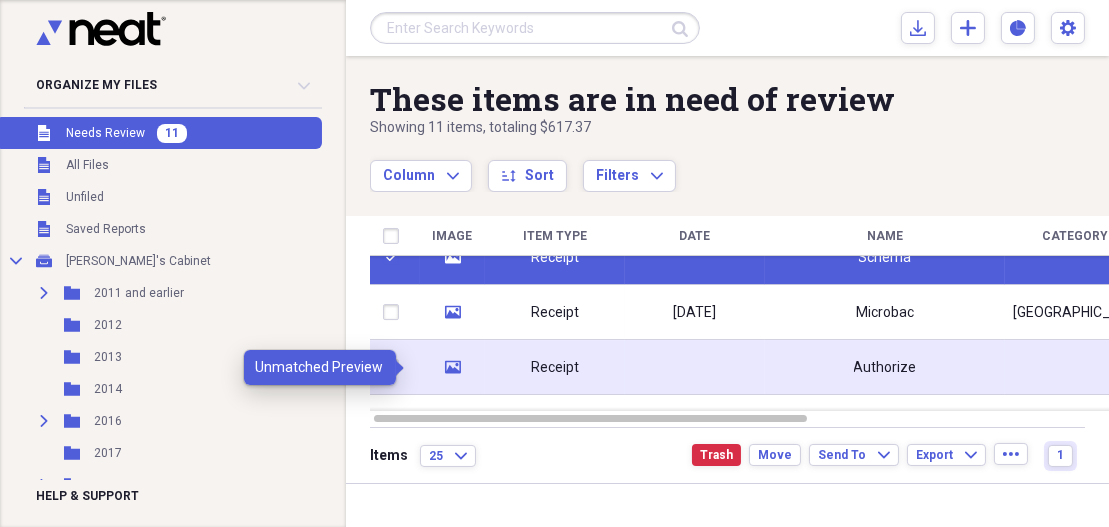 click on "media" 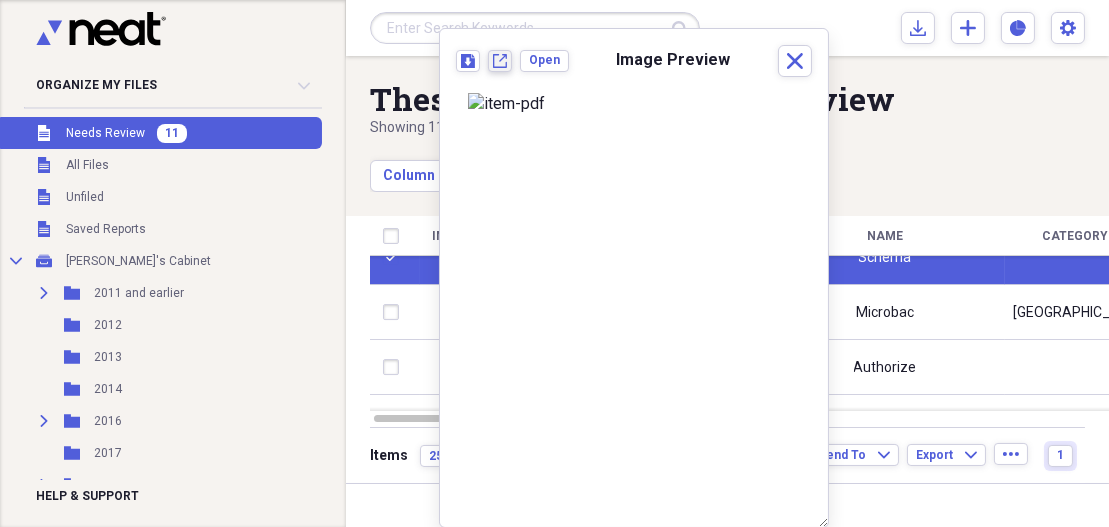 click on "New tab" 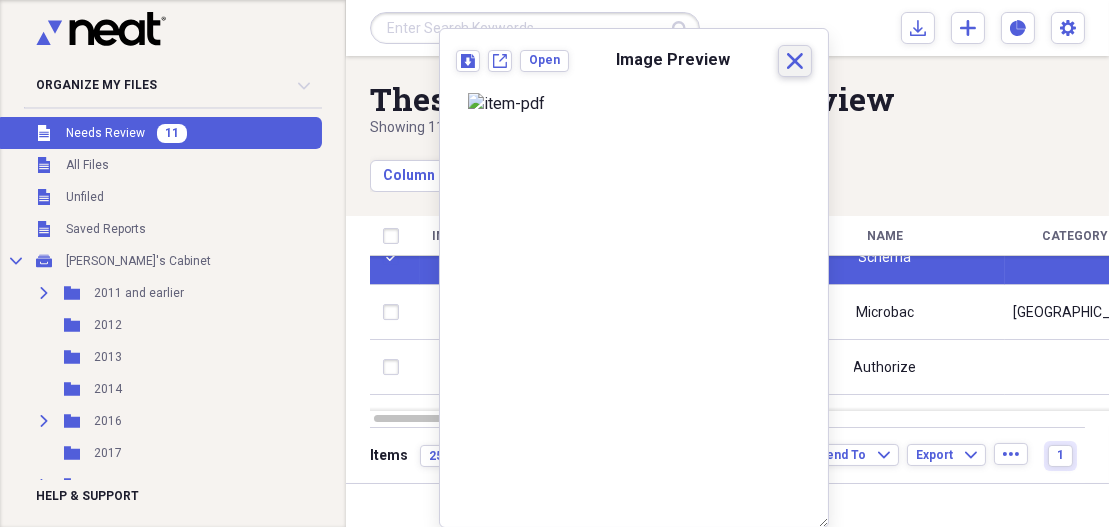 click 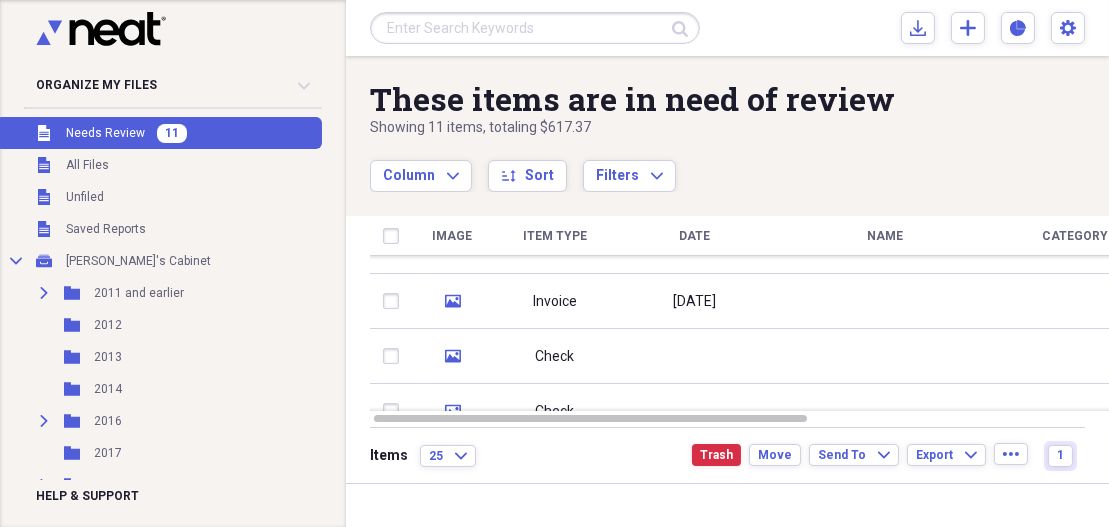 drag, startPoint x: 1100, startPoint y: 336, endPoint x: 1107, endPoint y: 366, distance: 30.805843 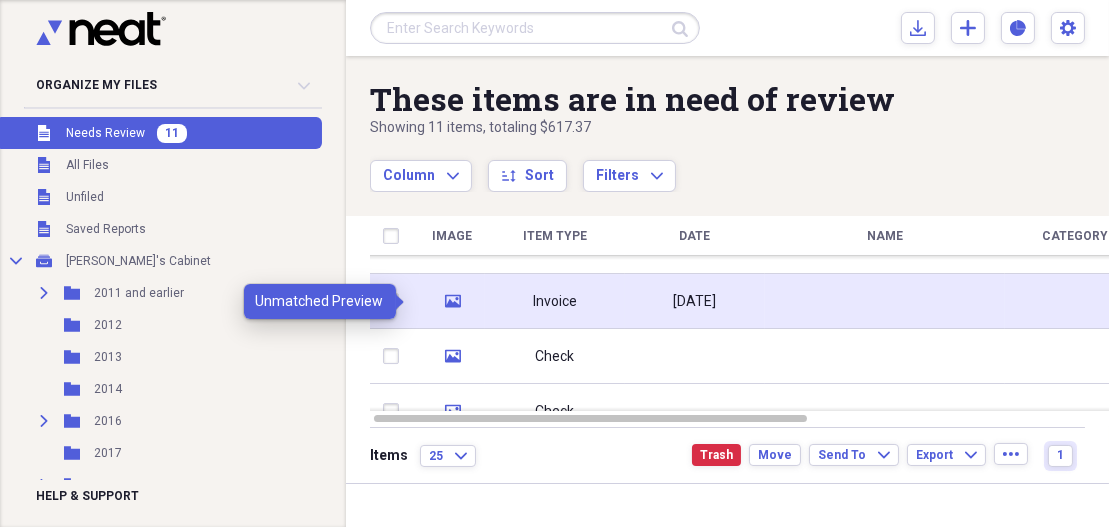 click 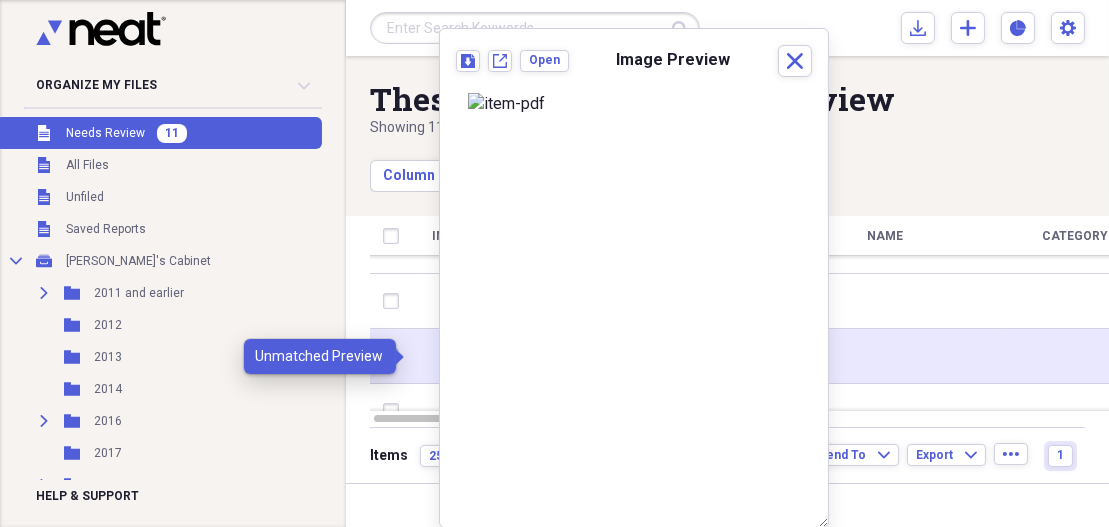 click on "media" 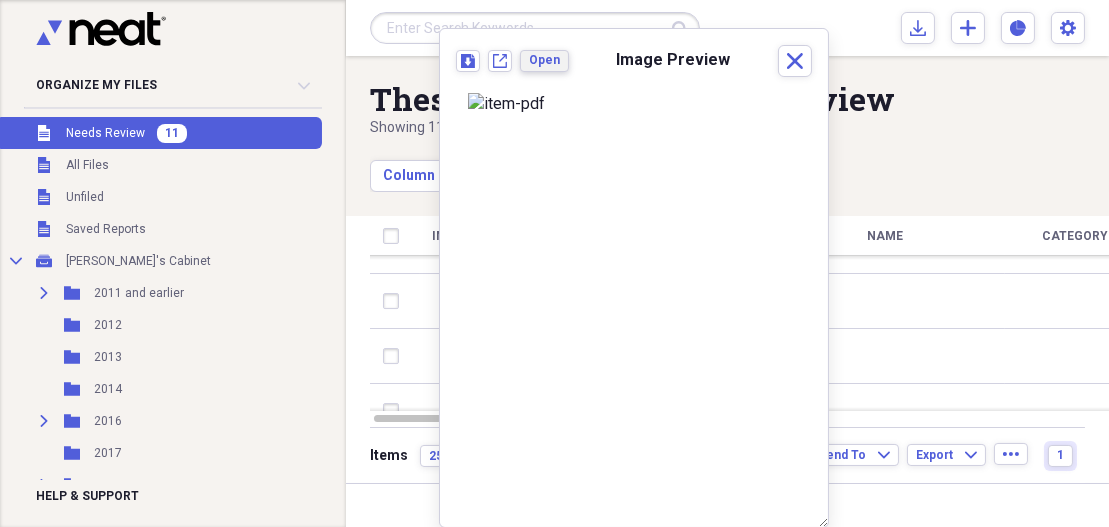click on "Open" at bounding box center [544, 60] 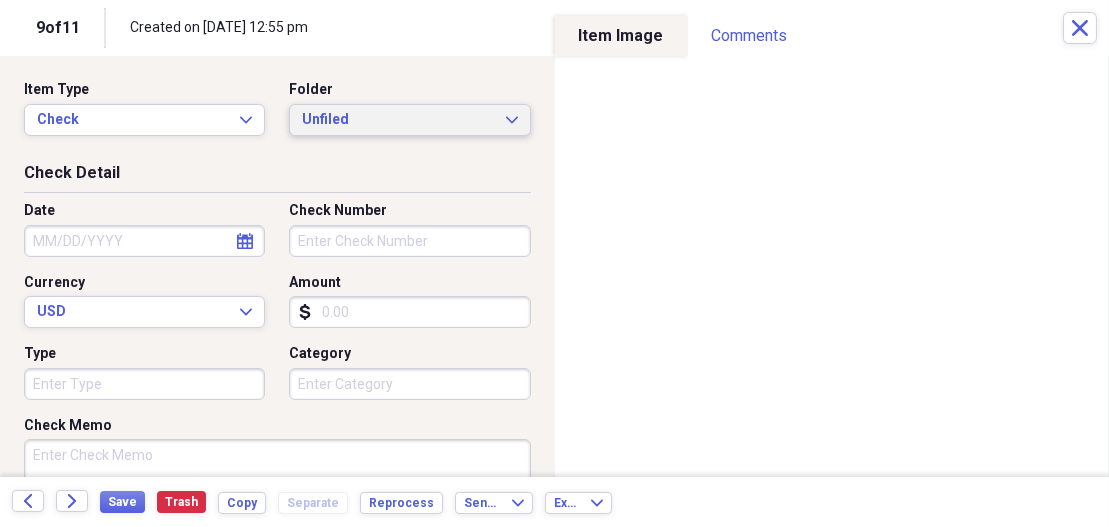 click on "Expand" 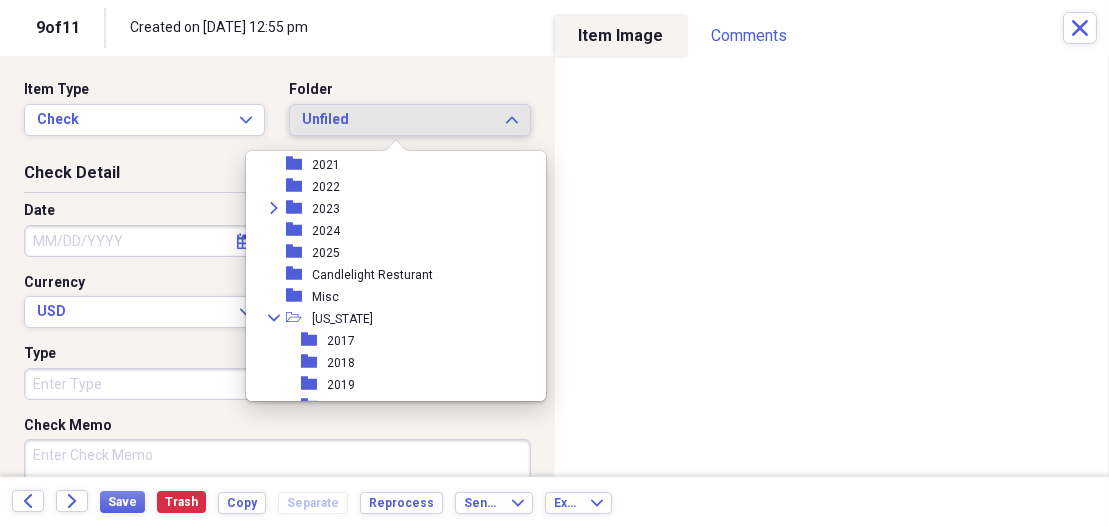 scroll, scrollTop: 257, scrollLeft: 0, axis: vertical 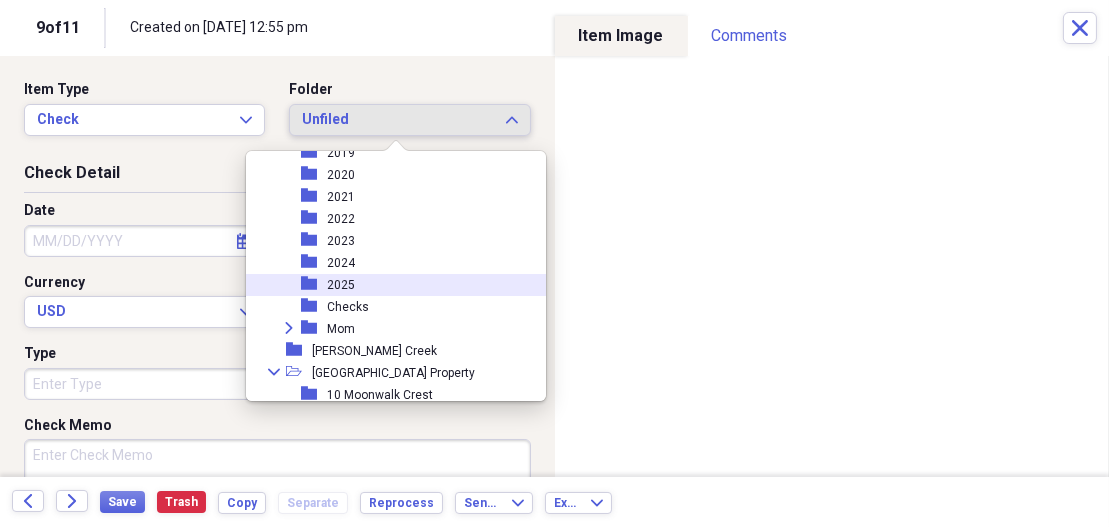click on "2025" at bounding box center [341, 285] 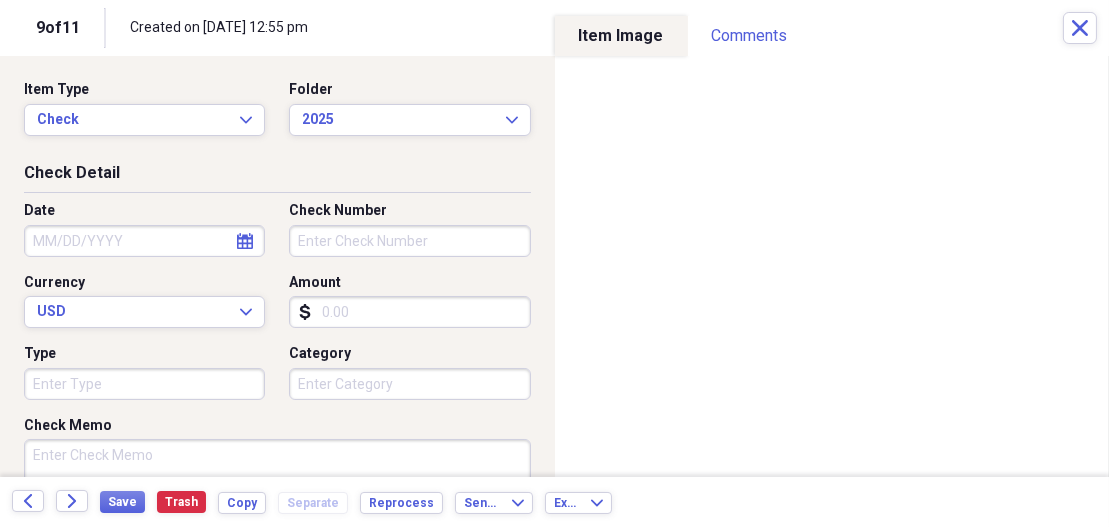 click 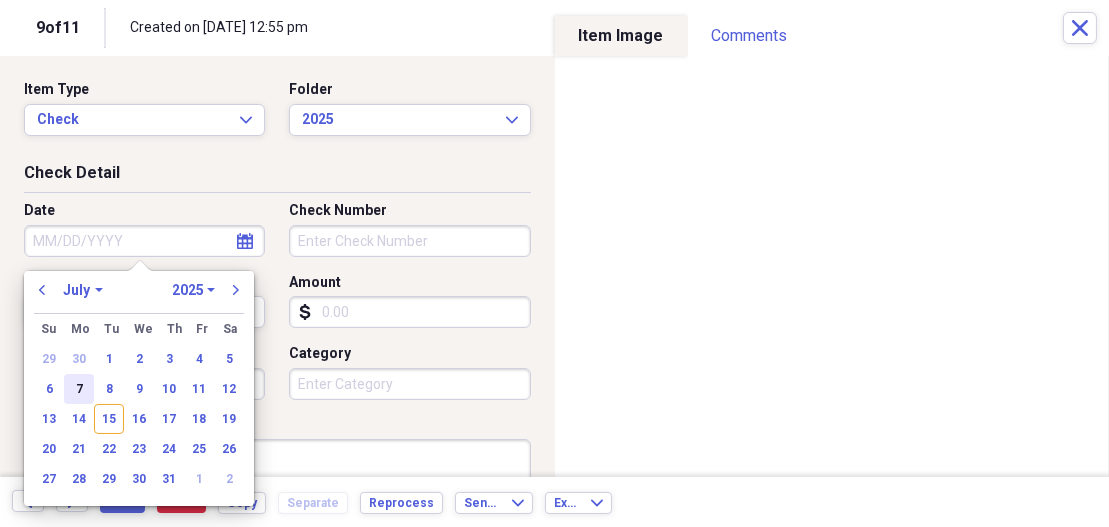 click on "7" at bounding box center (79, 389) 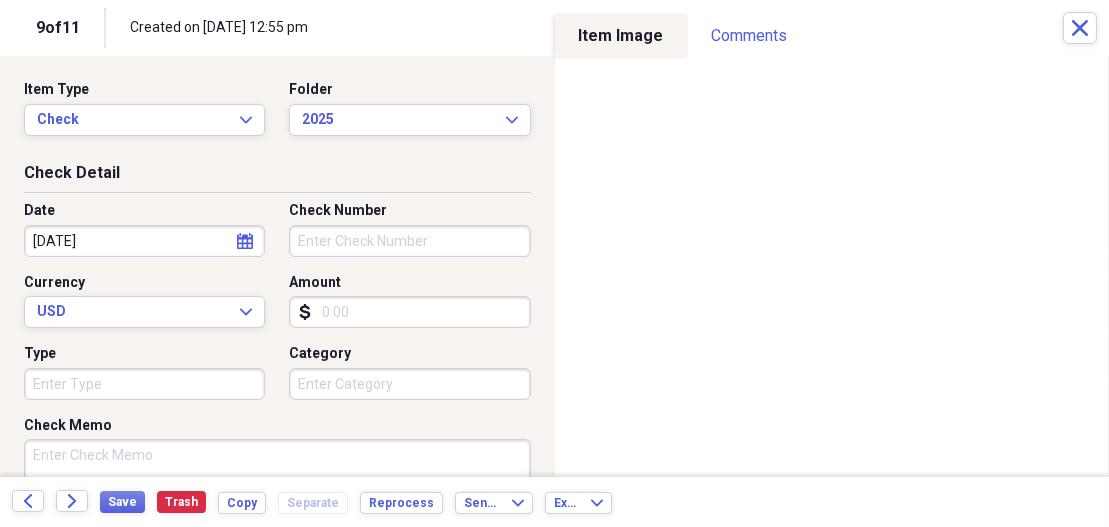 click on "Check Number" at bounding box center (409, 241) 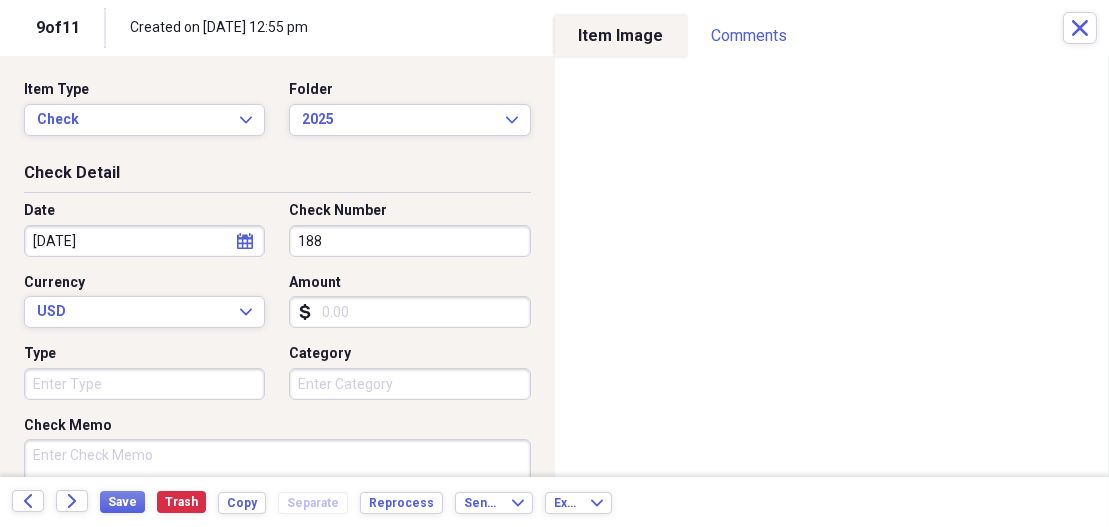 type on "188" 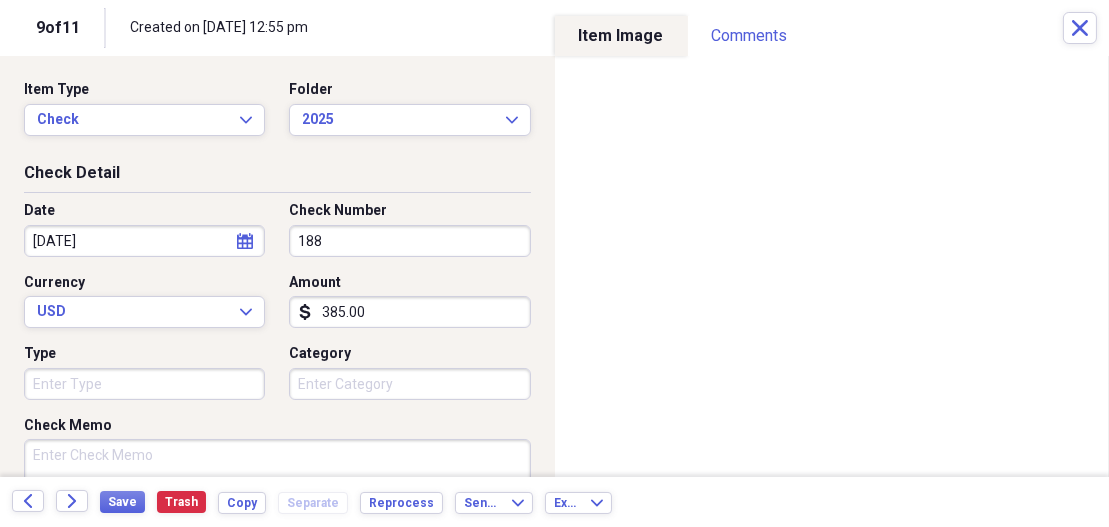 type on "385.00" 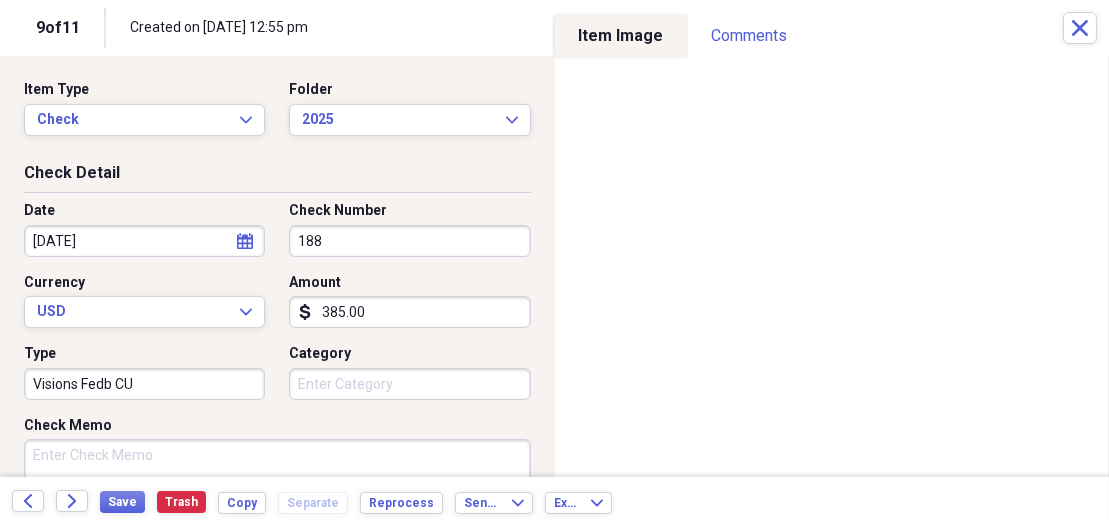 click on "Visions Fedb CU" at bounding box center [144, 384] 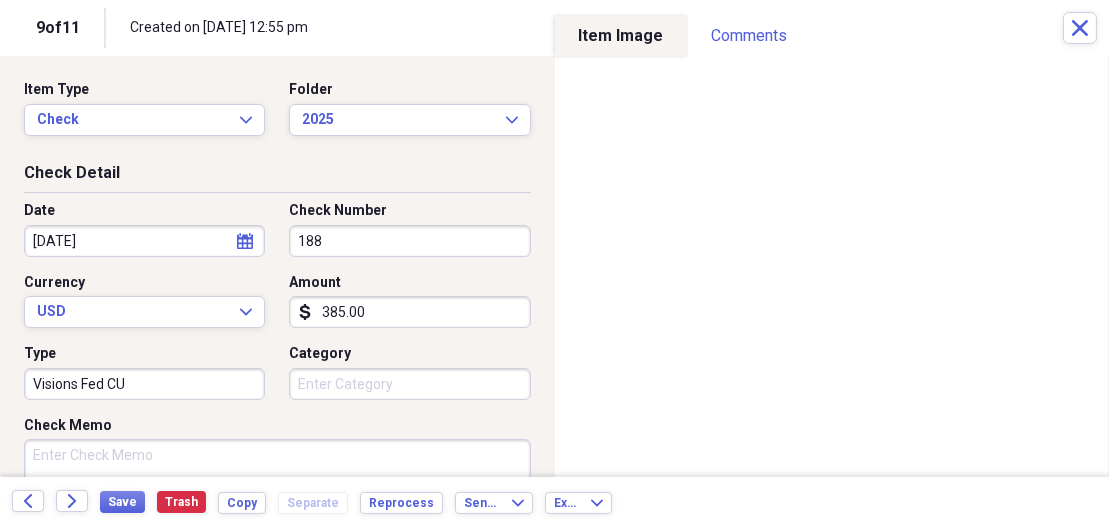 type on "Visions Fed CU" 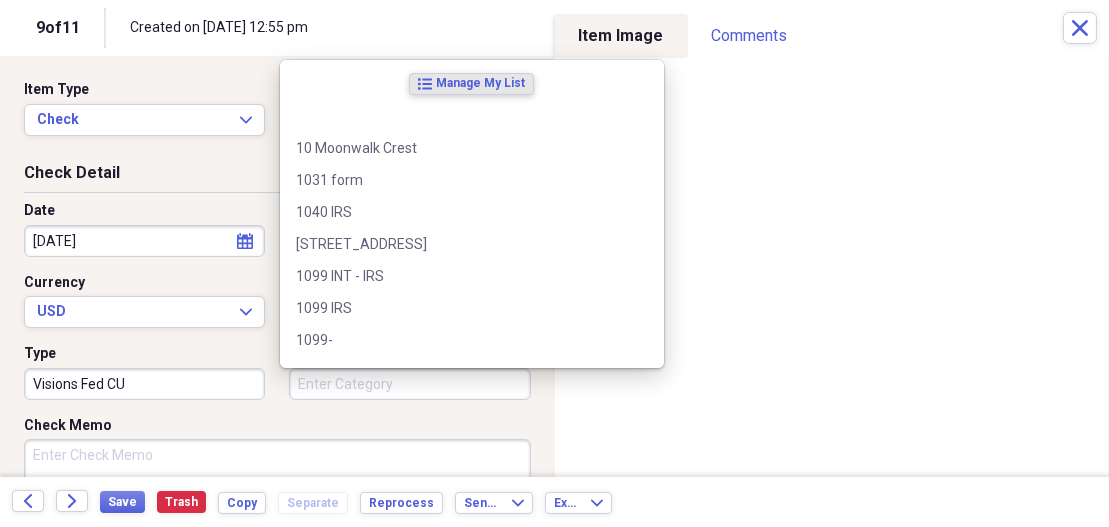 click on "Category" at bounding box center (409, 384) 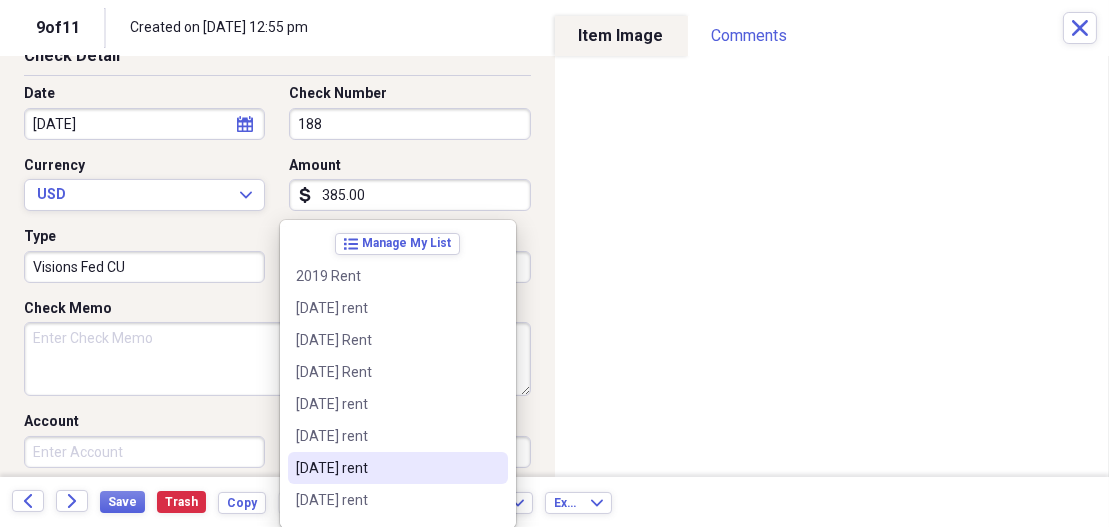 scroll, scrollTop: 127, scrollLeft: 0, axis: vertical 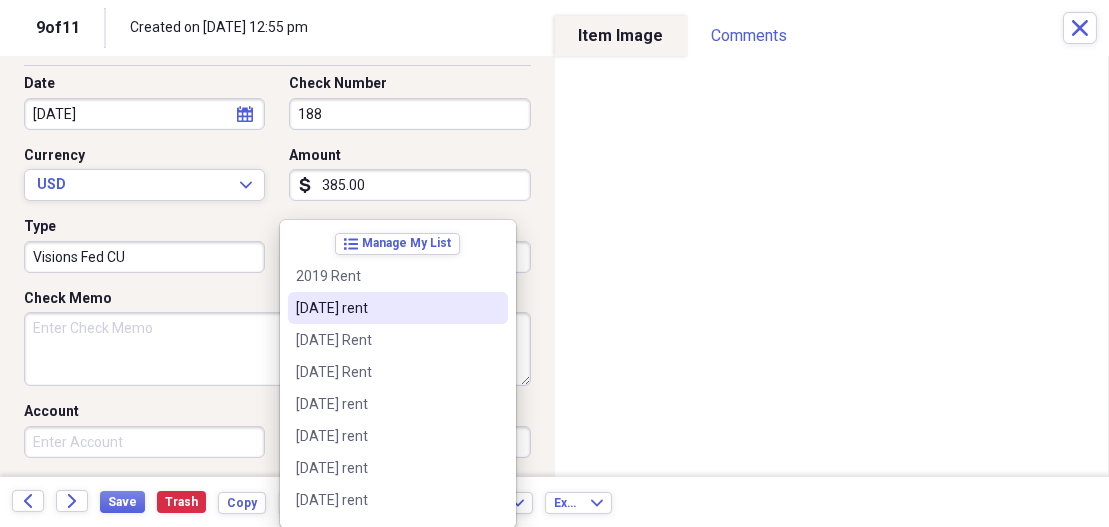 type on "rent" 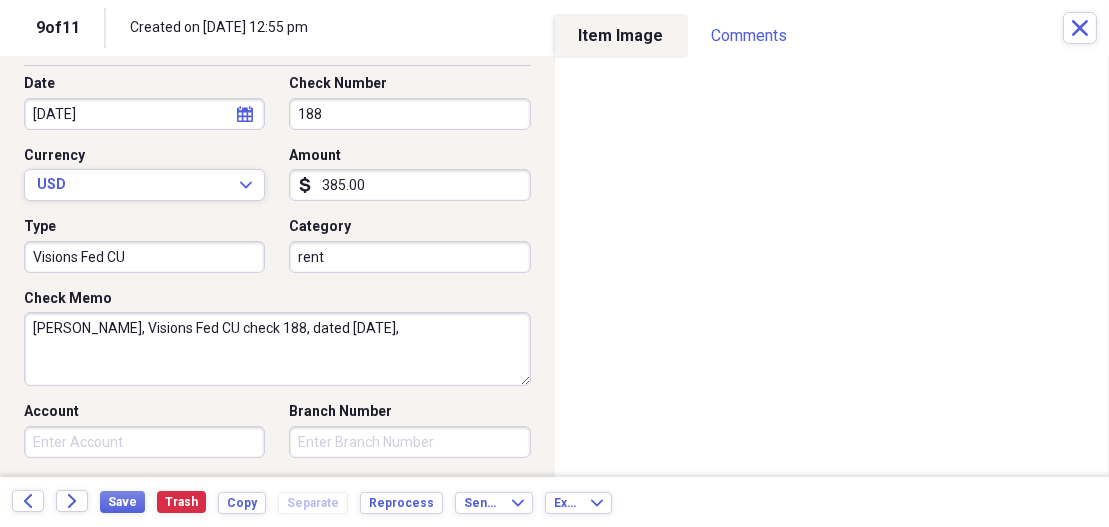click on "[PERSON_NAME], Visions Fed CU check 188, dated [DATE]," at bounding box center [277, 349] 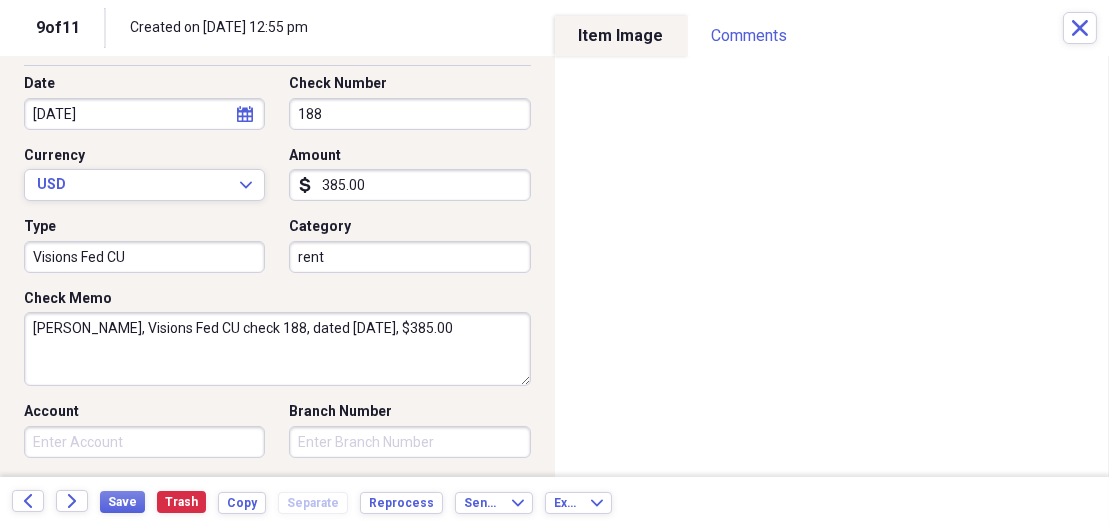 drag, startPoint x: 458, startPoint y: 323, endPoint x: 21, endPoint y: 343, distance: 437.45743 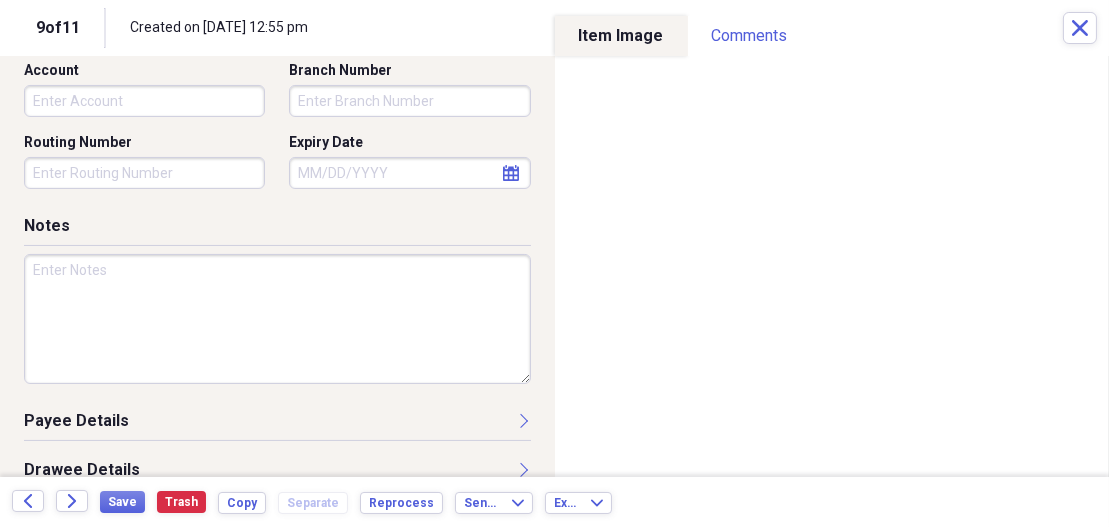 scroll, scrollTop: 498, scrollLeft: 0, axis: vertical 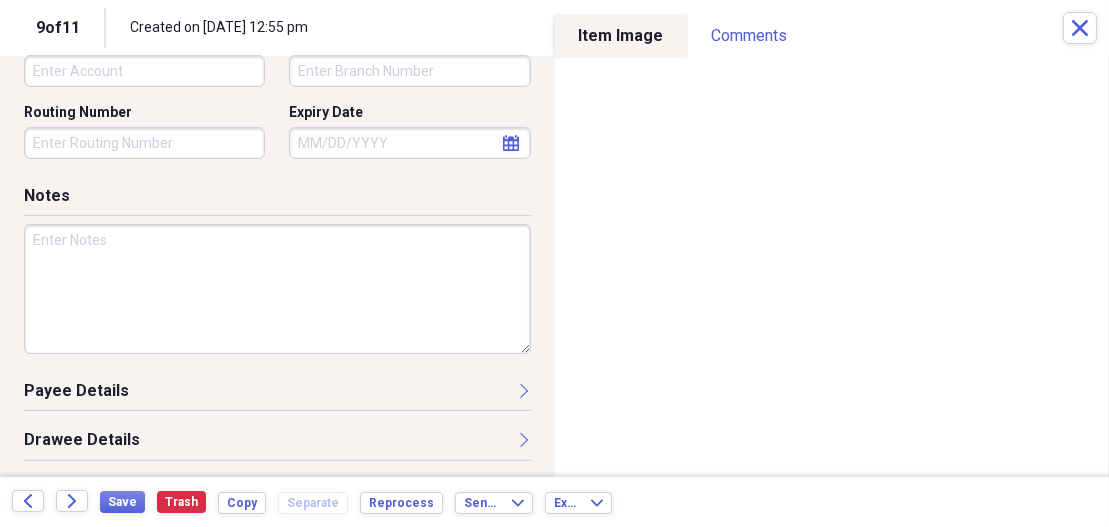 type on "[PERSON_NAME], Visions Fed CU check 188, dated [DATE], $385.00" 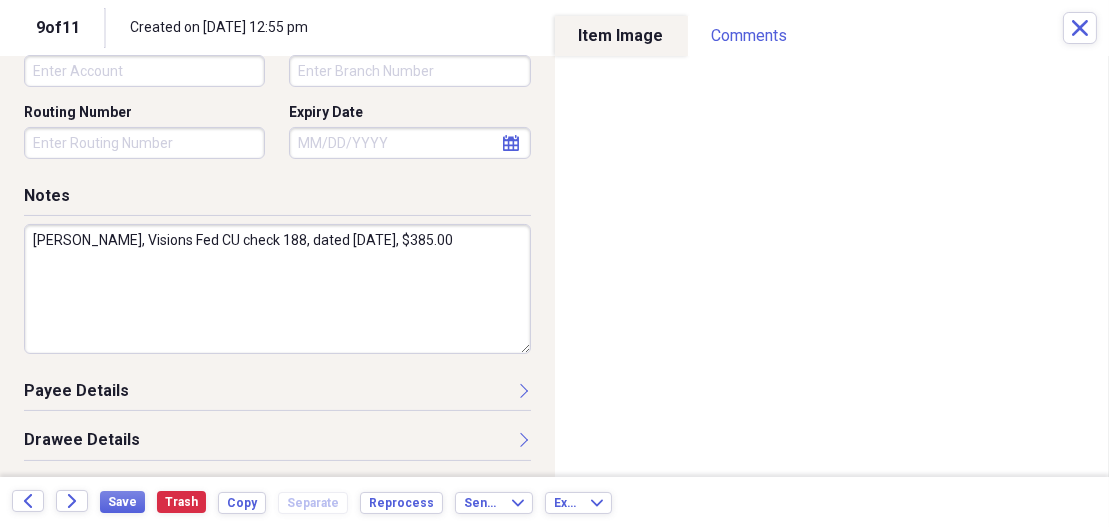 type on "[PERSON_NAME], Visions Fed CU check 188, dated [DATE], $385.00" 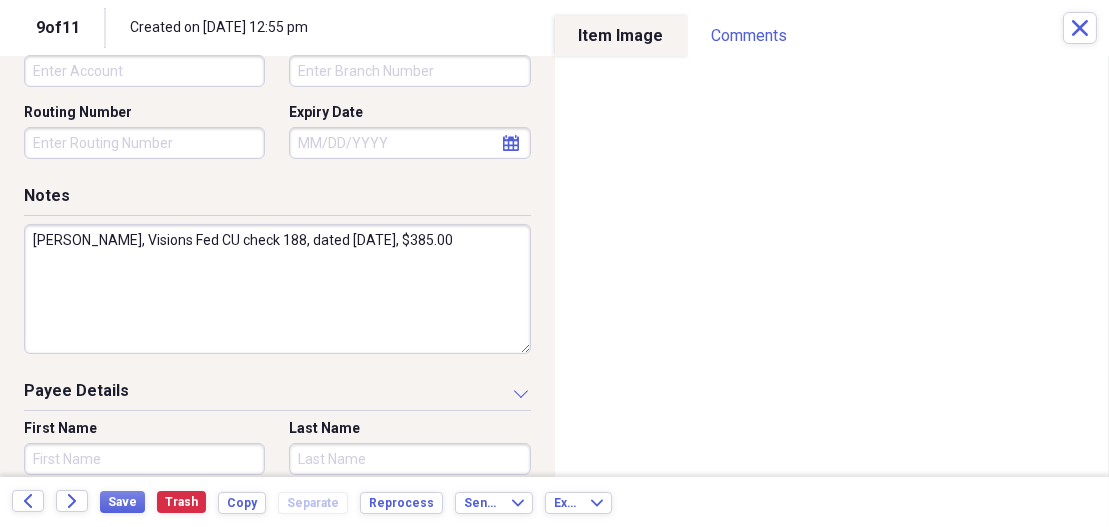 click on "First Name" at bounding box center [144, 459] 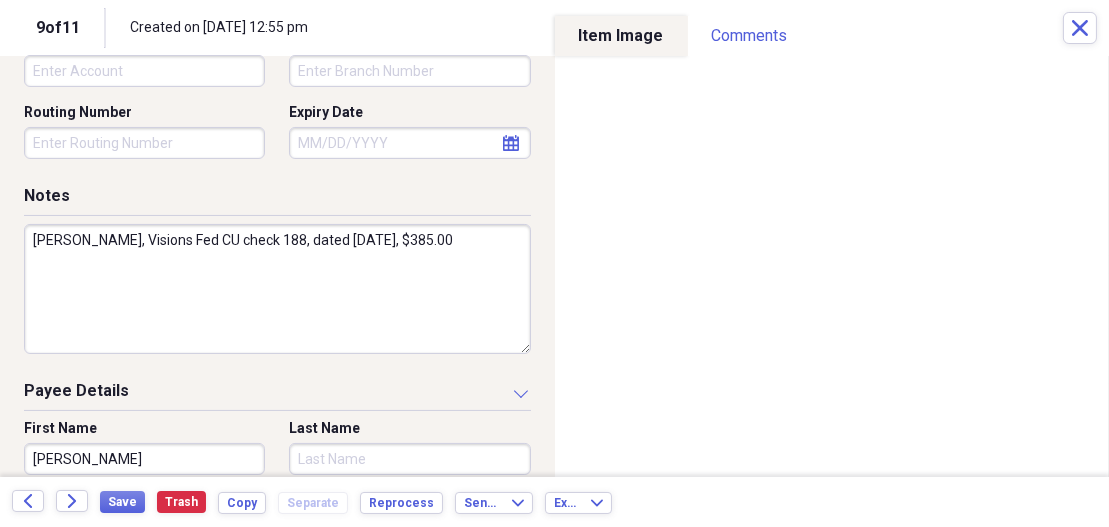 type on "[PERSON_NAME]" 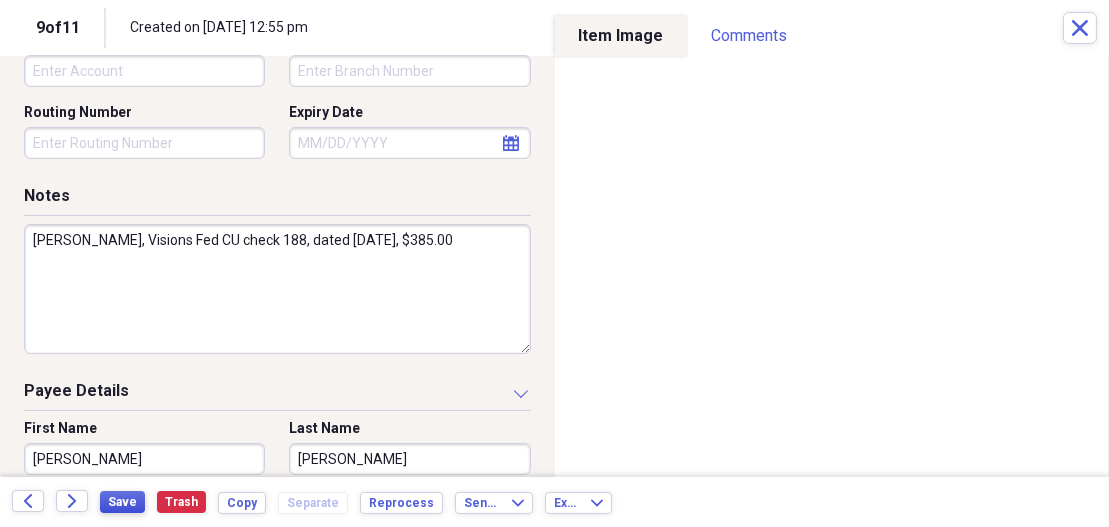 type on "[PERSON_NAME]" 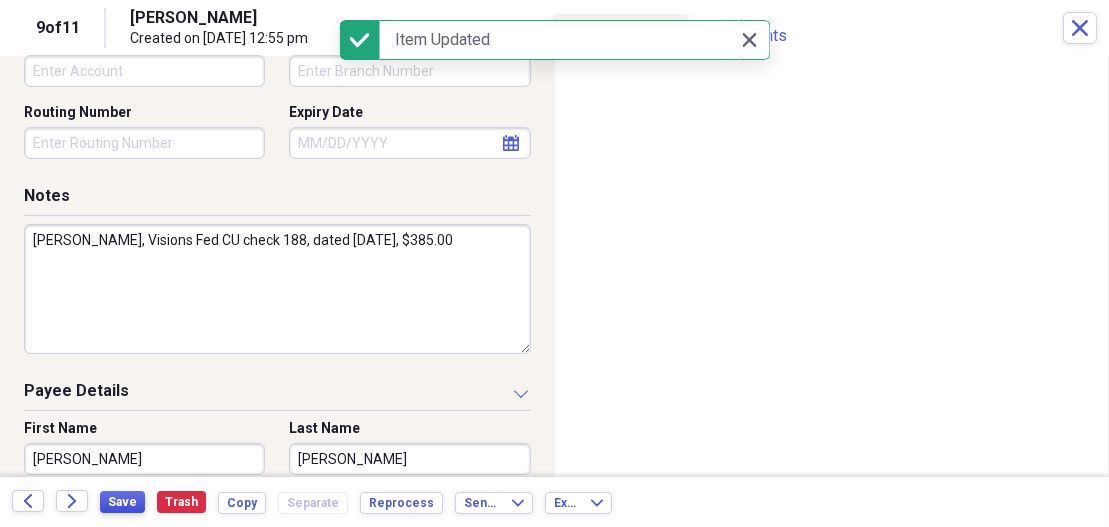 type on "[PERSON_NAME]" 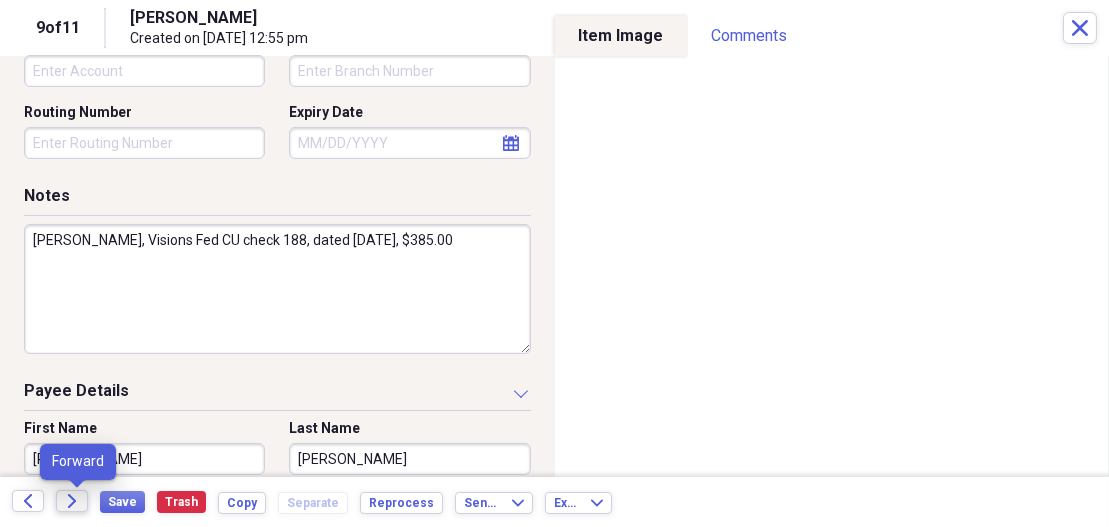 click 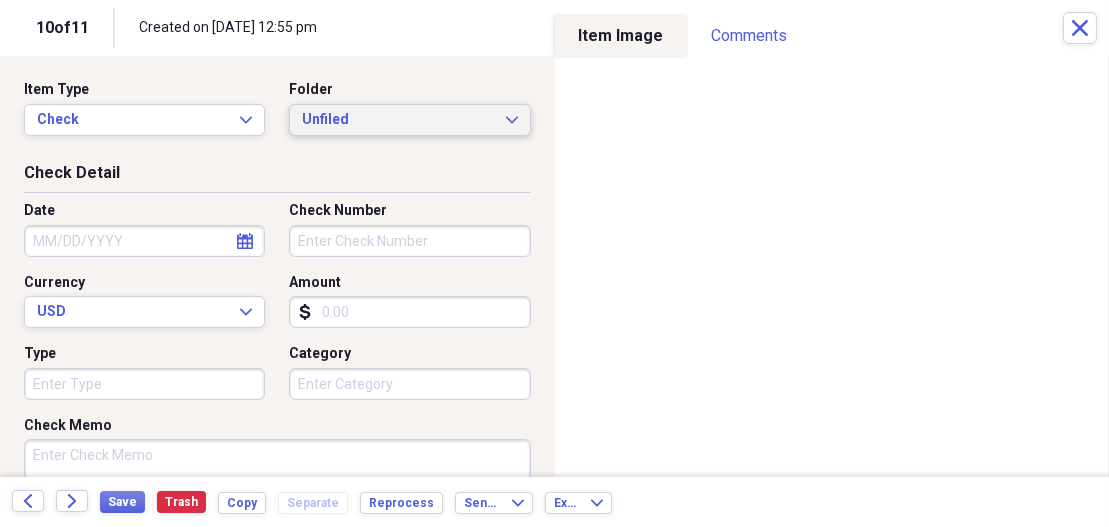 click 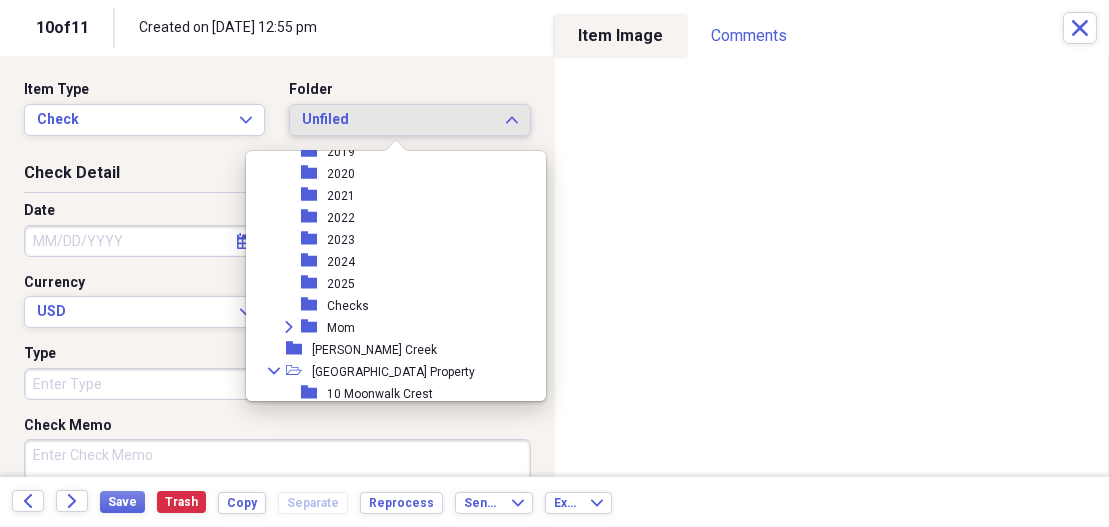 scroll, scrollTop: 499, scrollLeft: 0, axis: vertical 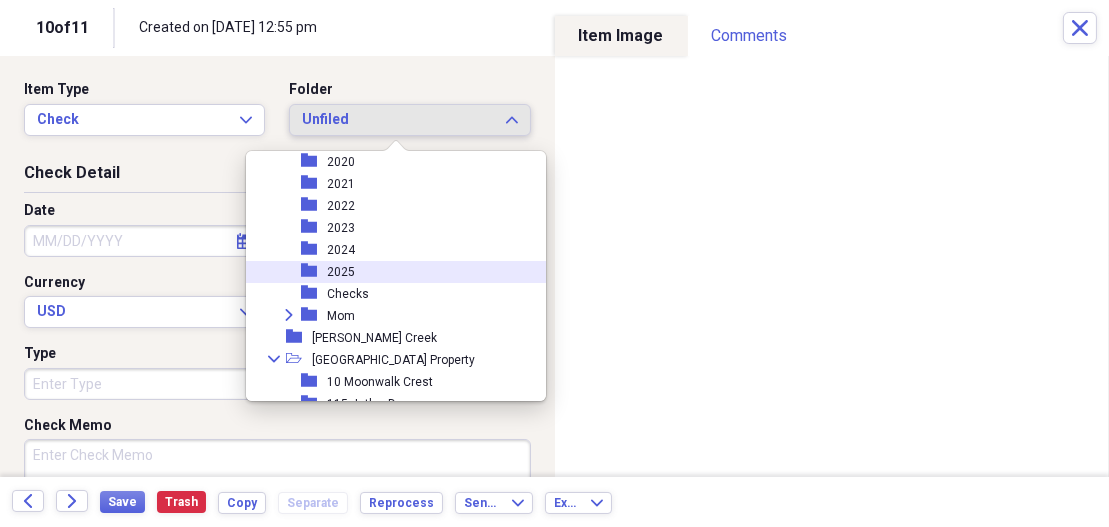 click on "2025" at bounding box center [341, 272] 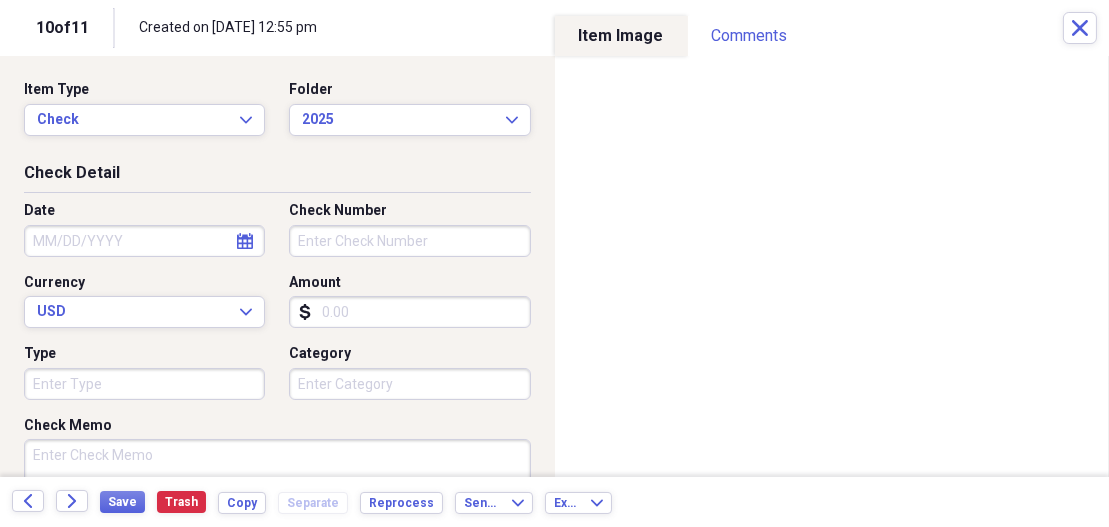 click 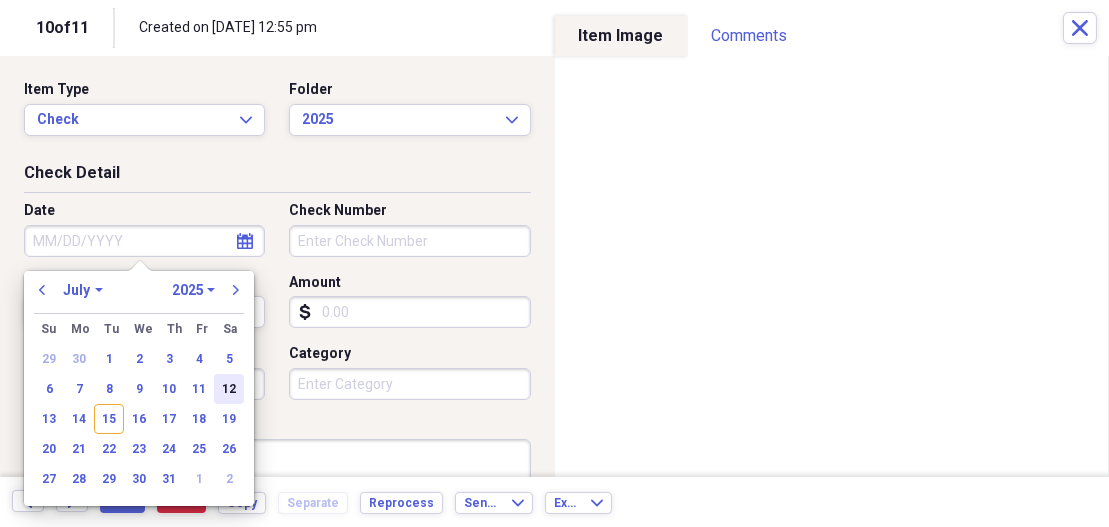 click on "12" at bounding box center (229, 389) 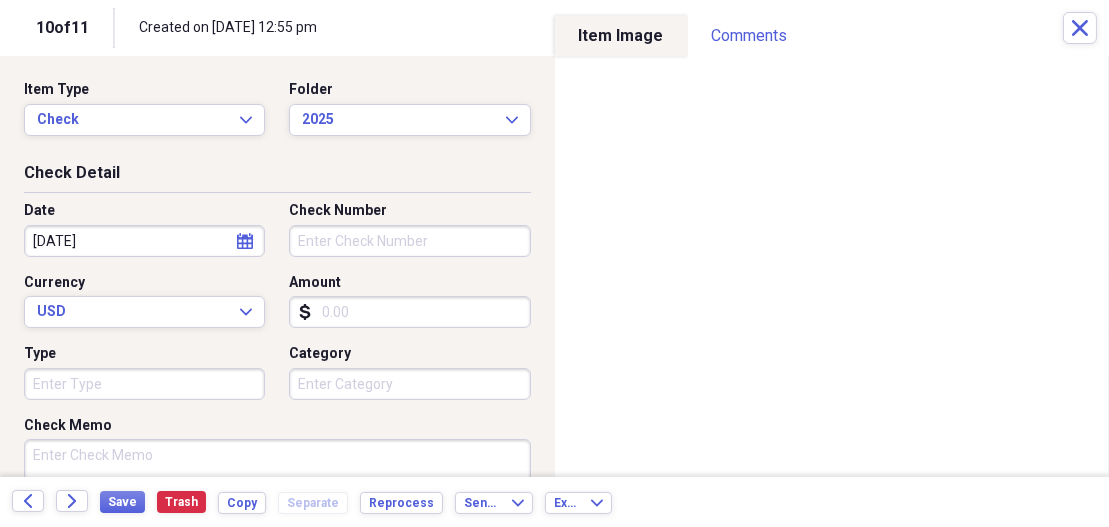 click on "Check Number" at bounding box center (409, 241) 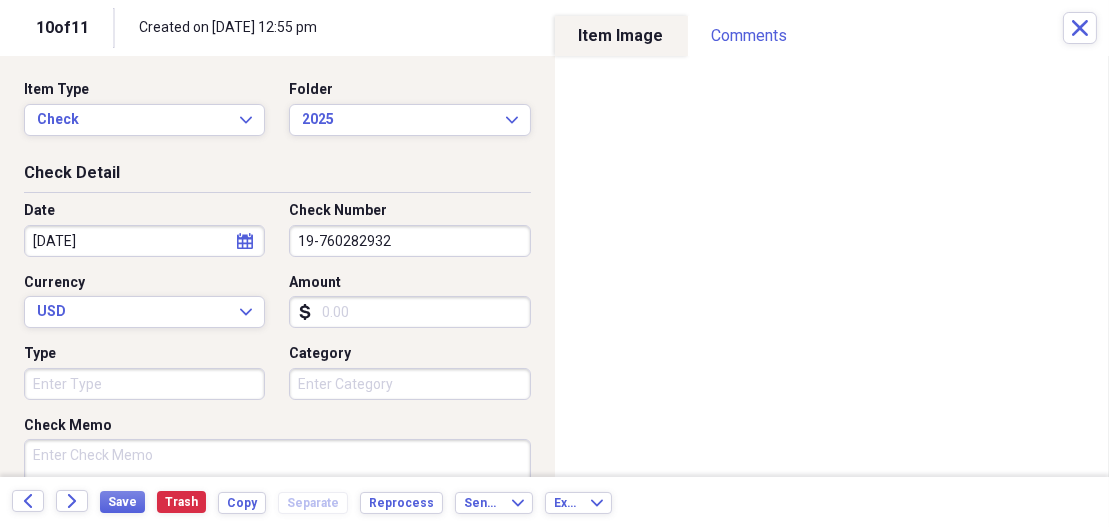 type on "19-760282932" 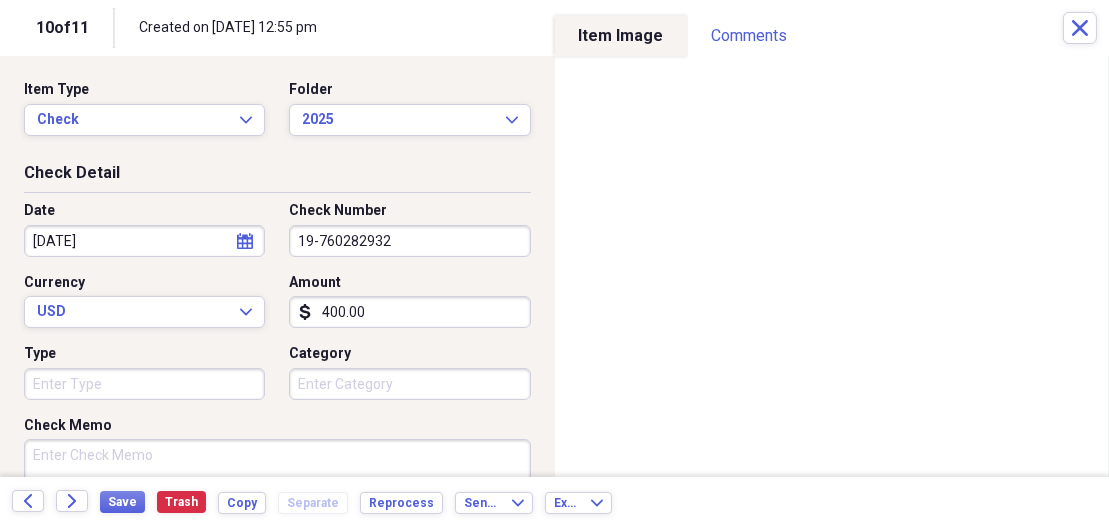 type on "400.00" 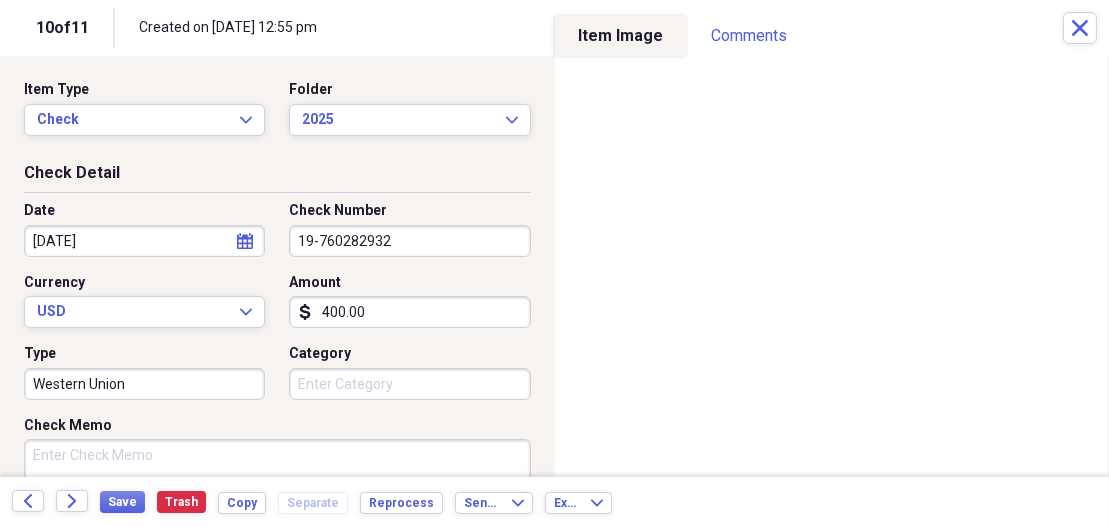 type on "Western Union" 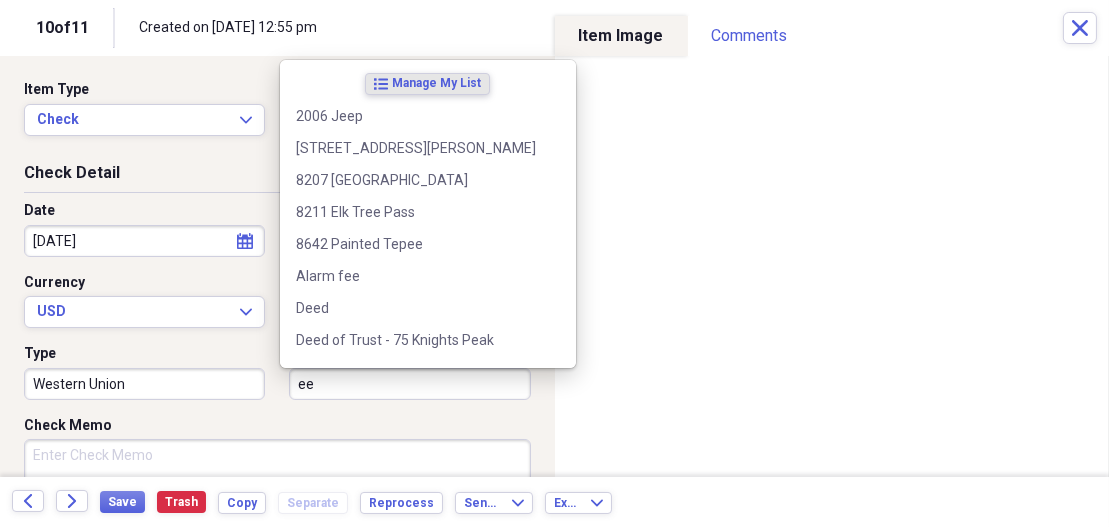 type on "e" 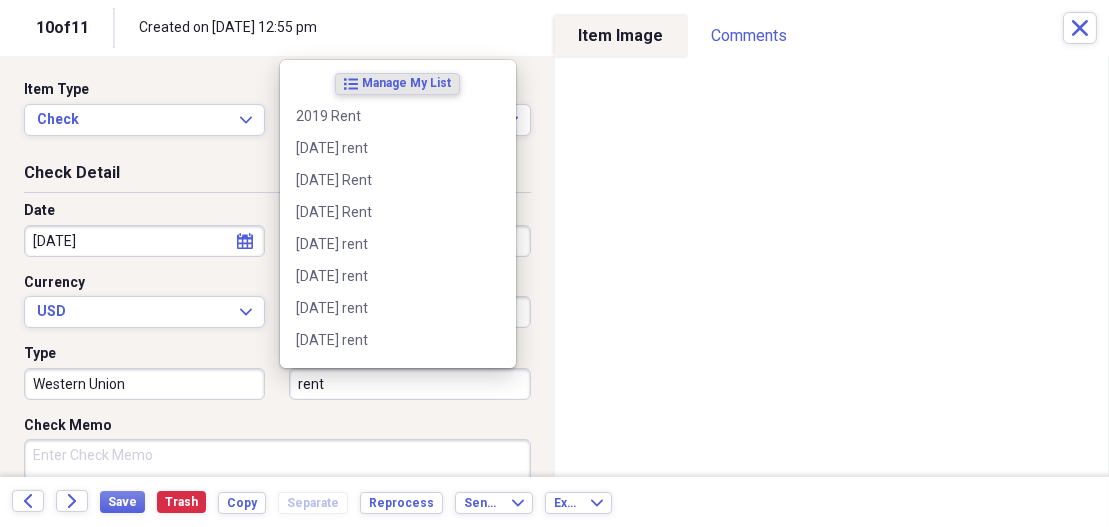 type on "rent" 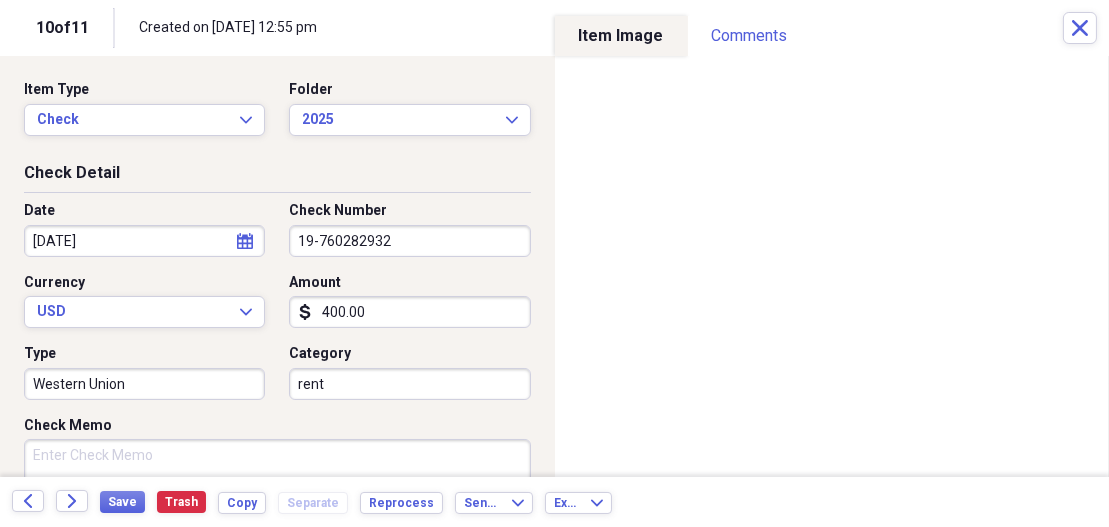click on "Check Memo" at bounding box center (277, 476) 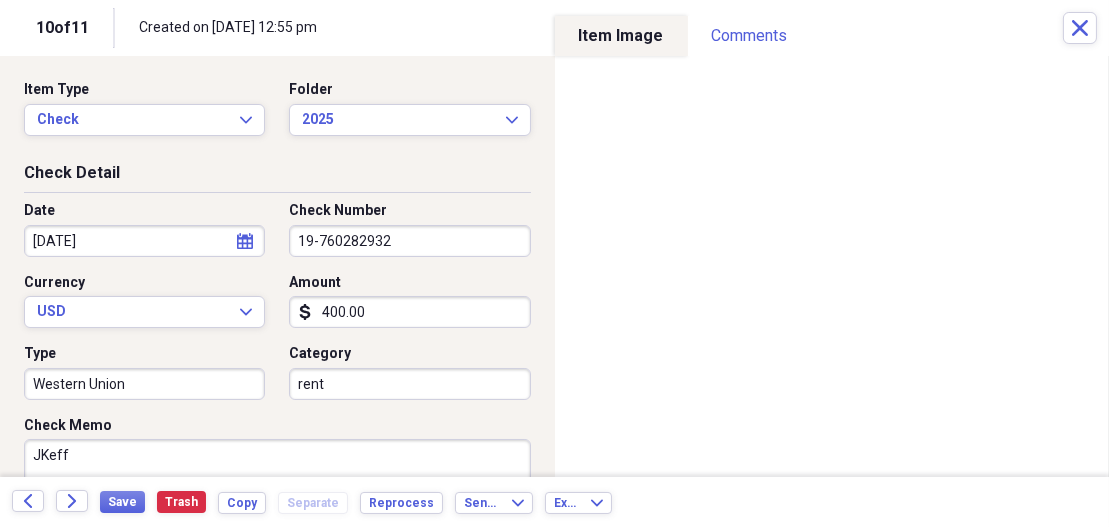 click on "Check Memo JKeff" at bounding box center [277, 465] 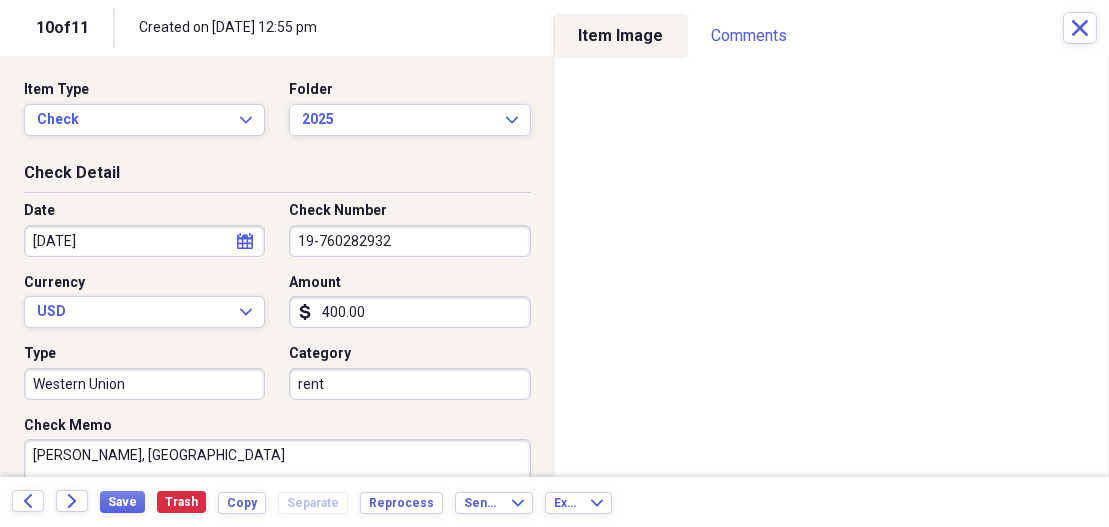 drag, startPoint x: 385, startPoint y: 237, endPoint x: 284, endPoint y: 248, distance: 101.597244 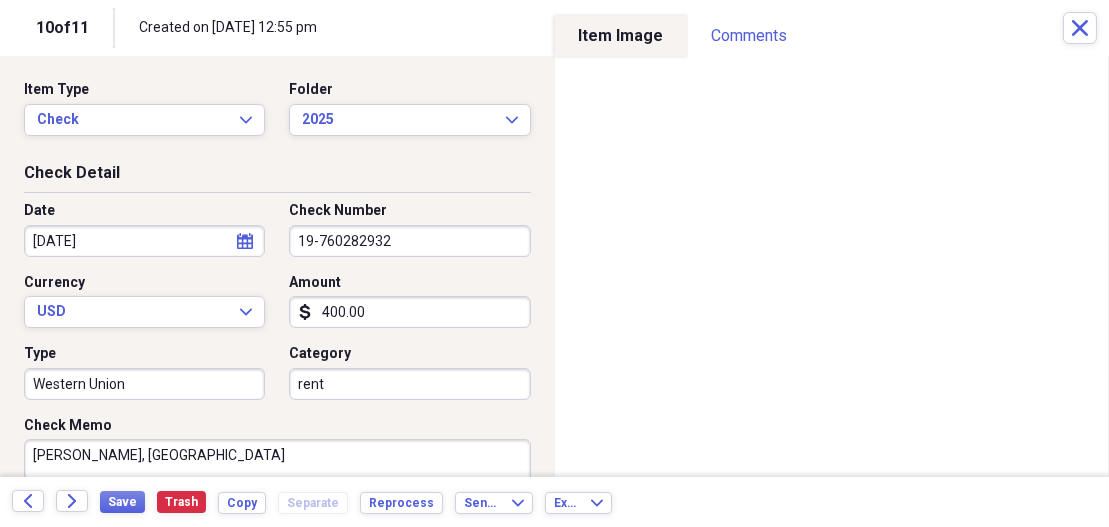 click on "[PERSON_NAME], [GEOGRAPHIC_DATA]" at bounding box center (277, 476) 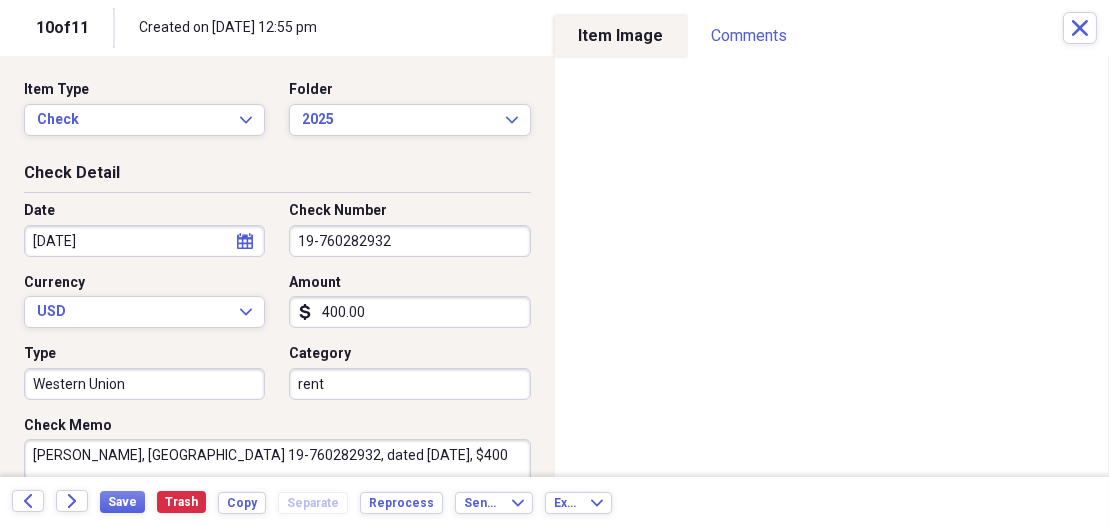drag, startPoint x: 106, startPoint y: 469, endPoint x: 23, endPoint y: 453, distance: 84.5281 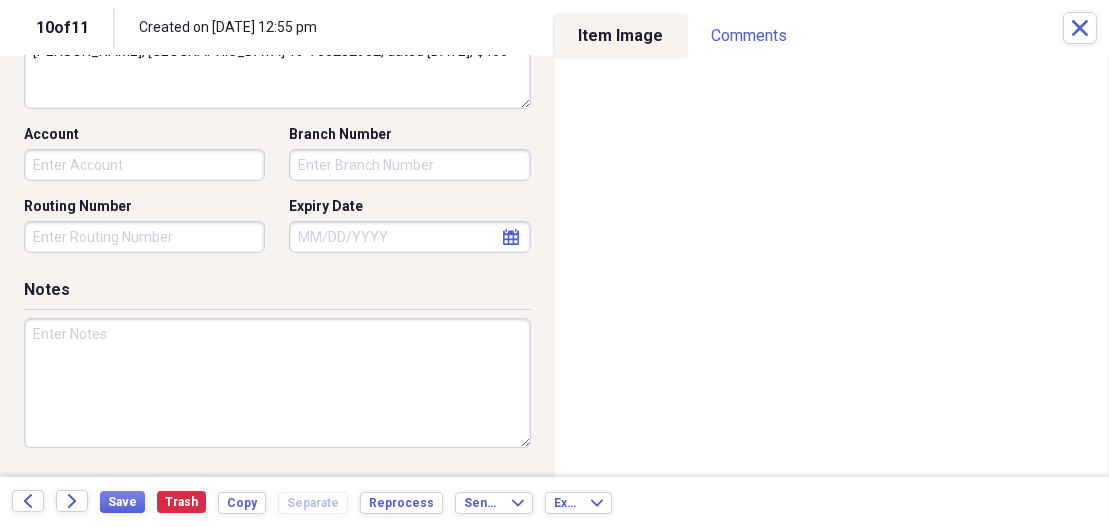 scroll, scrollTop: 463, scrollLeft: 0, axis: vertical 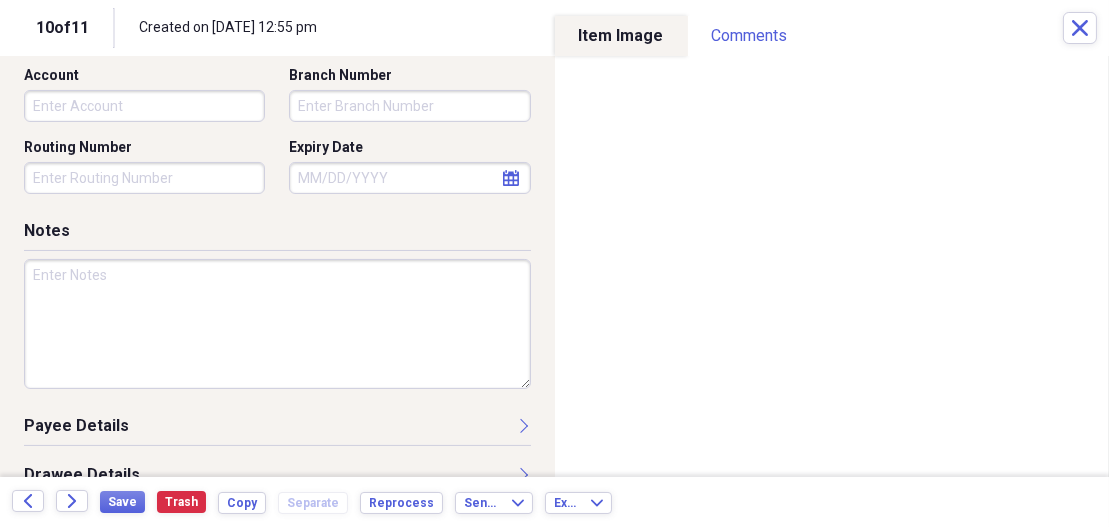 type on "[PERSON_NAME], [GEOGRAPHIC_DATA] 19-760282932, dated [DATE], $400" 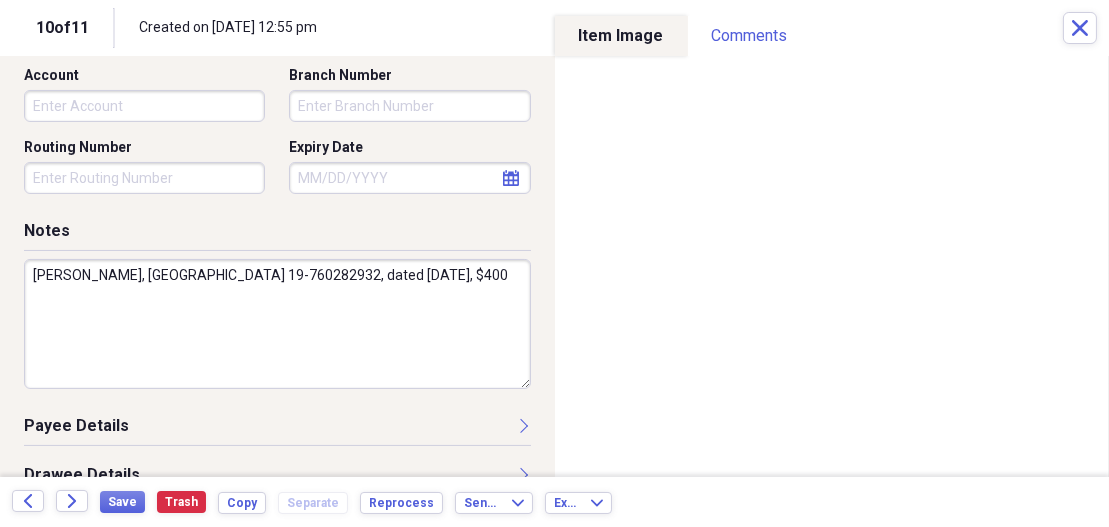 type on "[PERSON_NAME], [GEOGRAPHIC_DATA] 19-760282932, dated [DATE], $400" 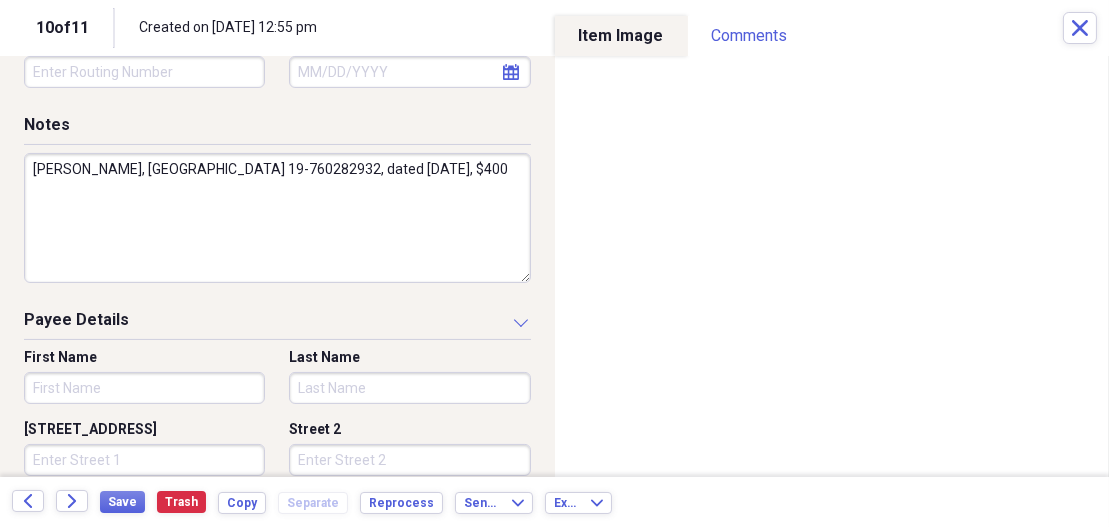 scroll, scrollTop: 567, scrollLeft: 0, axis: vertical 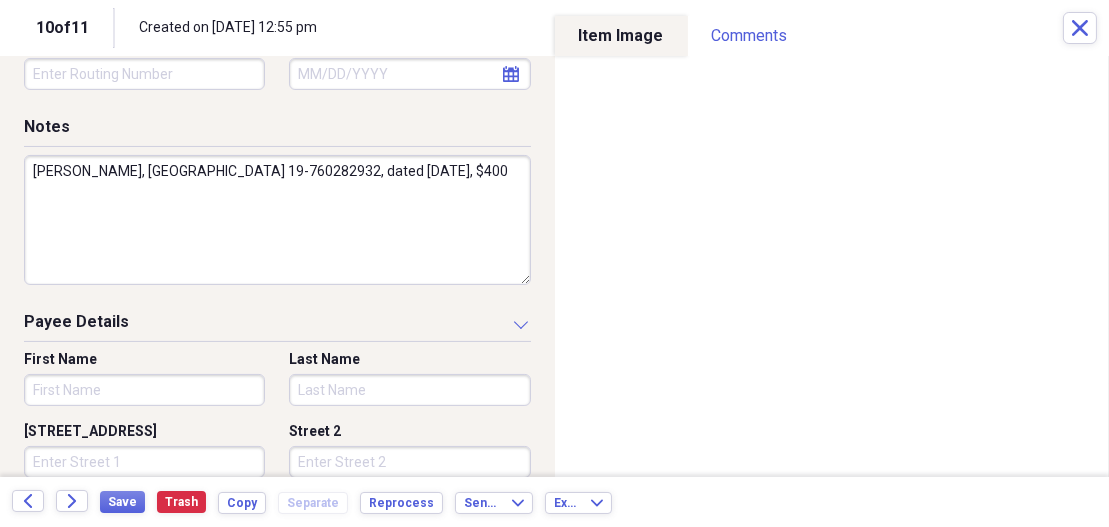 click on "First Name" at bounding box center (144, 390) 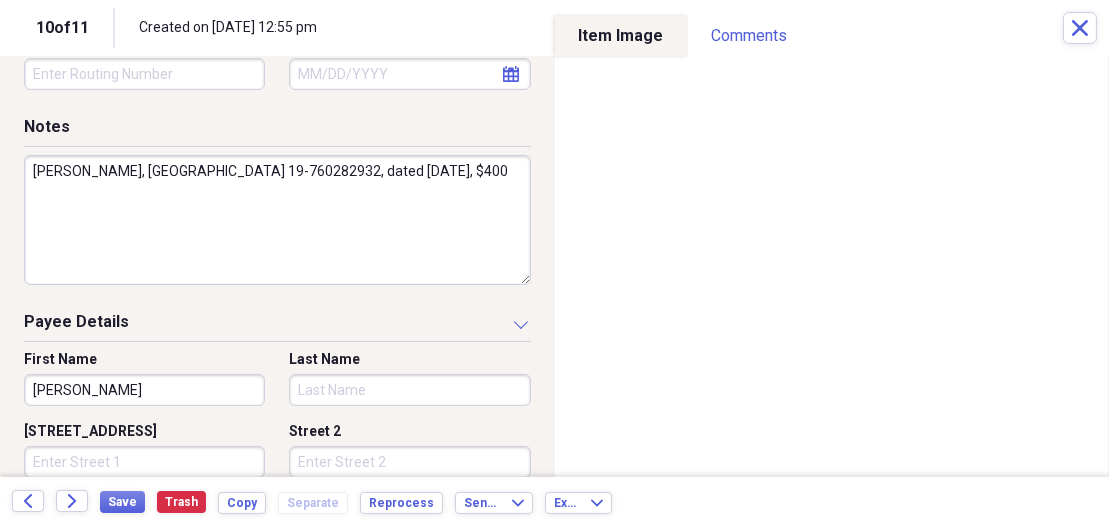 type on "[PERSON_NAME]" 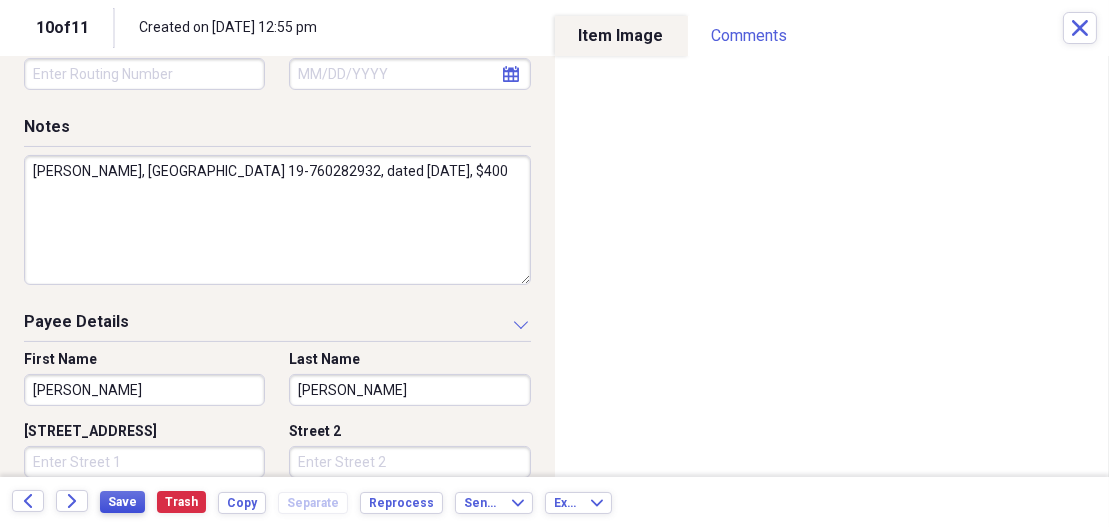 type on "[PERSON_NAME]" 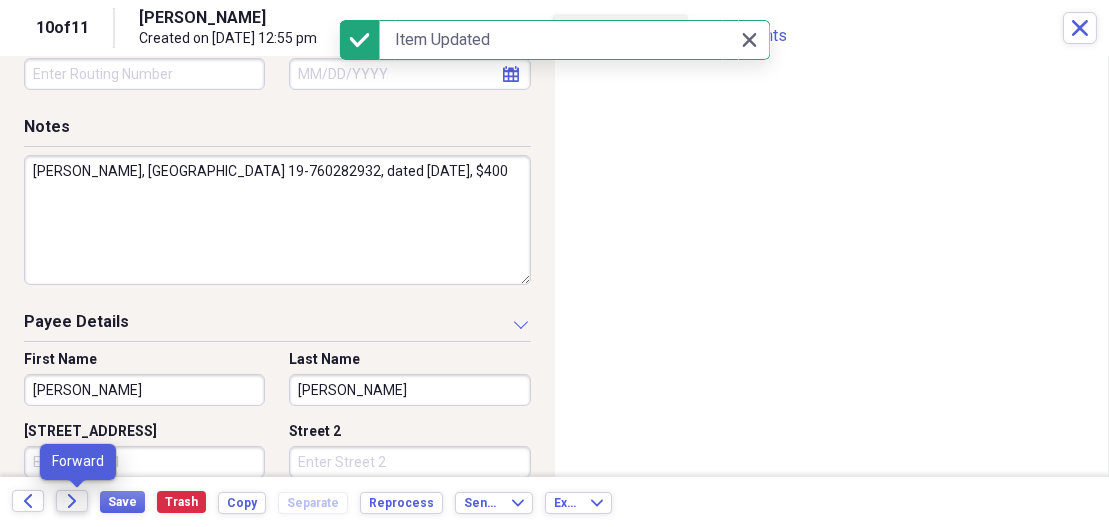 click on "Forward" 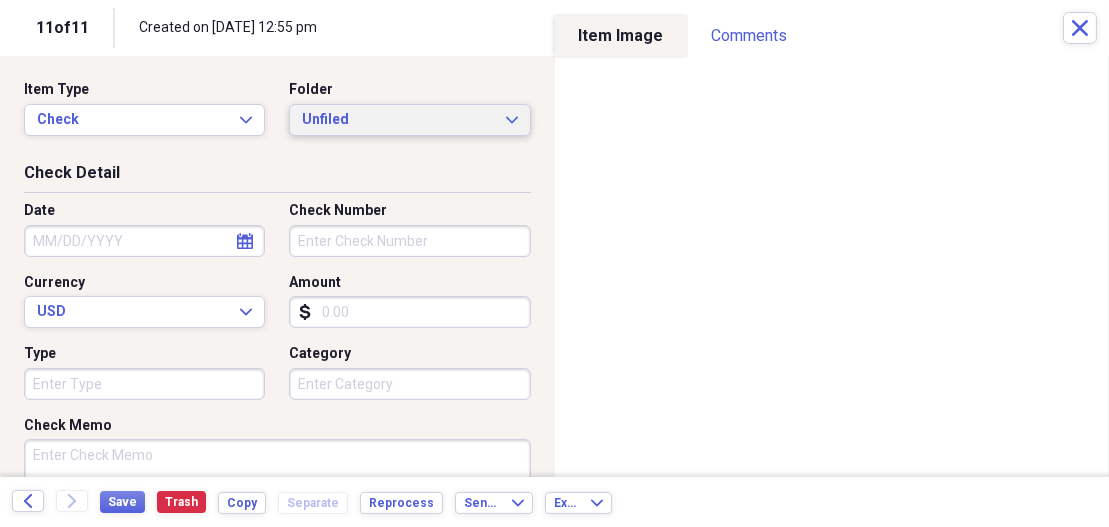 click on "Expand" 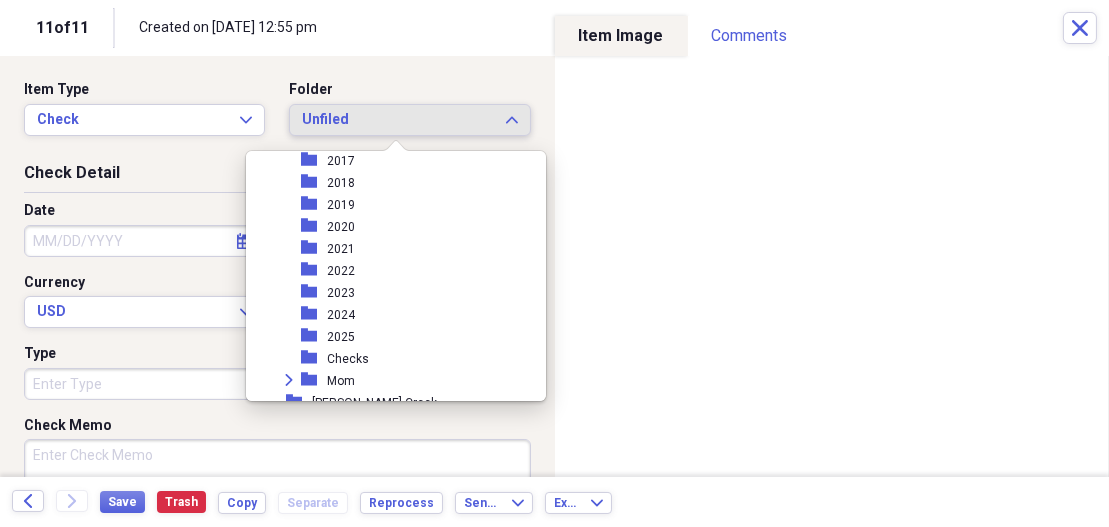 scroll, scrollTop: 437, scrollLeft: 0, axis: vertical 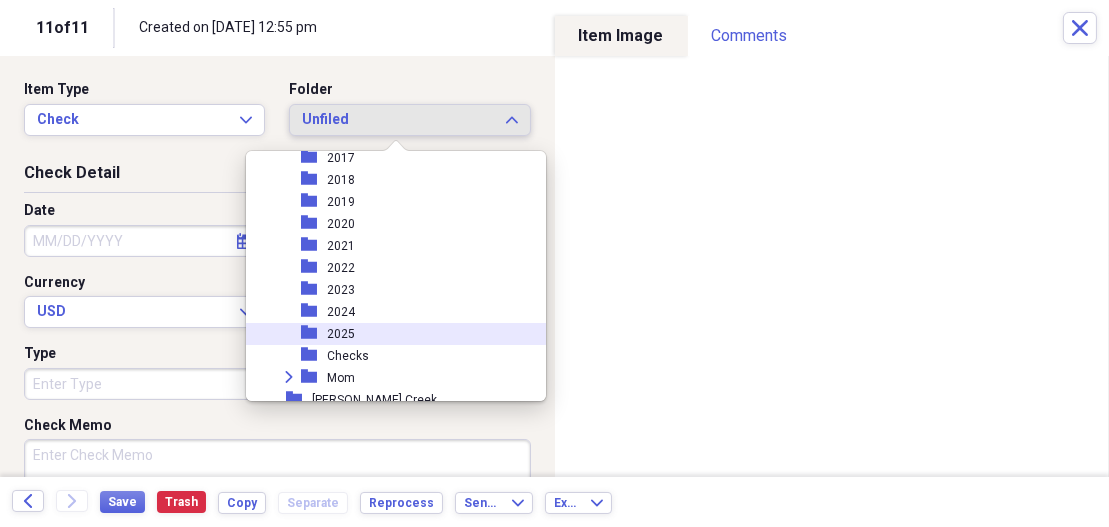 click on "2025" at bounding box center (341, 334) 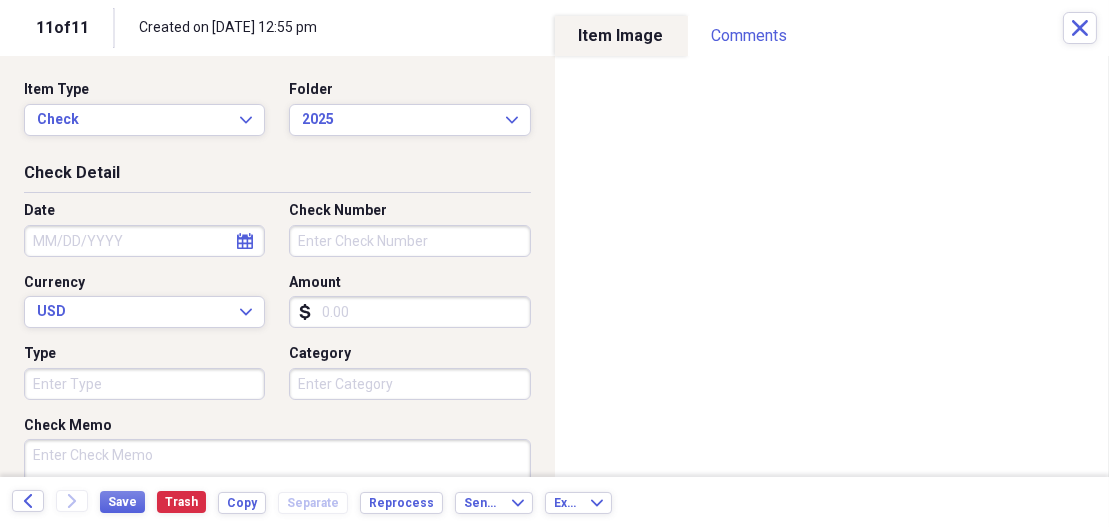click on "calendar" 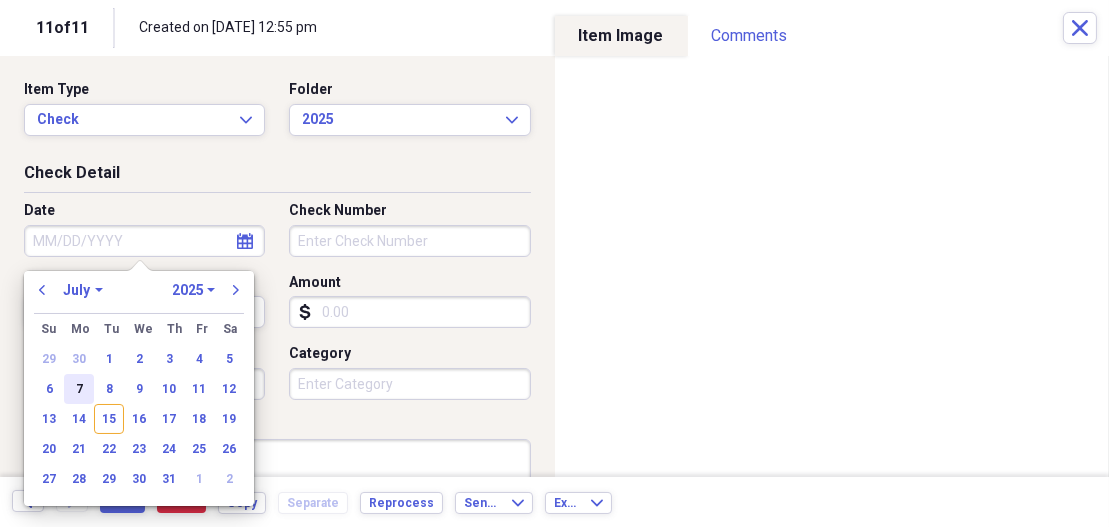 click on "7" at bounding box center [79, 389] 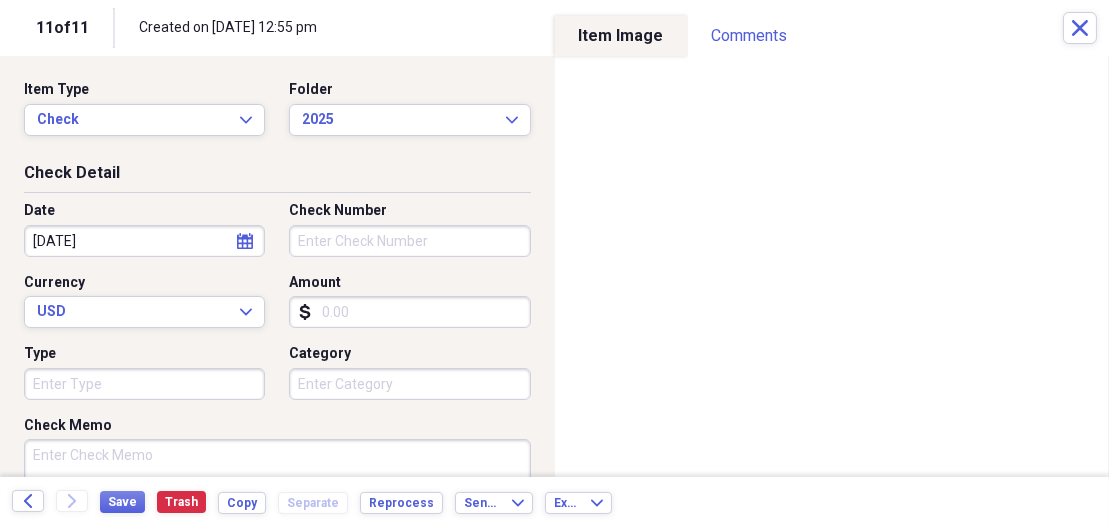click on "Check Number" at bounding box center [409, 241] 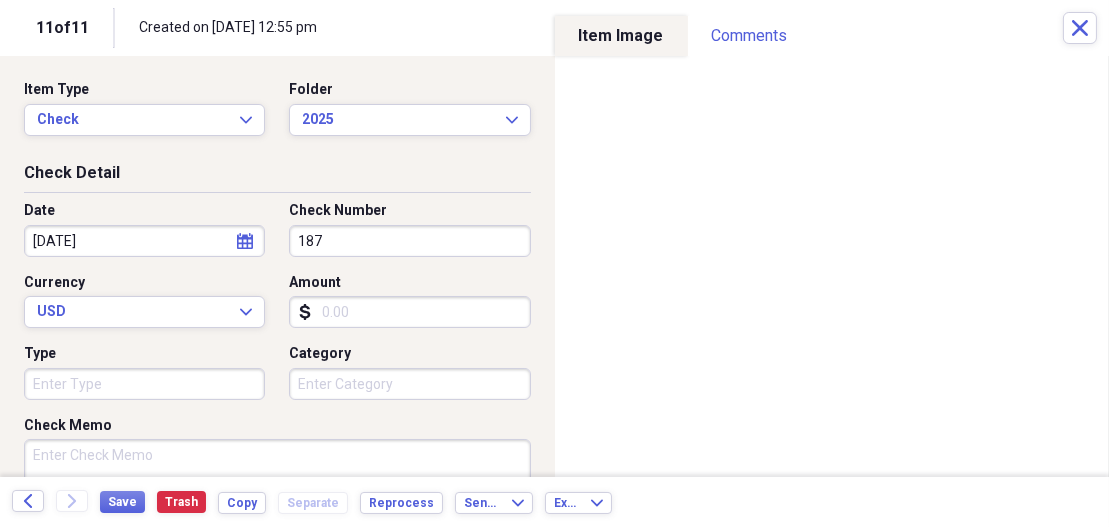 type on "187" 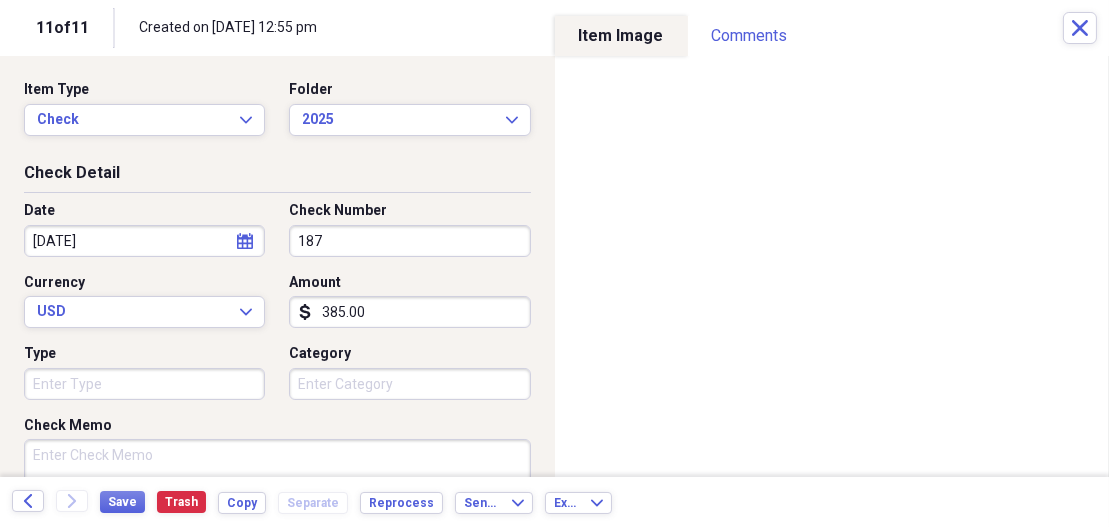 type on "385.00" 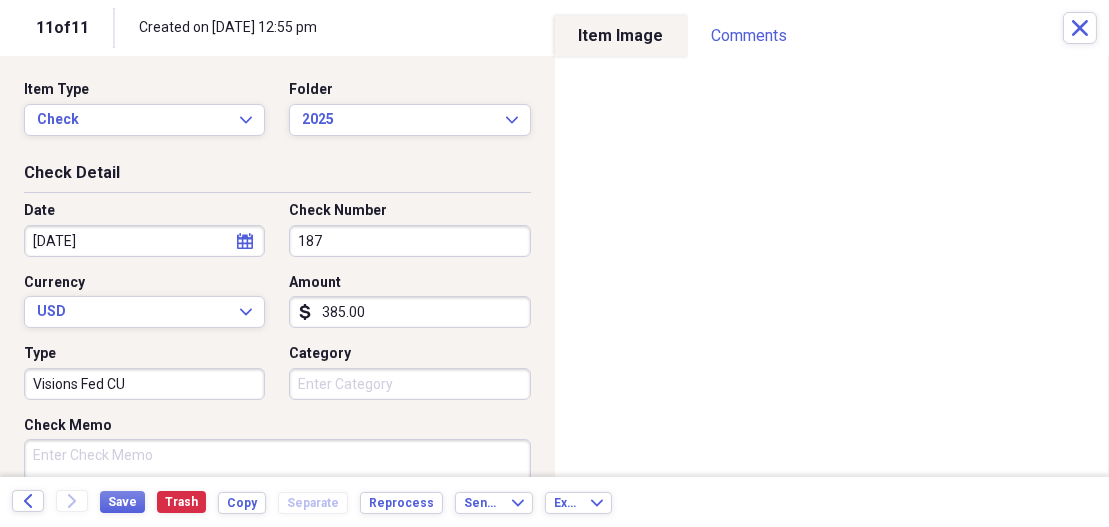 type on "Visions Fed CU" 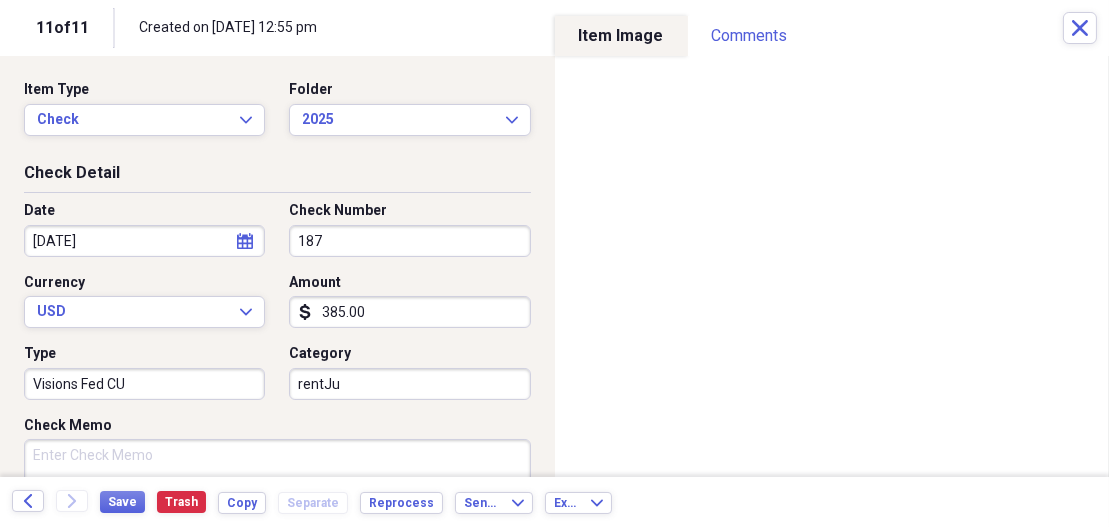 type on "rentJu" 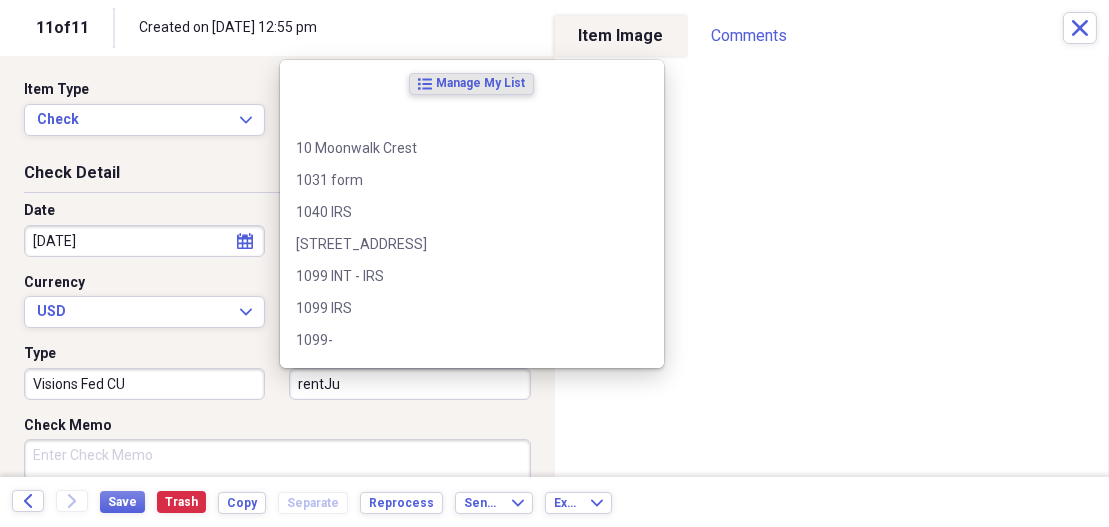 click on "rentJu" at bounding box center [409, 384] 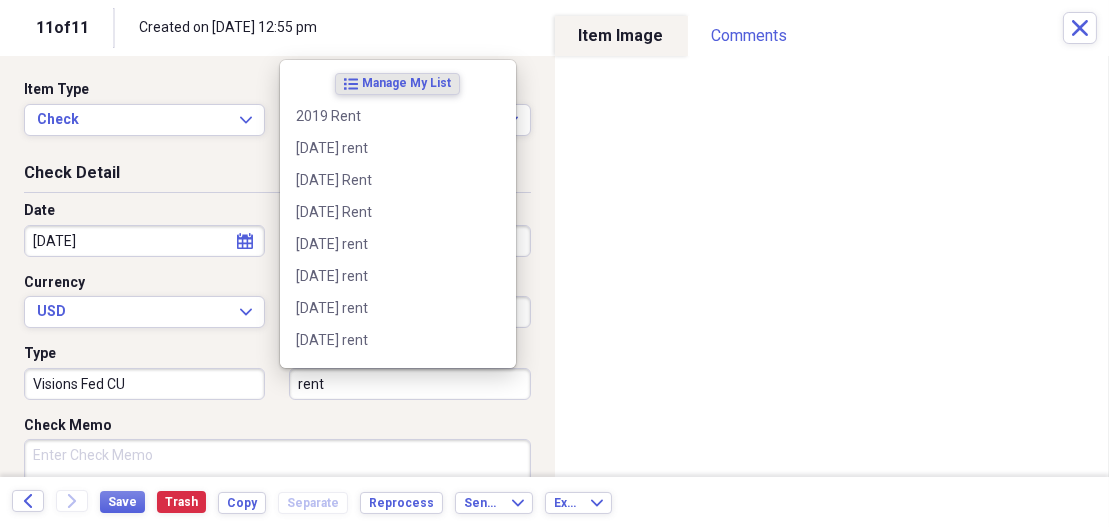 type on "rent" 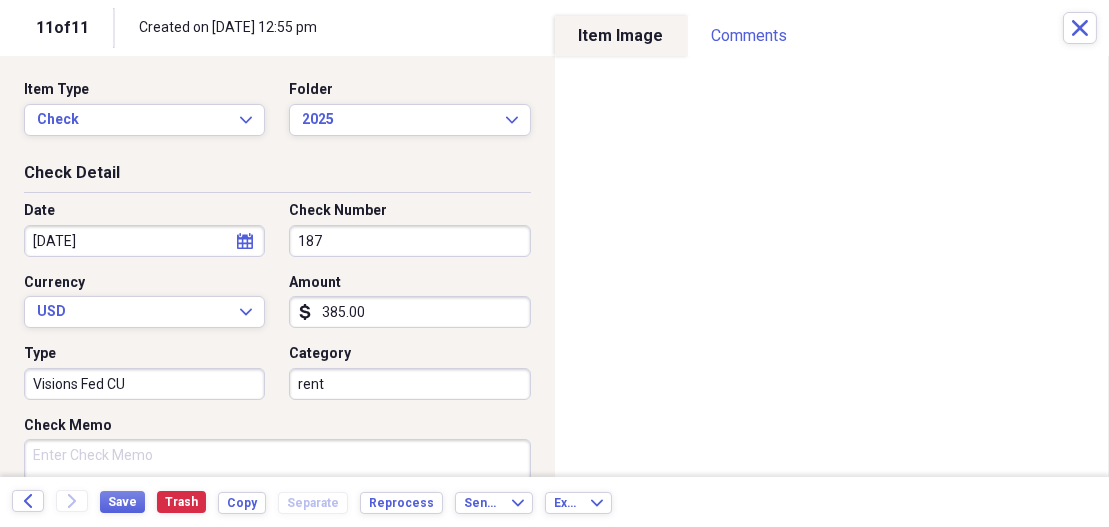 drag, startPoint x: 207, startPoint y: 437, endPoint x: 133, endPoint y: 486, distance: 88.752464 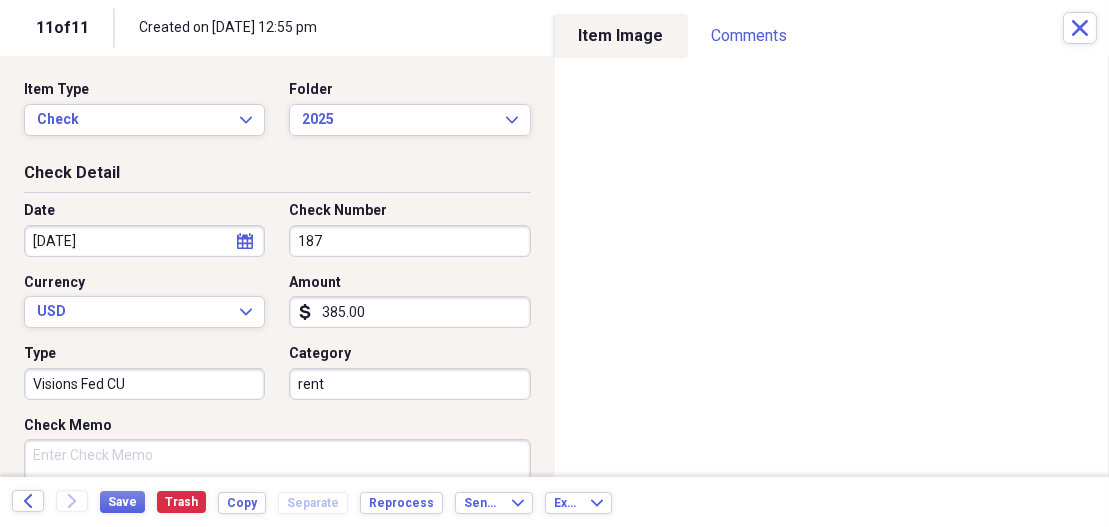 click on "Check Memo" at bounding box center [277, 476] 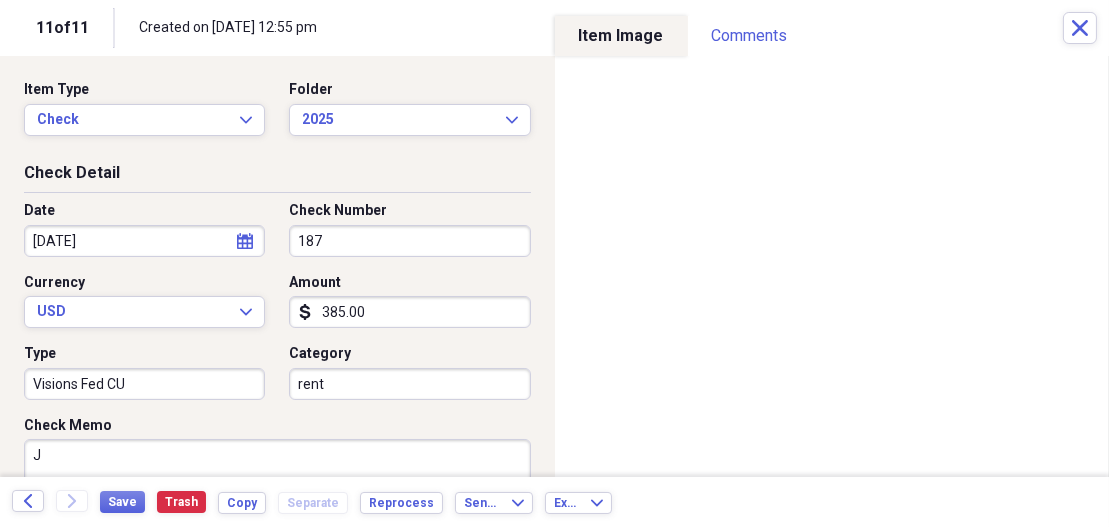 click on "J" at bounding box center (277, 476) 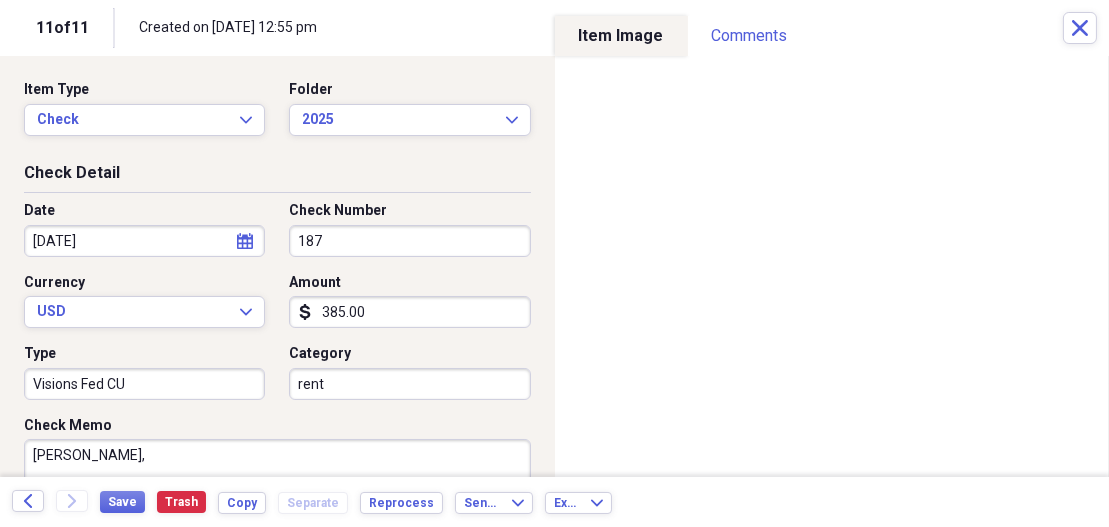 click on "Back Forward Save Trash Copy Separate Reprocess Send To Expand Export Expand" at bounding box center [554, 502] 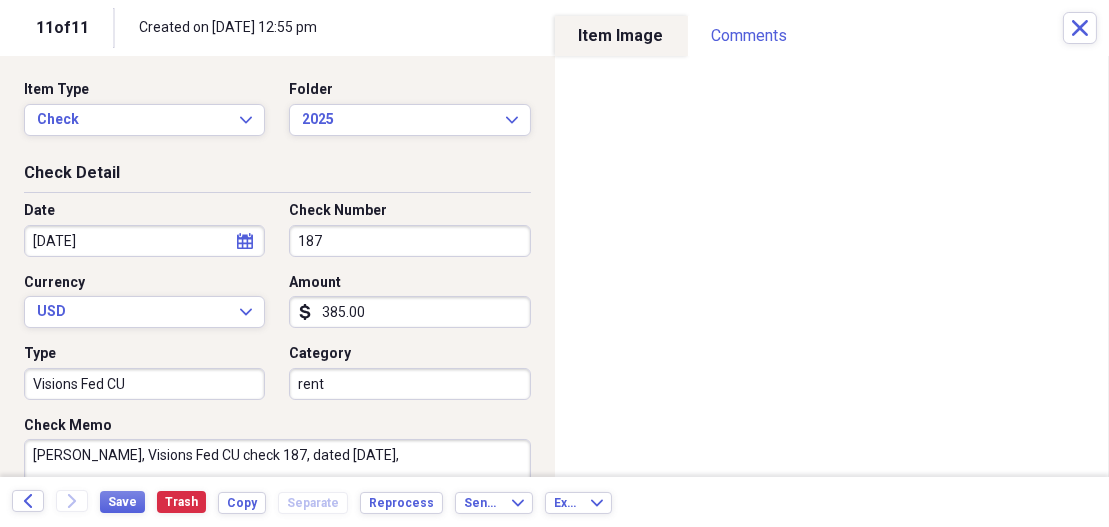 click on "[PERSON_NAME], Visions Fed CU check 187, dated [DATE]," at bounding box center [277, 476] 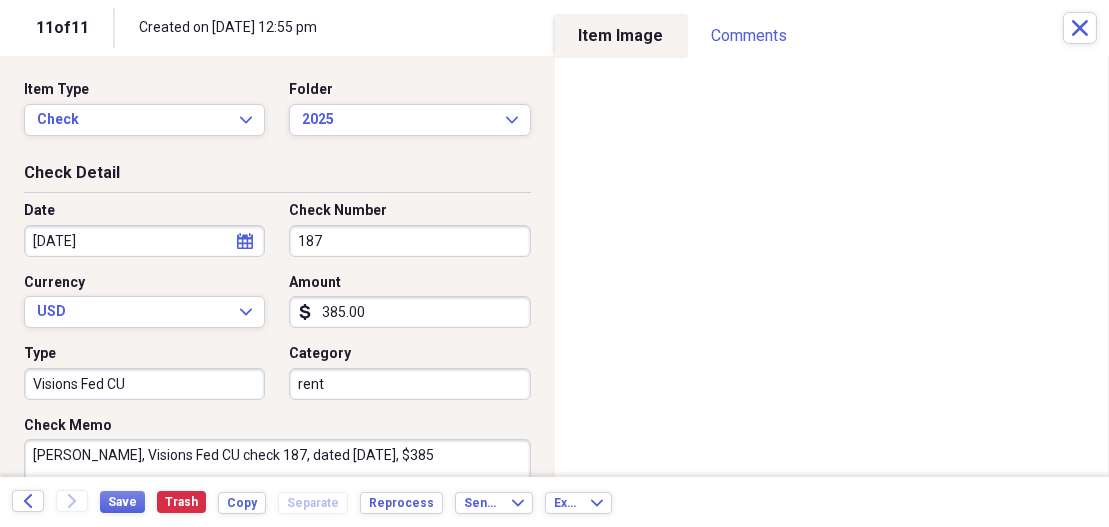 drag, startPoint x: 448, startPoint y: 447, endPoint x: 32, endPoint y: 460, distance: 416.20306 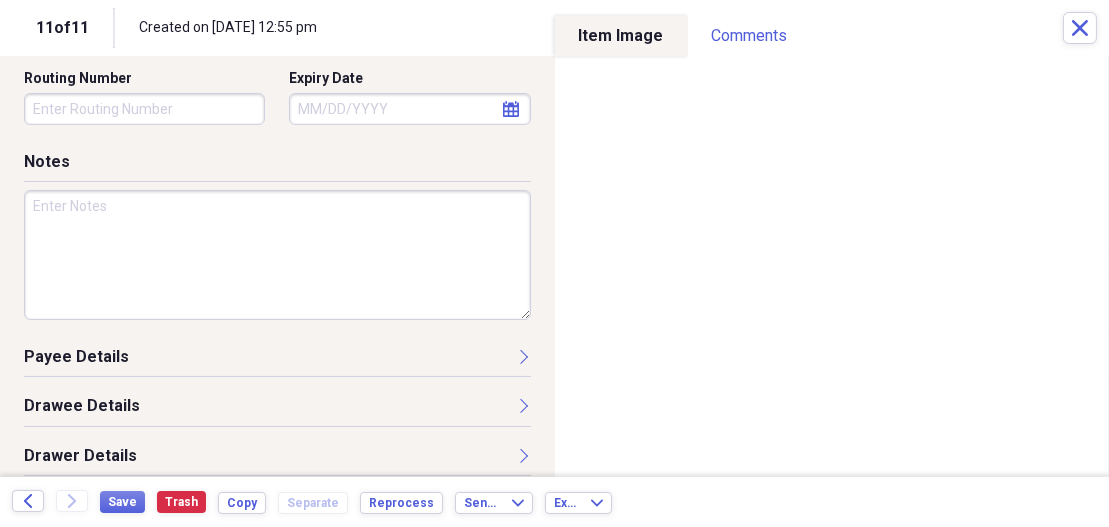 scroll, scrollTop: 546, scrollLeft: 0, axis: vertical 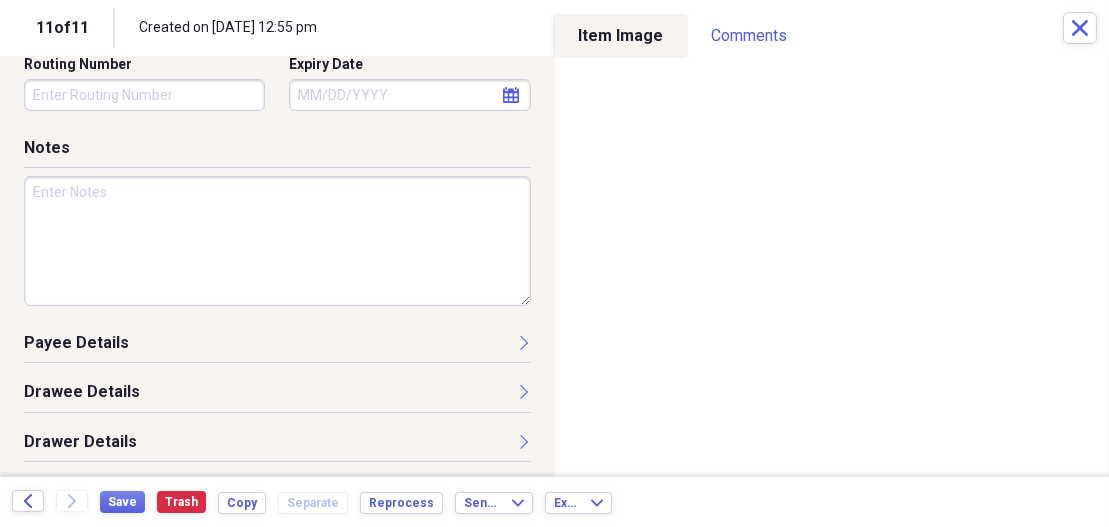 type on "[PERSON_NAME], Visions Fed CU check 187, dated [DATE], $385" 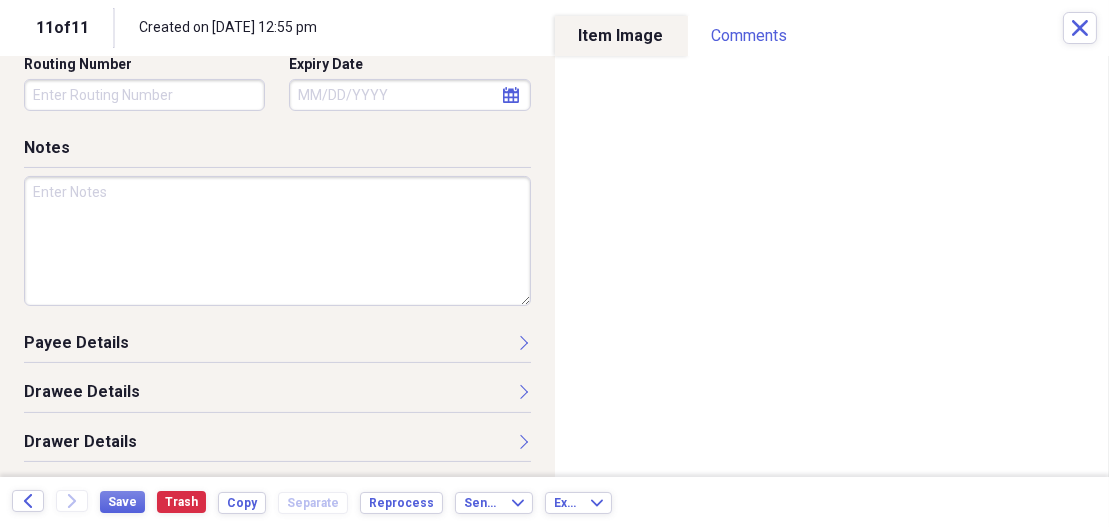 paste on "[PERSON_NAME], Visions Fed CU check 187, dated [DATE], $385" 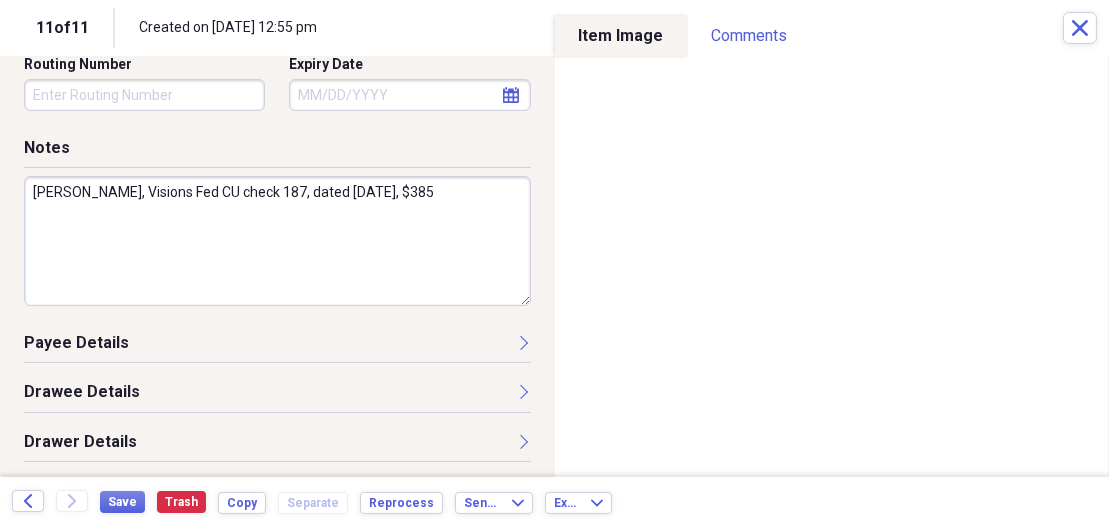 type on "[PERSON_NAME], Visions Fed CU check 187, dated [DATE], $385" 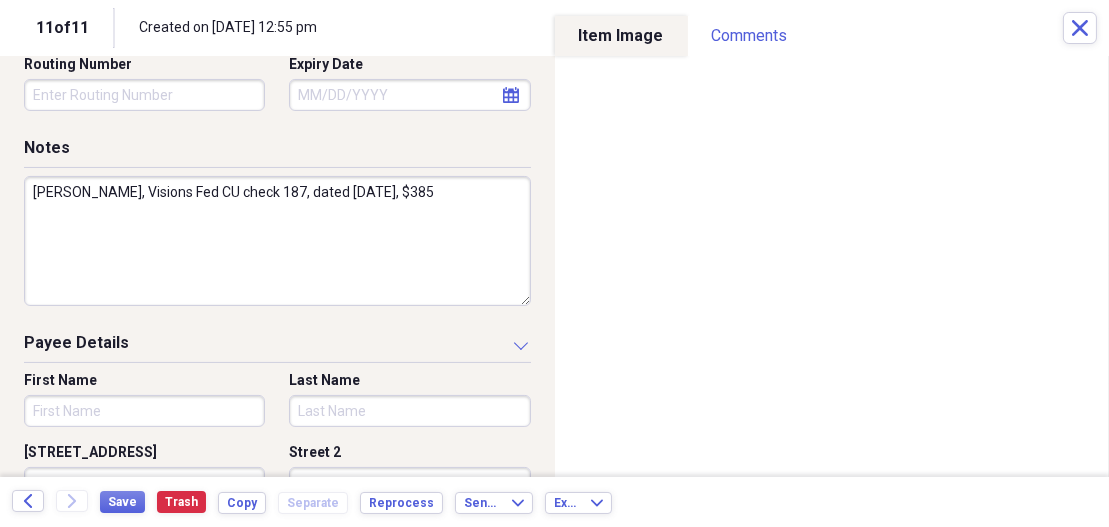 click on "First Name" at bounding box center [144, 411] 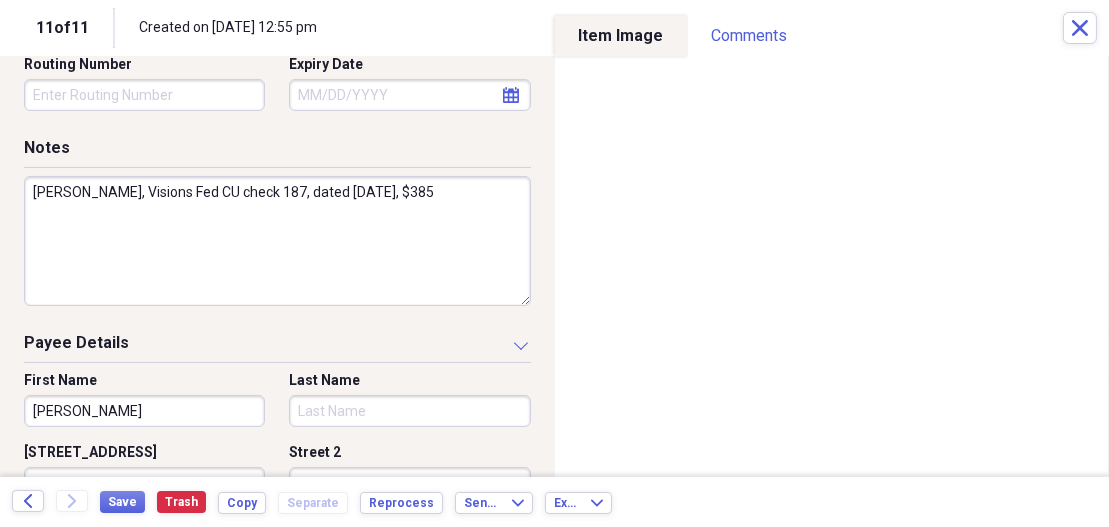 type on "[PERSON_NAME]" 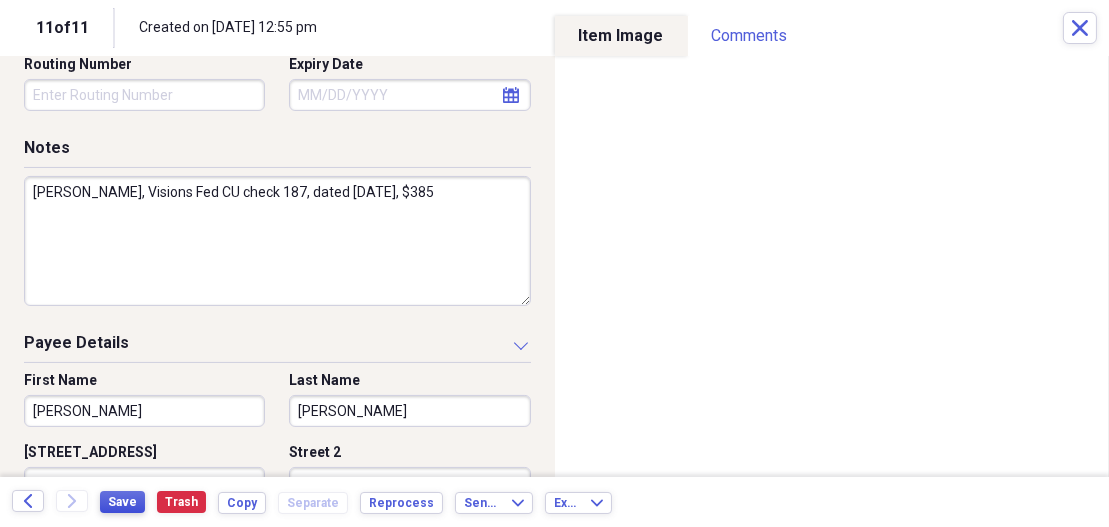 type on "[PERSON_NAME]" 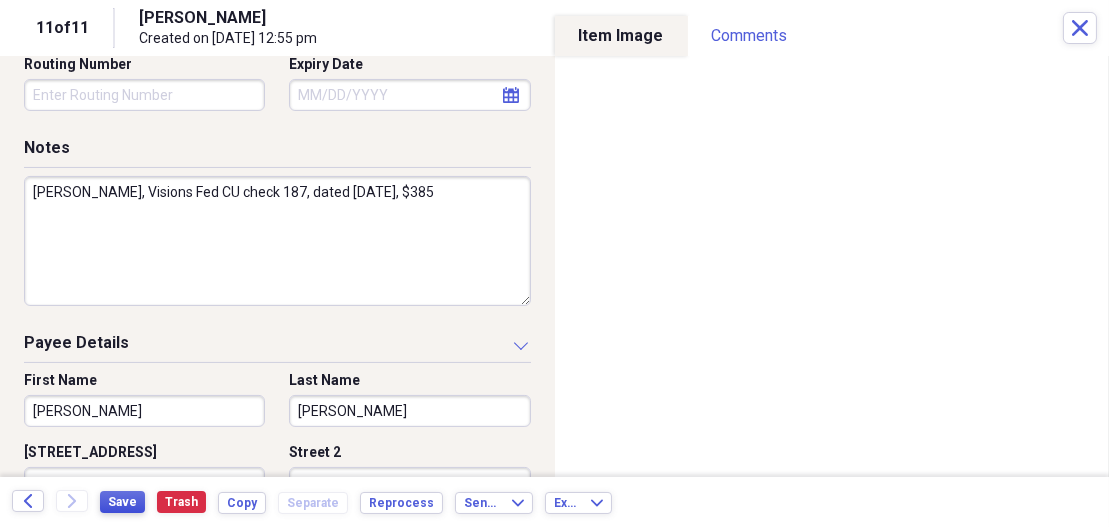 click on "Save" at bounding box center [122, 502] 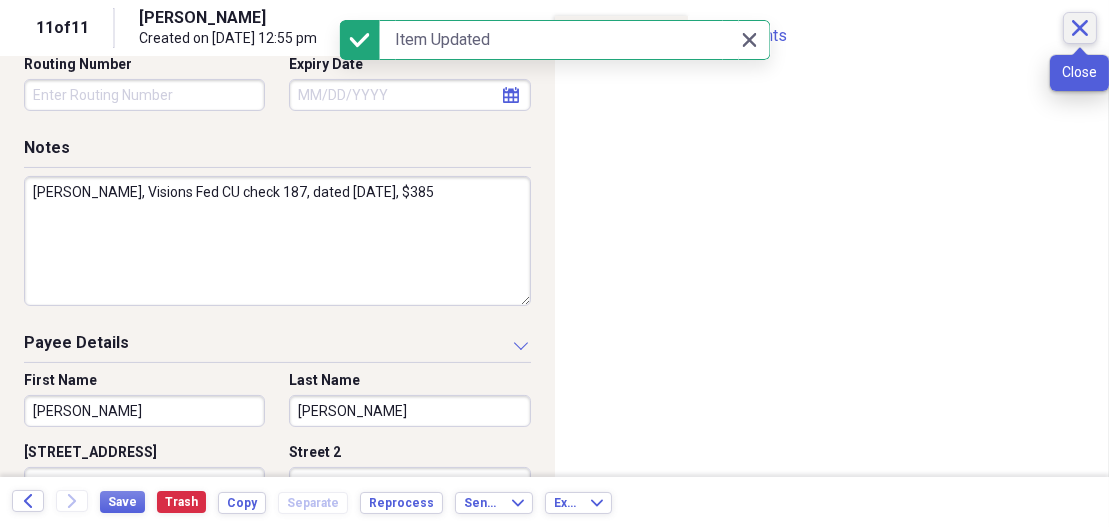 click 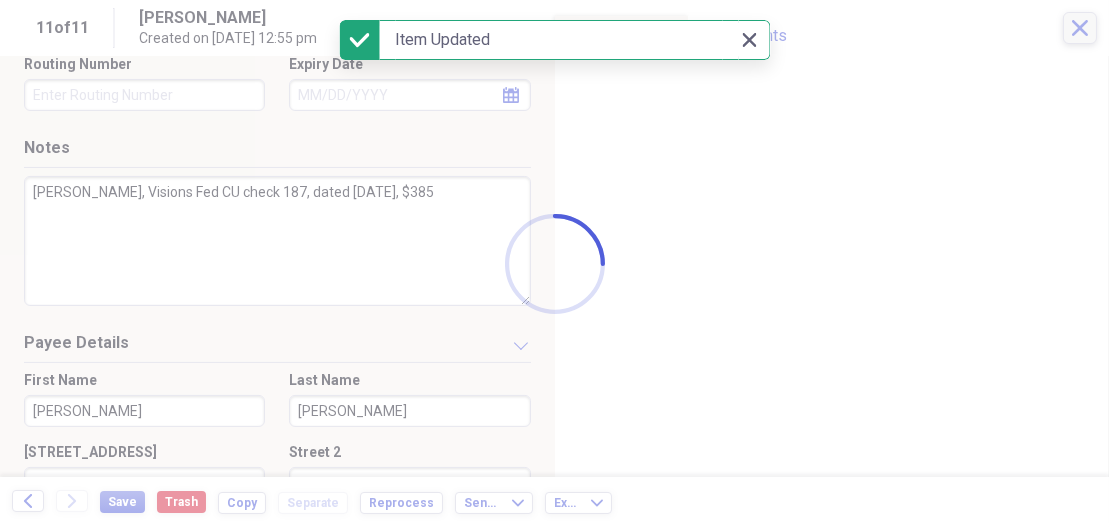 checkbox on "false" 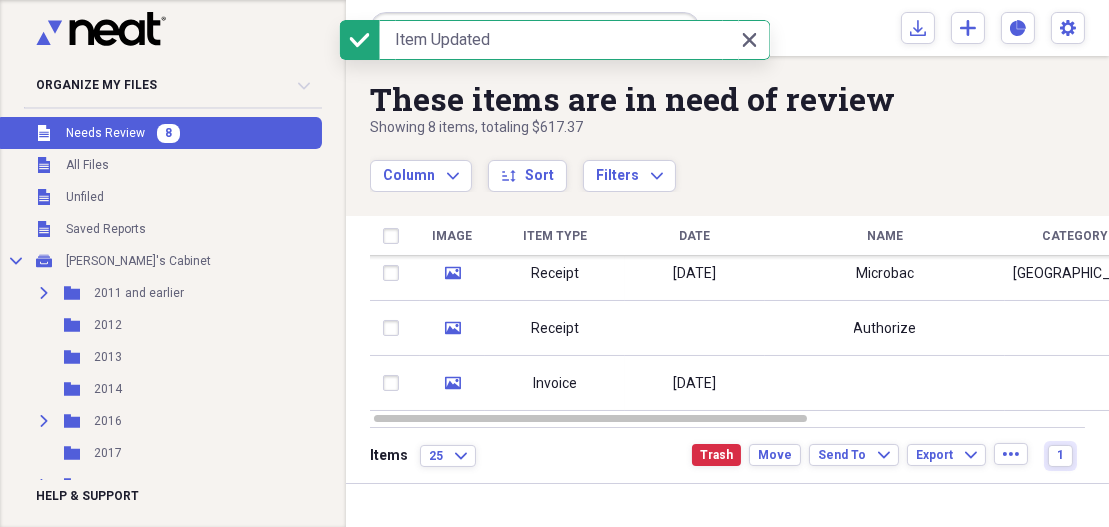 checkbox on "true" 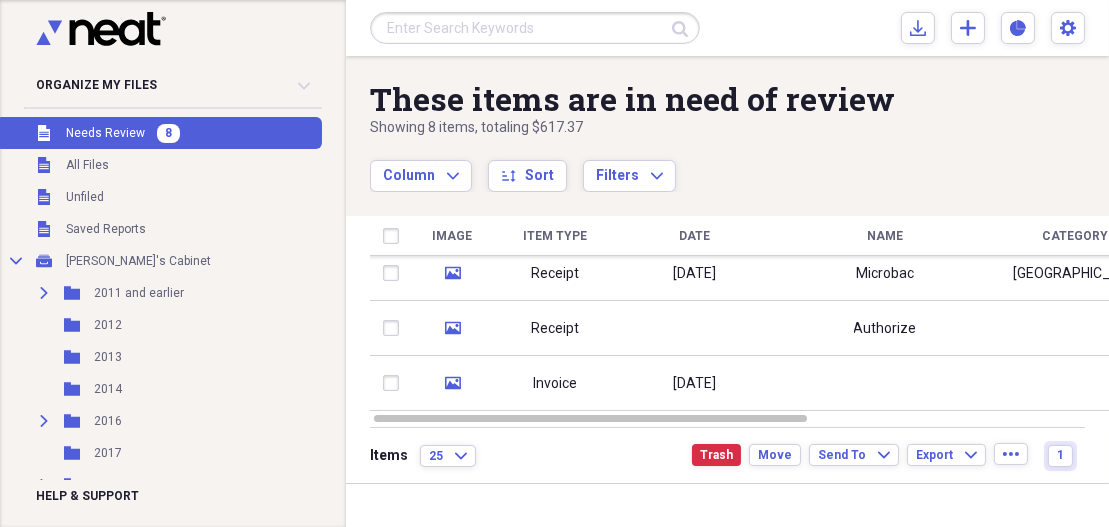 click at bounding box center (1131, 383) 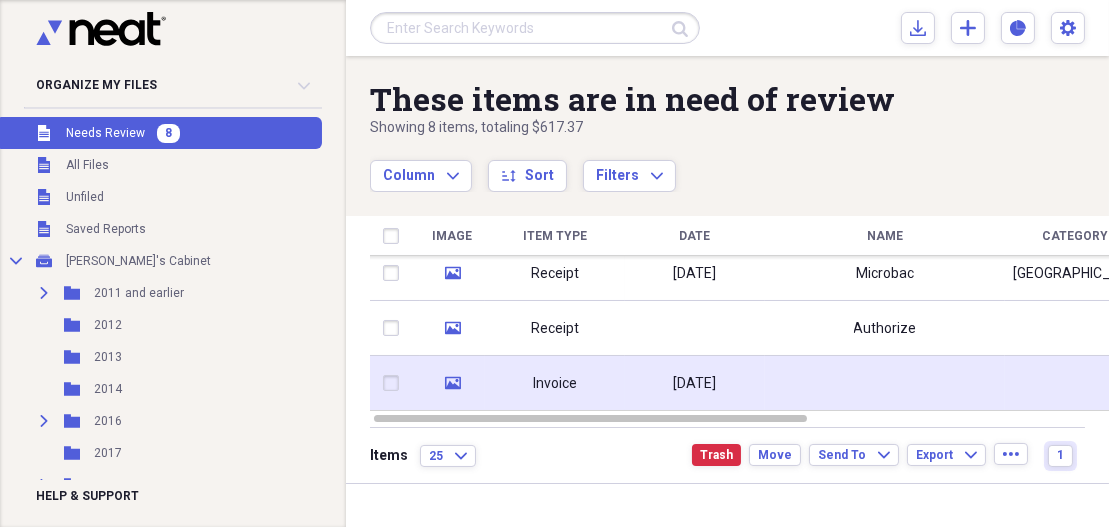 click at bounding box center [395, 383] 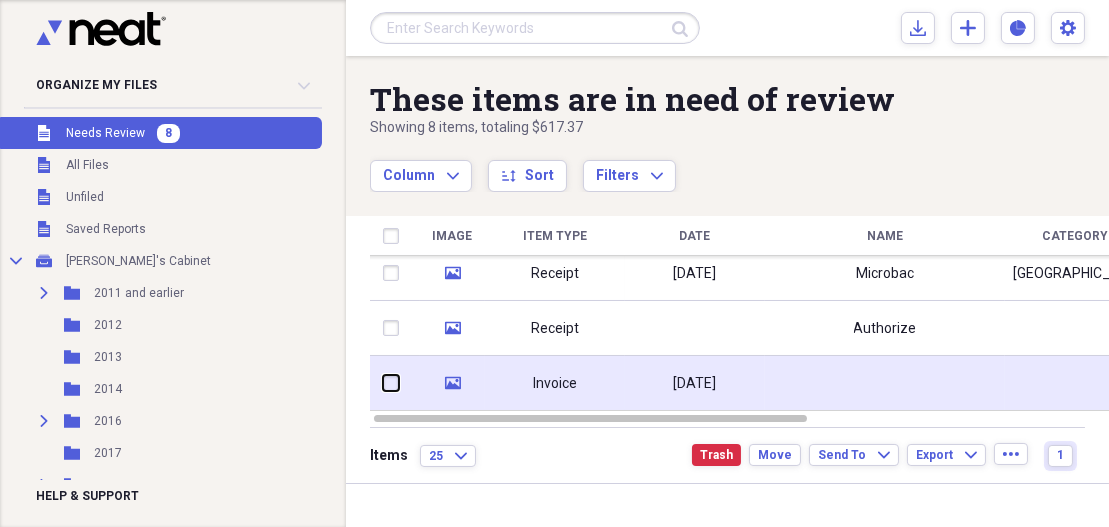 click at bounding box center (383, 383) 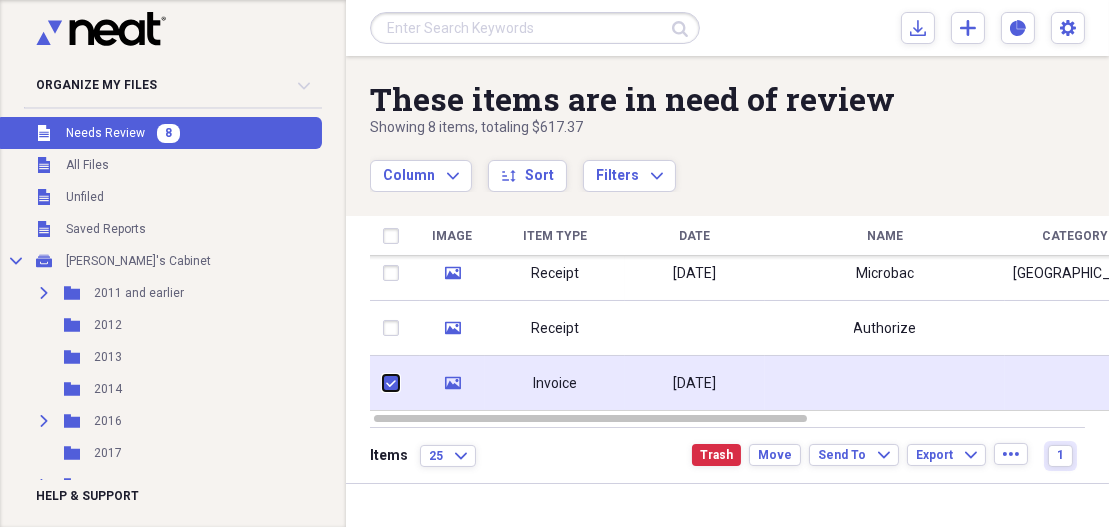 checkbox on "true" 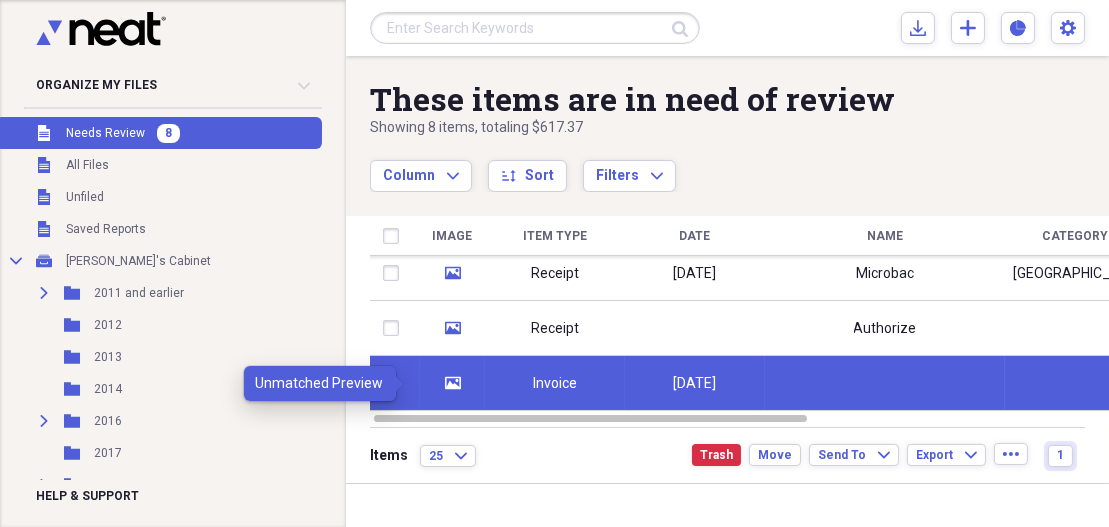 click on "media" 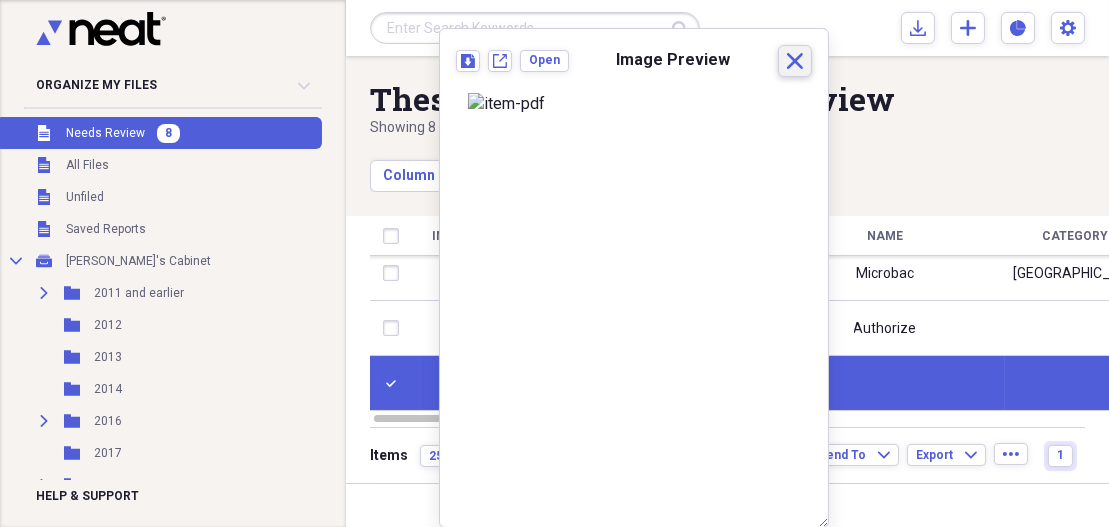 click 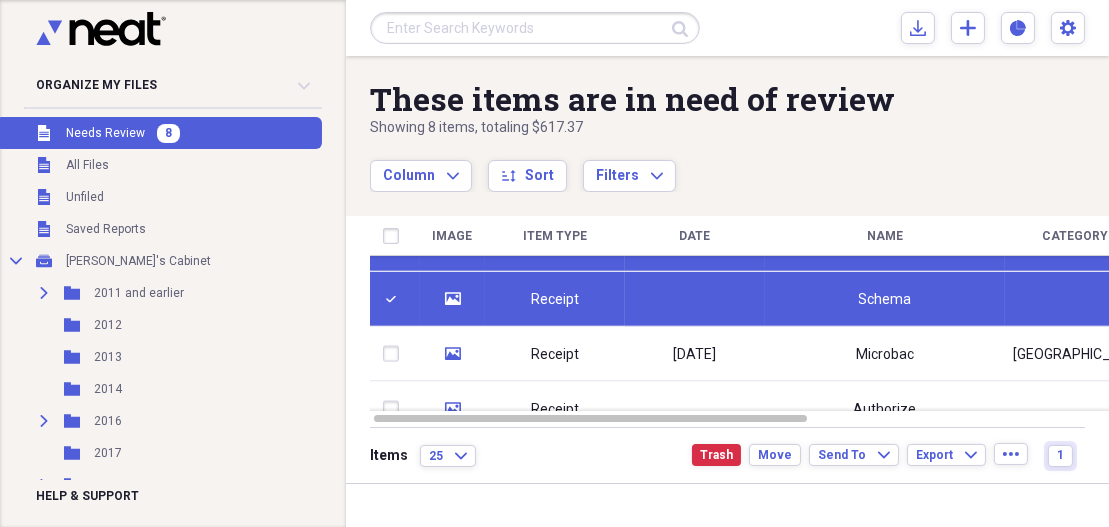 drag, startPoint x: 1099, startPoint y: 373, endPoint x: 1096, endPoint y: 309, distance: 64.070274 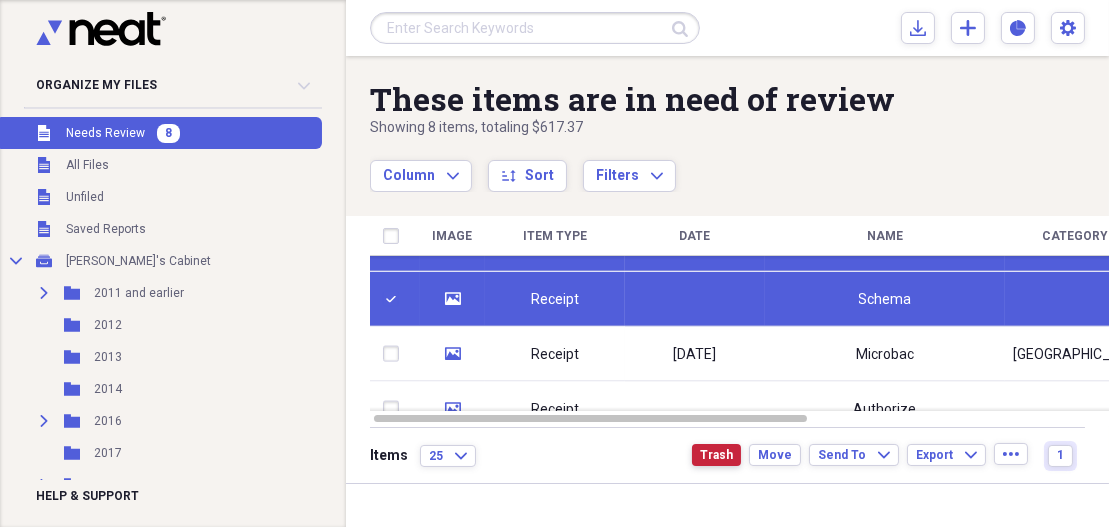 click on "Trash" at bounding box center [716, 455] 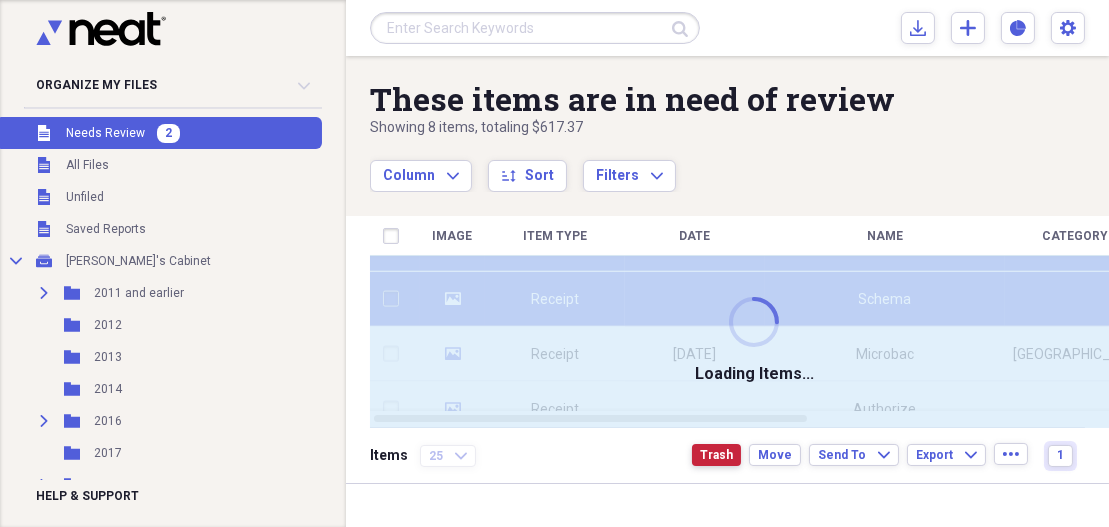 checkbox on "false" 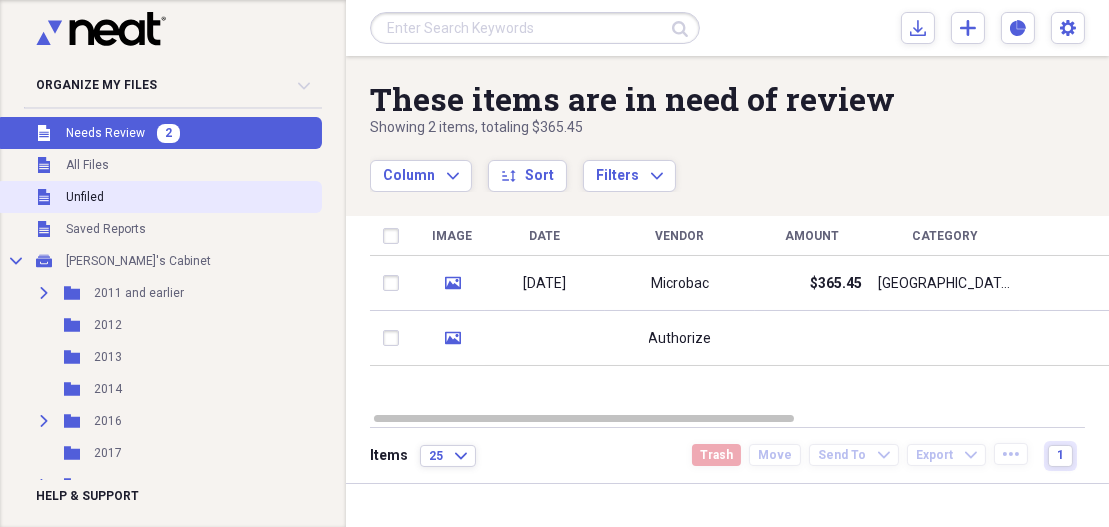 click on "Unfiled" at bounding box center [85, 197] 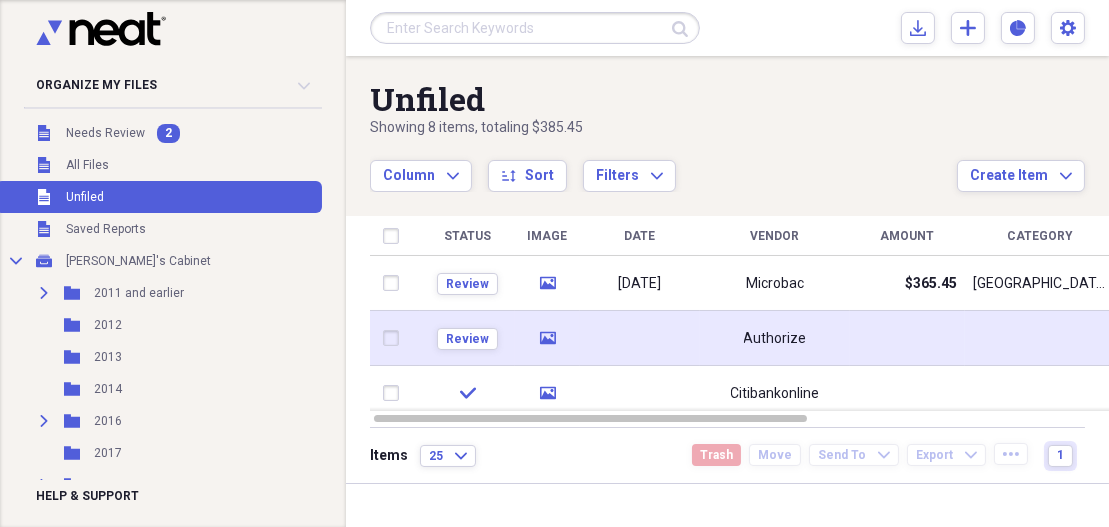 click at bounding box center [395, 338] 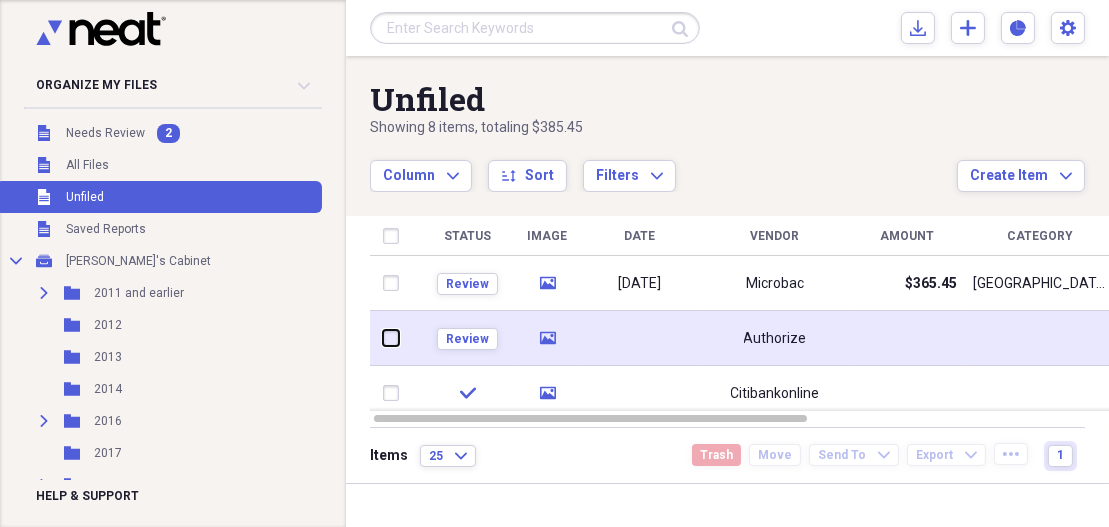click at bounding box center [383, 338] 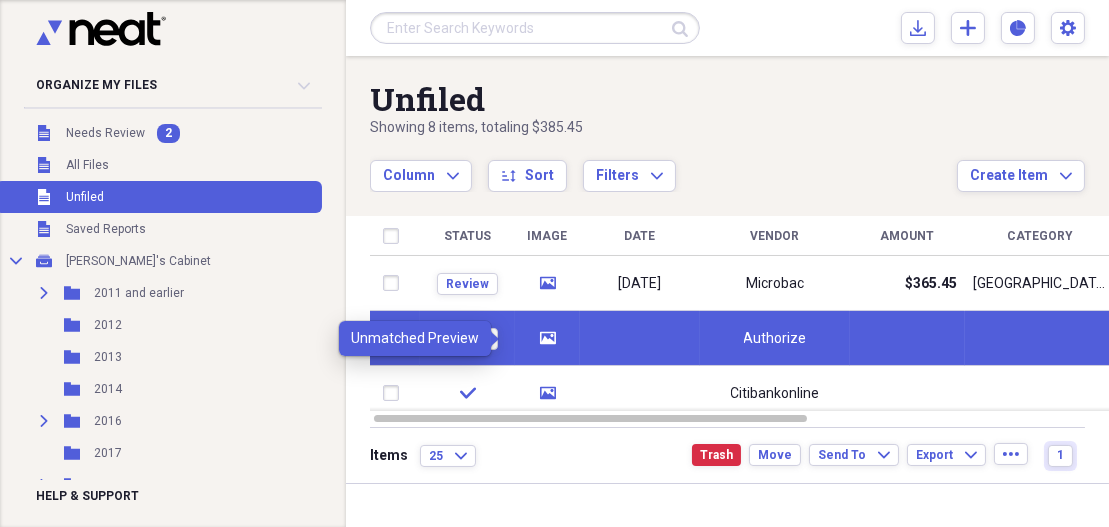 click 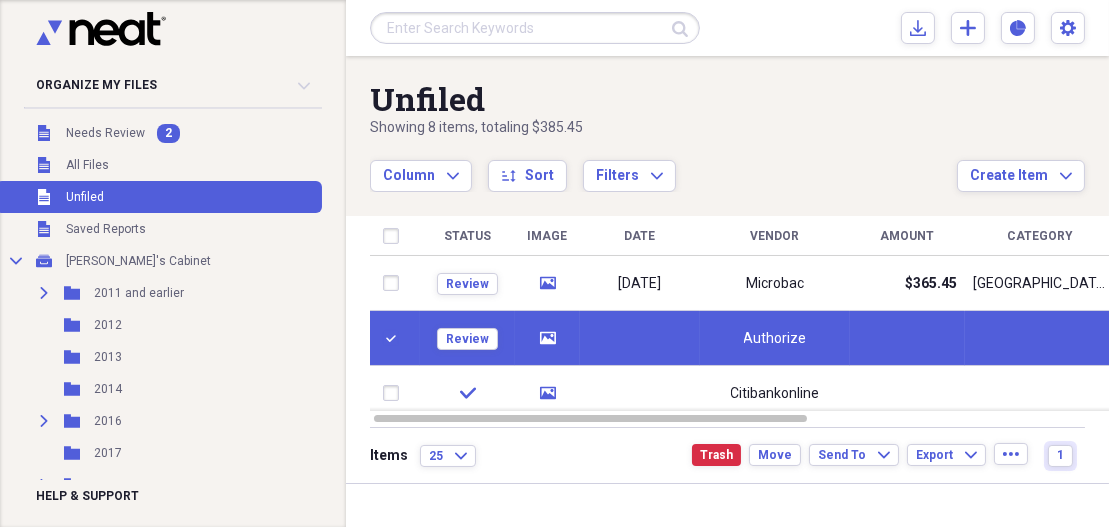 click at bounding box center [395, 338] 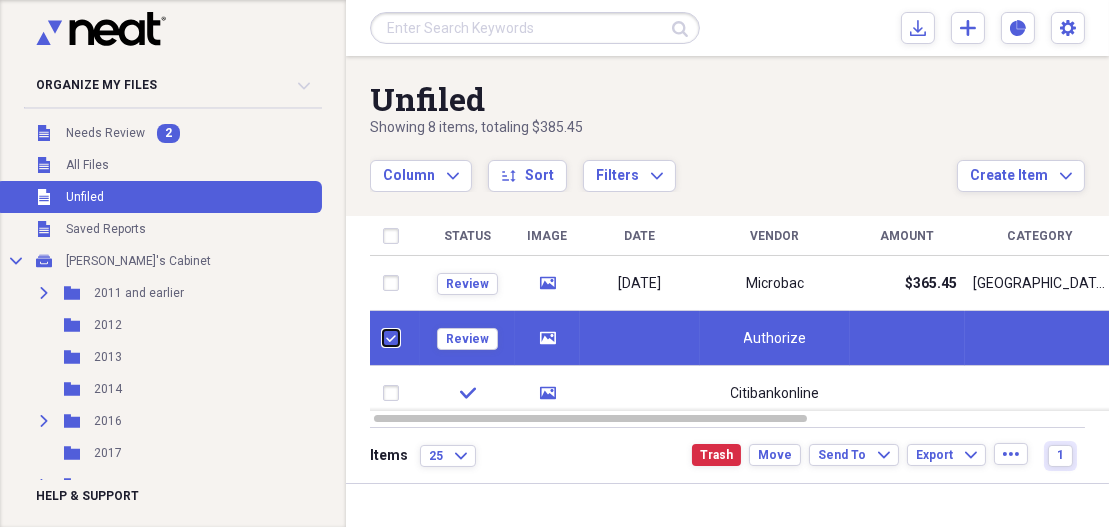 click at bounding box center (383, 338) 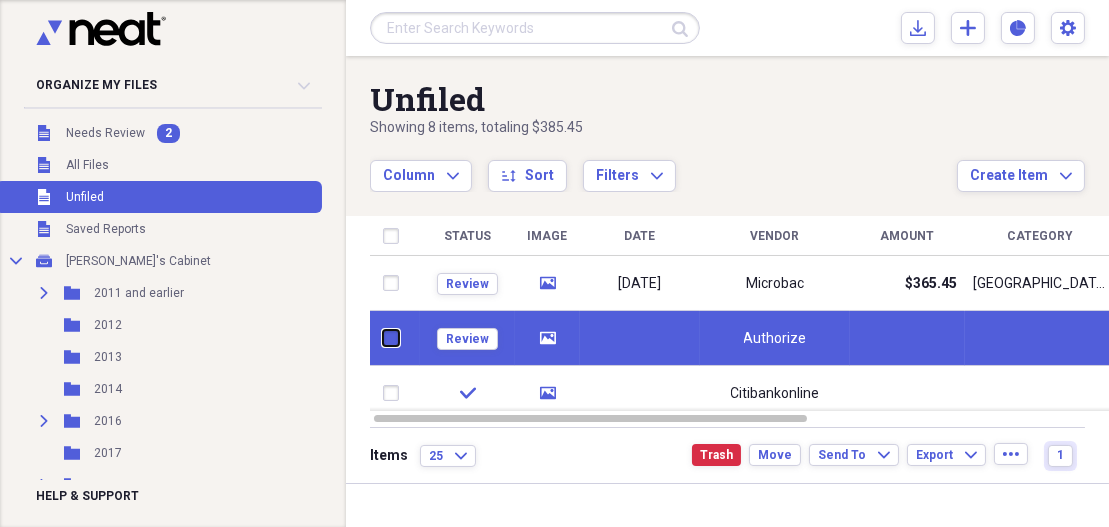 checkbox on "false" 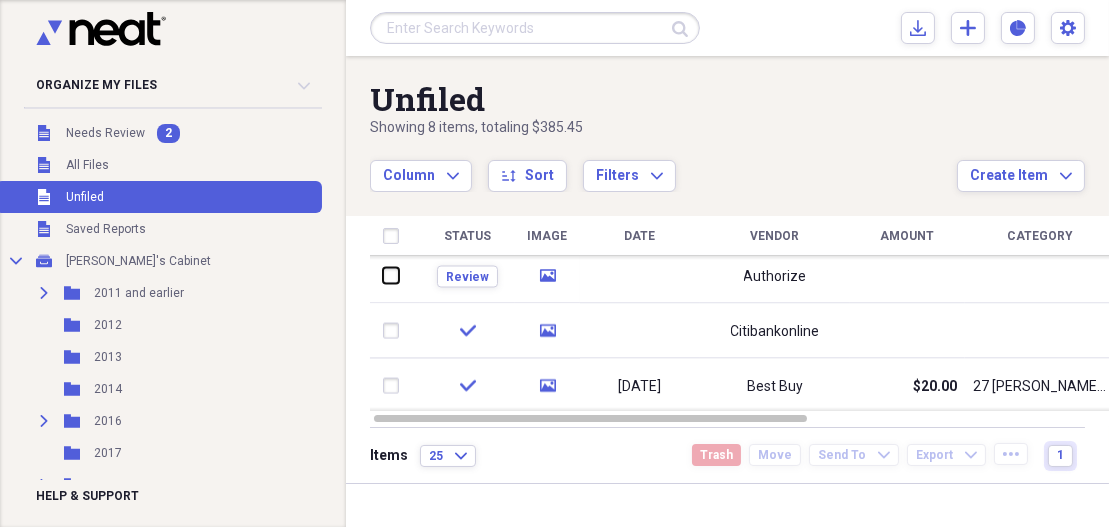 drag, startPoint x: 1101, startPoint y: 277, endPoint x: 1102, endPoint y: 299, distance: 22.022715 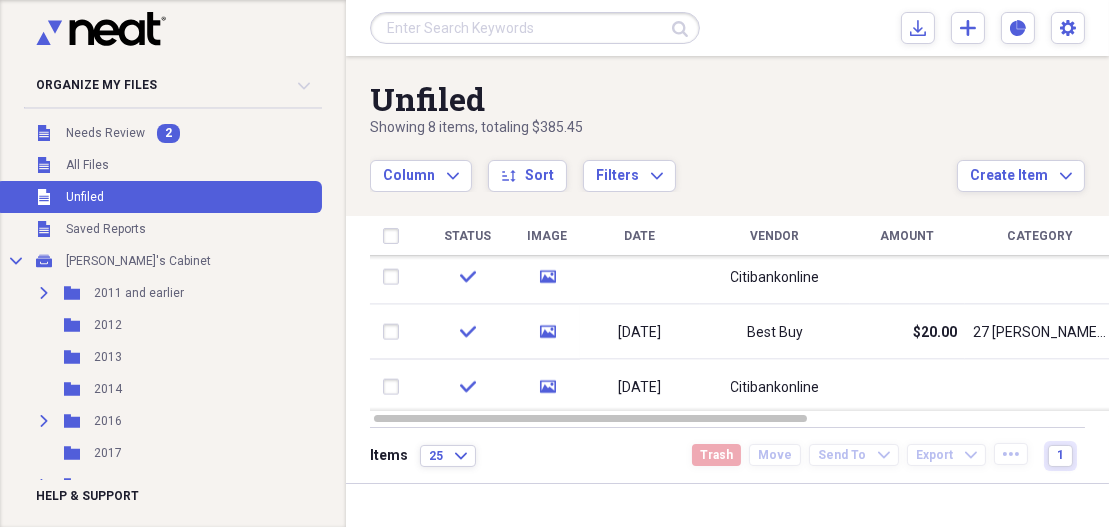 drag, startPoint x: 1102, startPoint y: 299, endPoint x: 1106, endPoint y: 317, distance: 18.439089 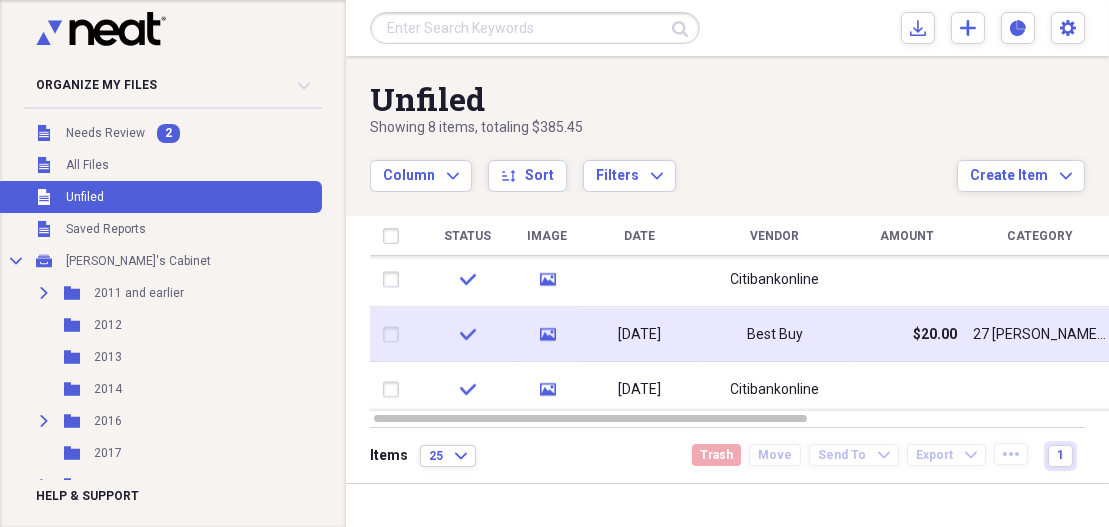 click on "media" 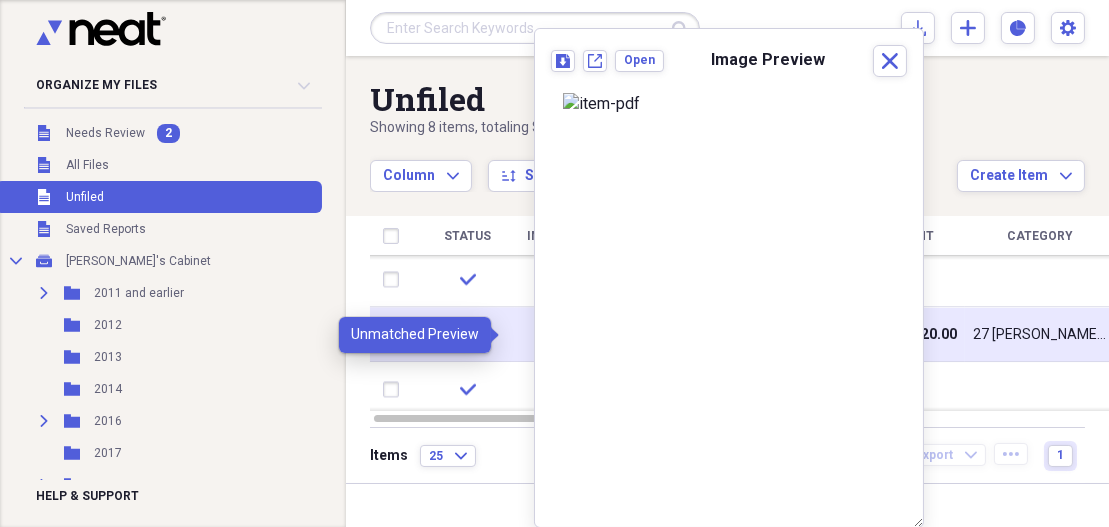 click on "media" 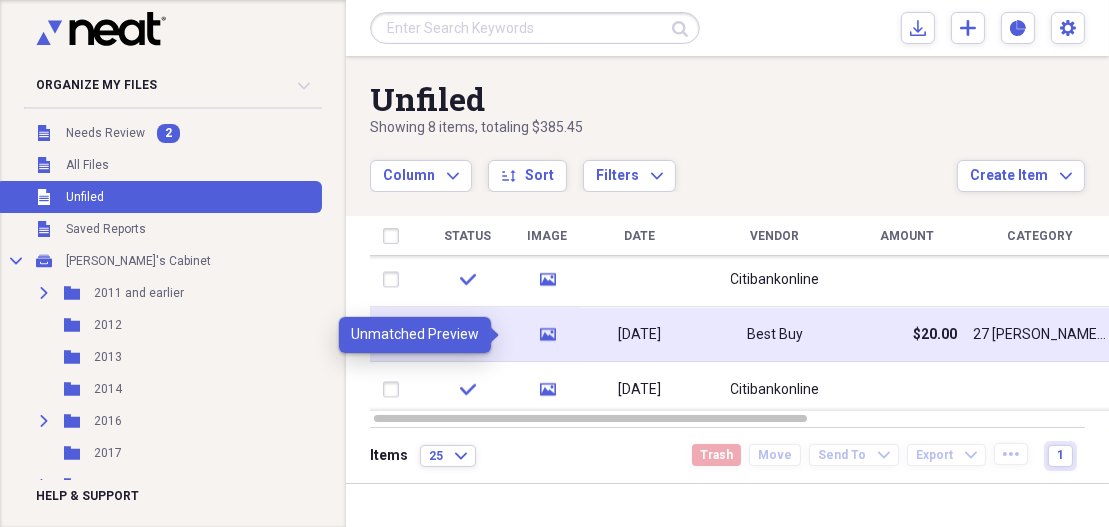 click on "media" 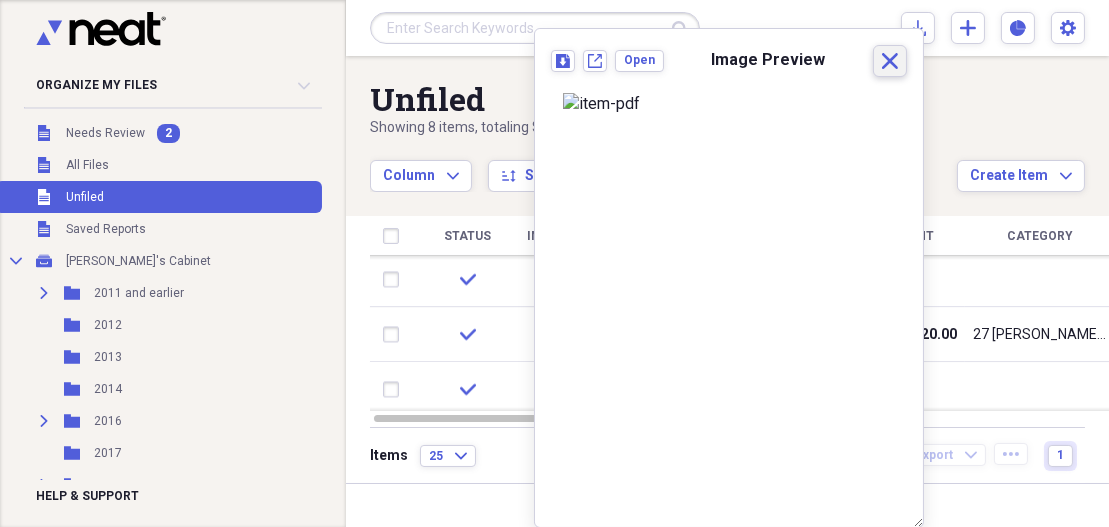 click on "Close" 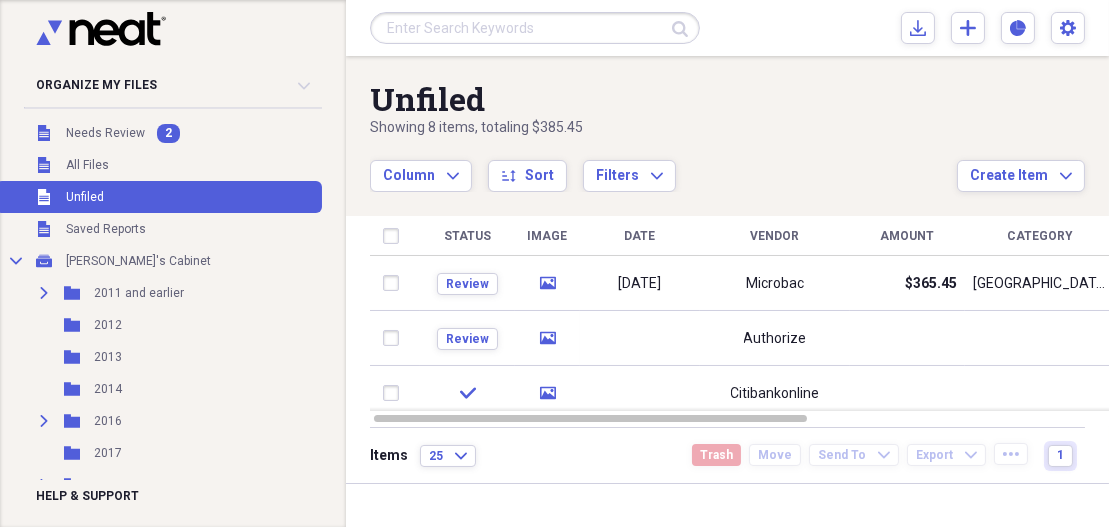 drag, startPoint x: 1101, startPoint y: 319, endPoint x: 1083, endPoint y: 235, distance: 85.90693 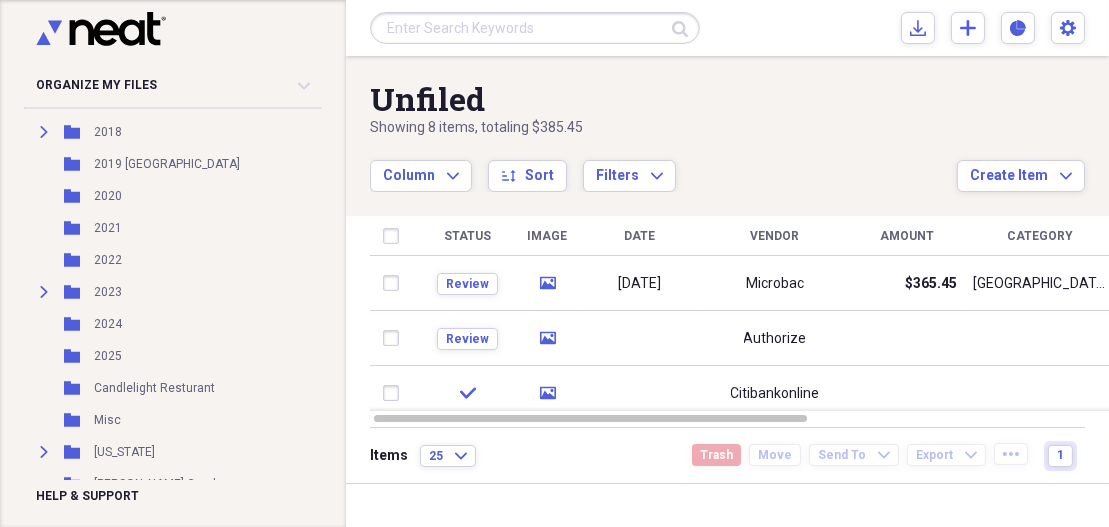 scroll, scrollTop: 361, scrollLeft: 0, axis: vertical 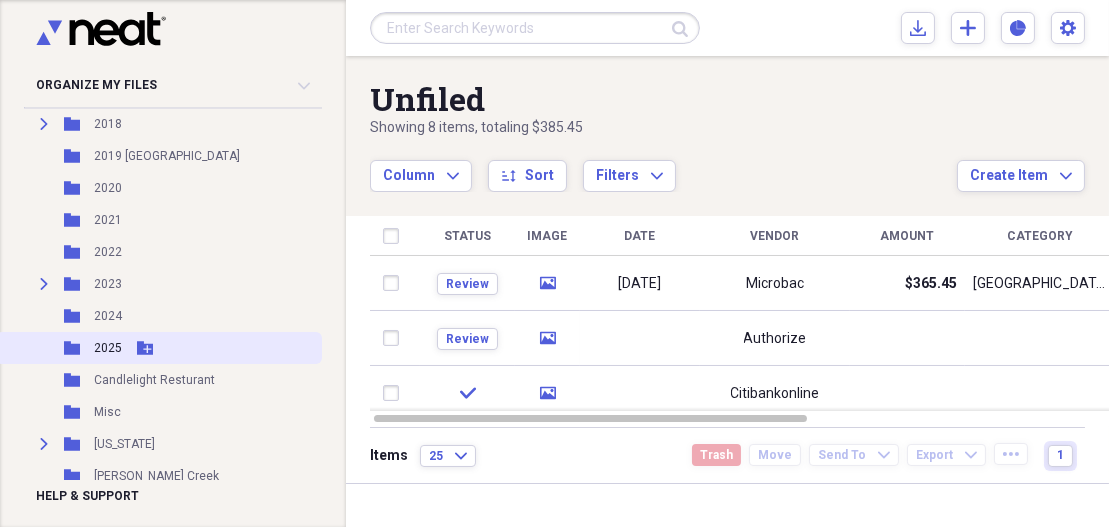 click on "2025" at bounding box center (108, 348) 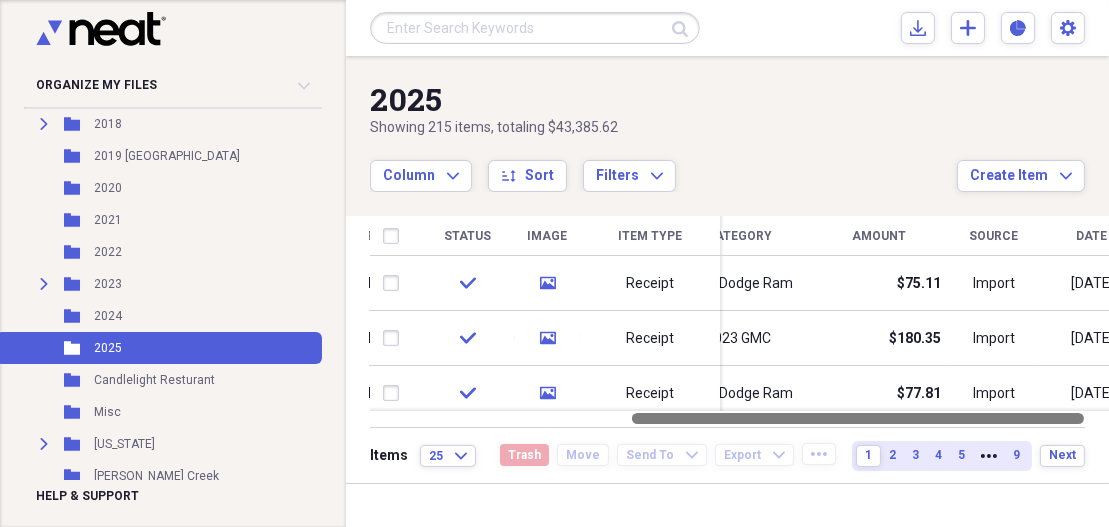 drag, startPoint x: 774, startPoint y: 417, endPoint x: 1027, endPoint y: 416, distance: 253.00198 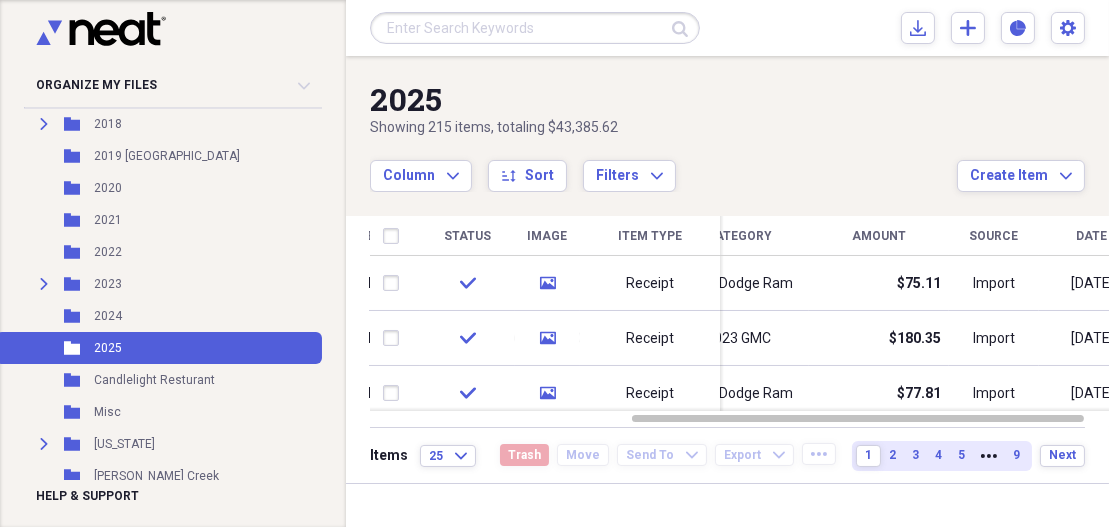 click on "Amount" at bounding box center (879, 236) 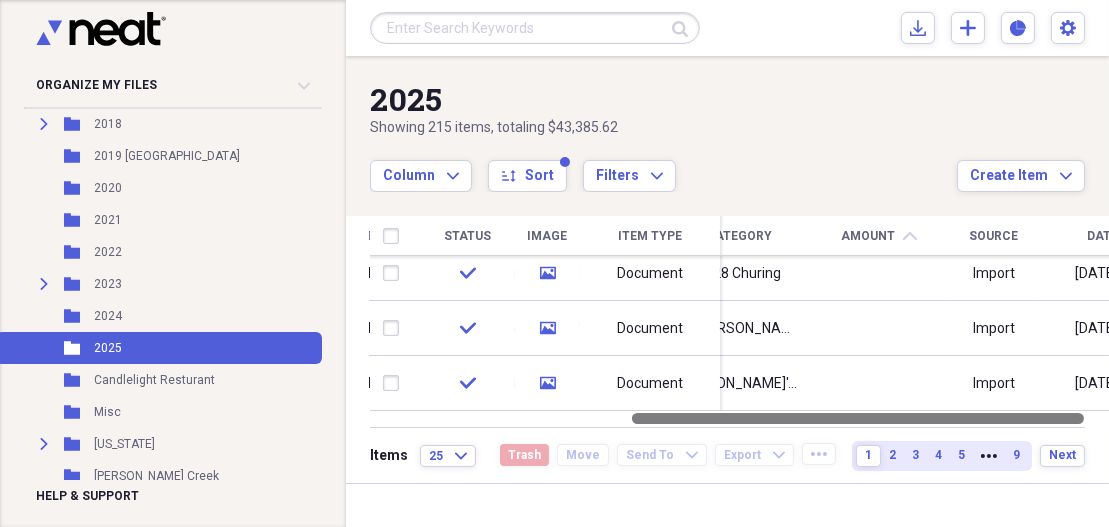 drag, startPoint x: 1099, startPoint y: 269, endPoint x: 1107, endPoint y: 413, distance: 144.22205 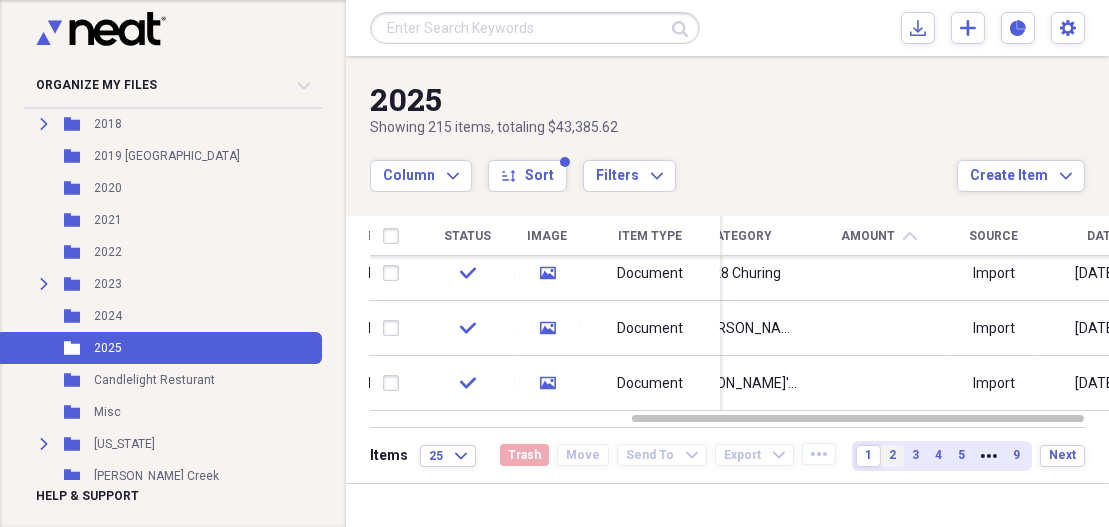click on "2" at bounding box center [892, 455] 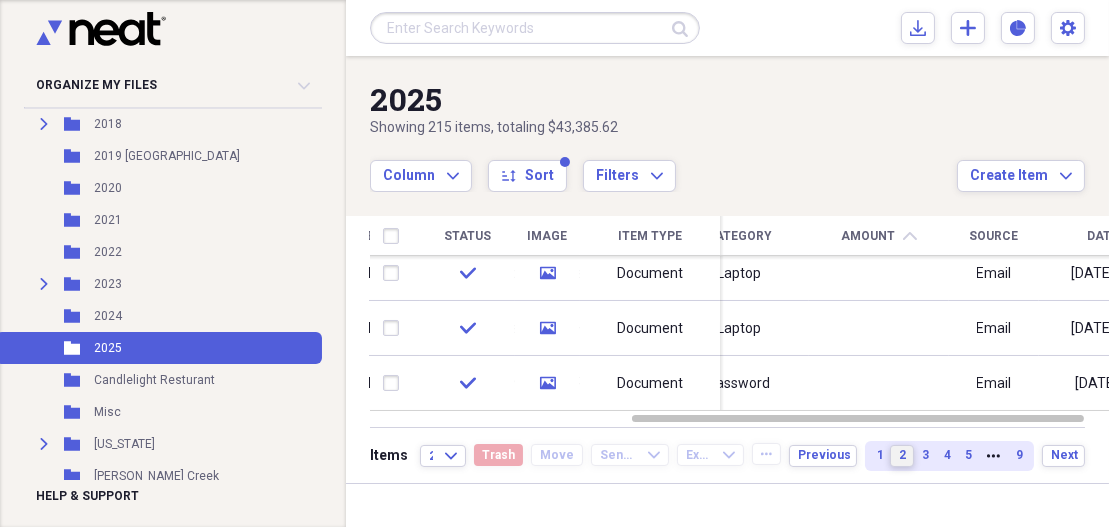 drag, startPoint x: 1102, startPoint y: 263, endPoint x: 1107, endPoint y: 410, distance: 147.085 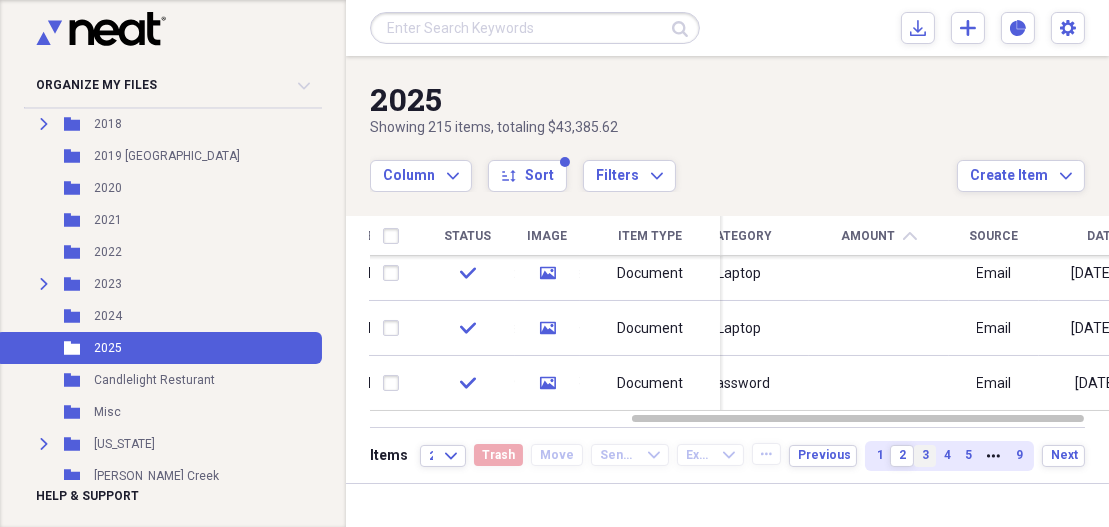 click on "3" at bounding box center [925, 455] 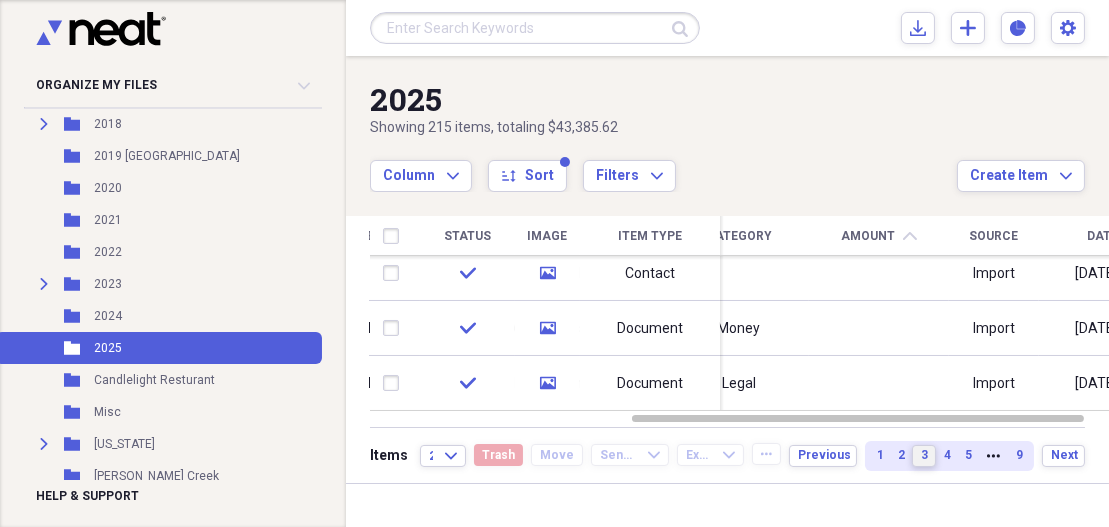 drag, startPoint x: 1101, startPoint y: 268, endPoint x: 1109, endPoint y: 422, distance: 154.20766 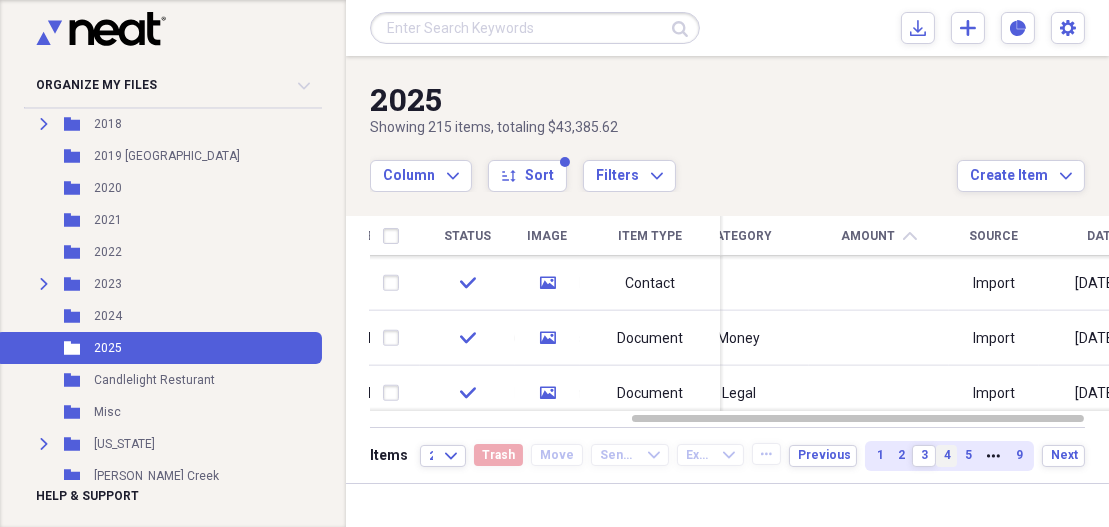 click on "4" at bounding box center (947, 455) 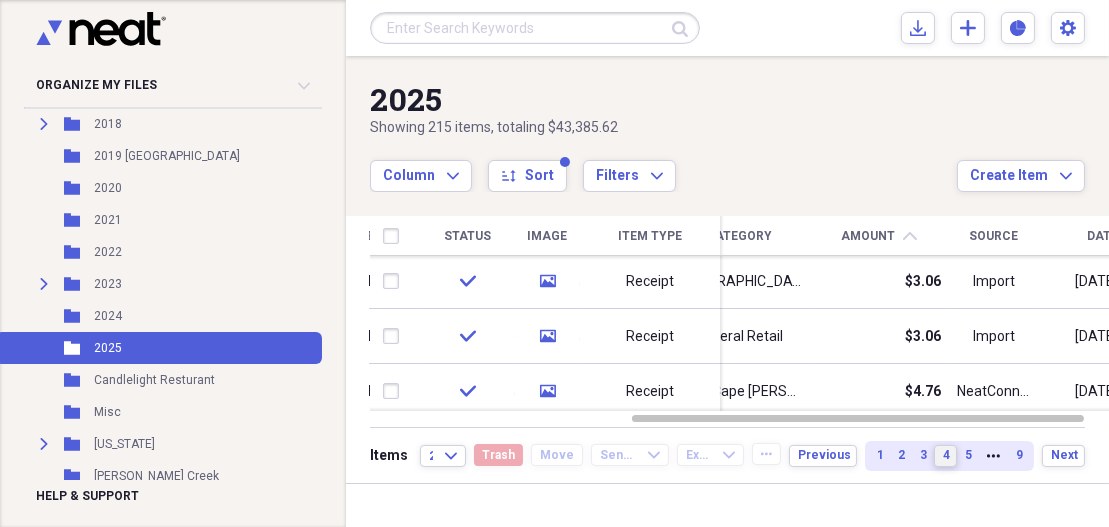 drag, startPoint x: 1100, startPoint y: 270, endPoint x: 1104, endPoint y: 370, distance: 100.07997 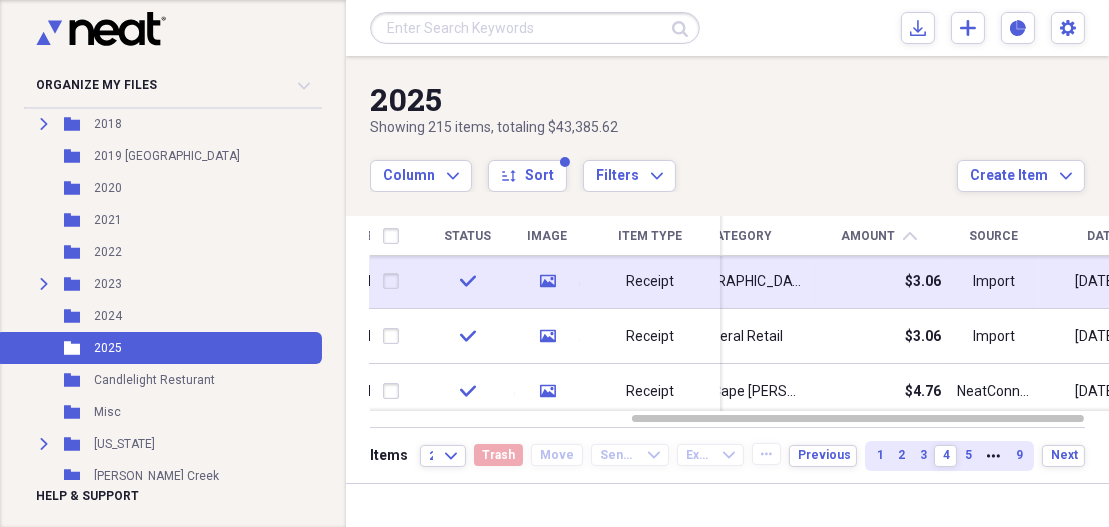 click at bounding box center (395, 282) 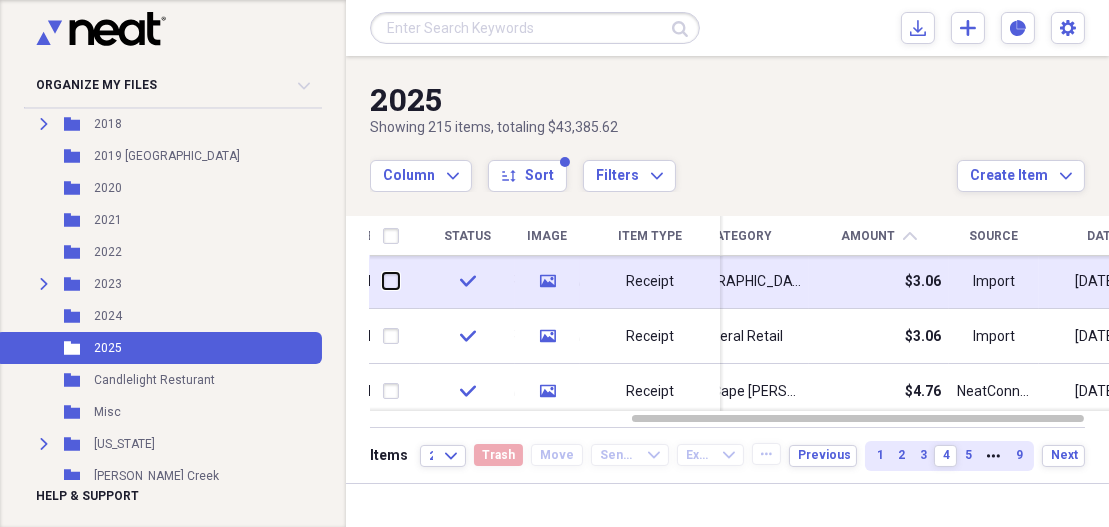click at bounding box center (383, 281) 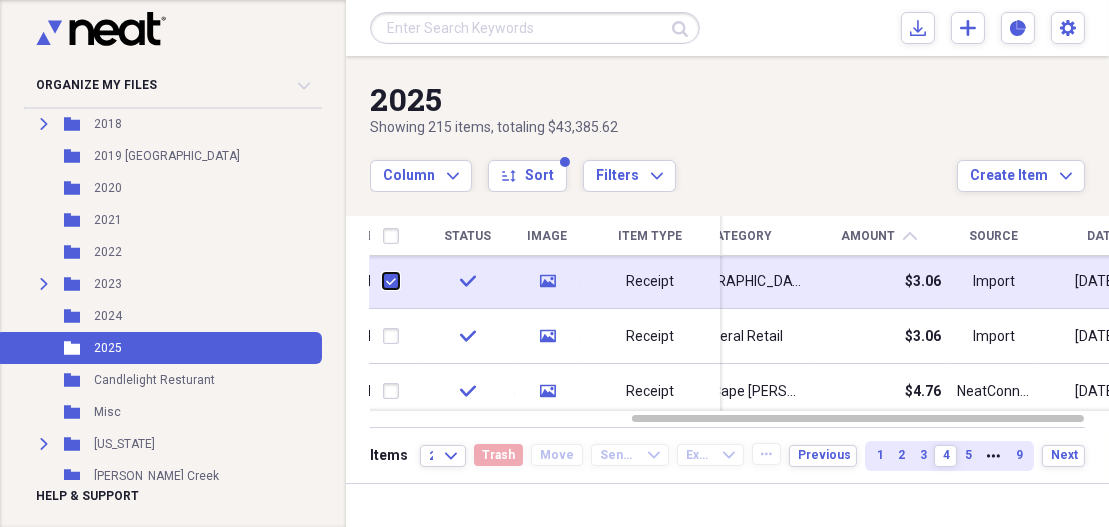 checkbox on "true" 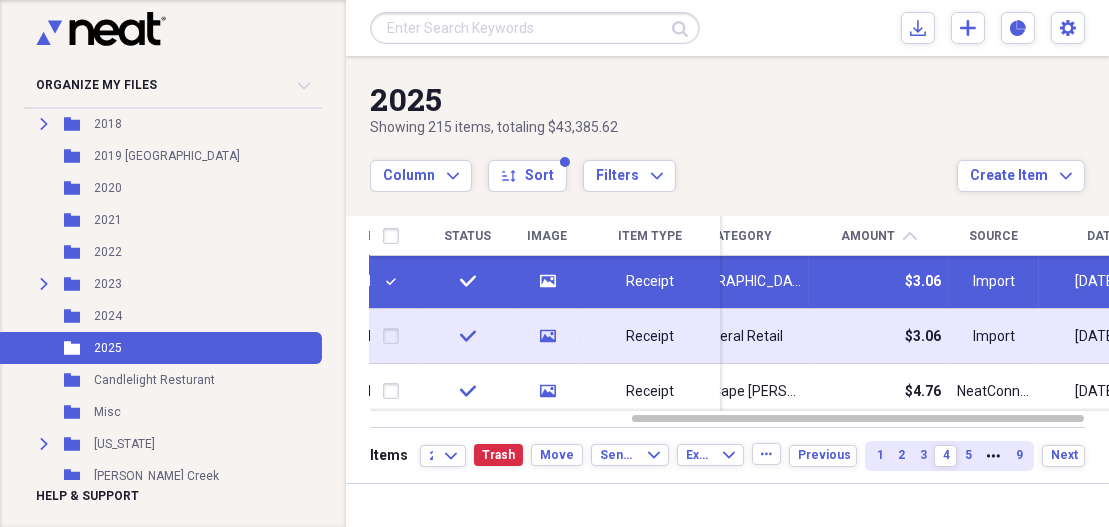 click at bounding box center (395, 337) 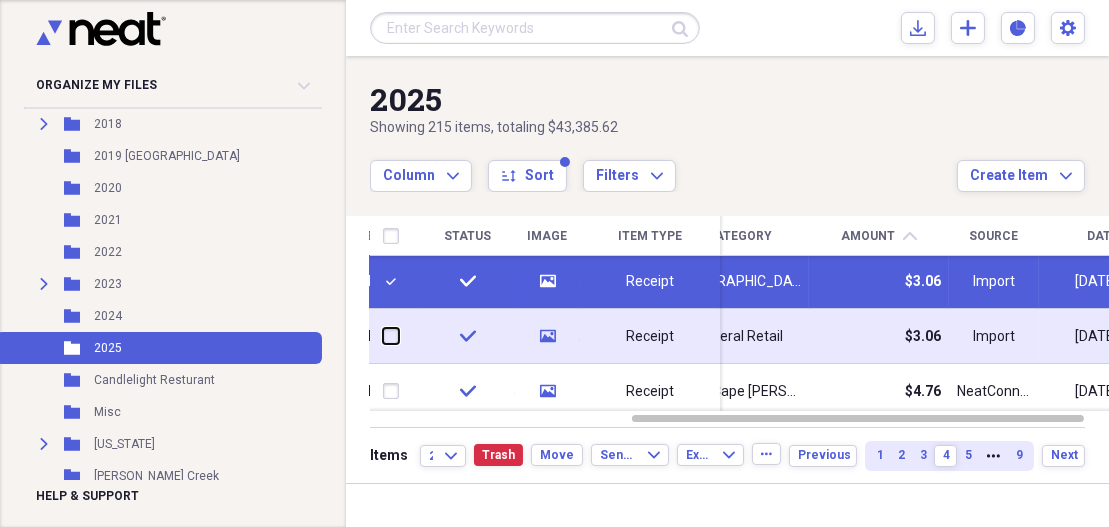 click at bounding box center [383, 336] 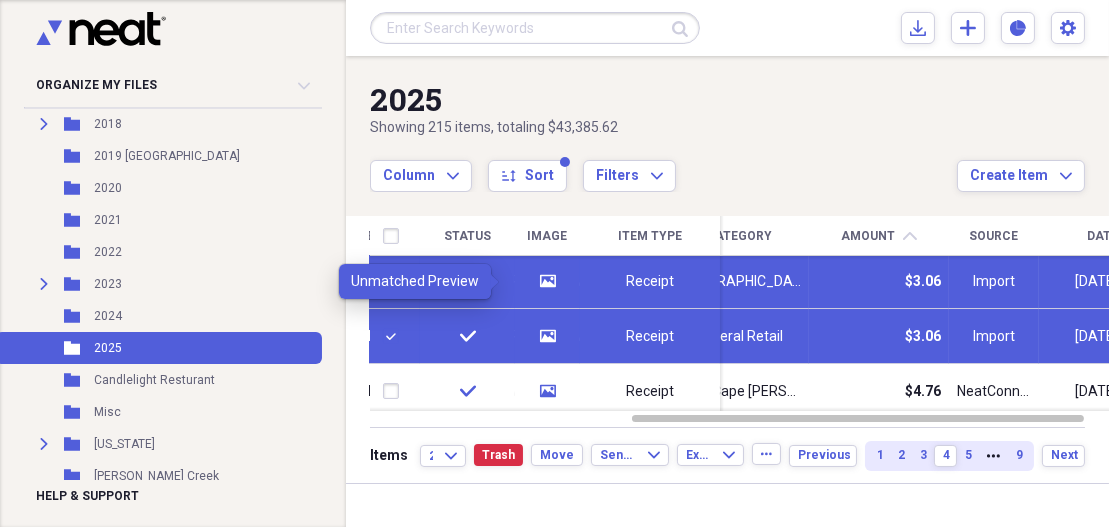 click on "media" 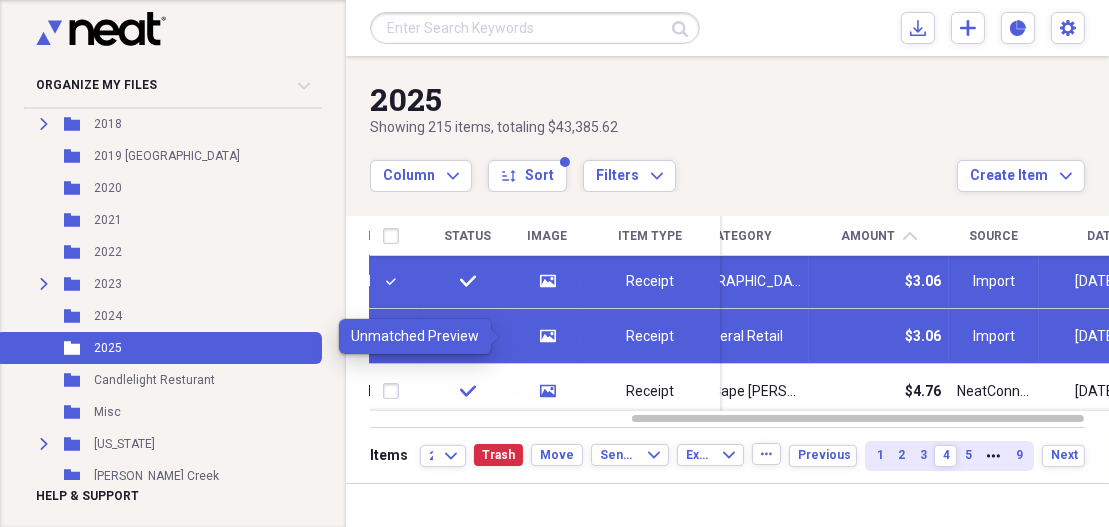 click 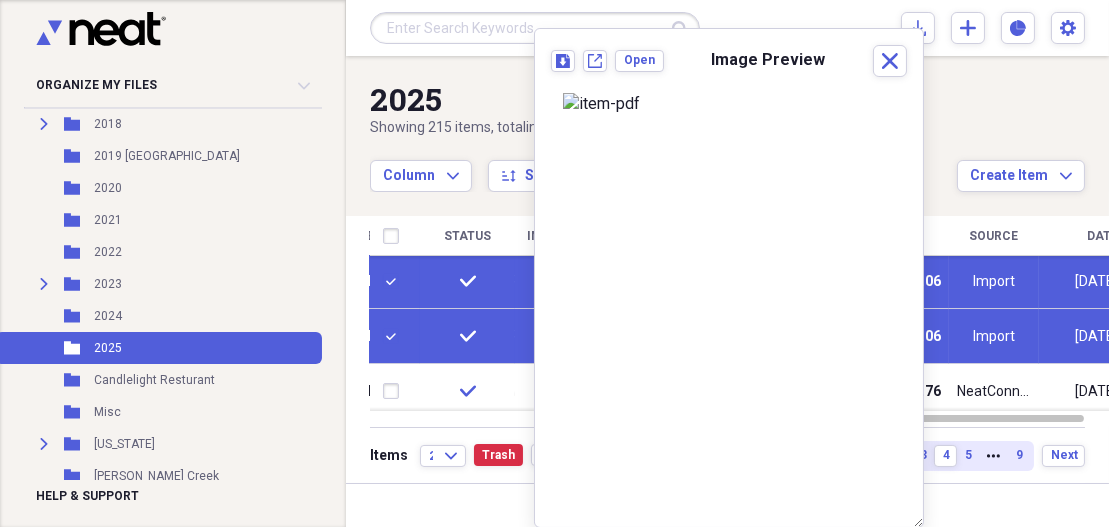 scroll, scrollTop: 318, scrollLeft: 0, axis: vertical 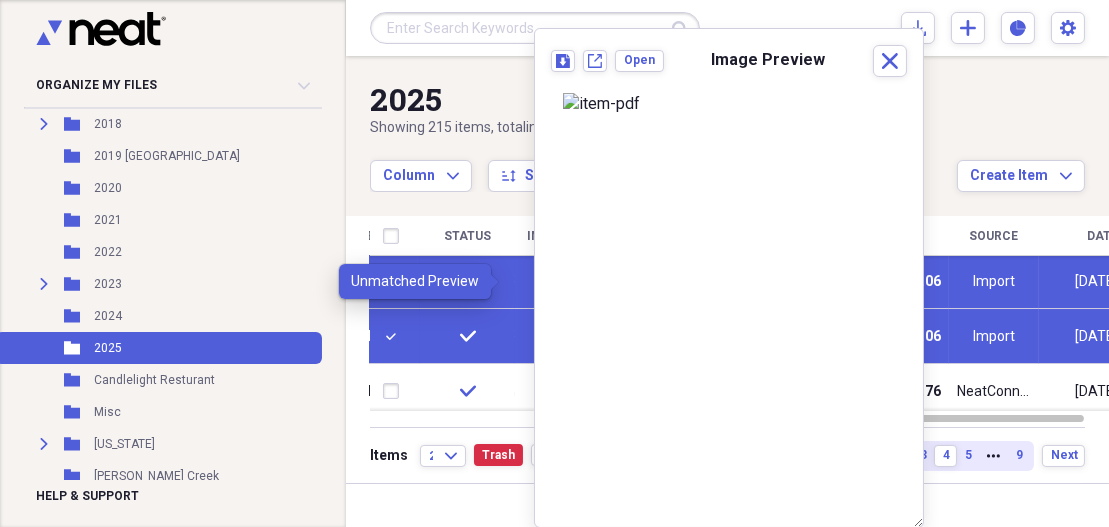 click on "media" 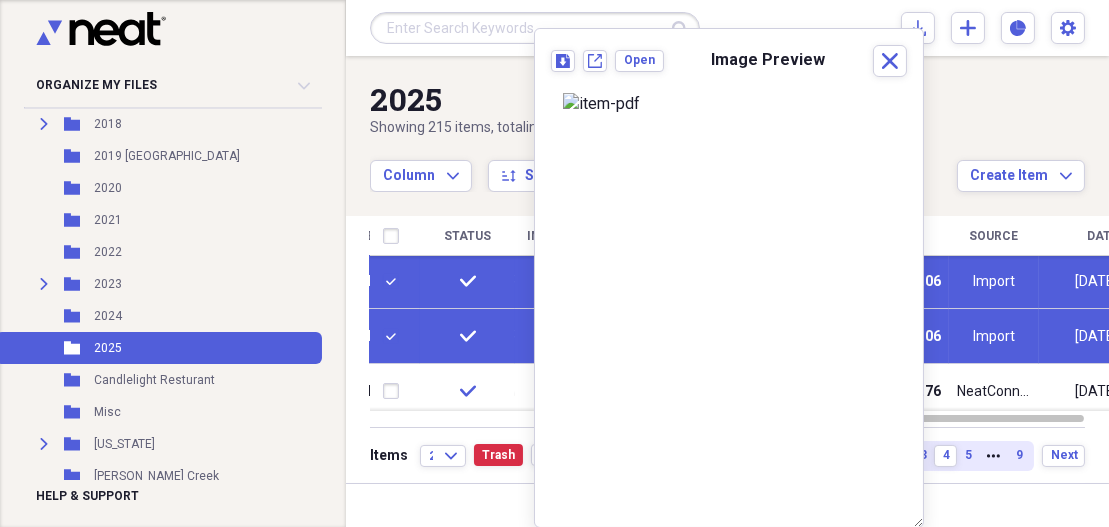 scroll, scrollTop: 420, scrollLeft: 0, axis: vertical 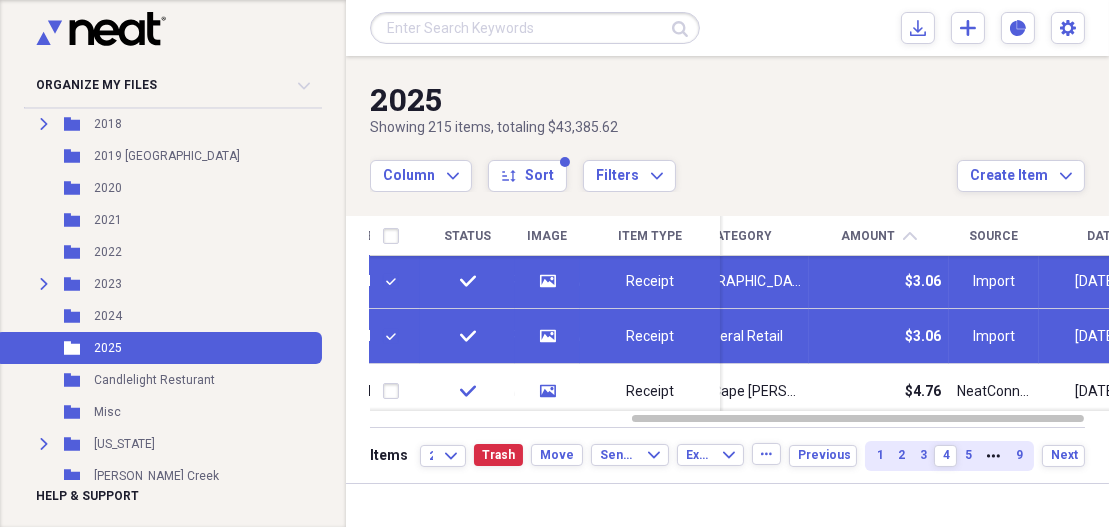 click at bounding box center [395, 337] 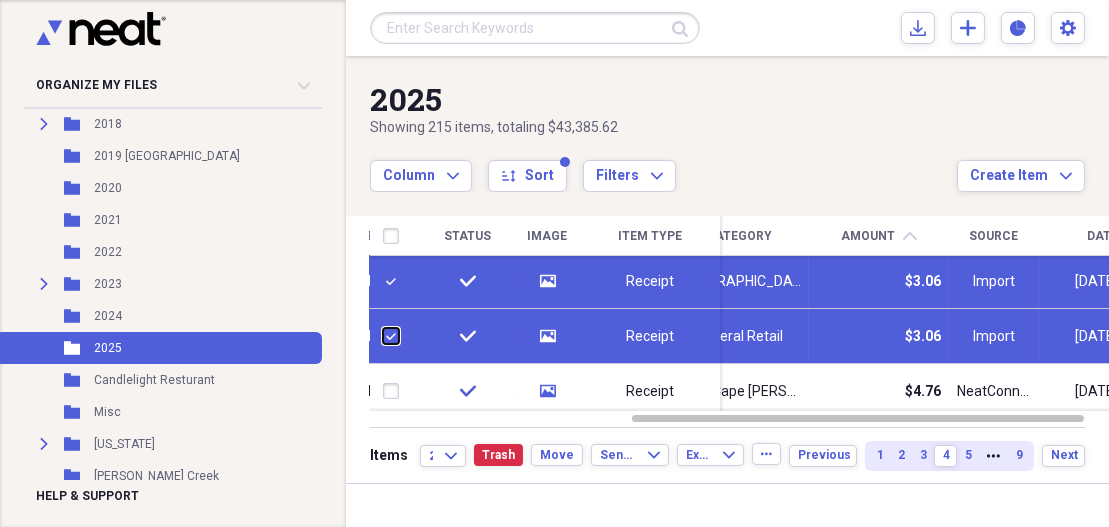 click at bounding box center [383, 336] 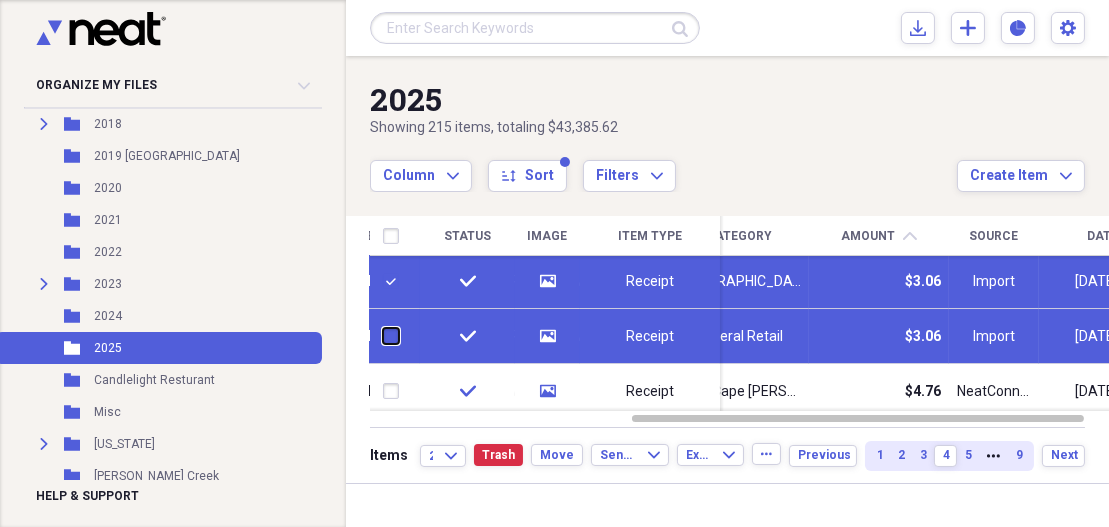 checkbox on "false" 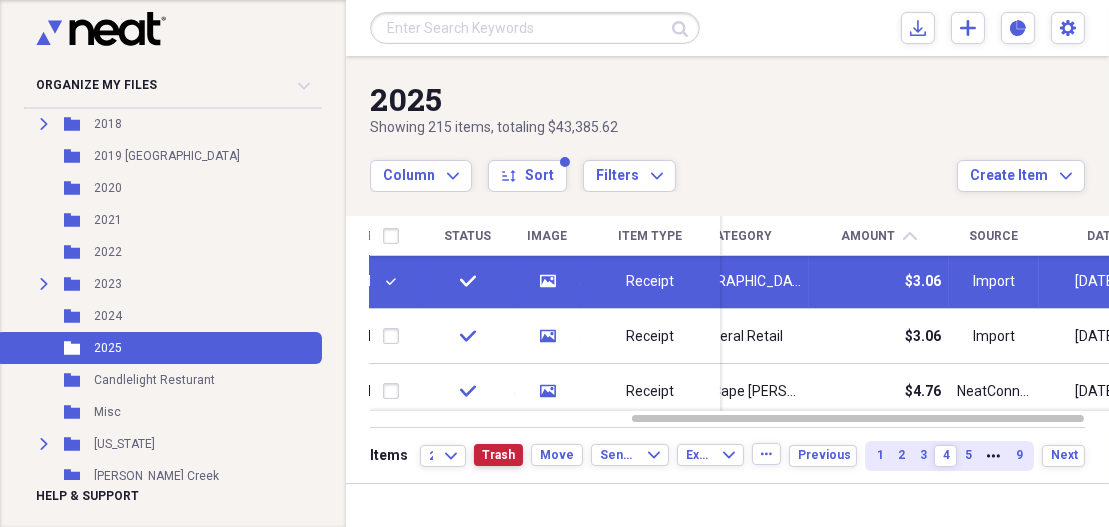 click on "Trash" at bounding box center (498, 455) 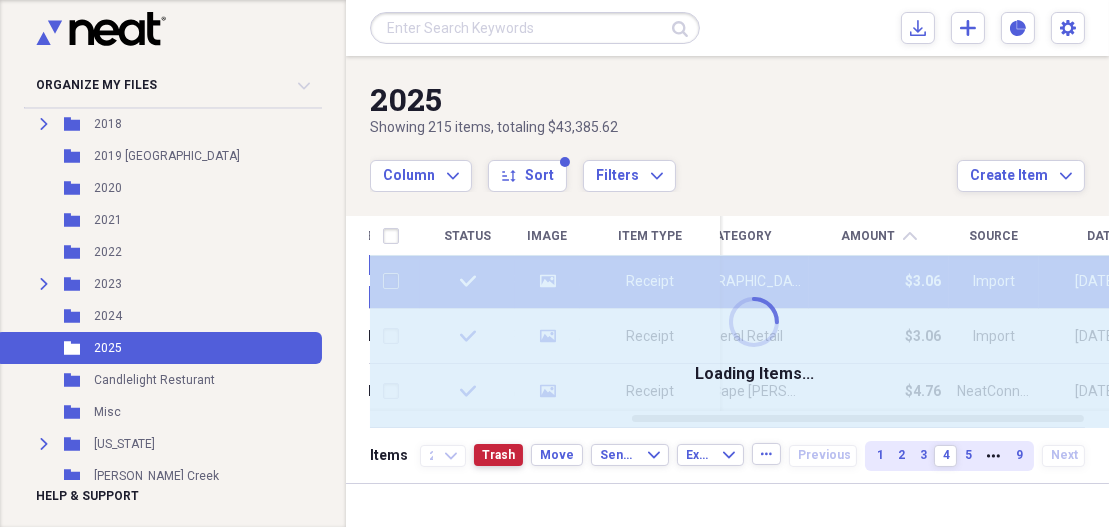checkbox on "false" 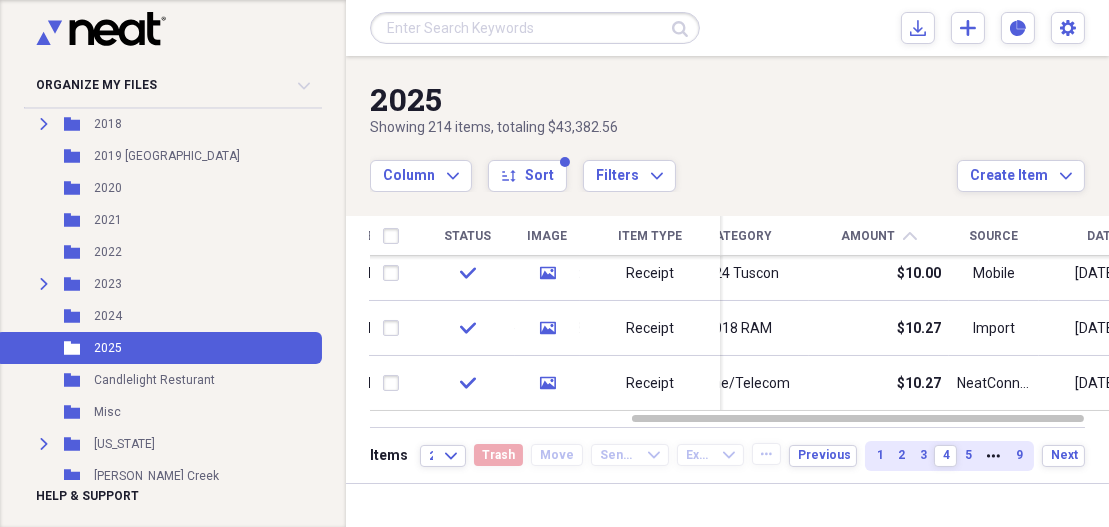 drag, startPoint x: 1100, startPoint y: 364, endPoint x: 1108, endPoint y: 397, distance: 33.955853 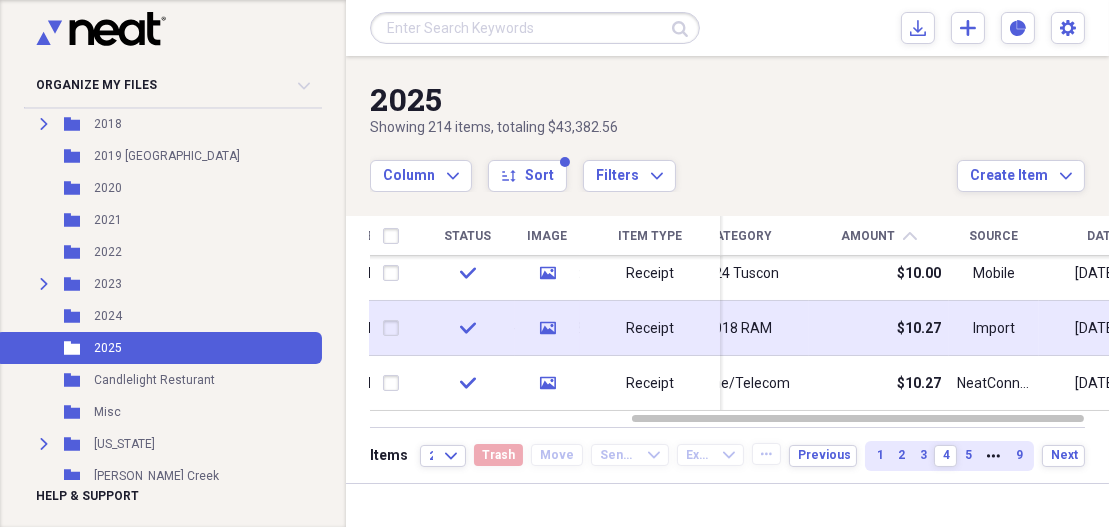 click at bounding box center [395, 328] 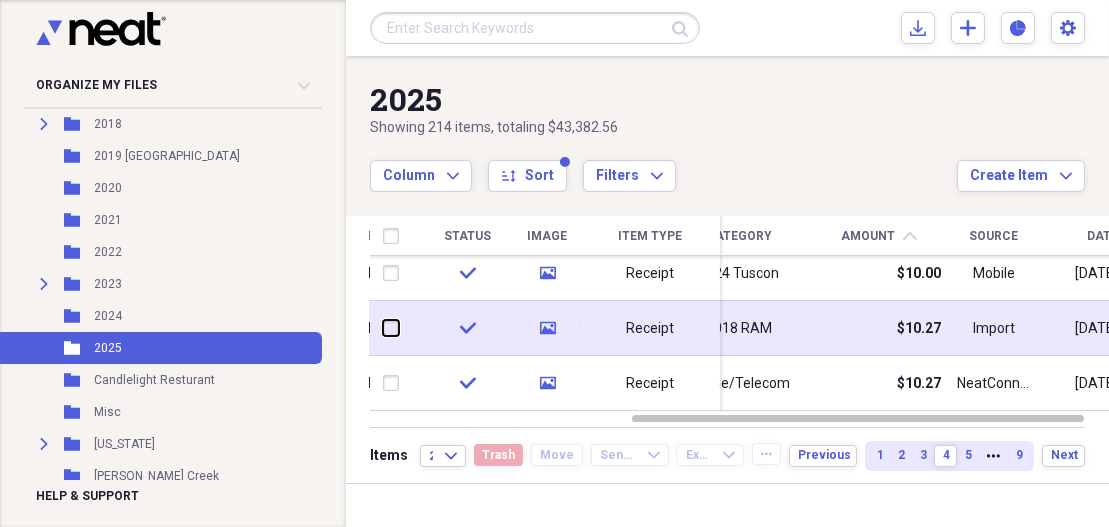click at bounding box center (383, 328) 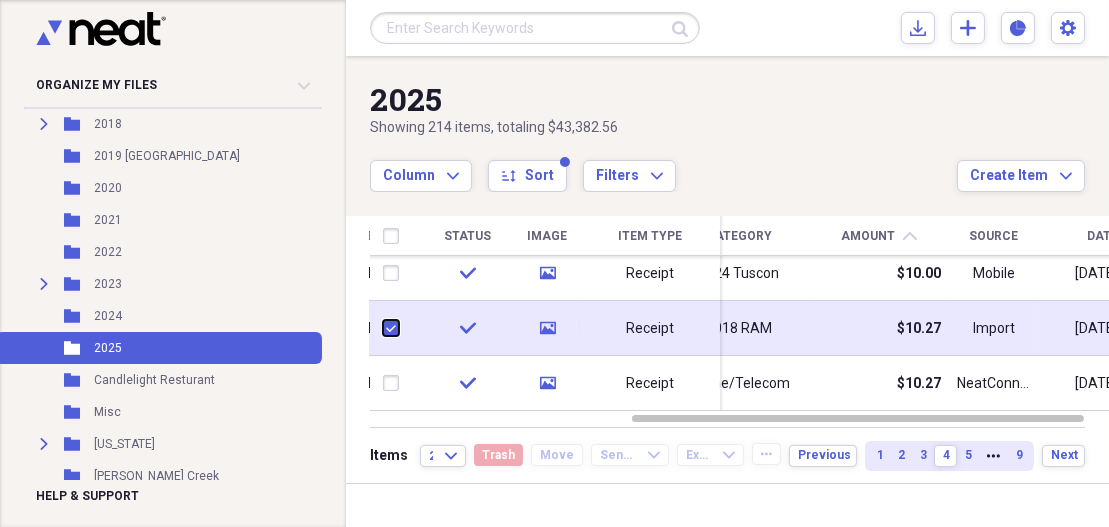 checkbox on "true" 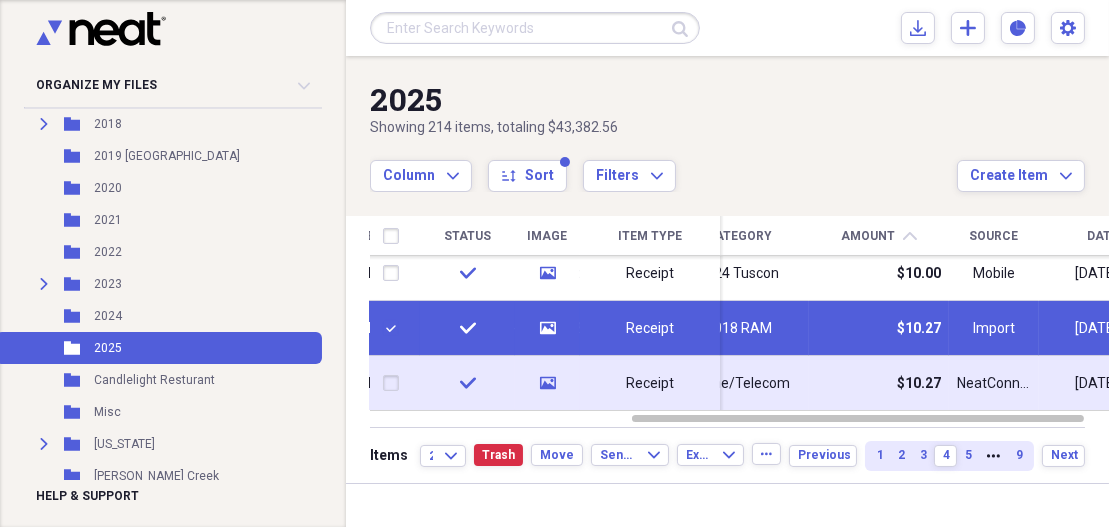 click at bounding box center [395, 383] 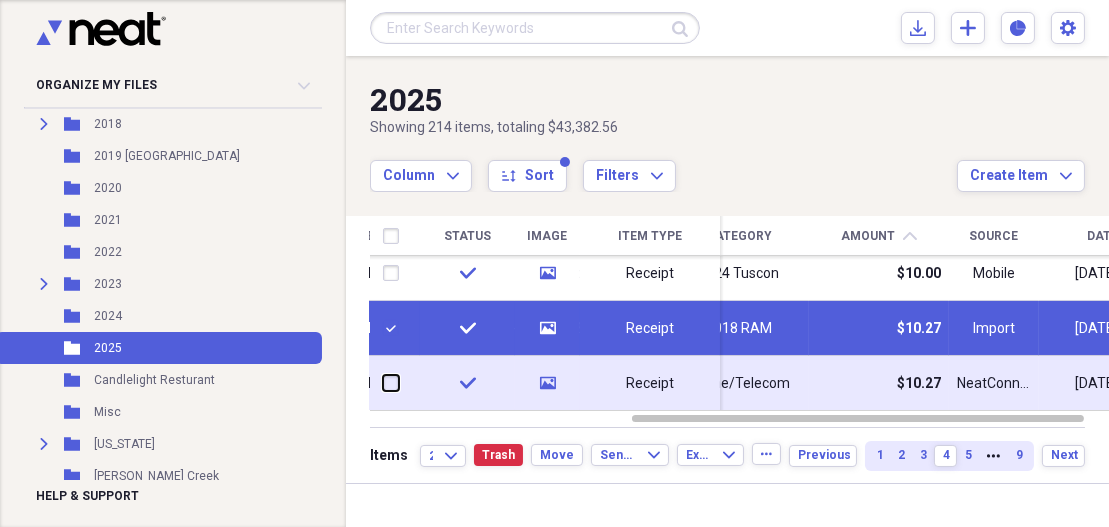 click at bounding box center [383, 383] 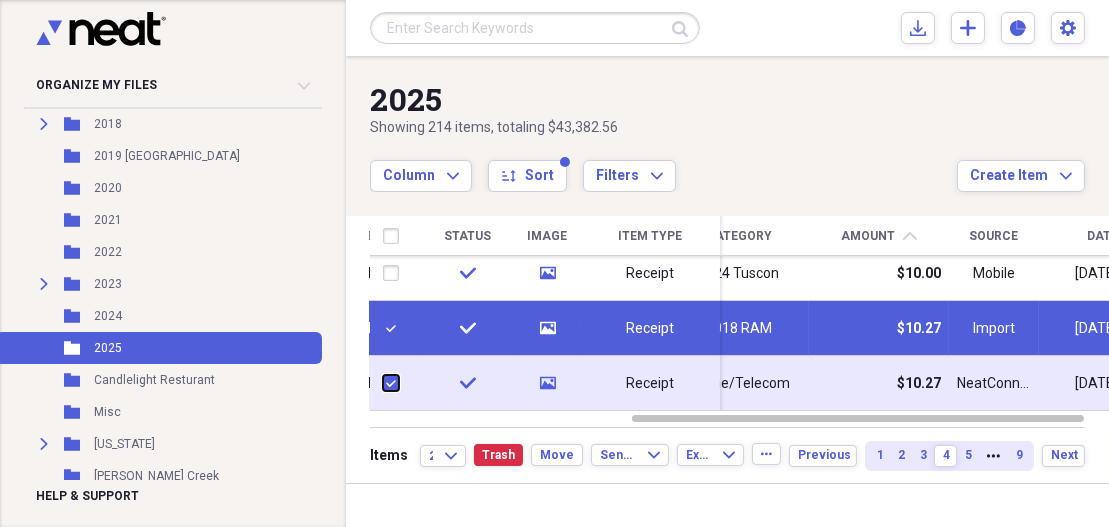 checkbox on "true" 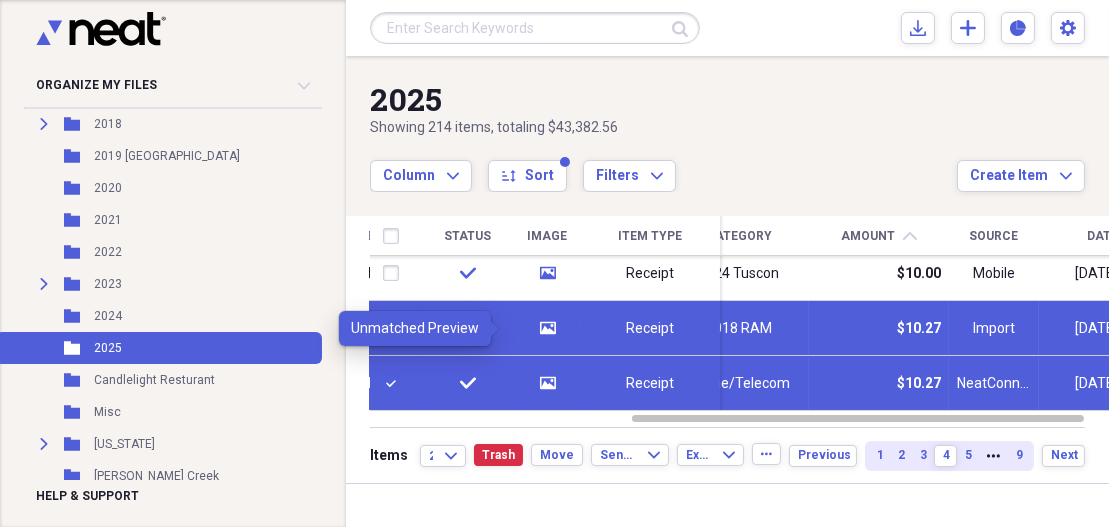 click on "media" 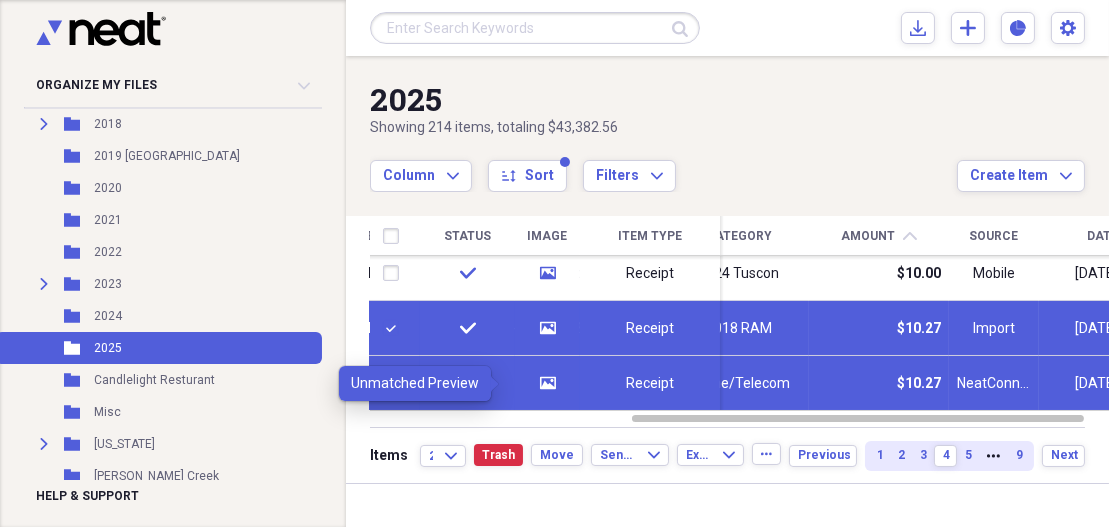 click 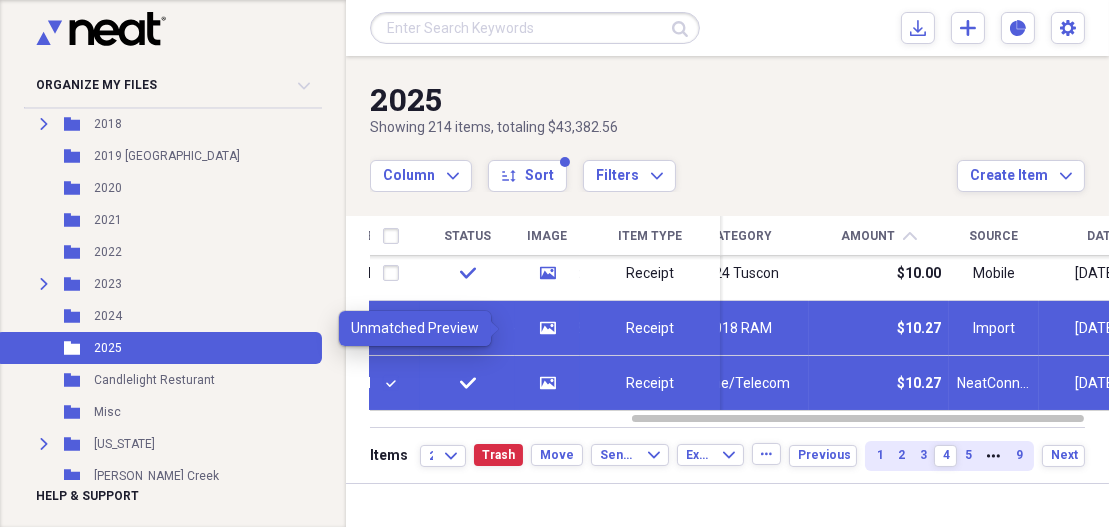 click on "media" 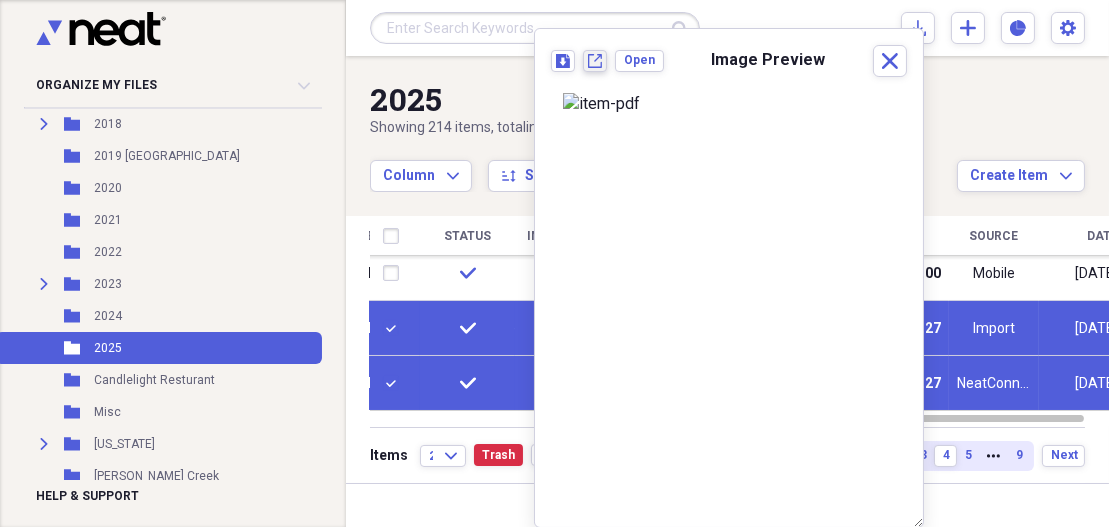 click on "New tab" 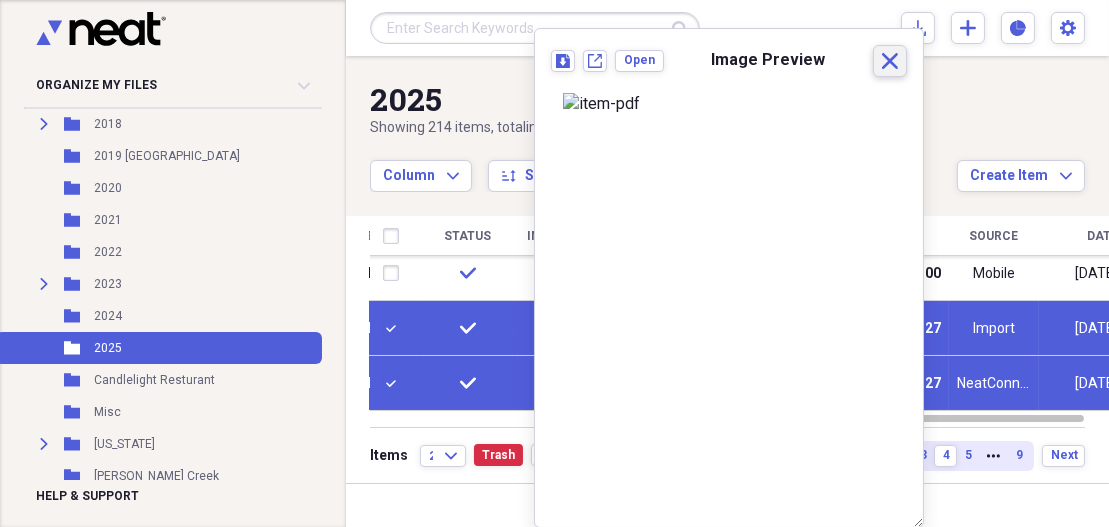 click on "Close" 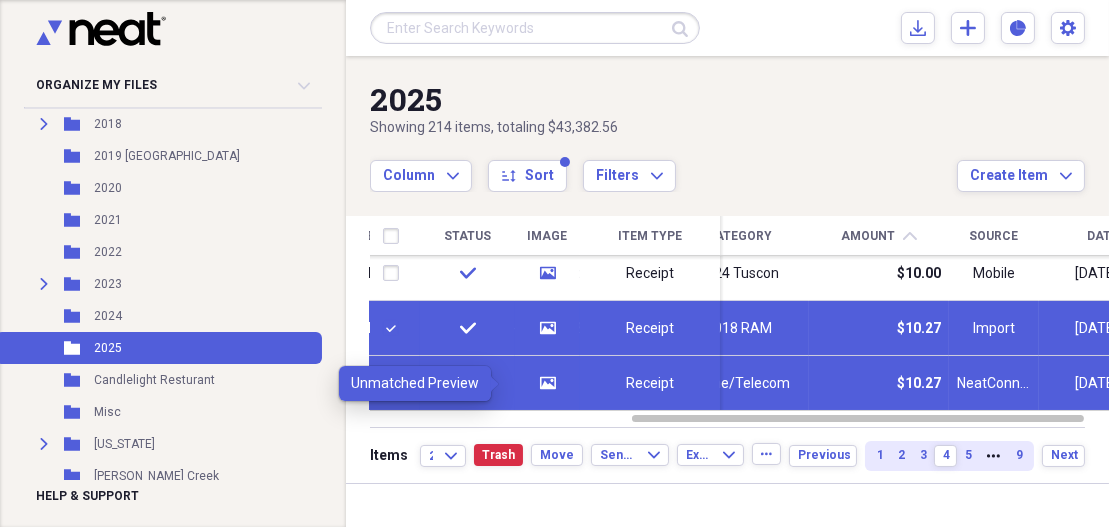 click 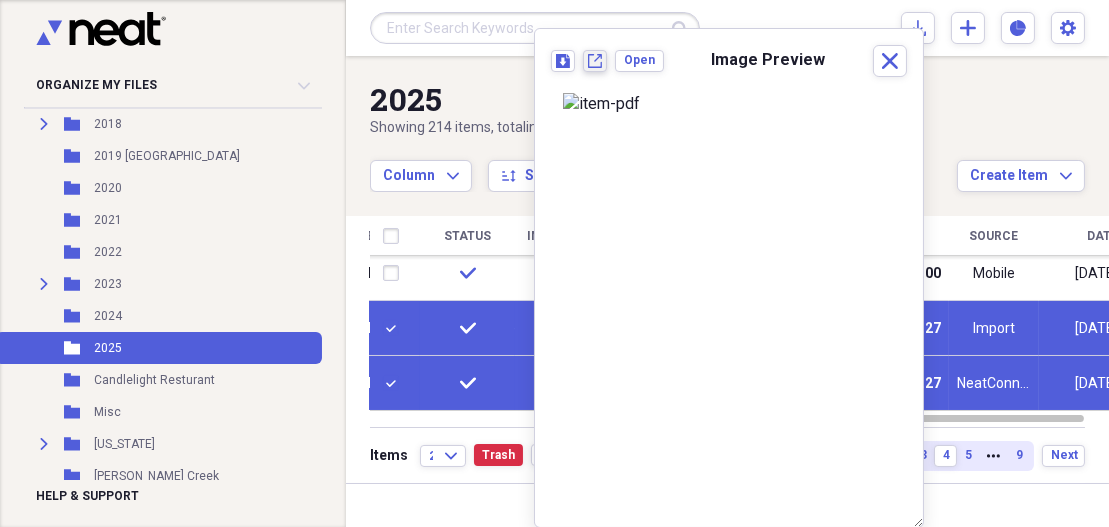 click on "New tab" 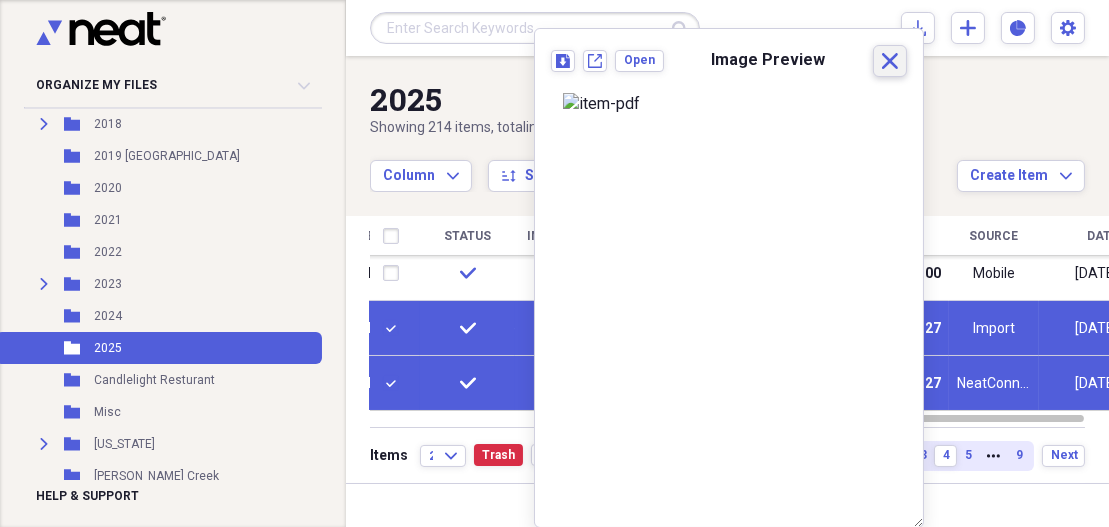 click on "Close" 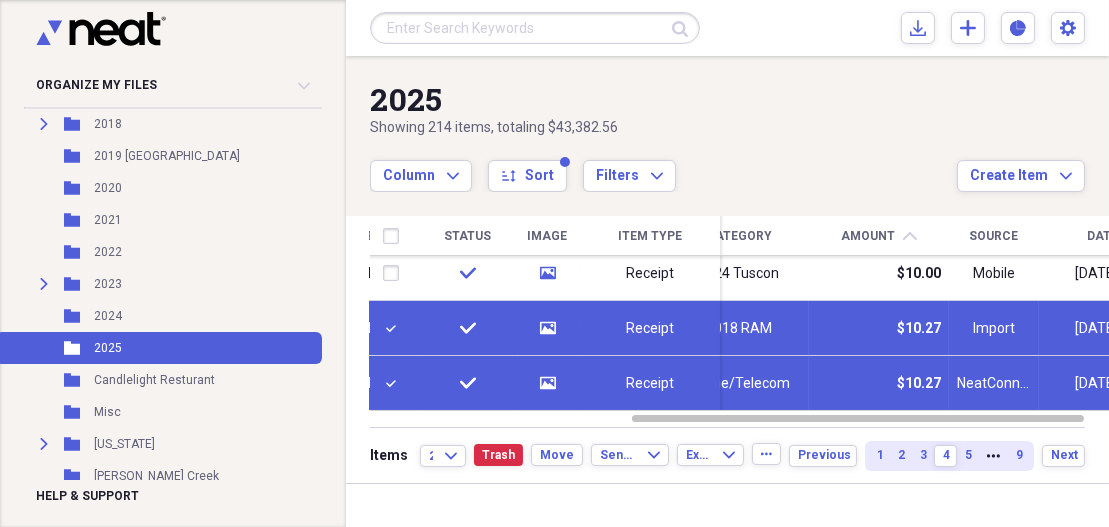 click at bounding box center (395, 328) 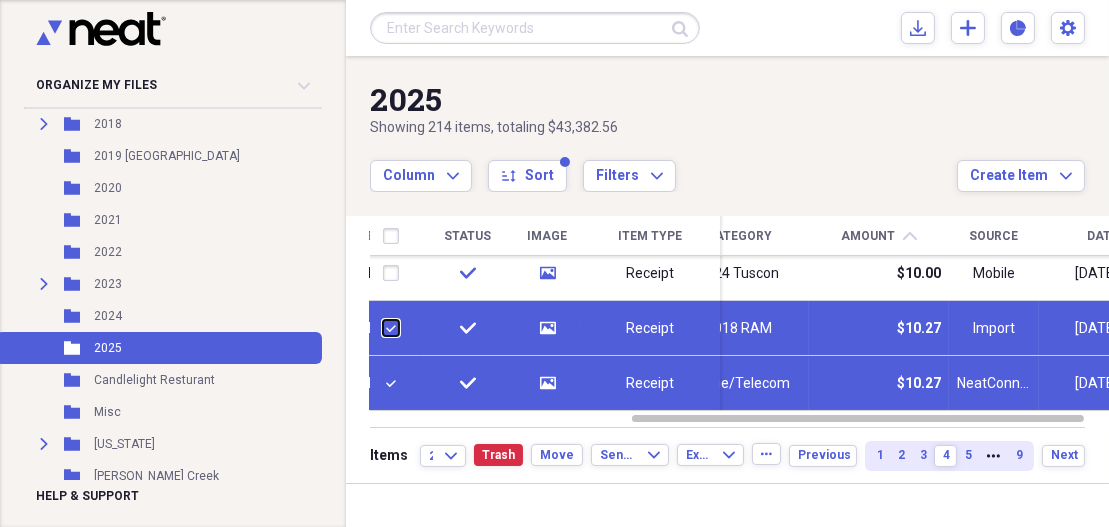 click at bounding box center (383, 328) 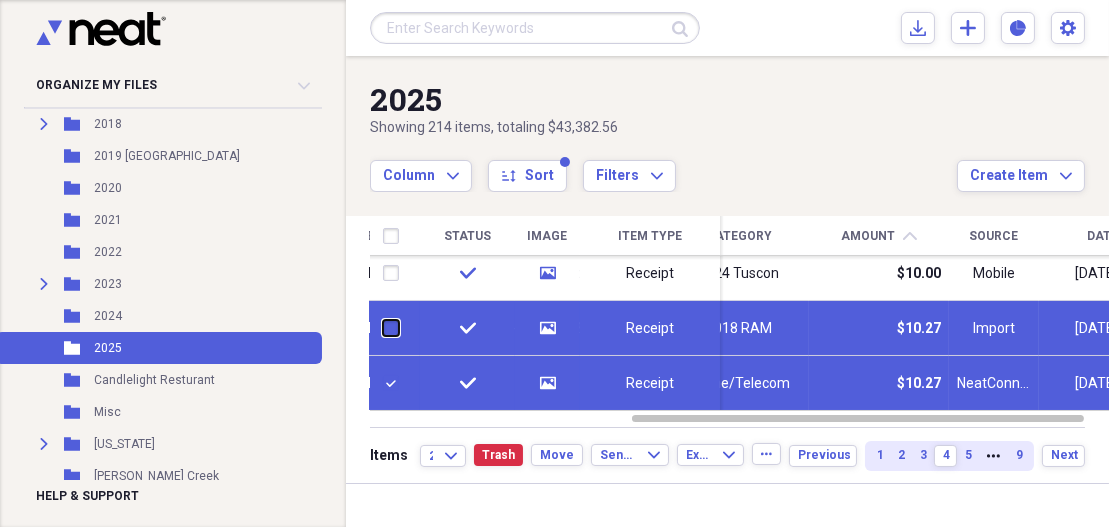 checkbox on "false" 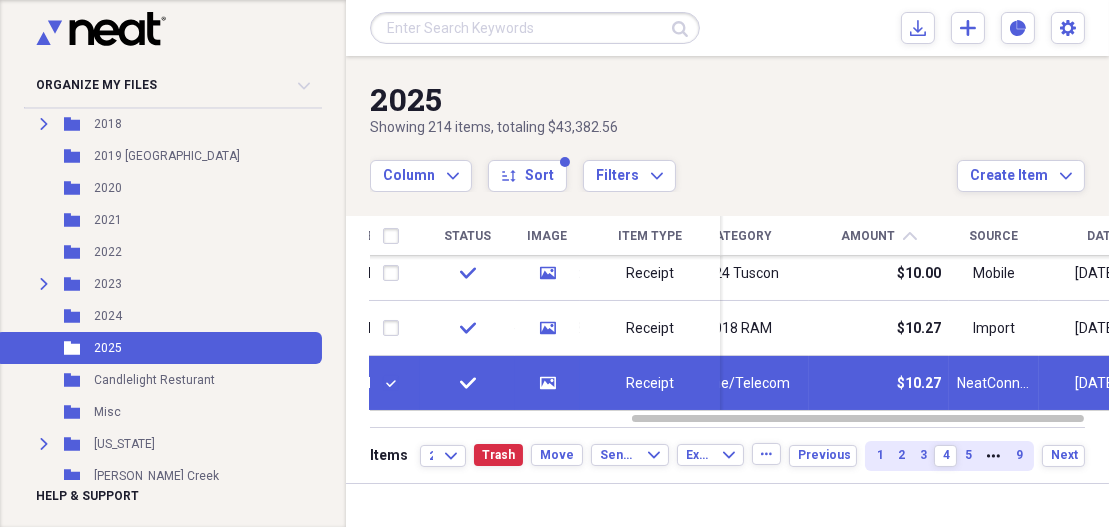 click at bounding box center (395, 383) 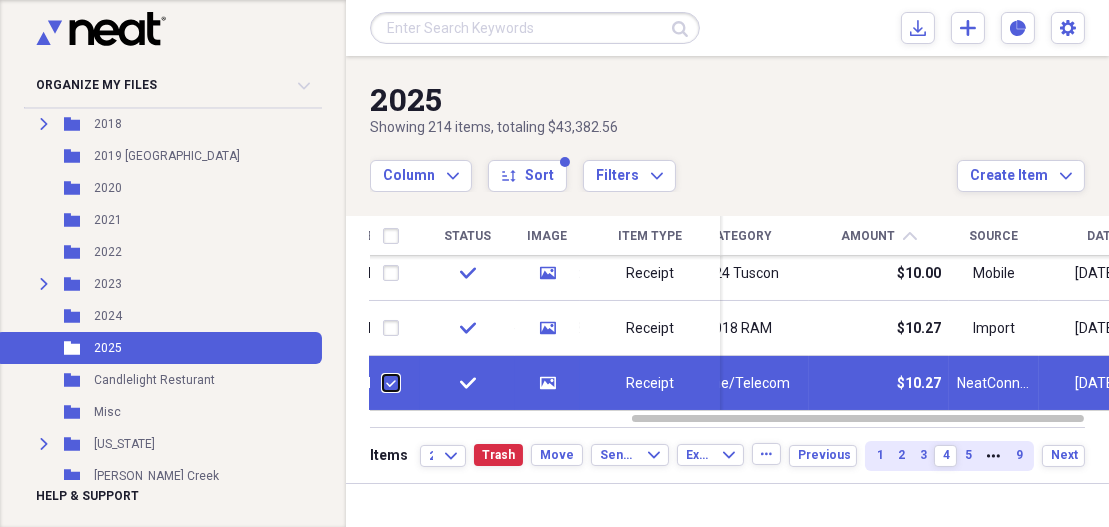 click at bounding box center [383, 383] 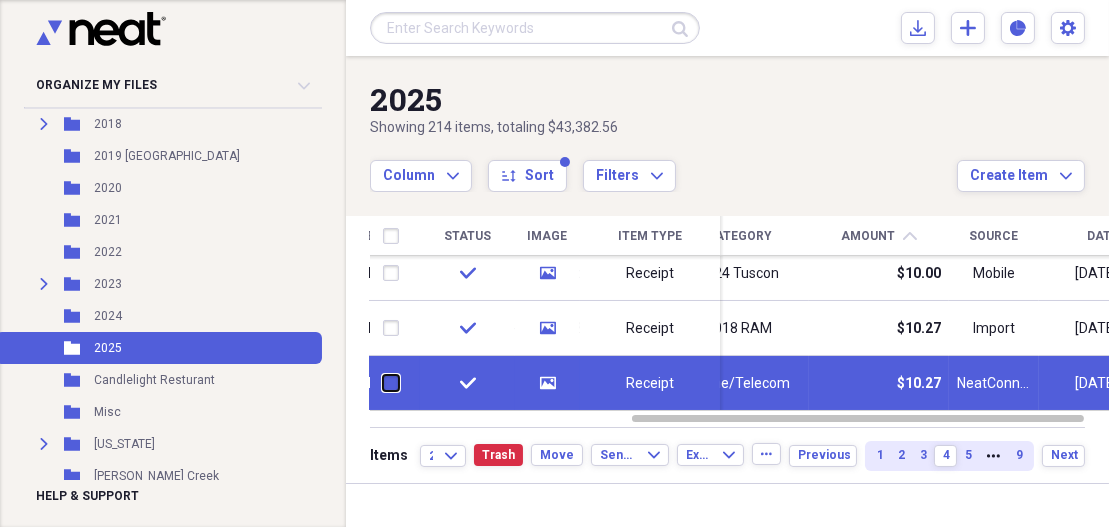 checkbox on "false" 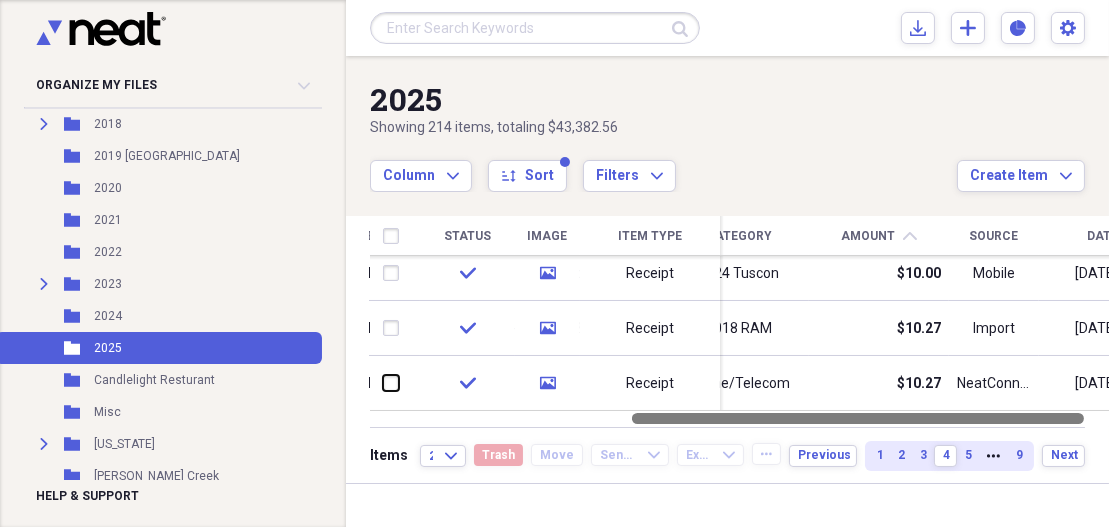 drag, startPoint x: 1097, startPoint y: 387, endPoint x: 1104, endPoint y: 412, distance: 25.96151 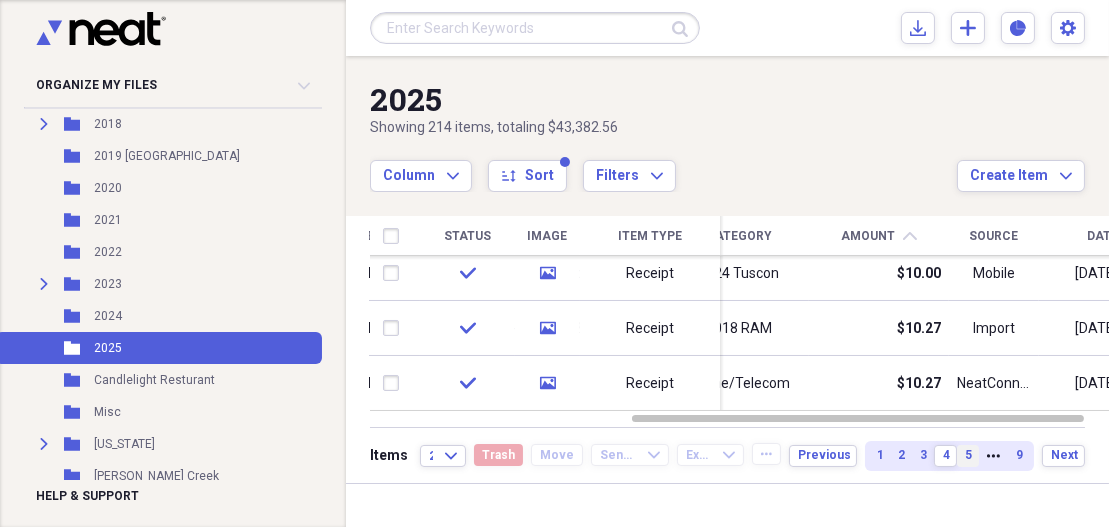 click on "5" at bounding box center [968, 455] 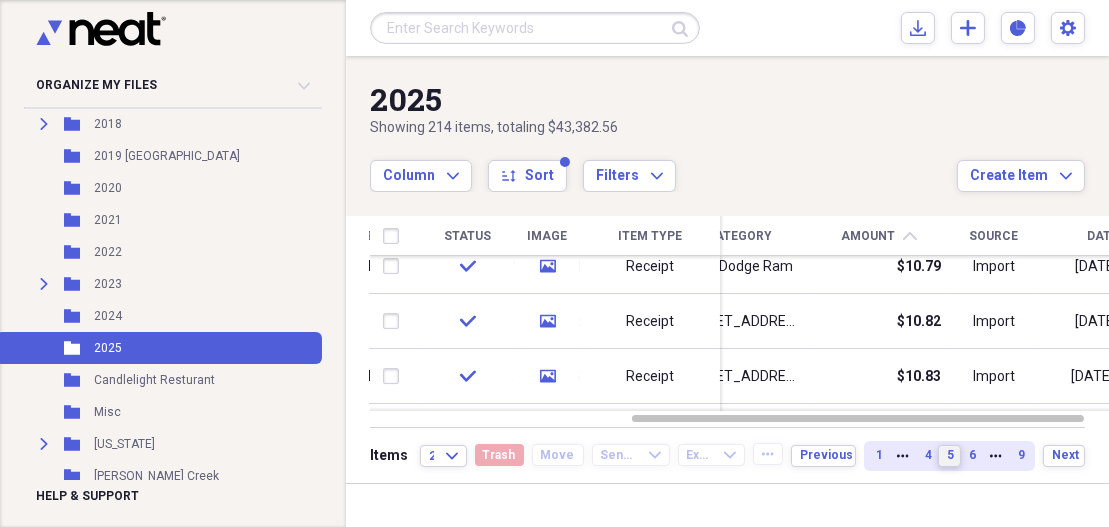 click at bounding box center [1131, 333] 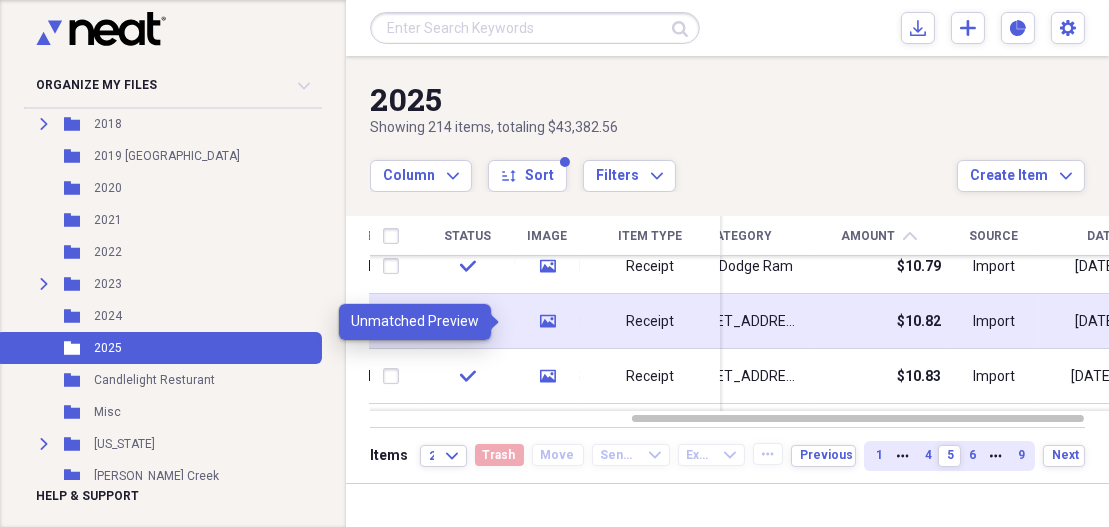 click 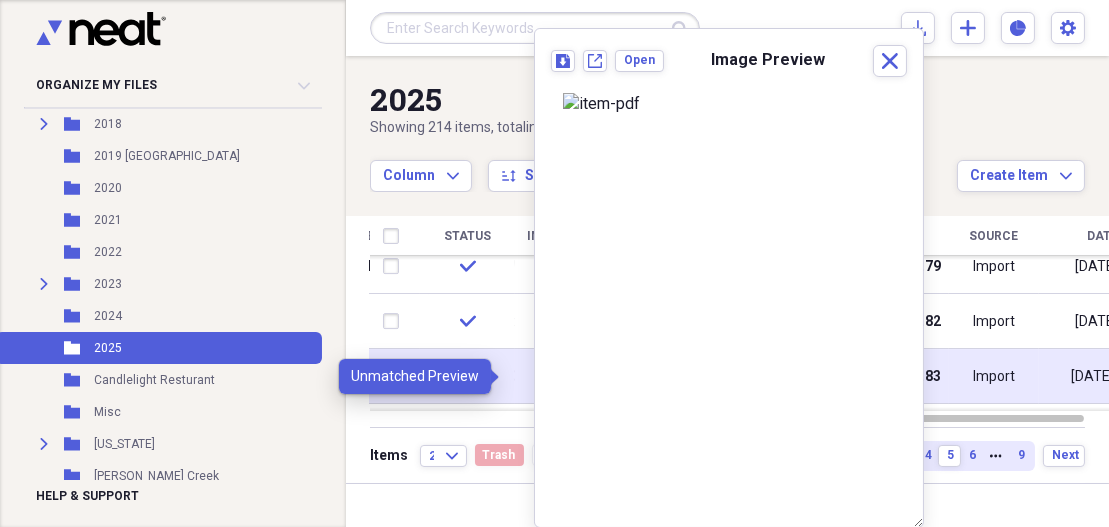 click on "media" 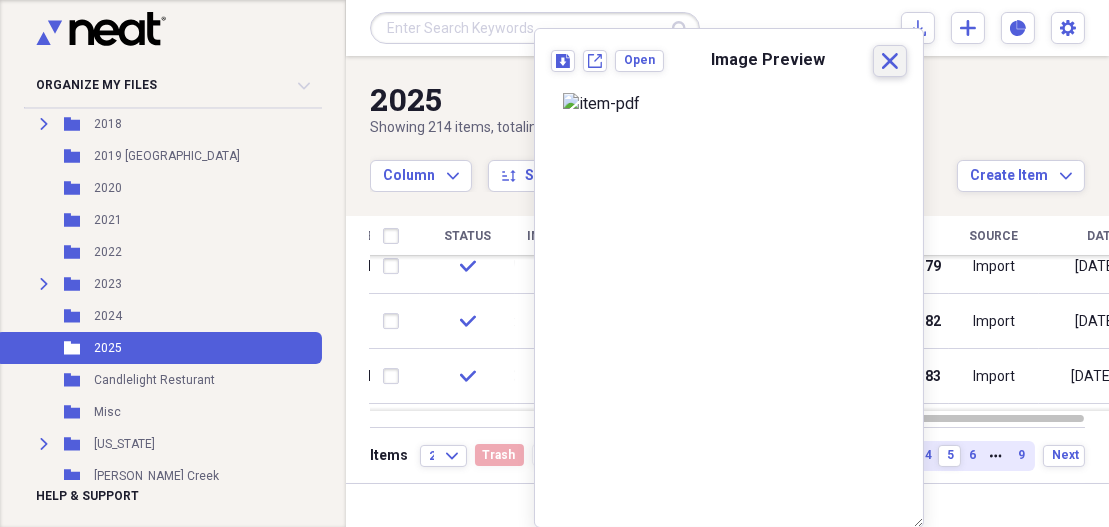 click on "Close" 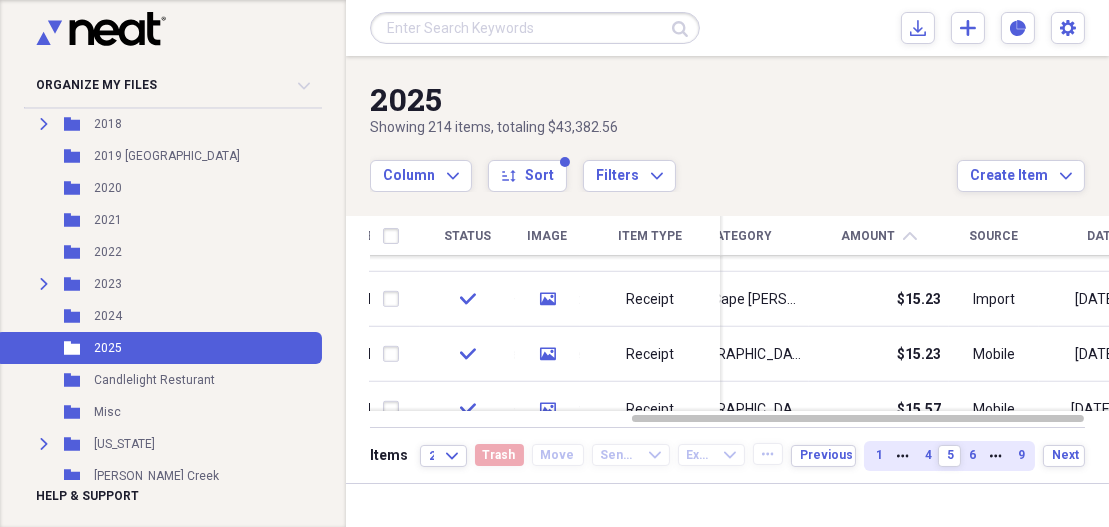 drag, startPoint x: 1102, startPoint y: 283, endPoint x: 1112, endPoint y: 336, distance: 53.935146 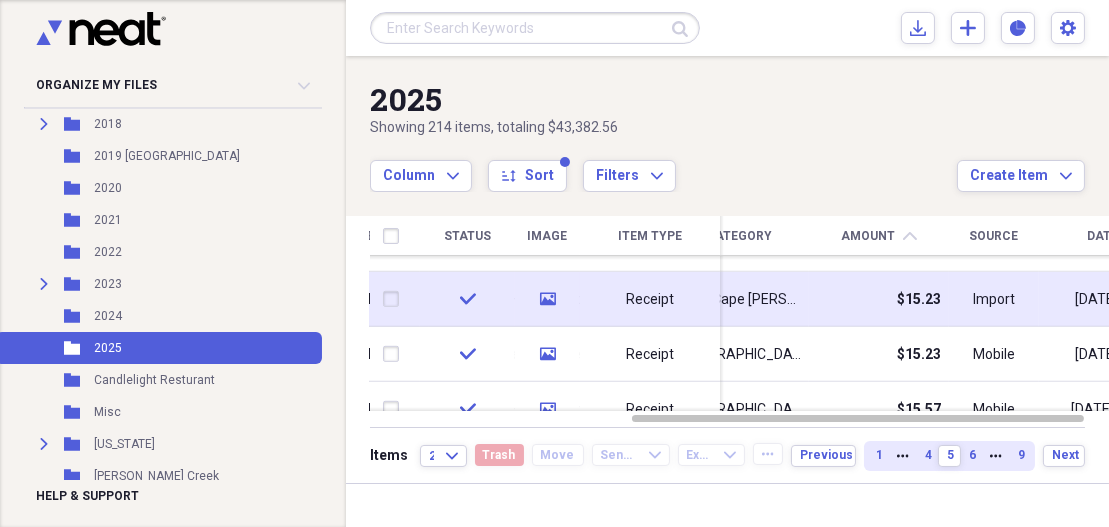 click at bounding box center [395, 299] 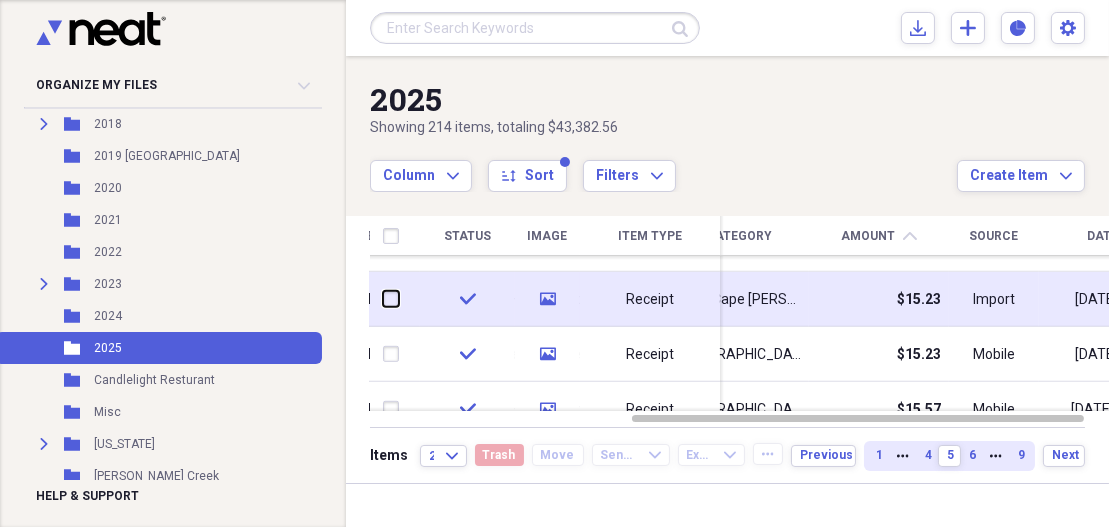 click at bounding box center [383, 299] 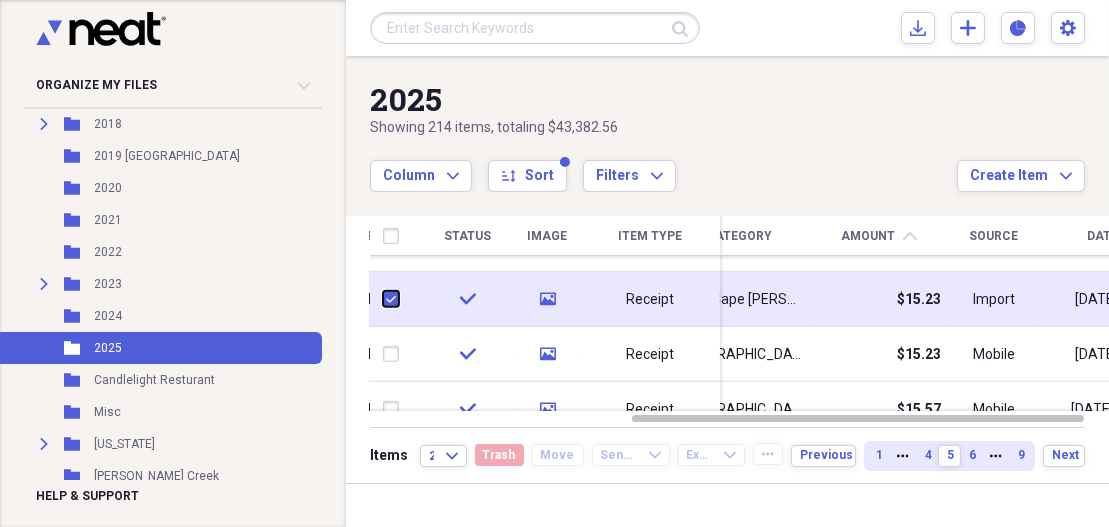 checkbox on "true" 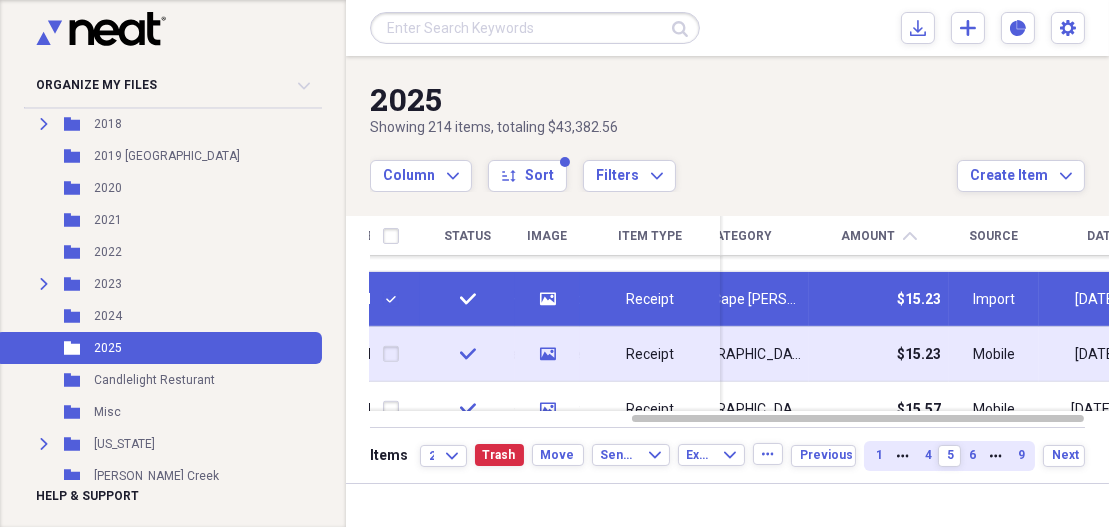 click at bounding box center [395, 354] 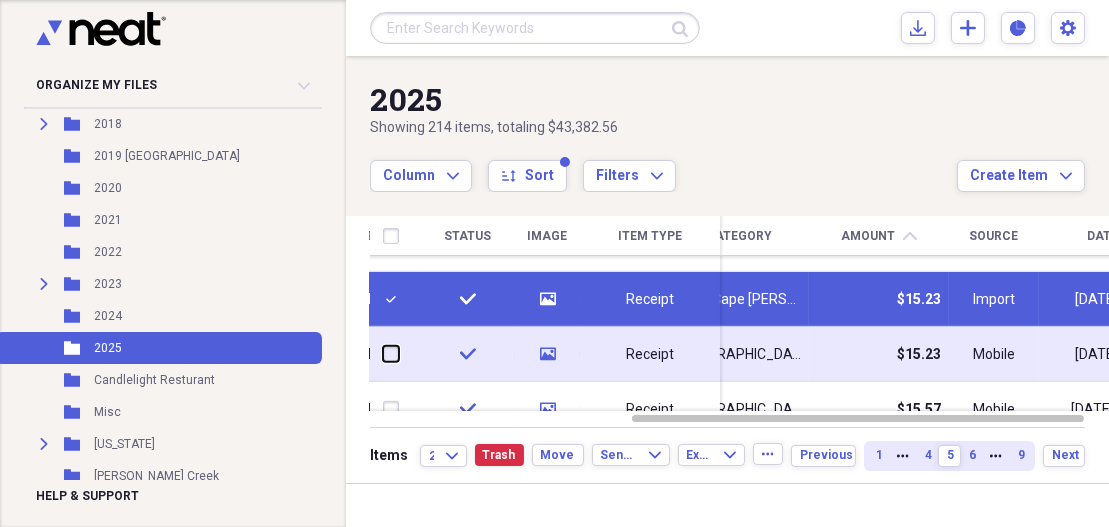 click at bounding box center [383, 354] 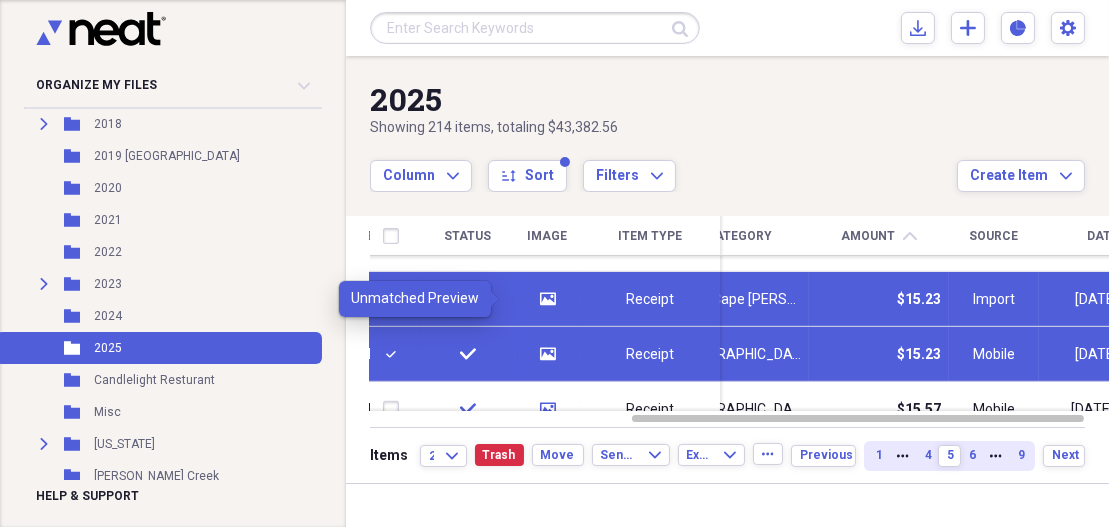 click 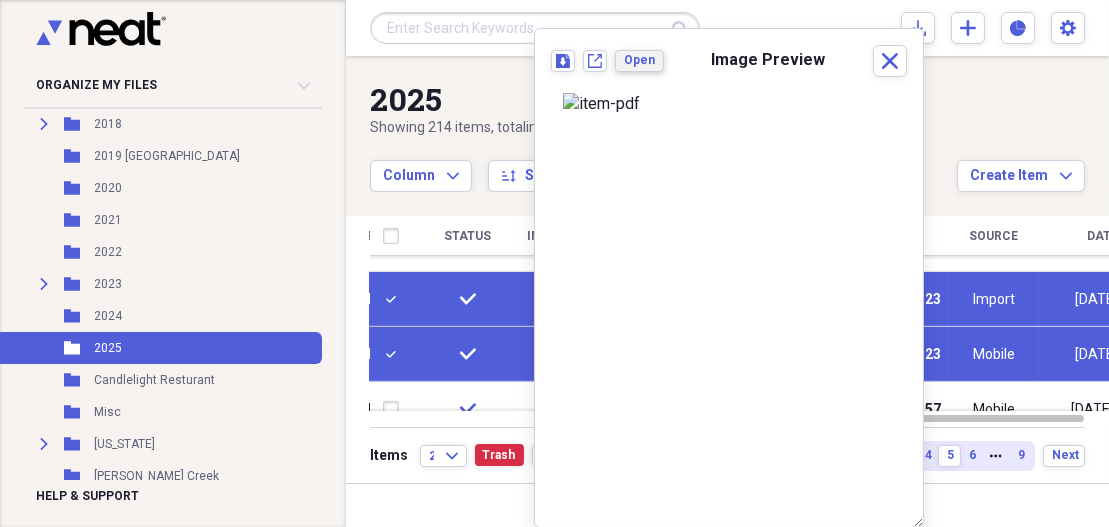 click on "Open" at bounding box center (639, 60) 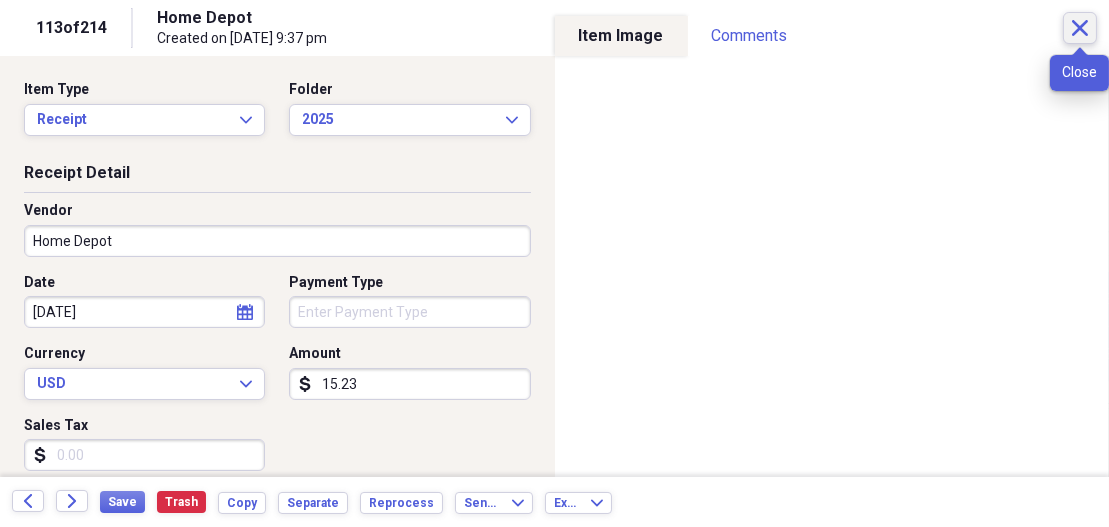 click 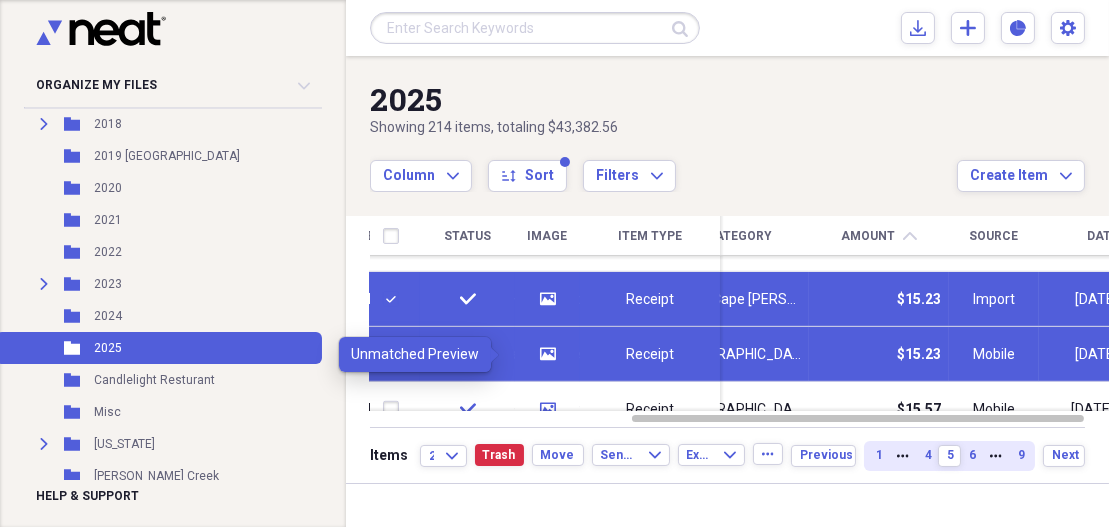 click 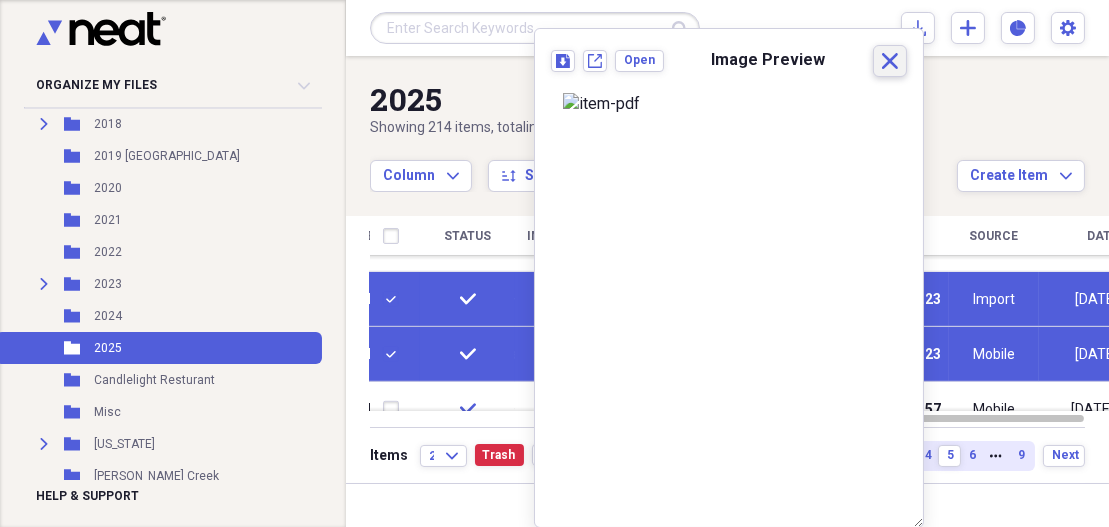 click 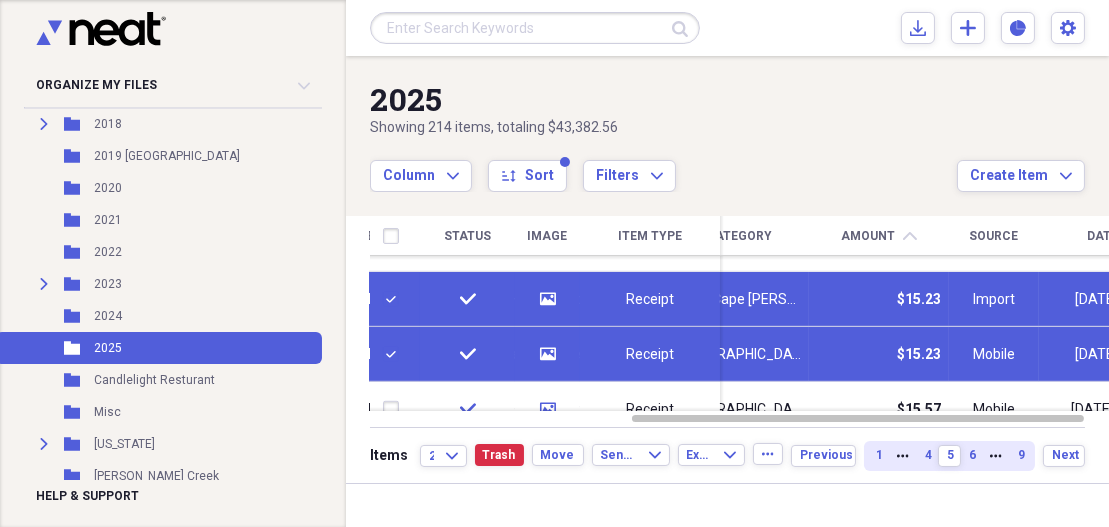 click at bounding box center [395, 354] 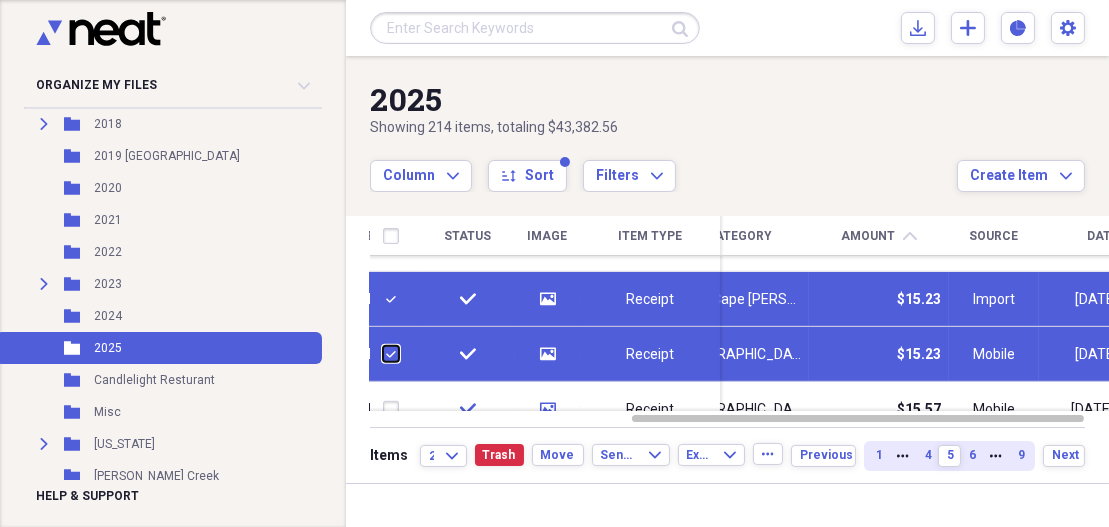 click at bounding box center (383, 354) 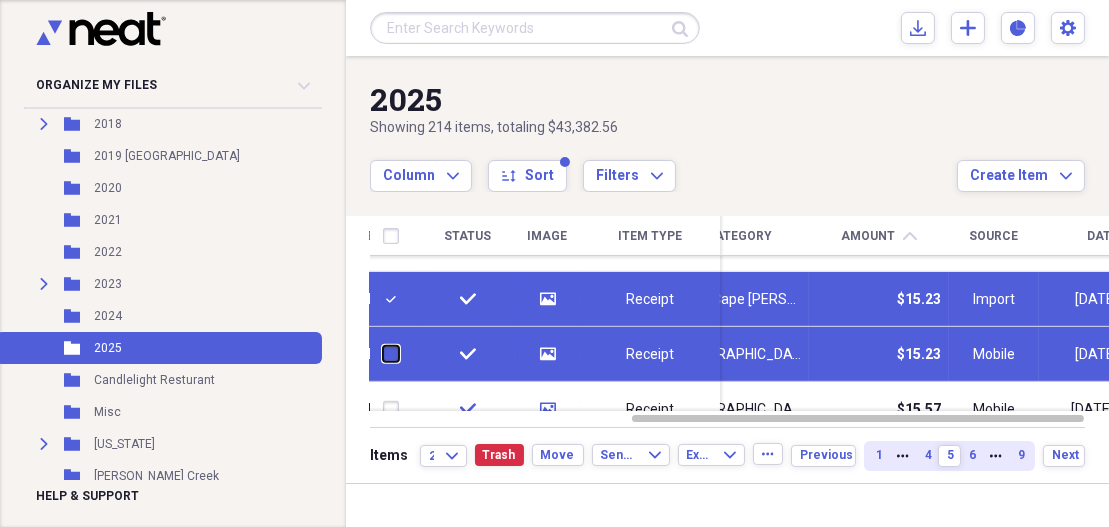 checkbox on "false" 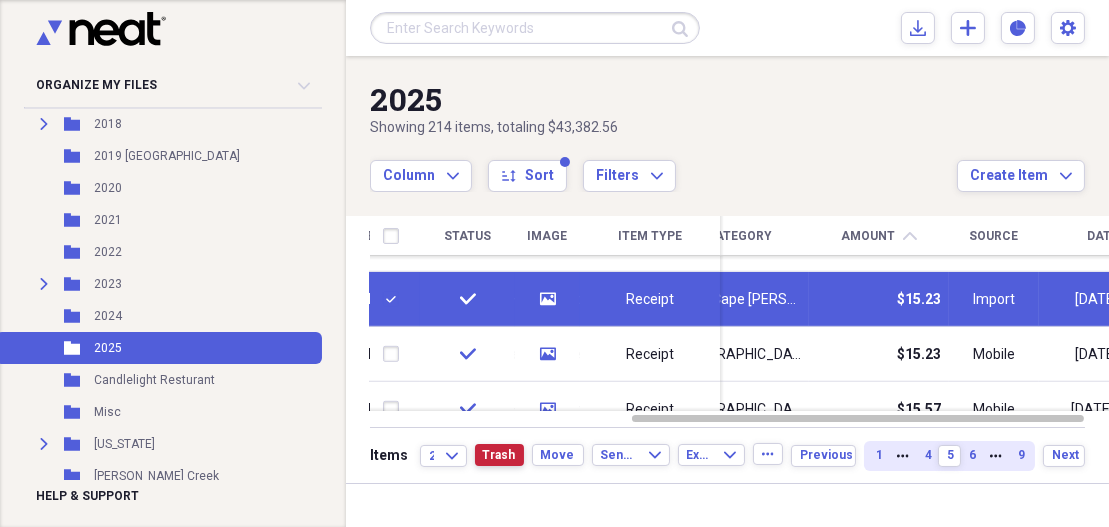 click on "Trash" at bounding box center (499, 455) 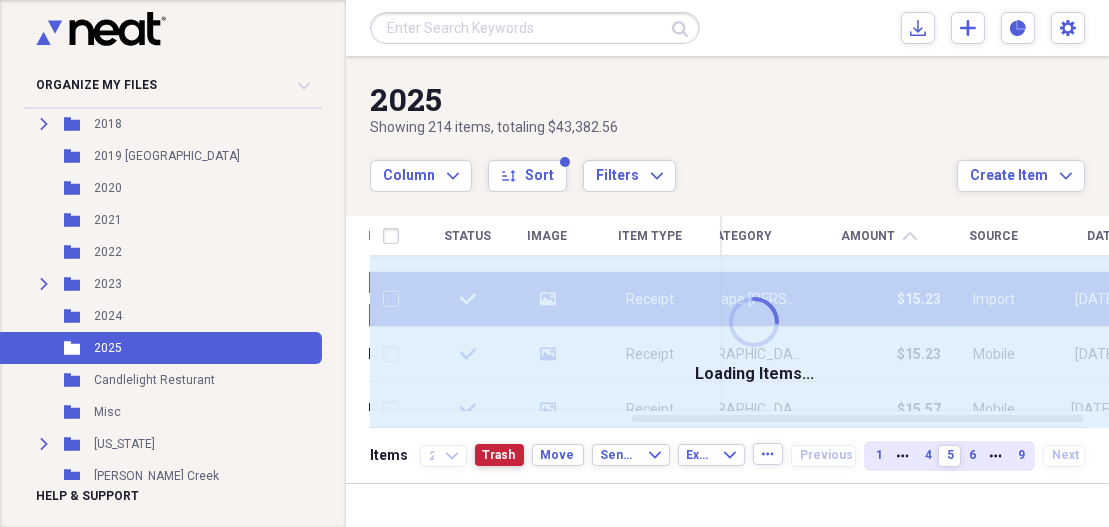 checkbox on "false" 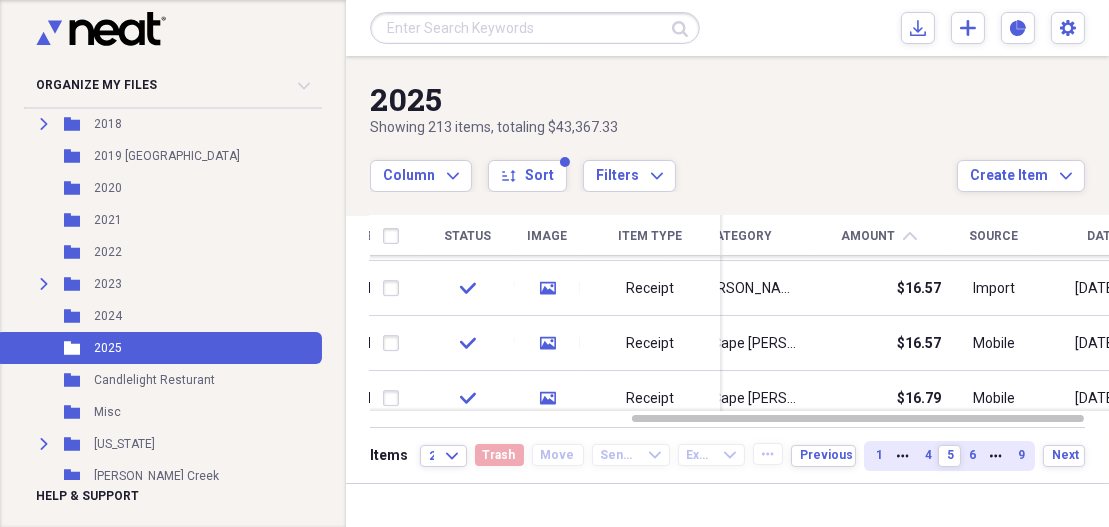 drag, startPoint x: 1104, startPoint y: 331, endPoint x: 1108, endPoint y: 347, distance: 16.492422 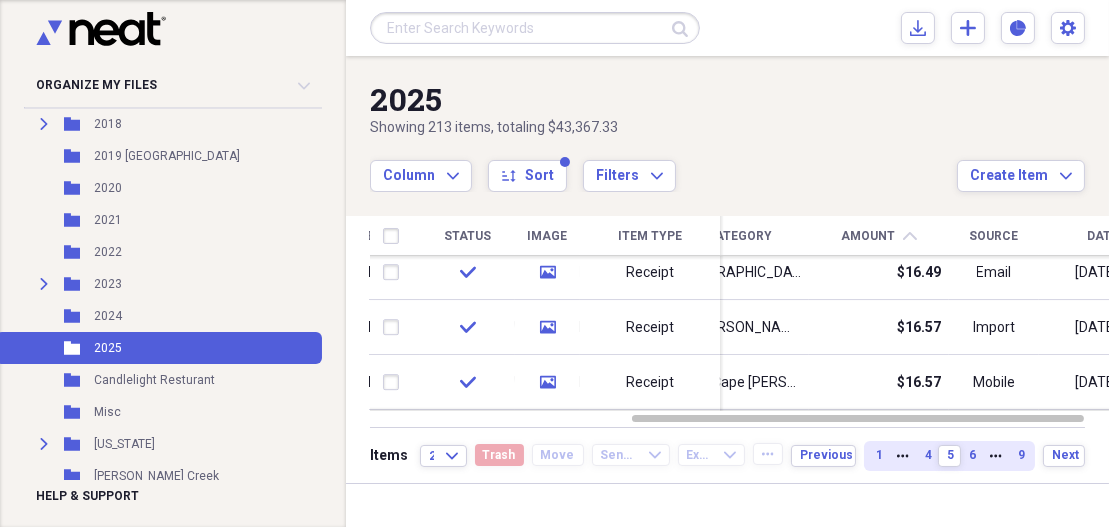 click at bounding box center (1131, 351) 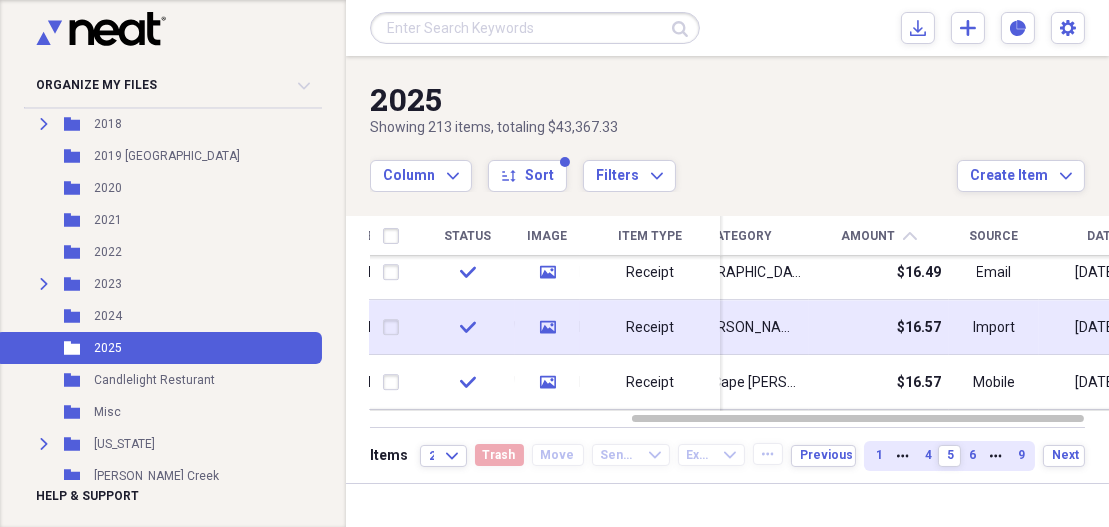 click at bounding box center (395, 328) 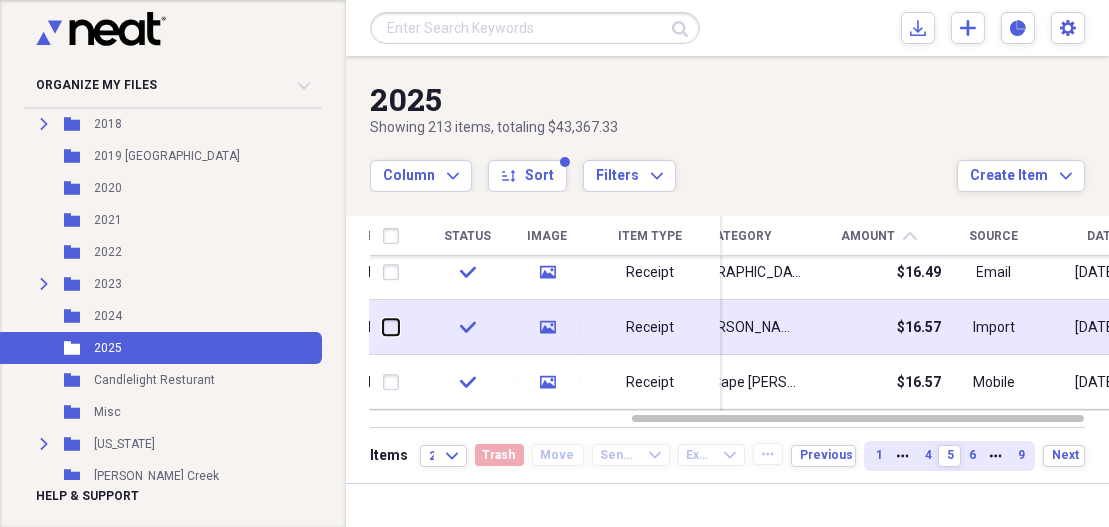 click at bounding box center (383, 327) 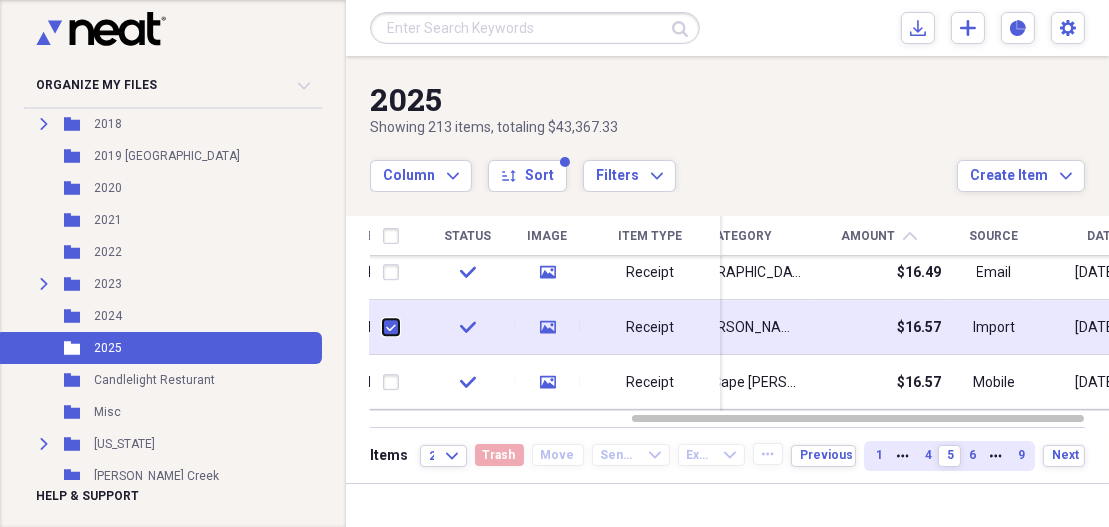 checkbox on "true" 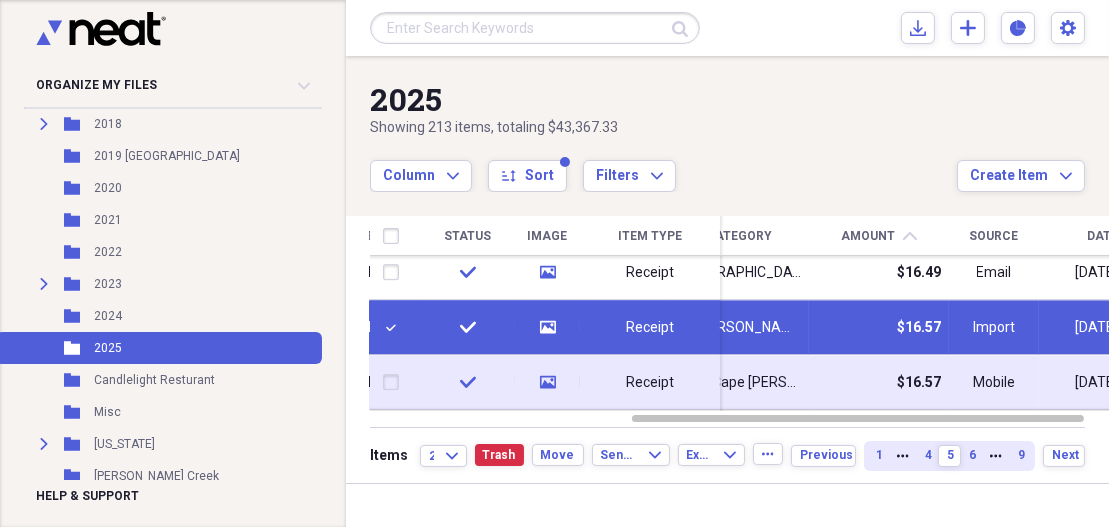 click at bounding box center (395, 383) 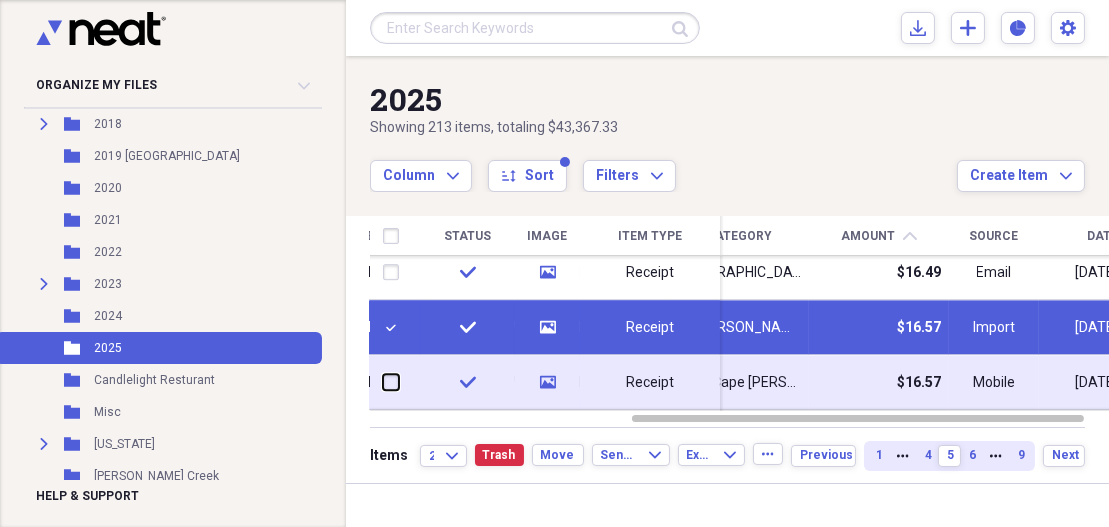 click at bounding box center [383, 382] 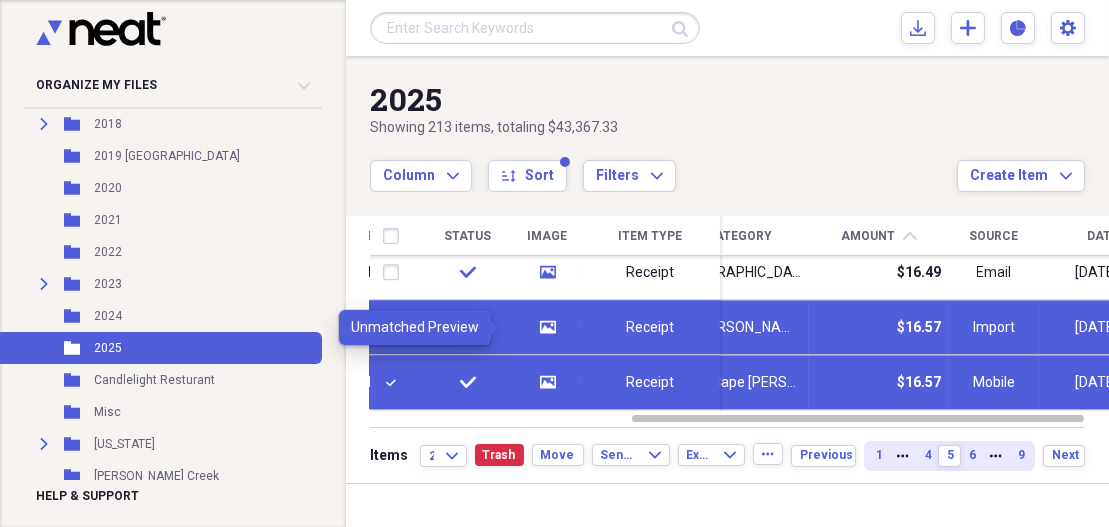 click on "media" 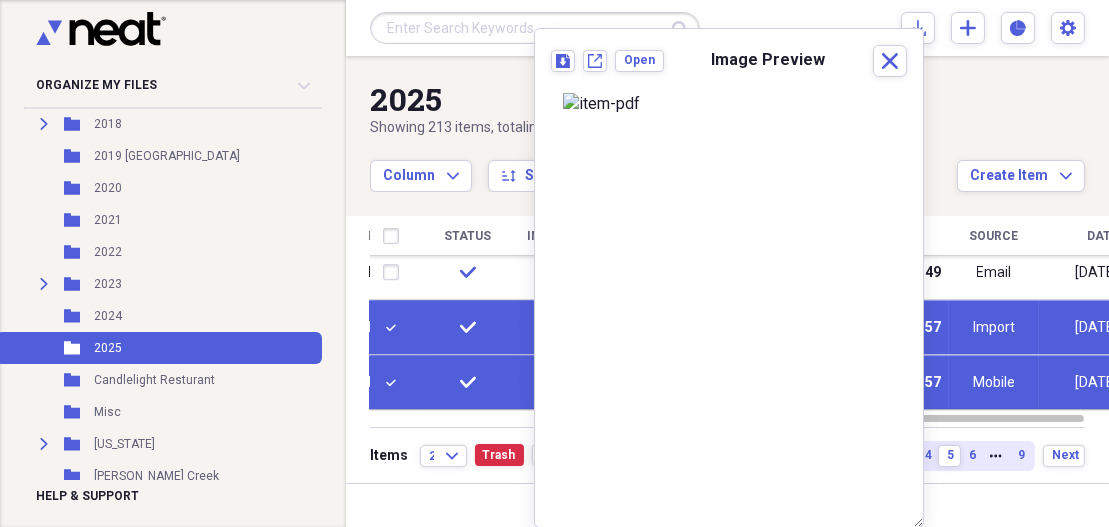 scroll, scrollTop: 5, scrollLeft: 0, axis: vertical 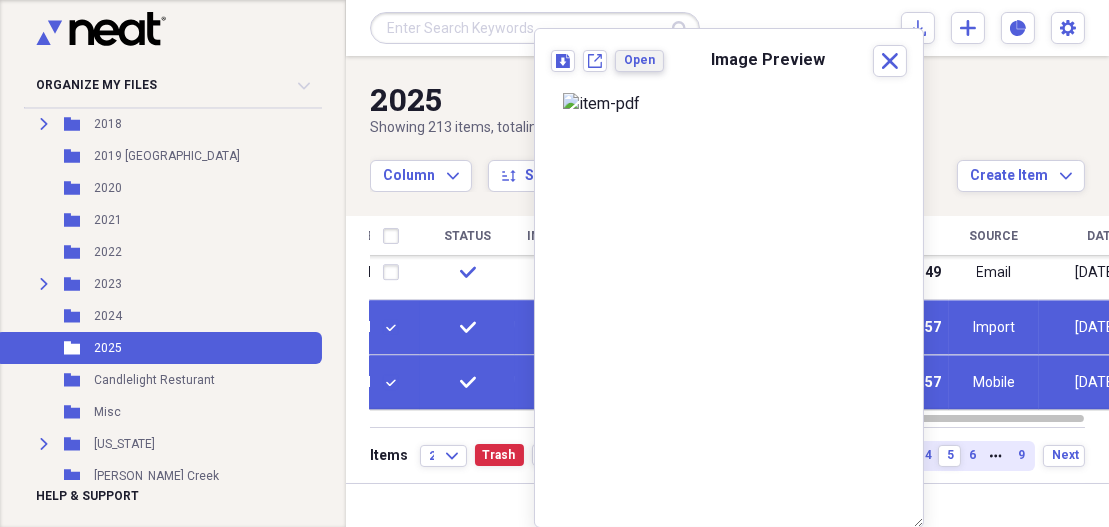 click on "Open" at bounding box center [639, 60] 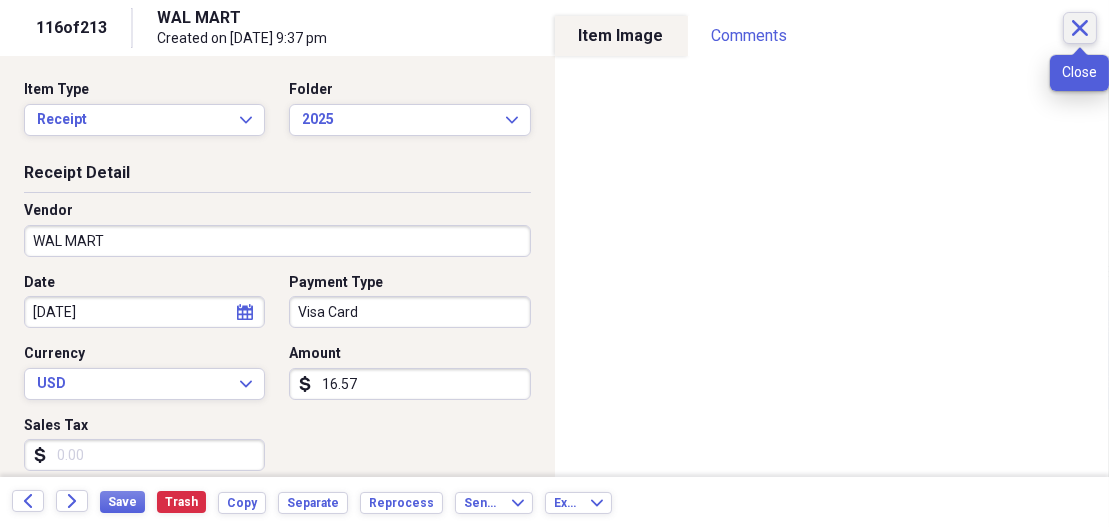 click on "Close" 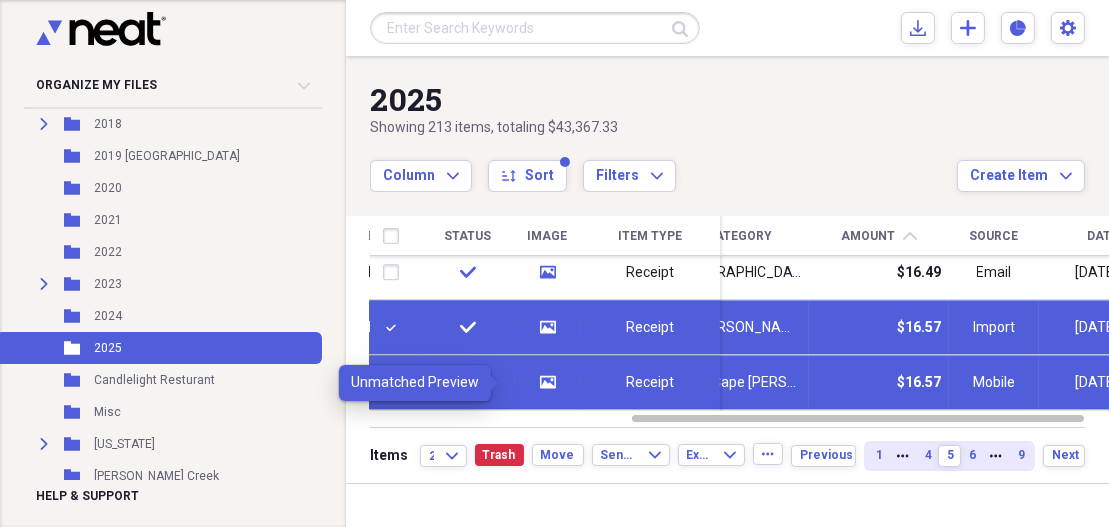 click on "media" 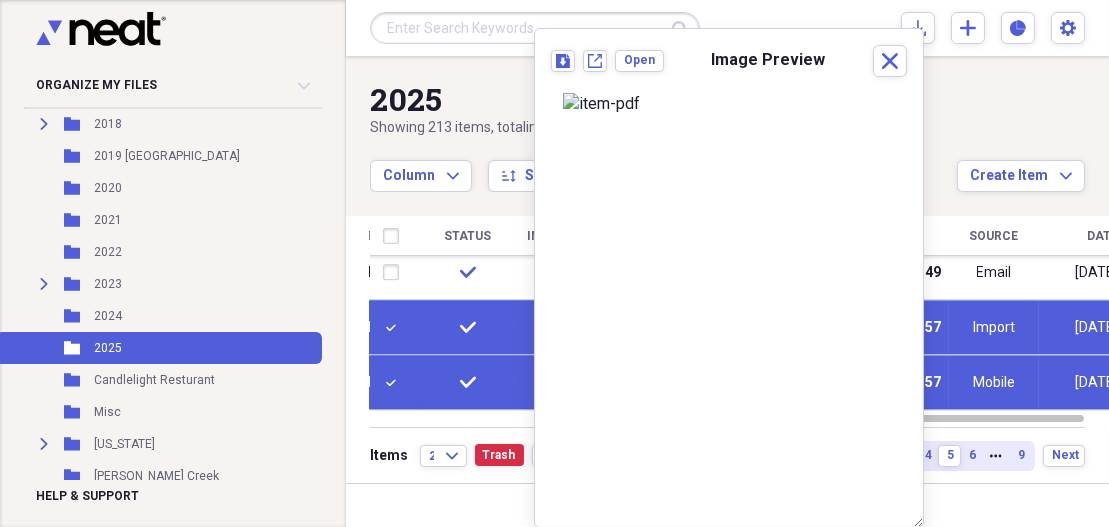 click at bounding box center (395, 383) 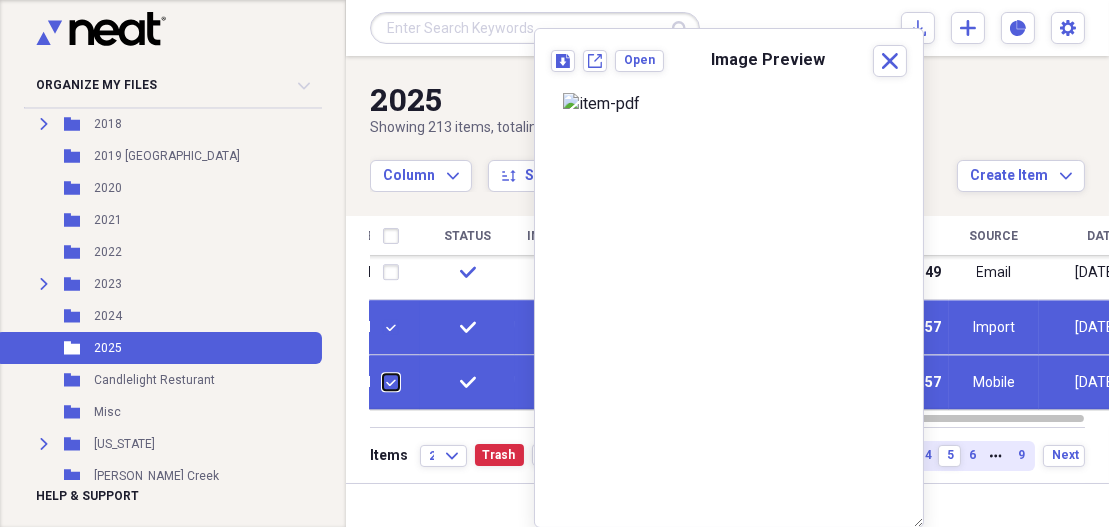 click at bounding box center [383, 382] 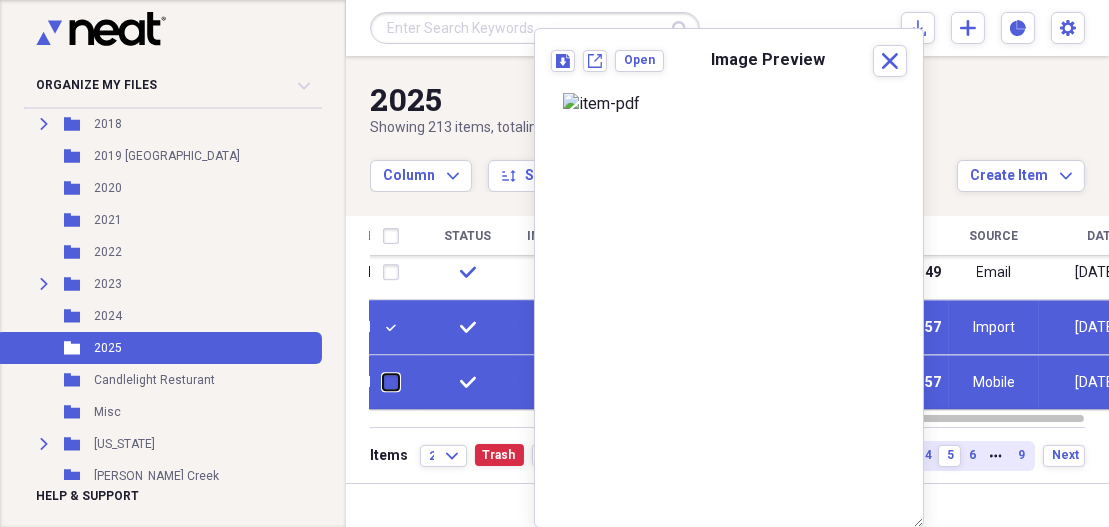 checkbox on "false" 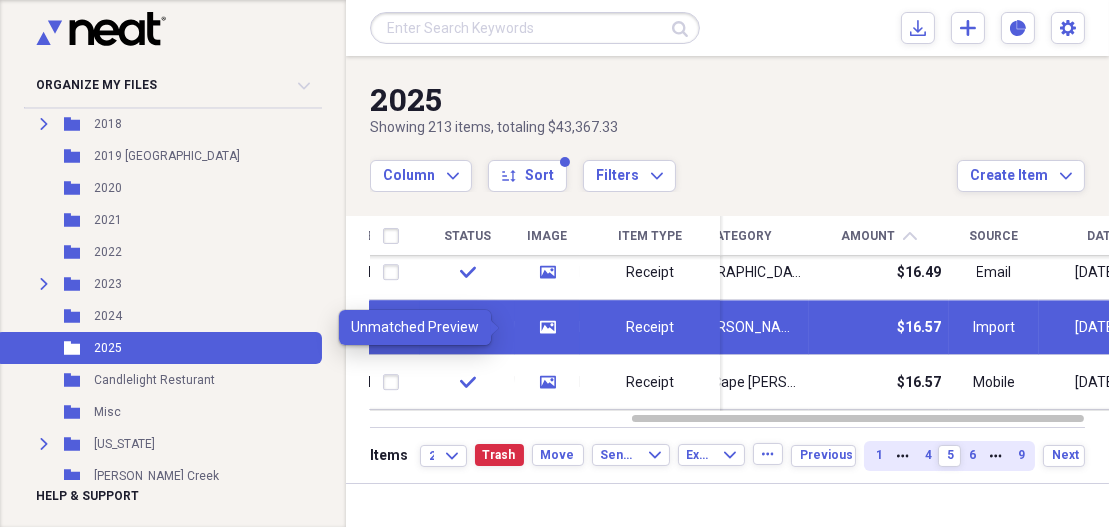 click on "media" 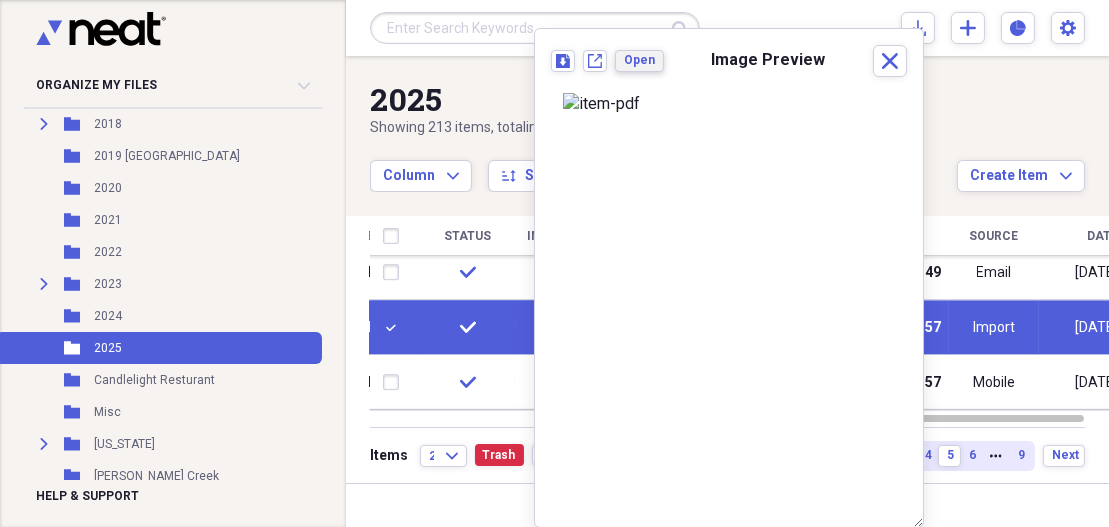 click on "Open" at bounding box center [639, 60] 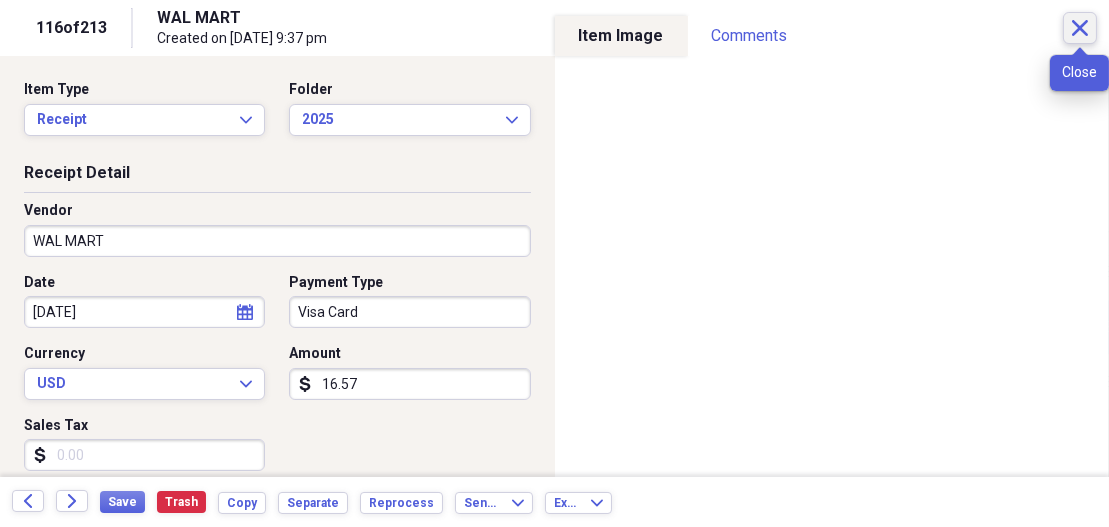 click 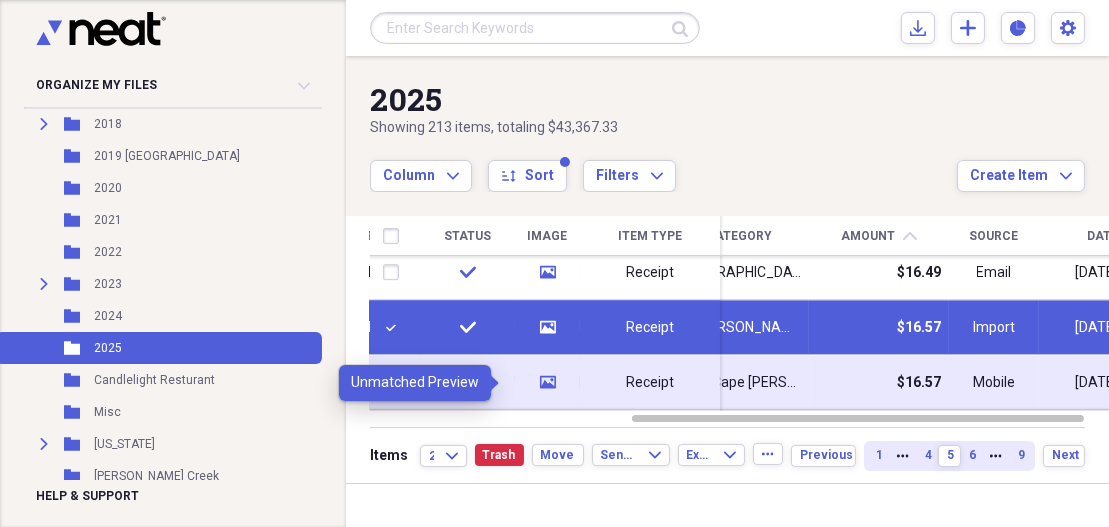 click on "media" 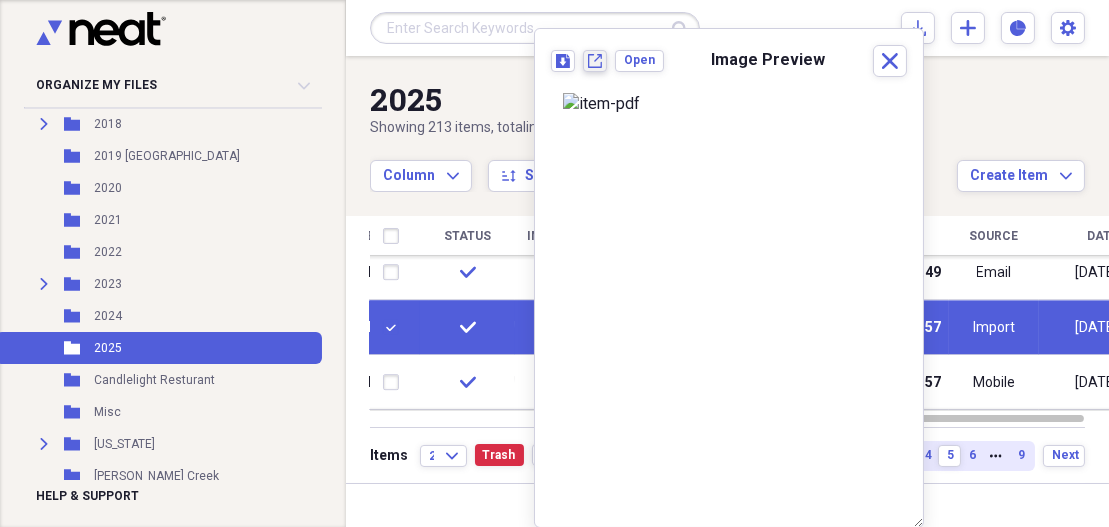 click 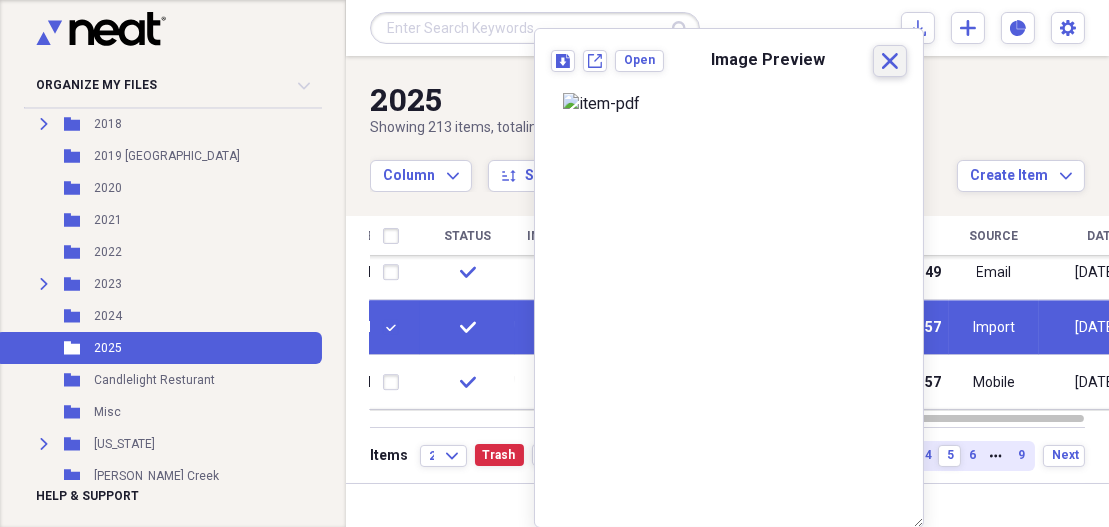 click on "Close" 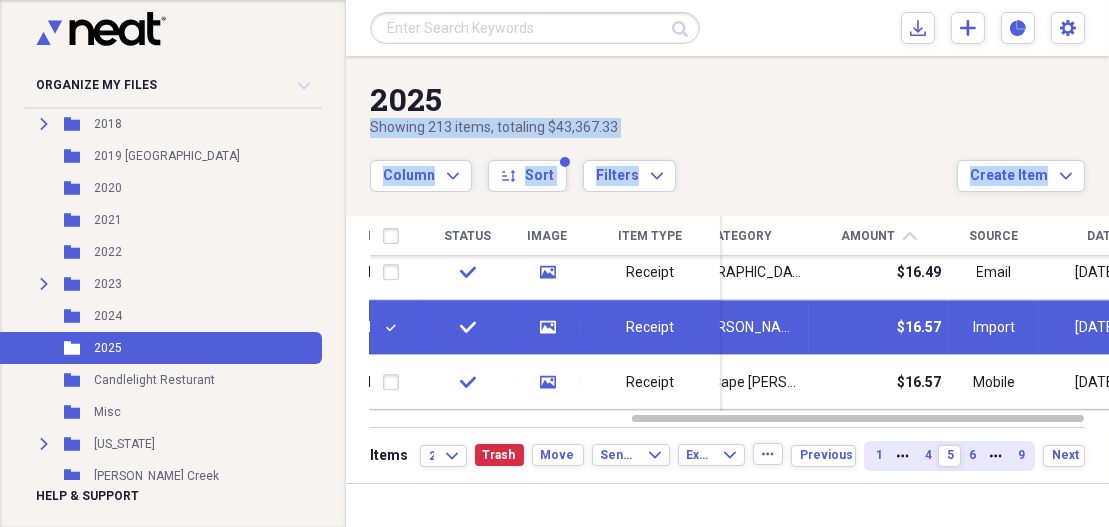 drag, startPoint x: 779, startPoint y: 107, endPoint x: 474, endPoint y: 314, distance: 368.6109 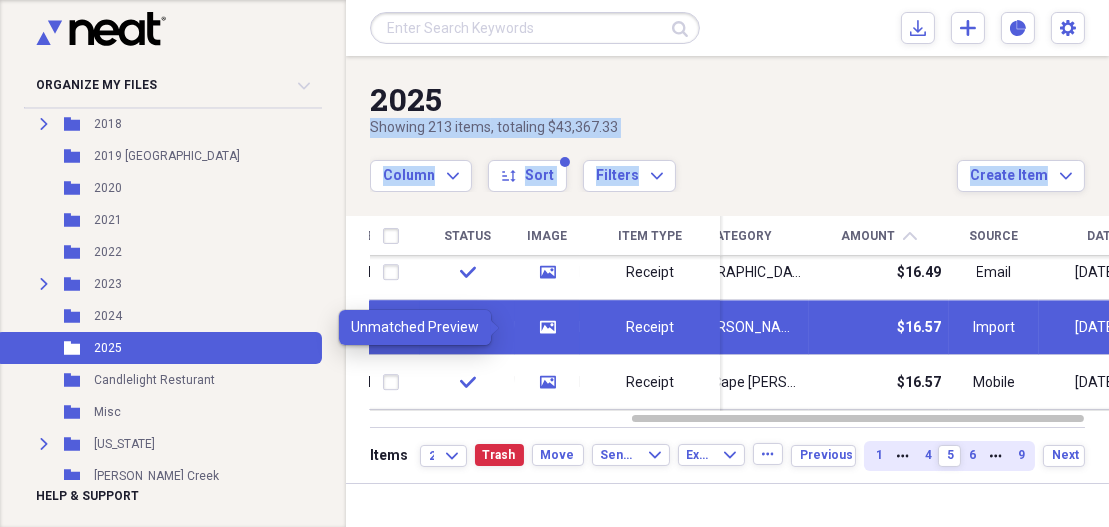 click 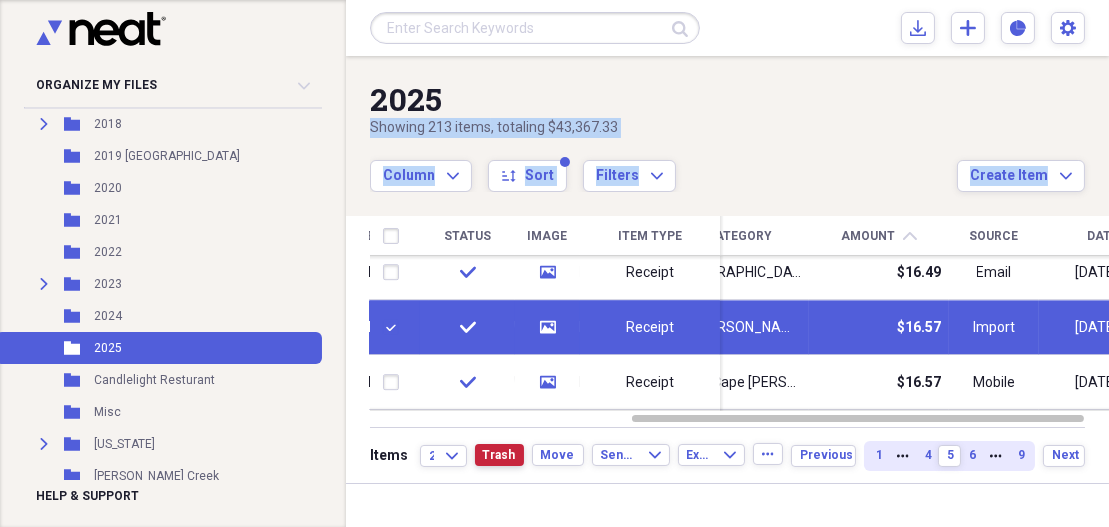 click on "Trash" at bounding box center (499, 455) 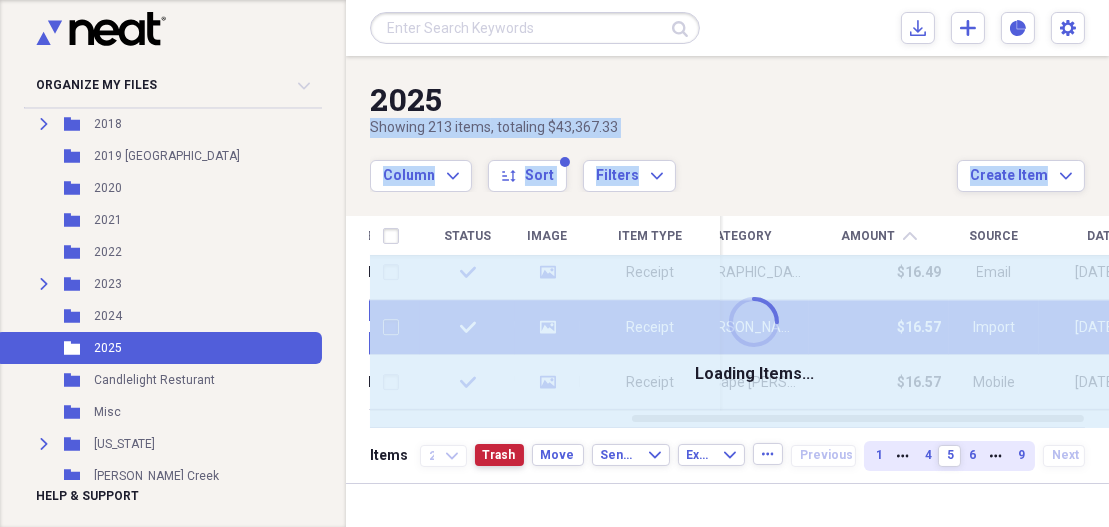 checkbox on "false" 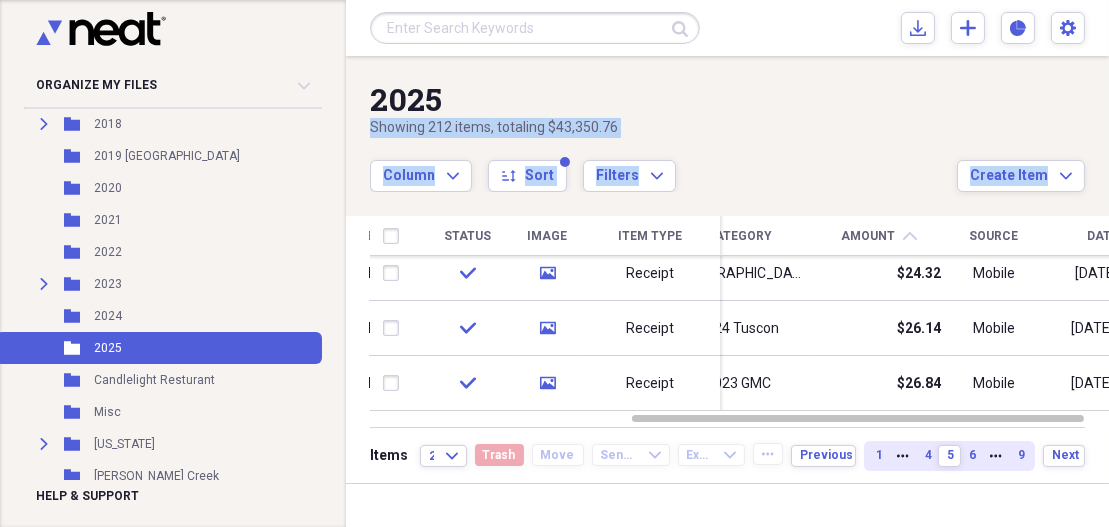 drag, startPoint x: 1101, startPoint y: 348, endPoint x: 1107, endPoint y: 403, distance: 55.326305 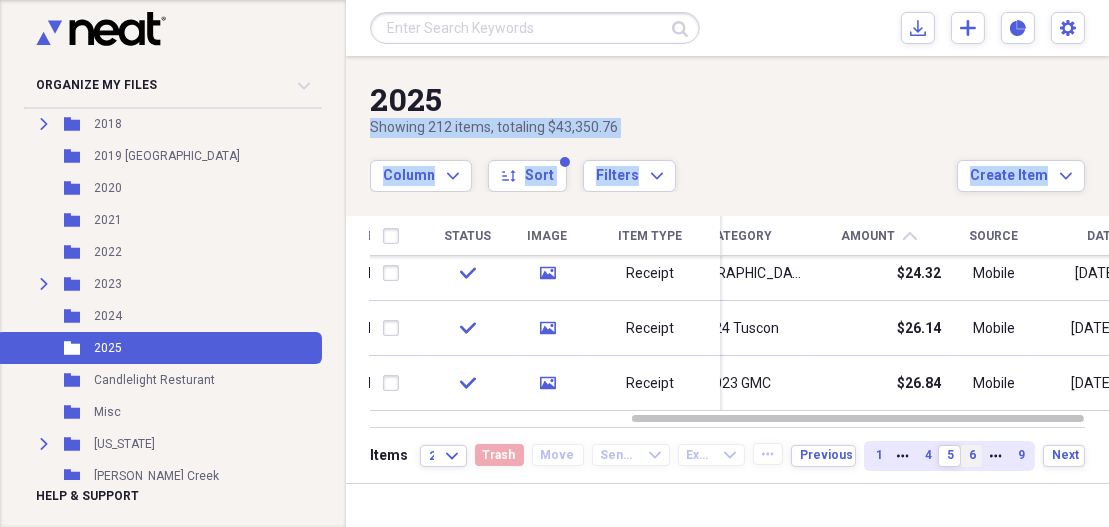 click on "6" at bounding box center [971, 455] 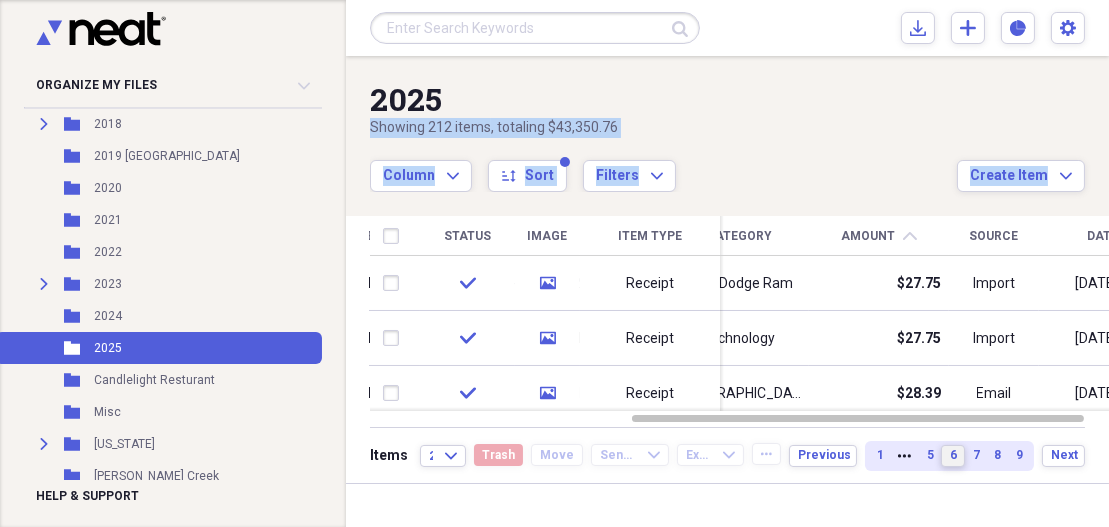click at bounding box center [1131, 271] 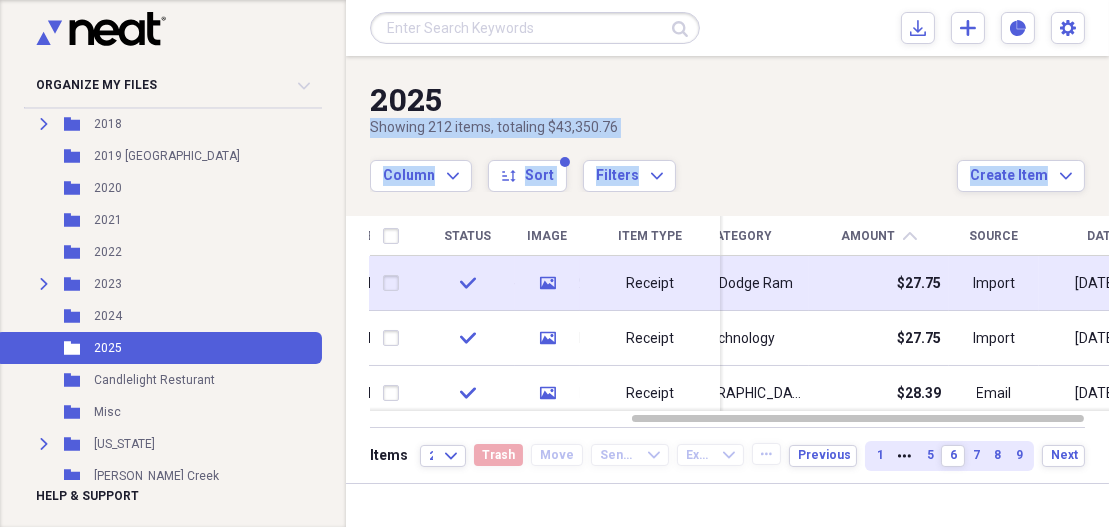 click at bounding box center (395, 283) 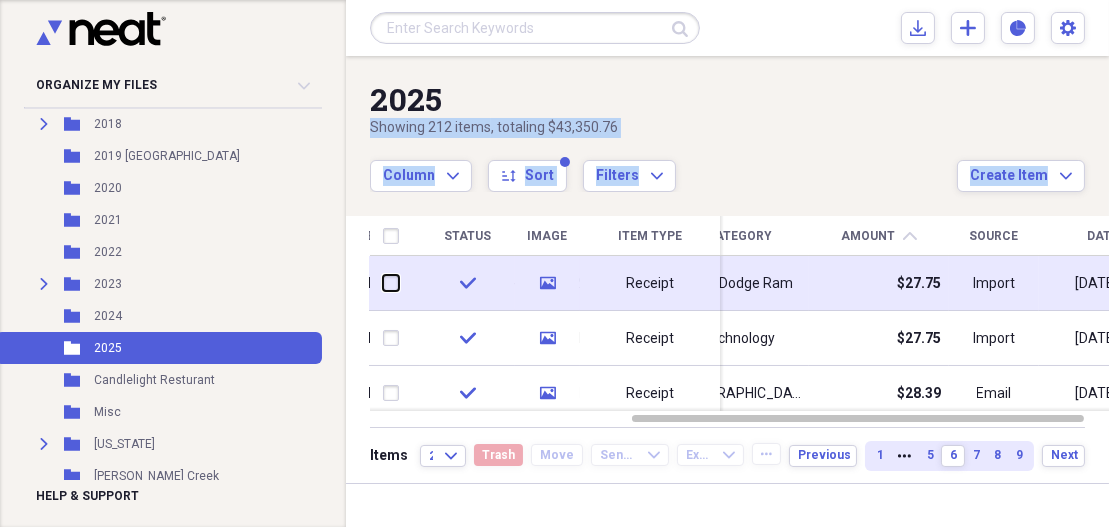 click at bounding box center (383, 283) 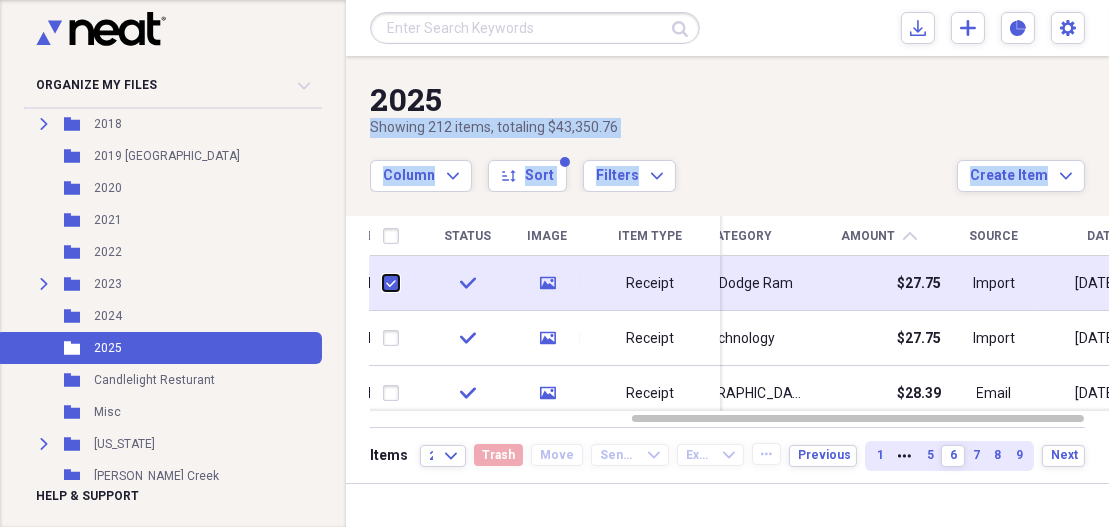 checkbox on "true" 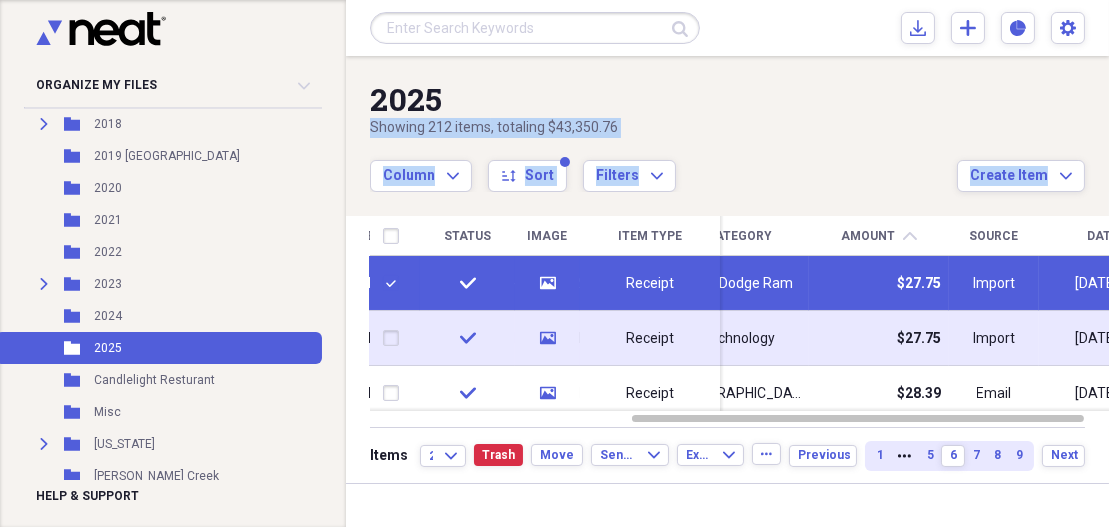 click at bounding box center (395, 338) 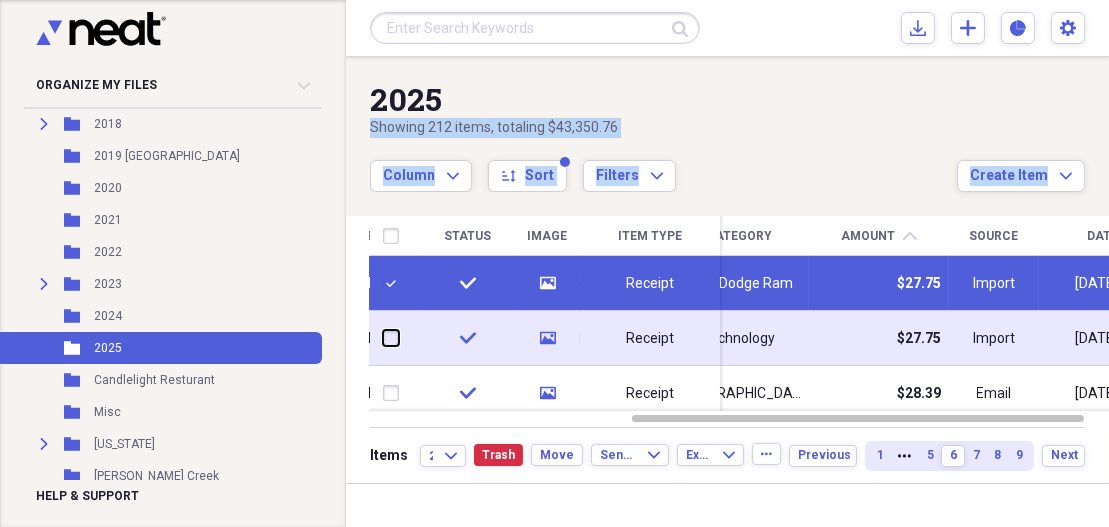 click at bounding box center [383, 338] 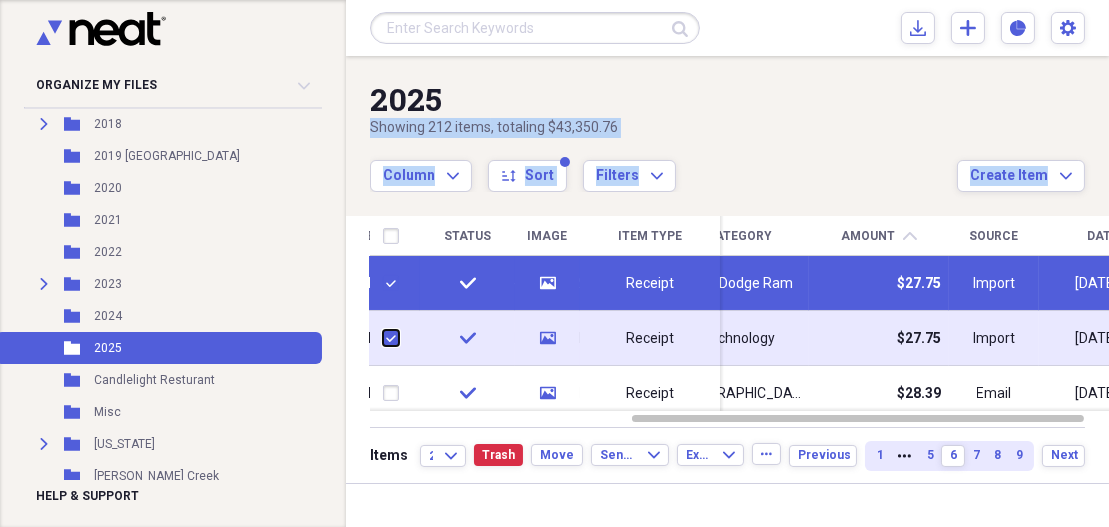 checkbox on "true" 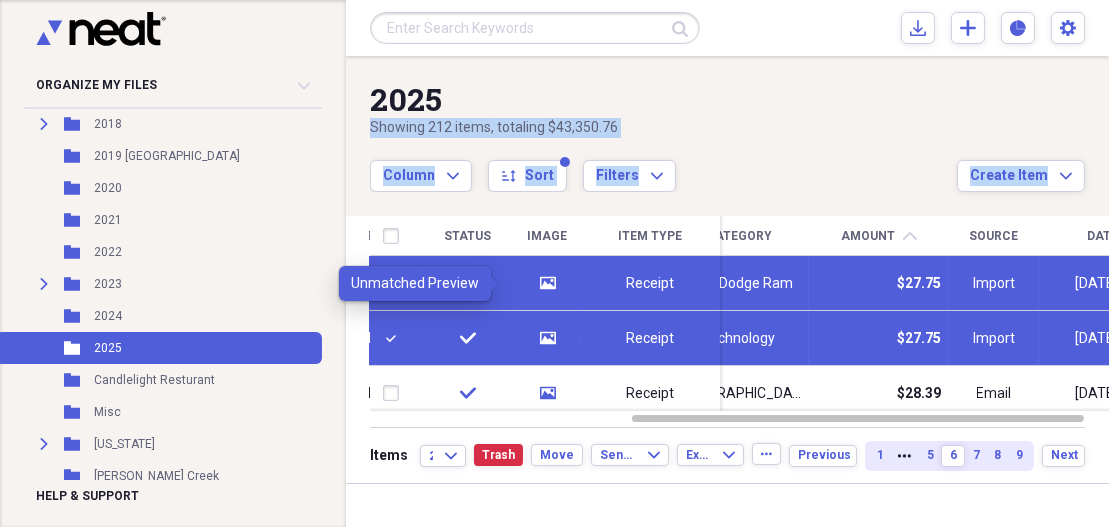 click on "media" 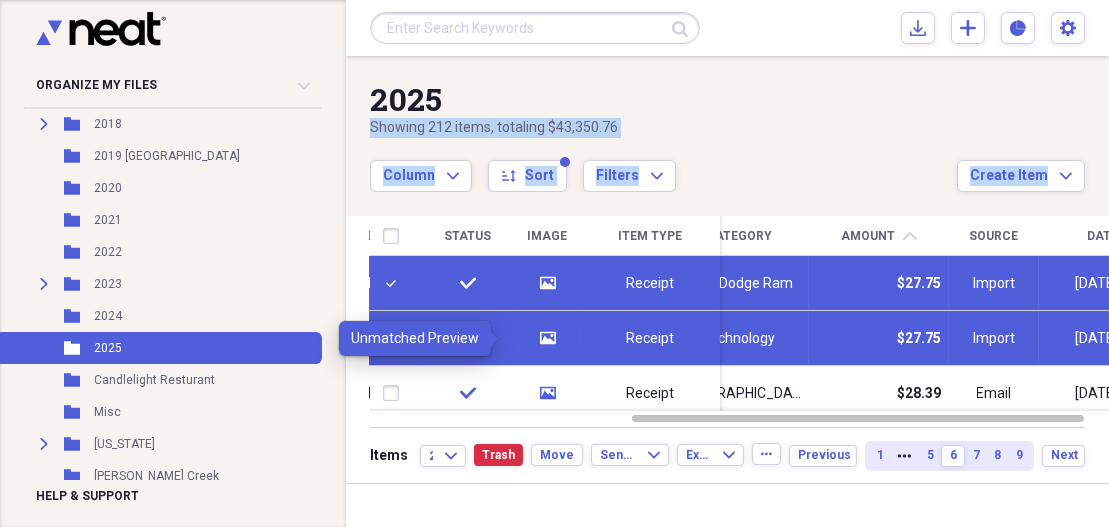 click 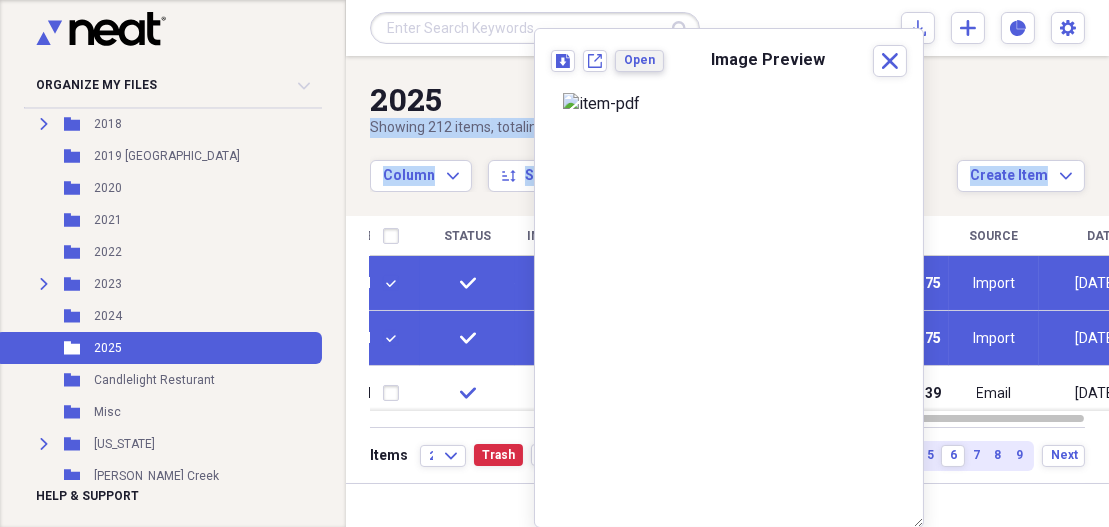 click on "Open" at bounding box center [639, 60] 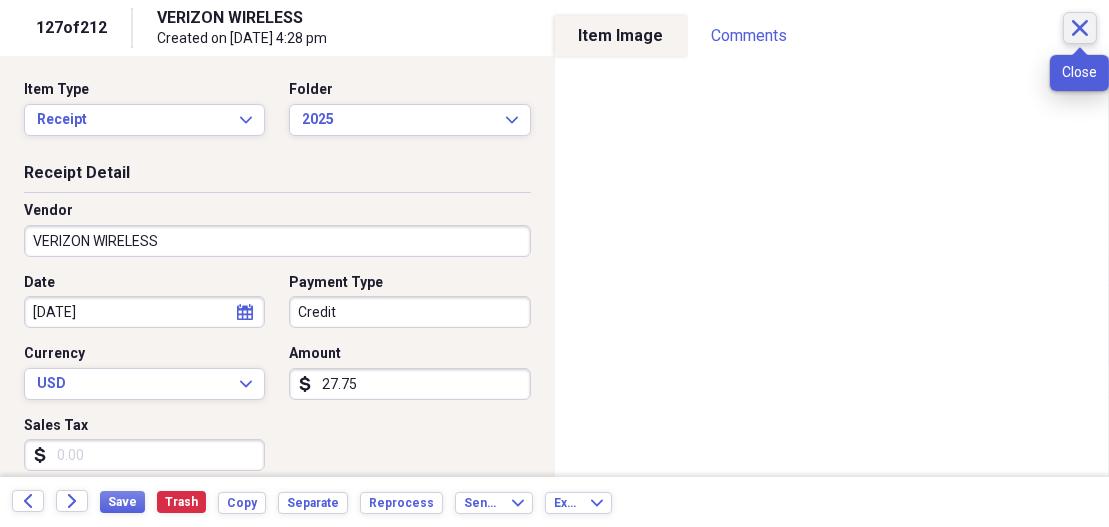 click on "Close" 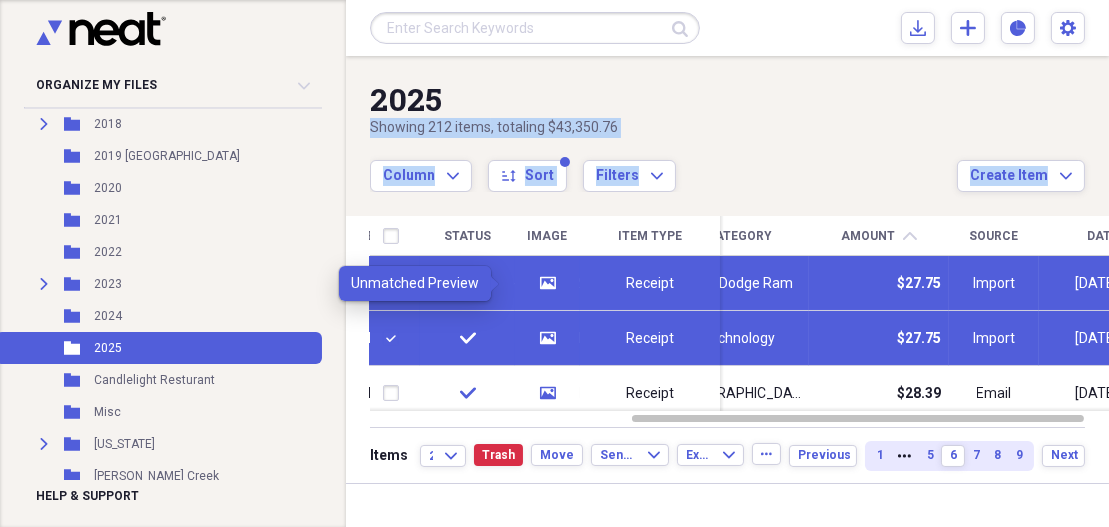 click on "media" 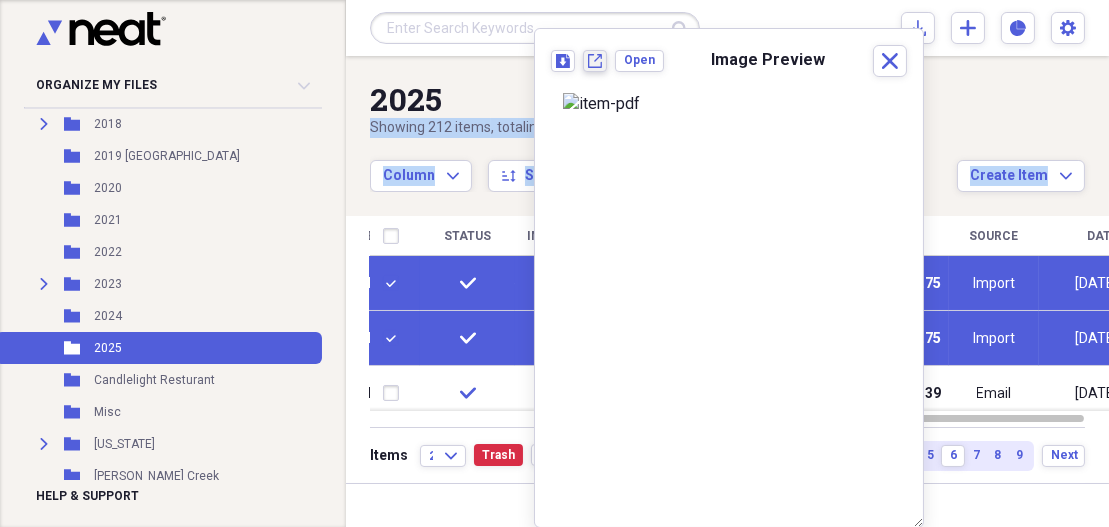 click on "New tab" 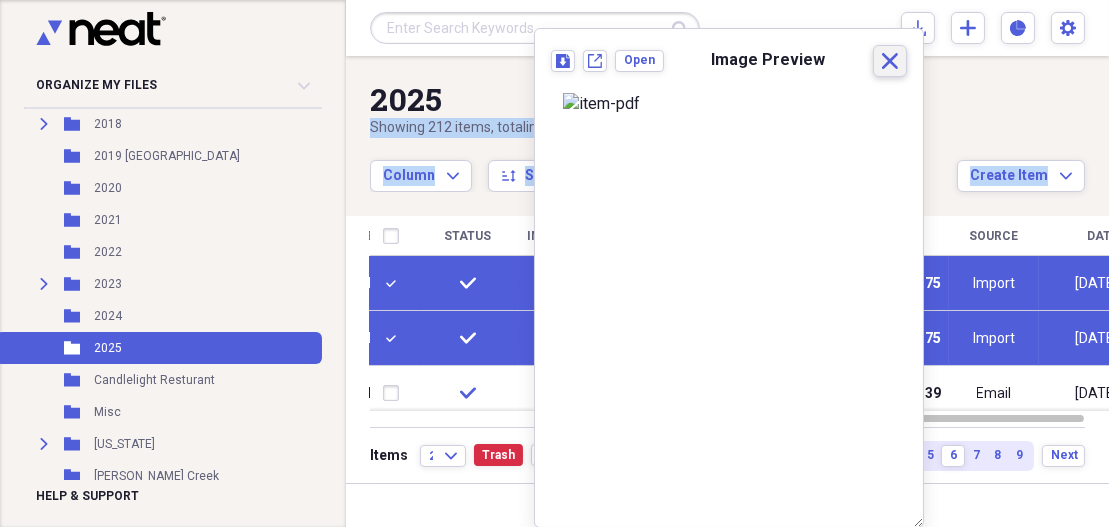 click on "Close" 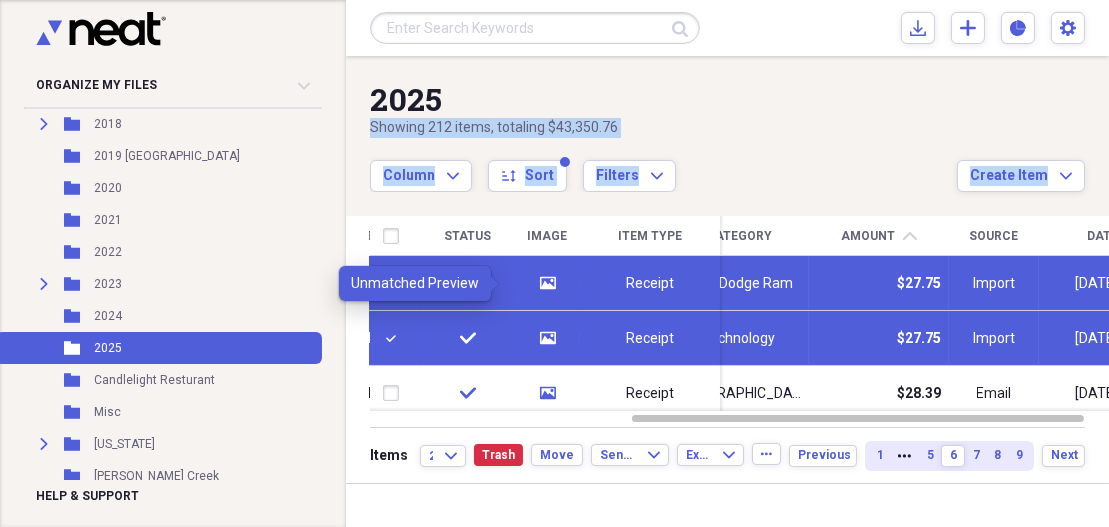 click 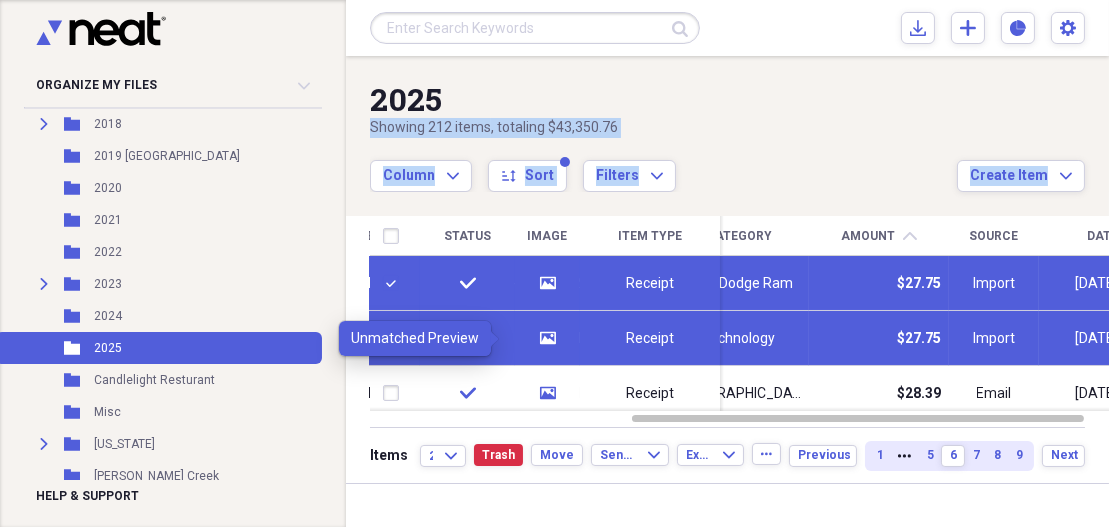 click 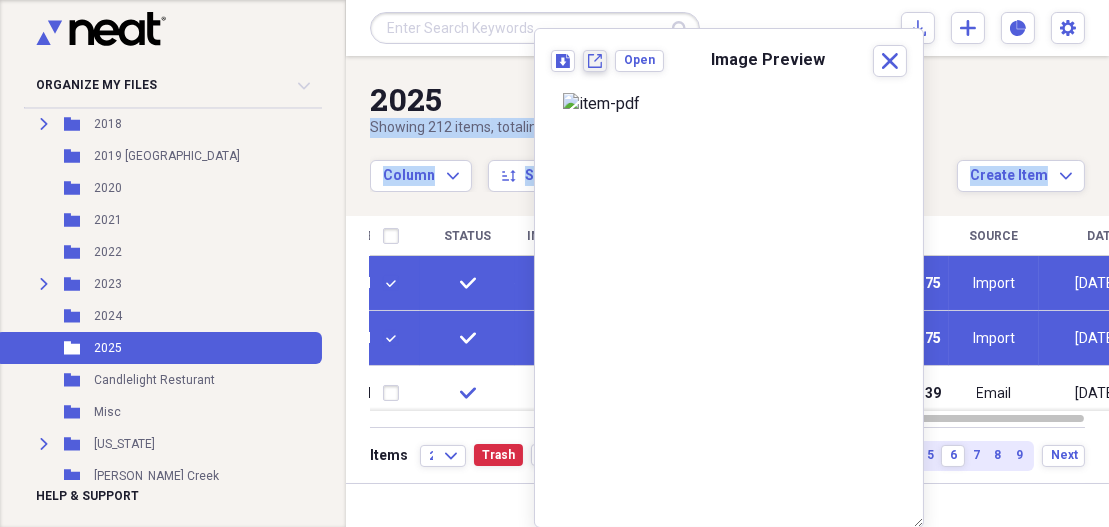click on "New tab" 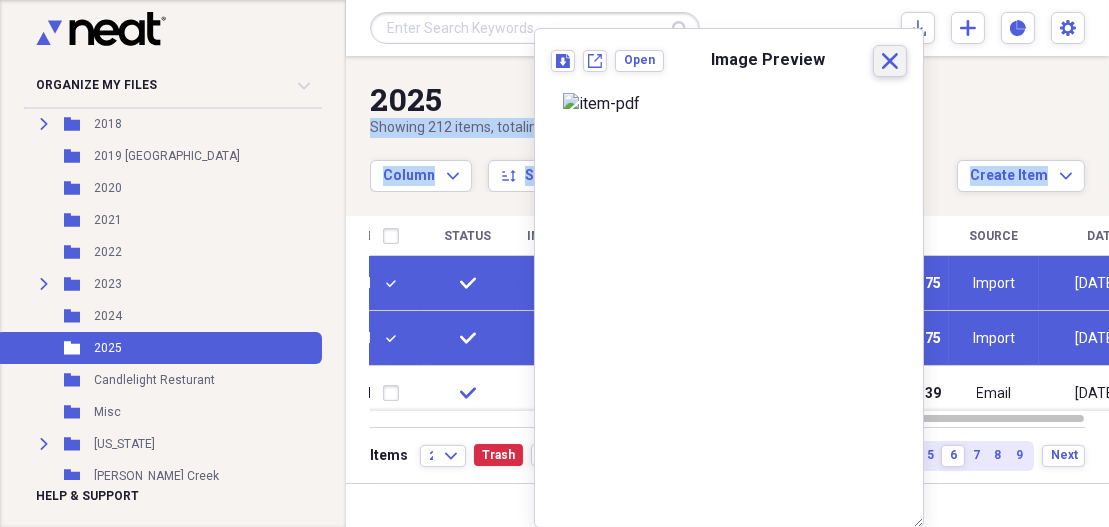 click on "Close" 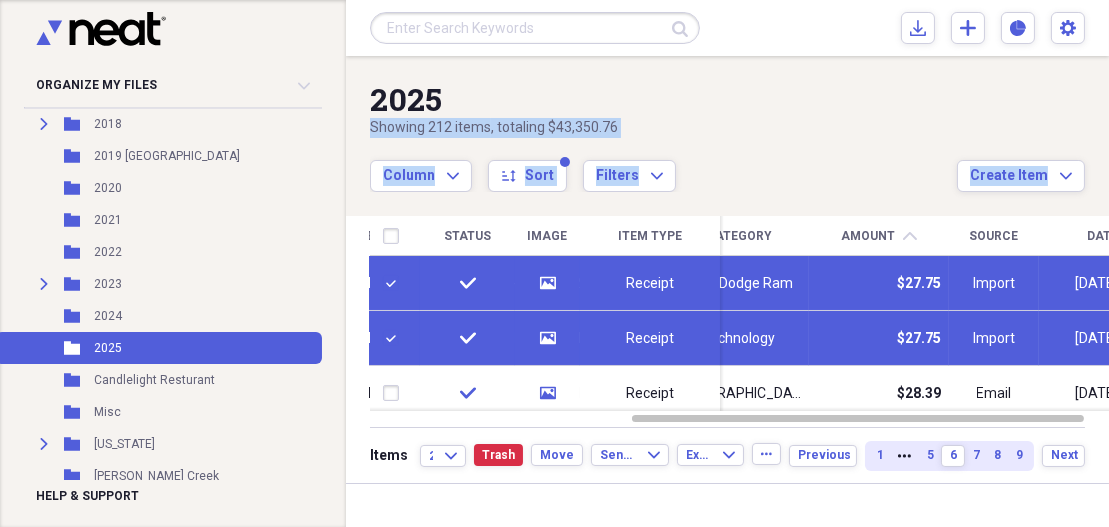 click at bounding box center [395, 283] 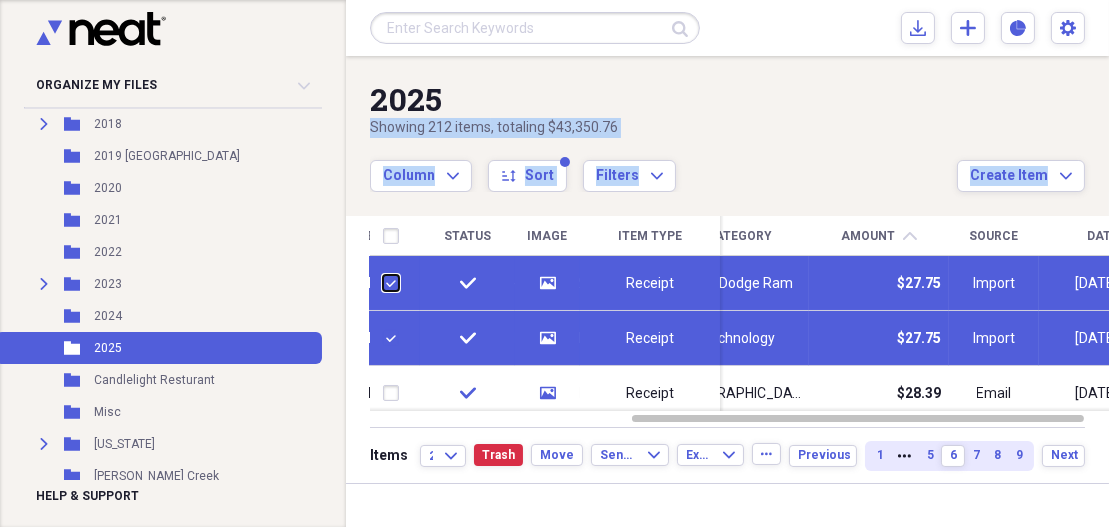 click at bounding box center [383, 283] 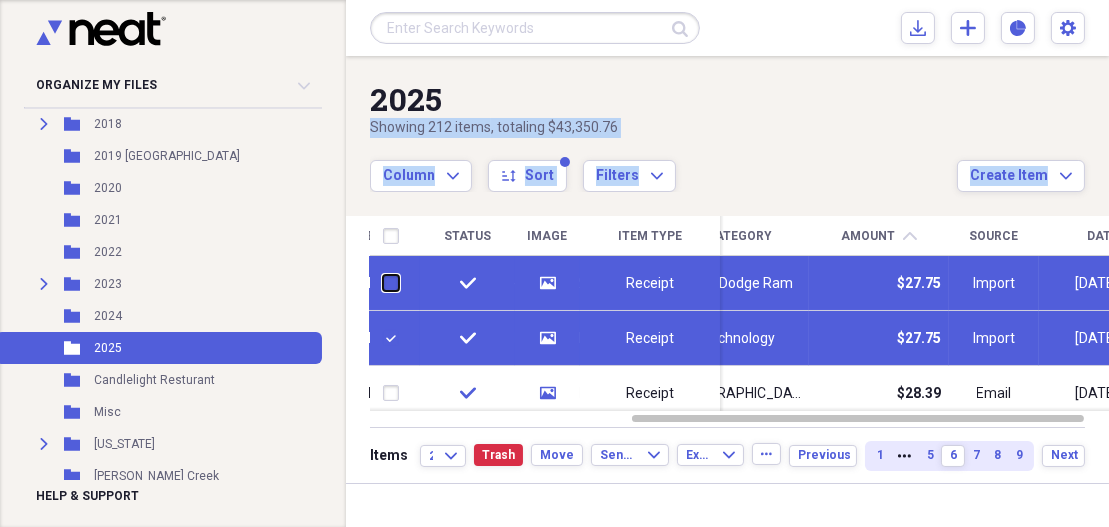 checkbox on "false" 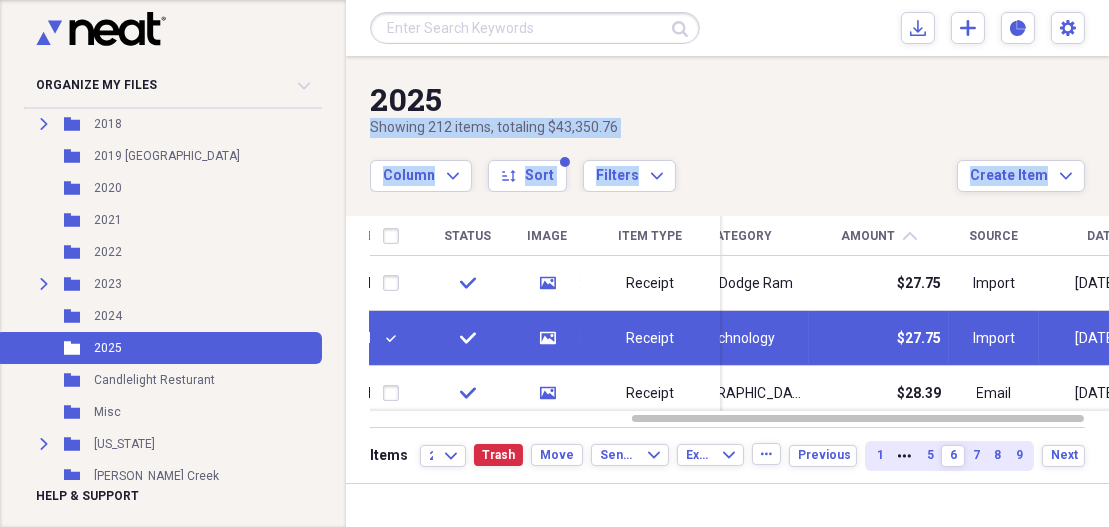 click at bounding box center (395, 338) 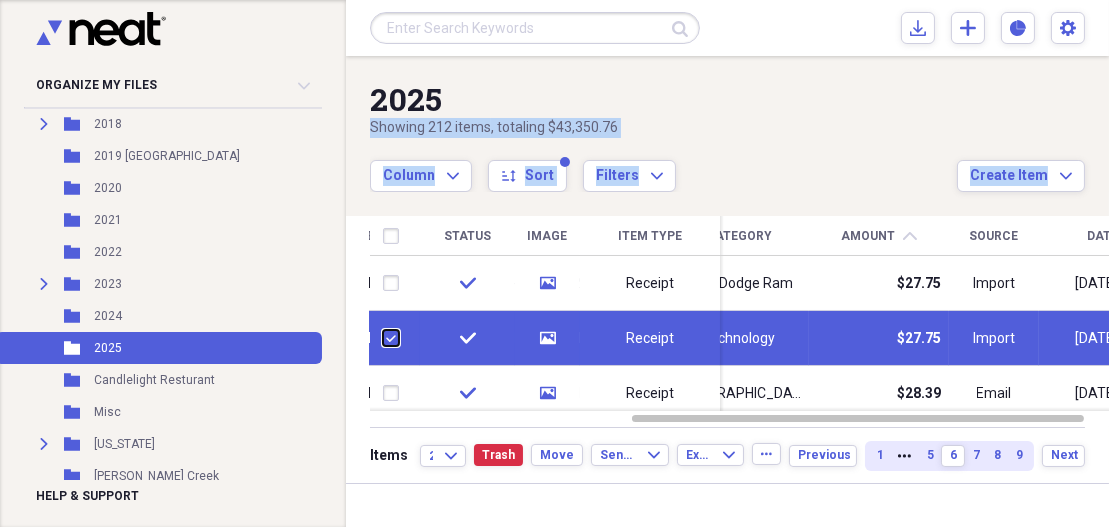click at bounding box center (383, 338) 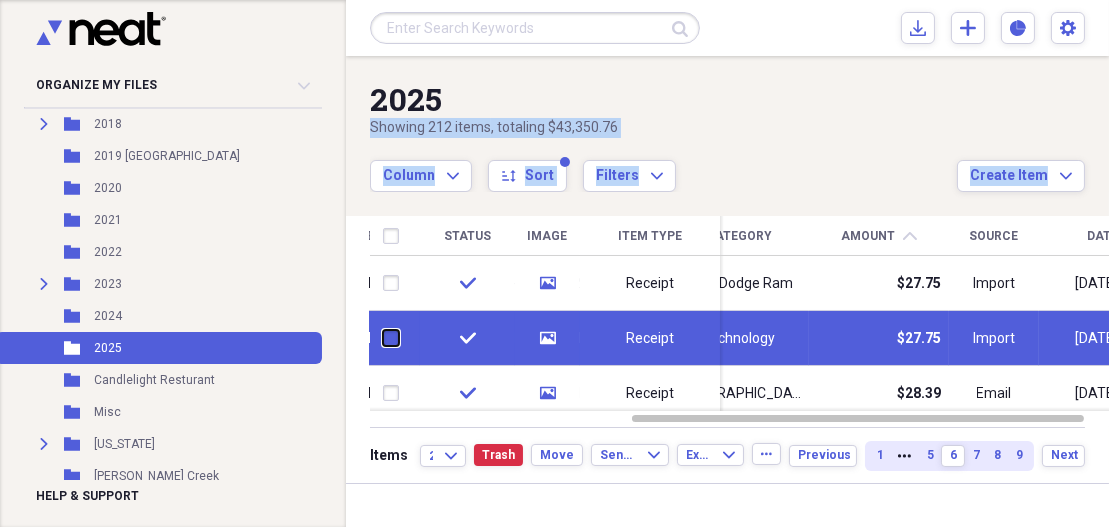 checkbox on "false" 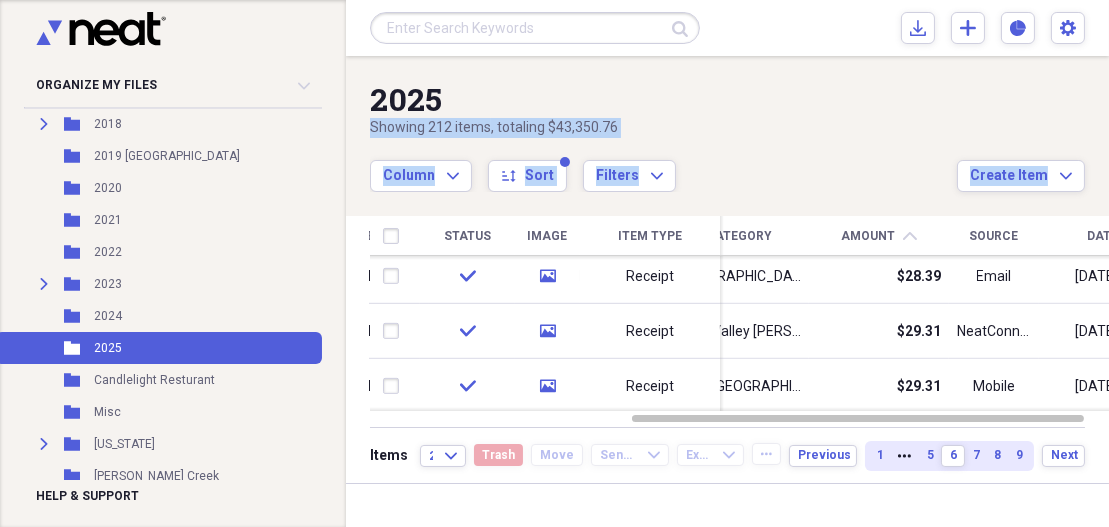 drag, startPoint x: 1100, startPoint y: 267, endPoint x: 1105, endPoint y: 279, distance: 13 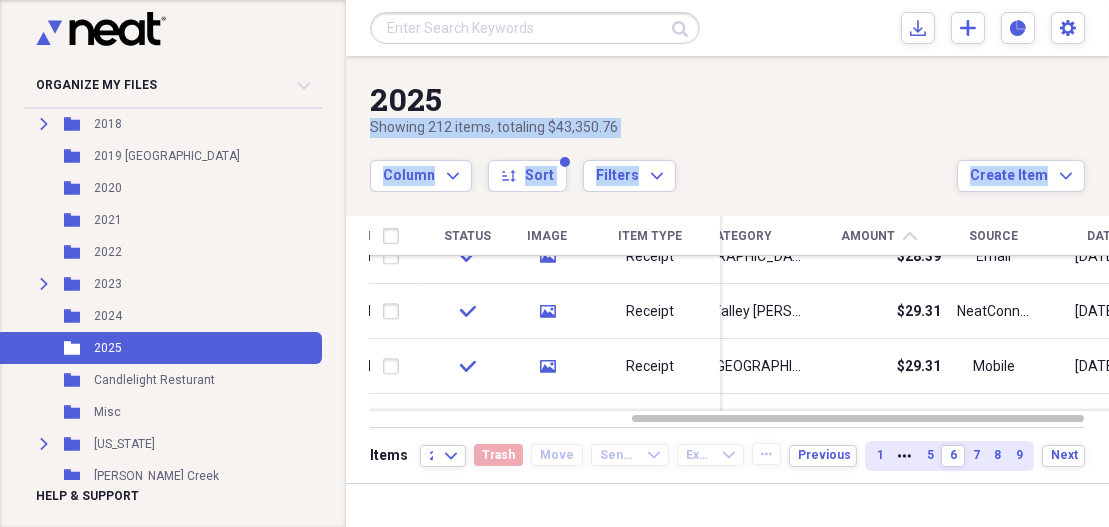 click at bounding box center (1131, 285) 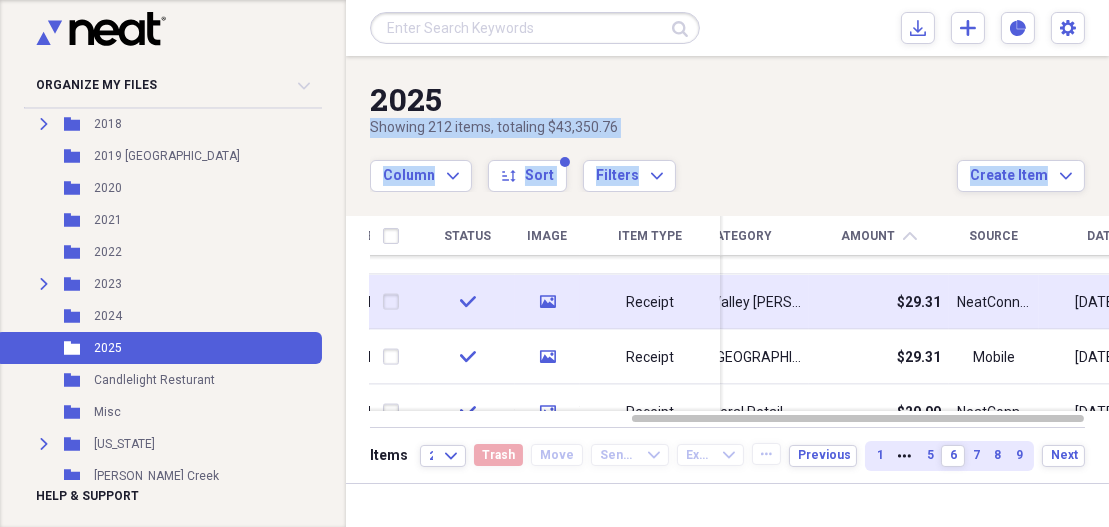 click at bounding box center (395, 302) 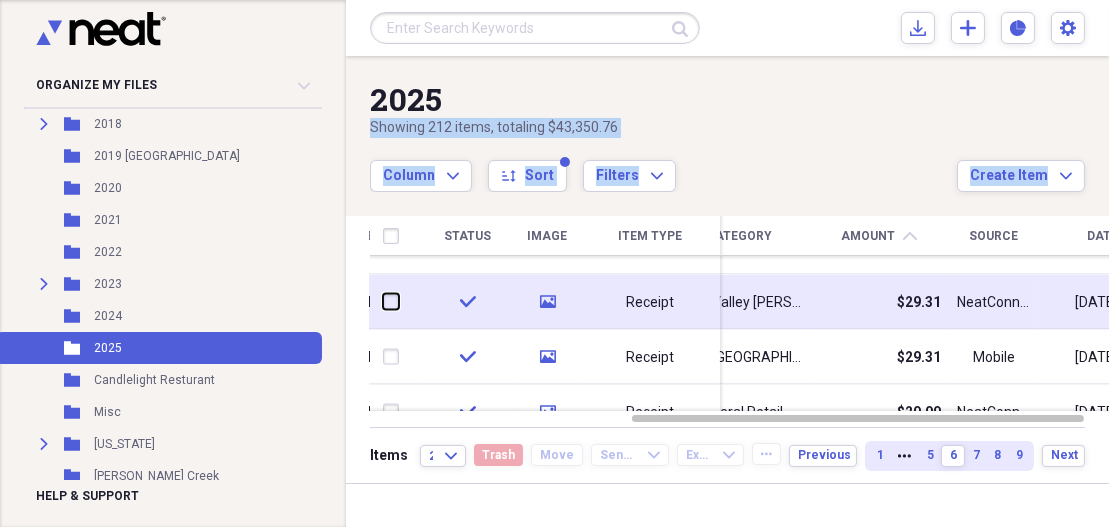 click at bounding box center (383, 302) 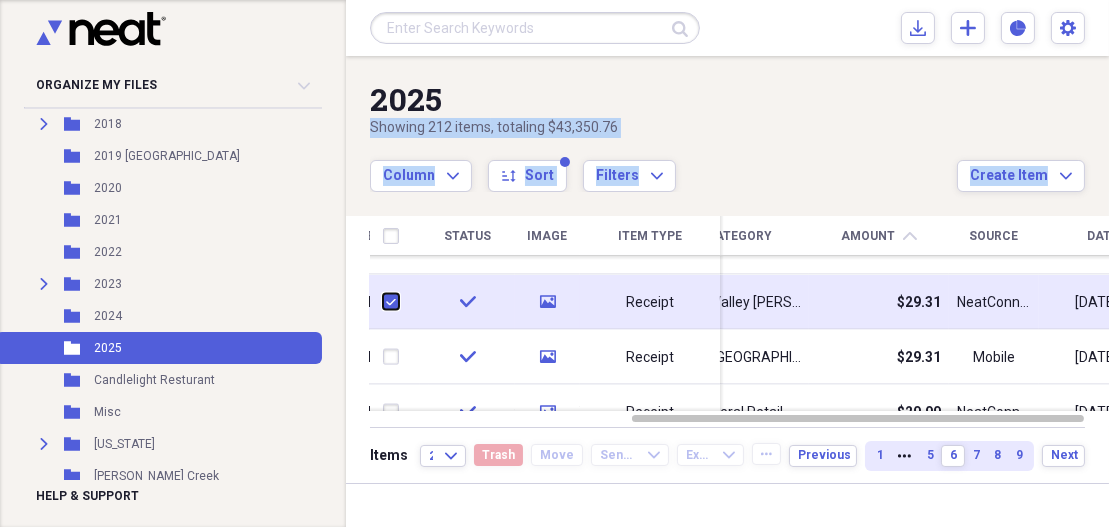 checkbox on "true" 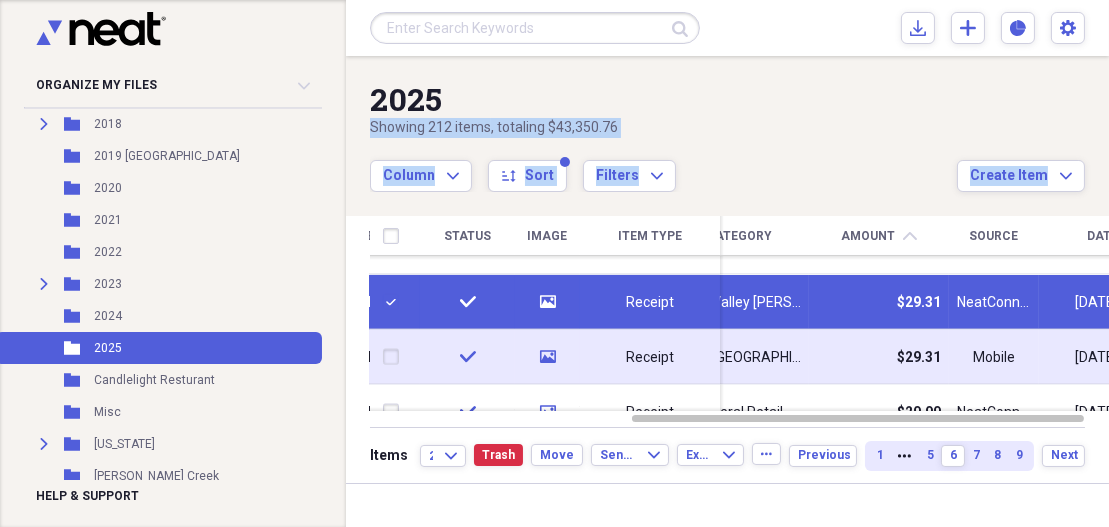 click at bounding box center [395, 357] 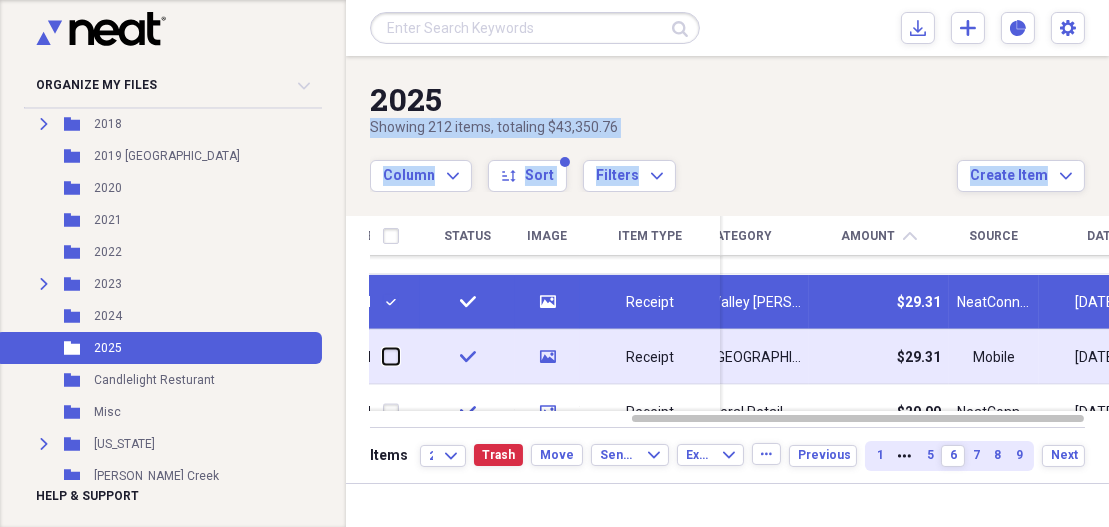 click at bounding box center (383, 357) 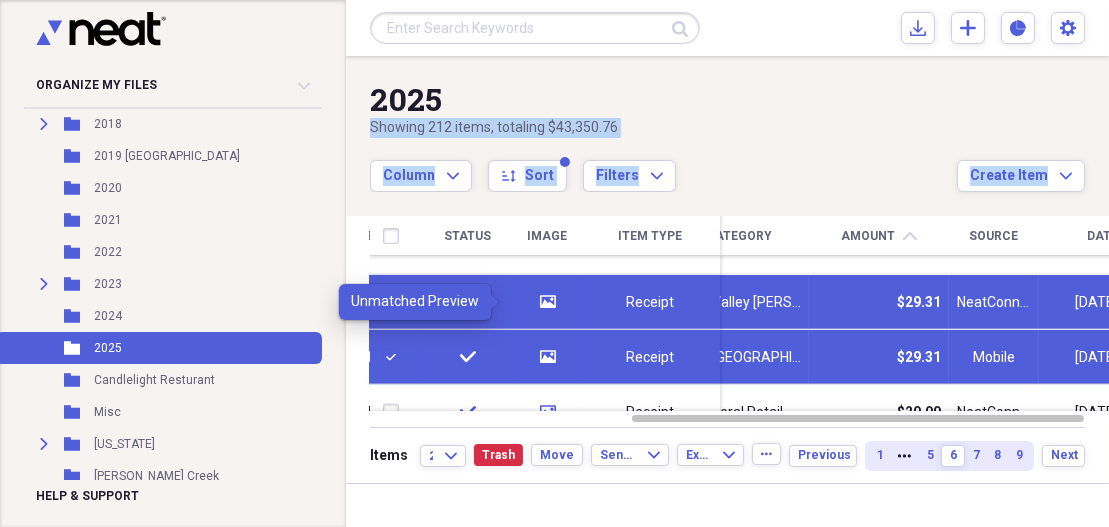 click on "media" 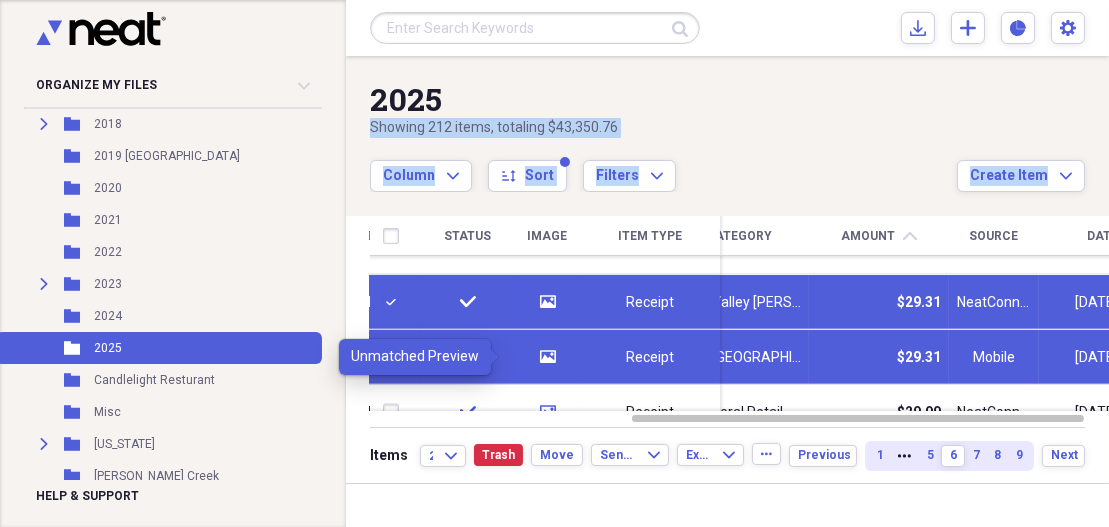 click on "media" 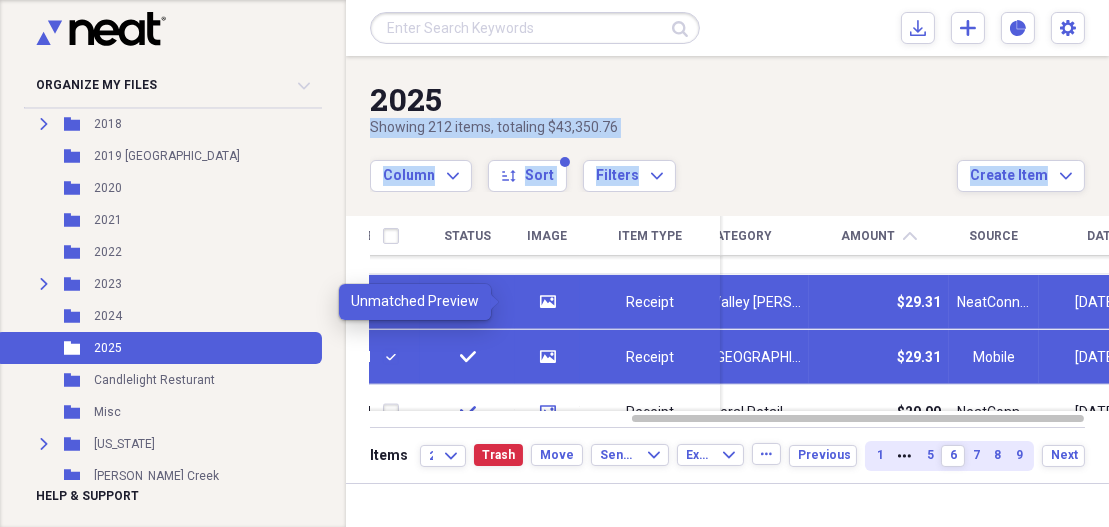 click 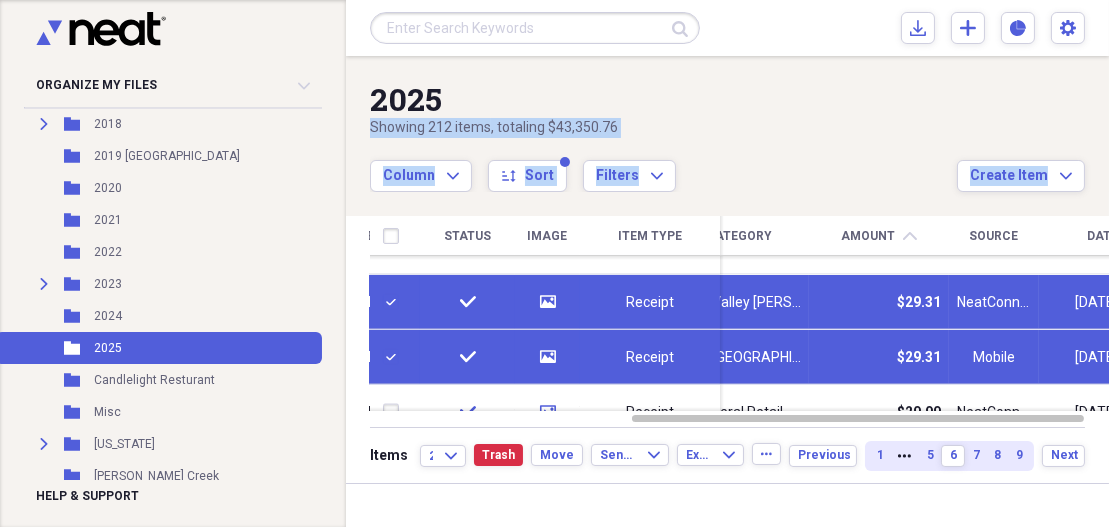 click at bounding box center (395, 357) 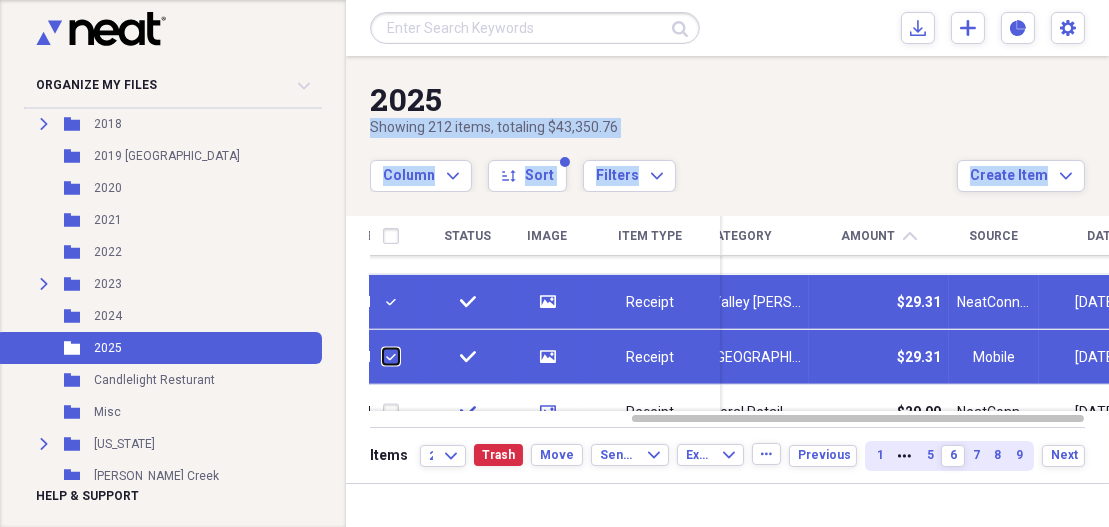 click at bounding box center (383, 357) 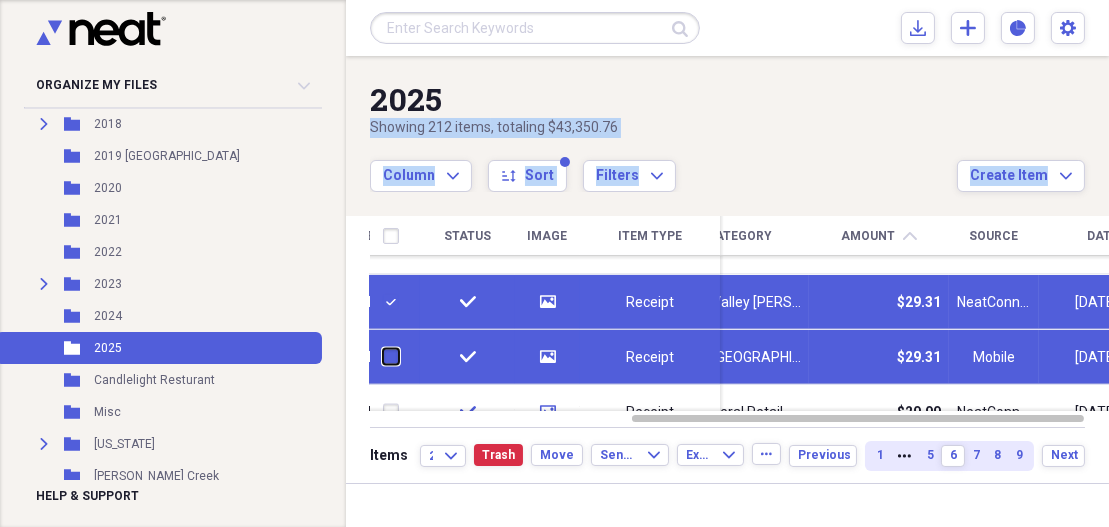 checkbox on "false" 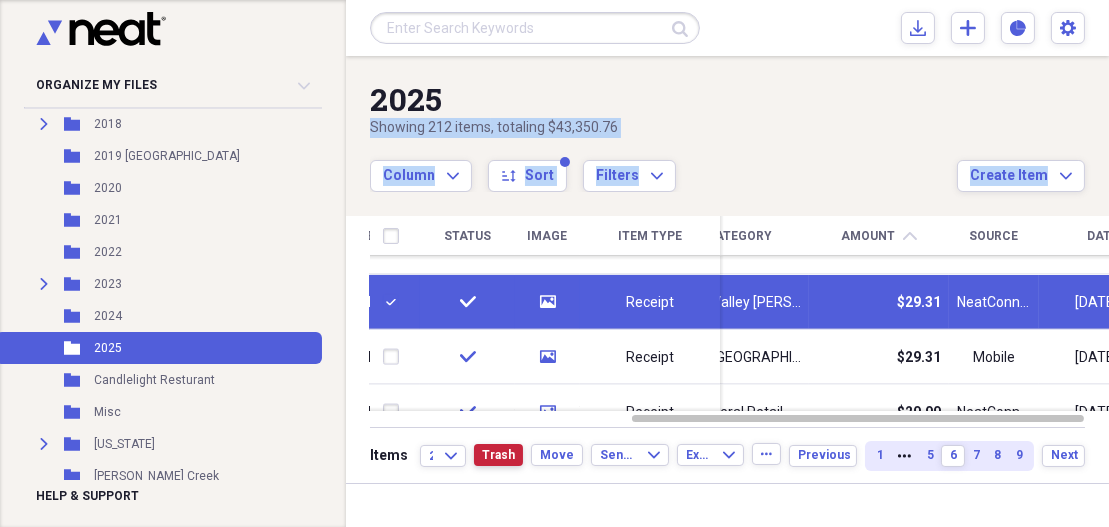 click on "Trash" at bounding box center [498, 455] 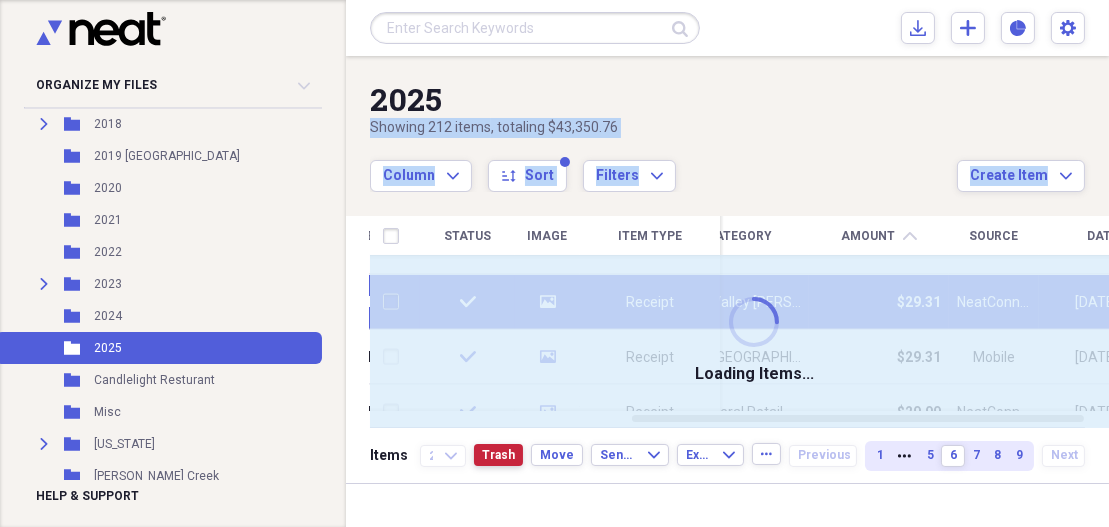 checkbox on "false" 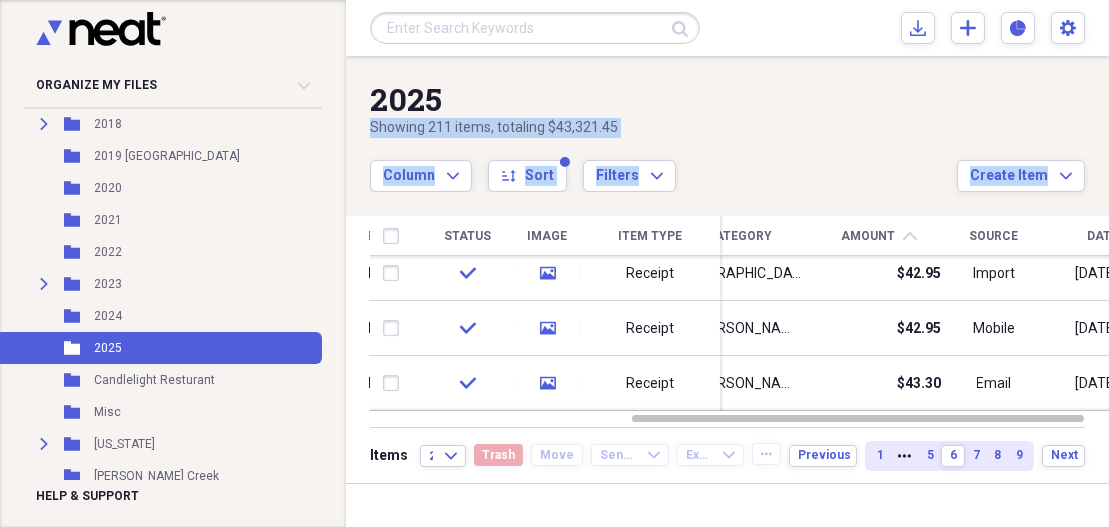 drag, startPoint x: 1102, startPoint y: 290, endPoint x: 1112, endPoint y: 338, distance: 49.0306 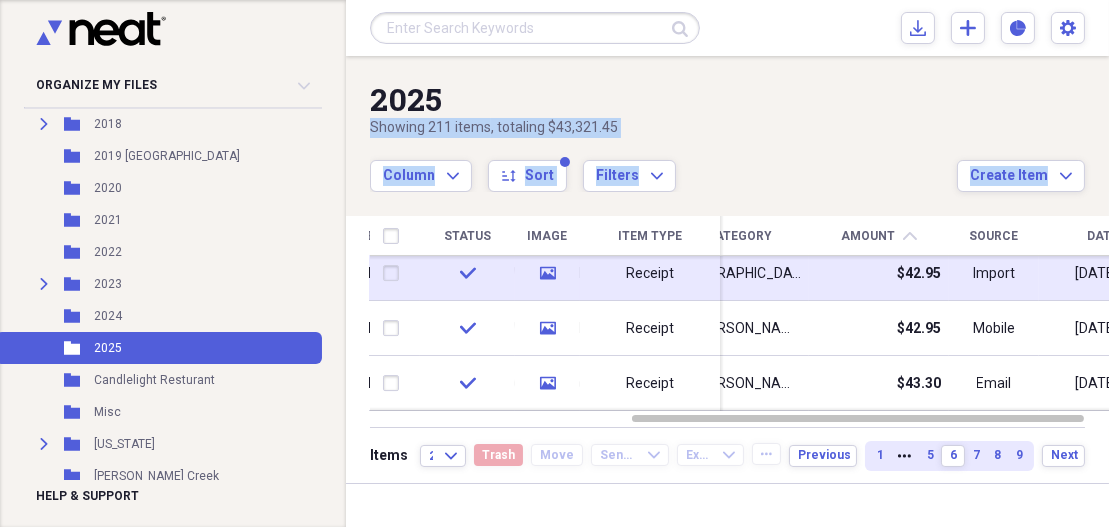 click at bounding box center (395, 274) 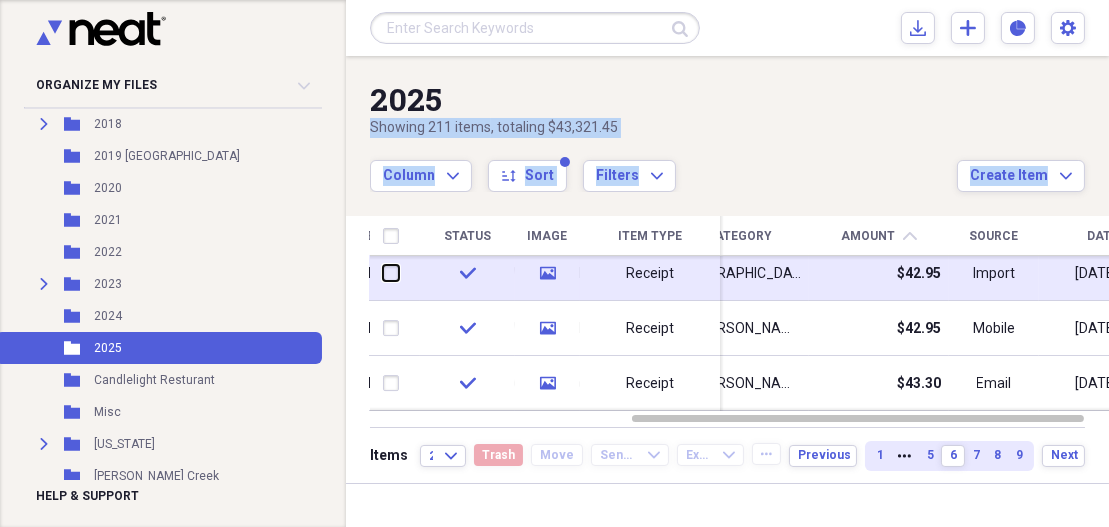 click at bounding box center [383, 273] 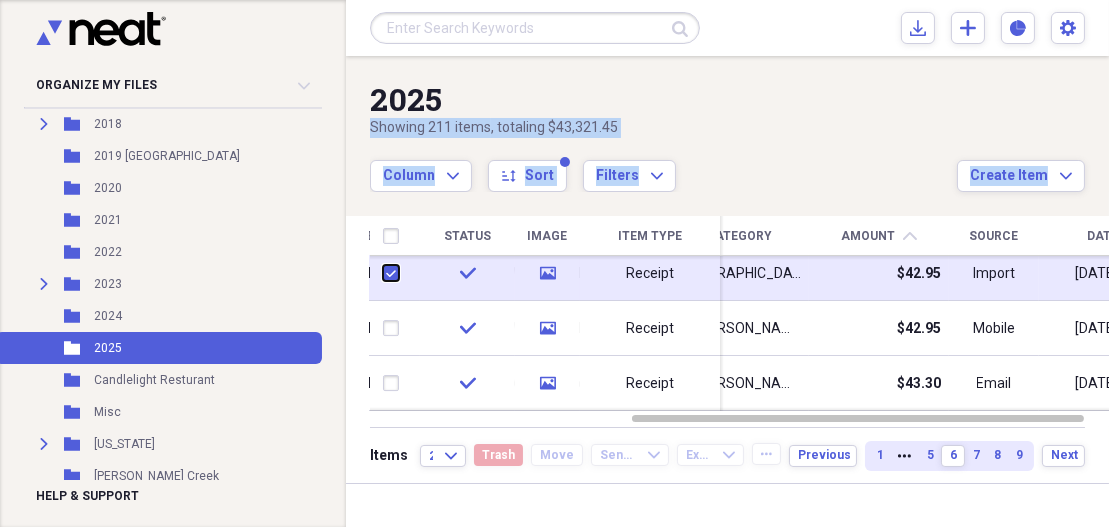 checkbox on "true" 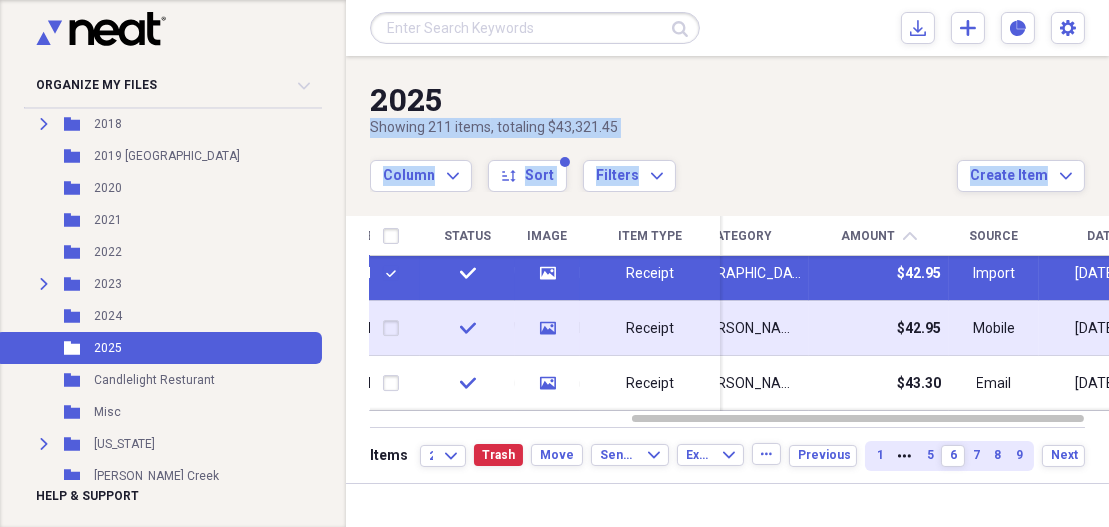 click at bounding box center (395, 329) 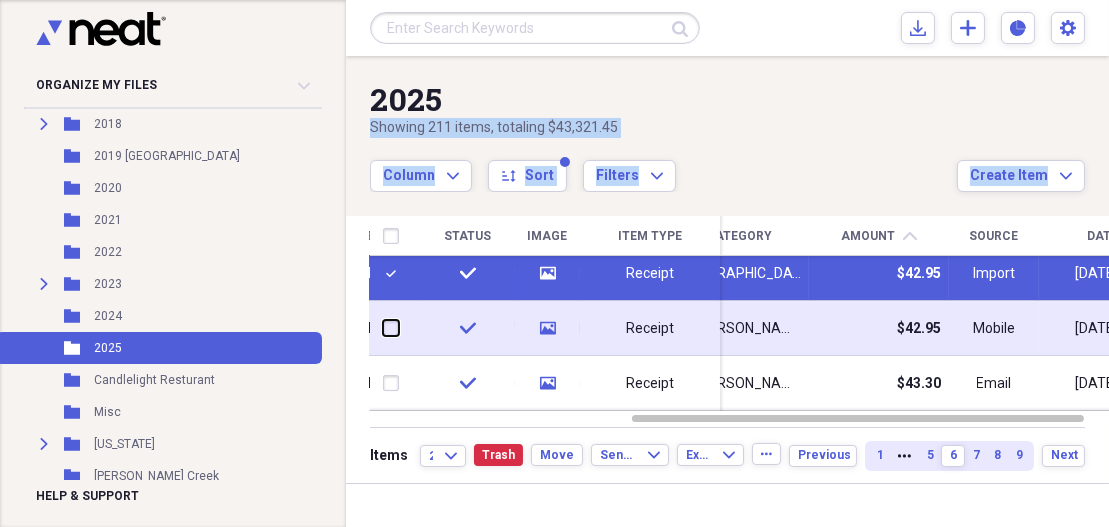 click at bounding box center [383, 328] 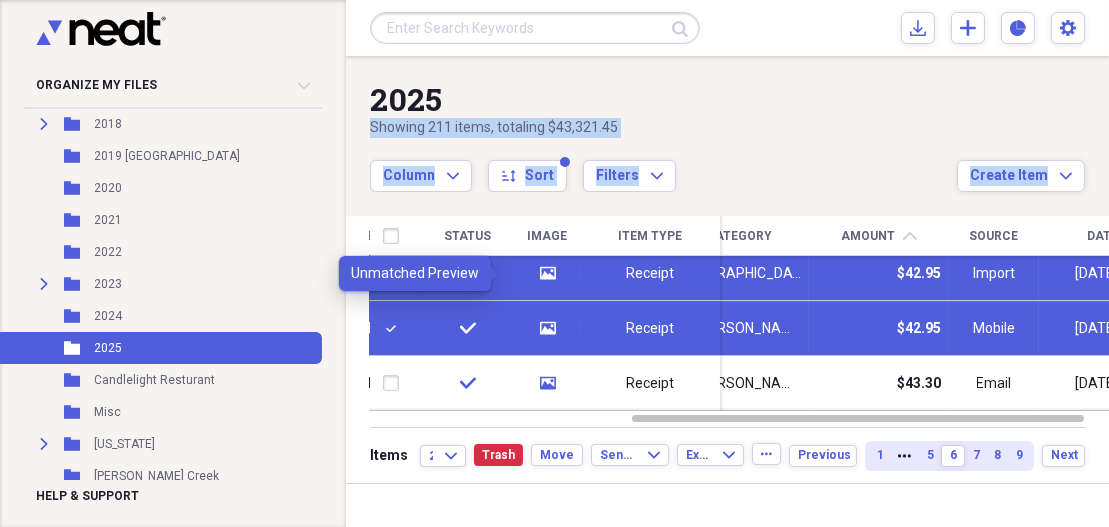 click 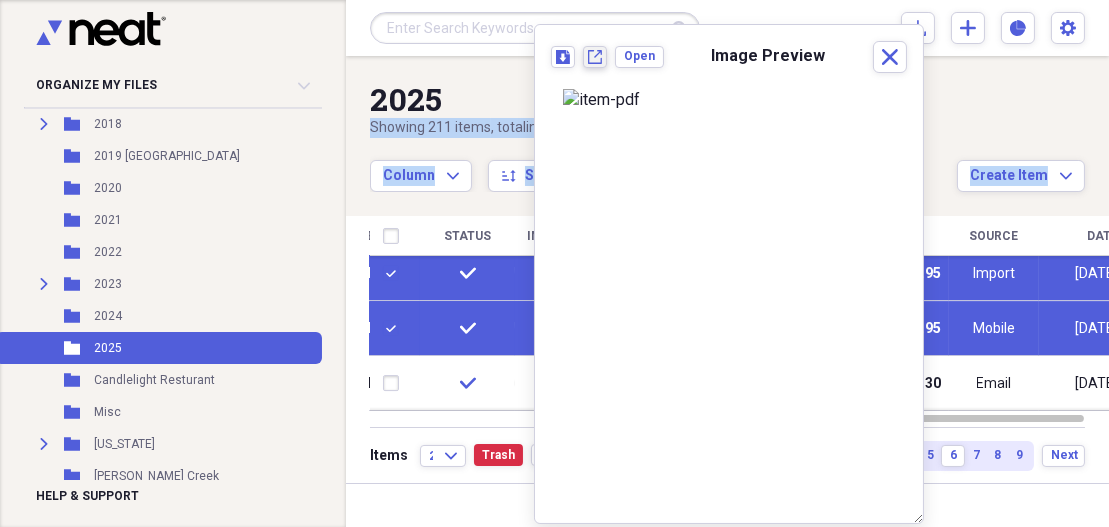 click on "New tab" 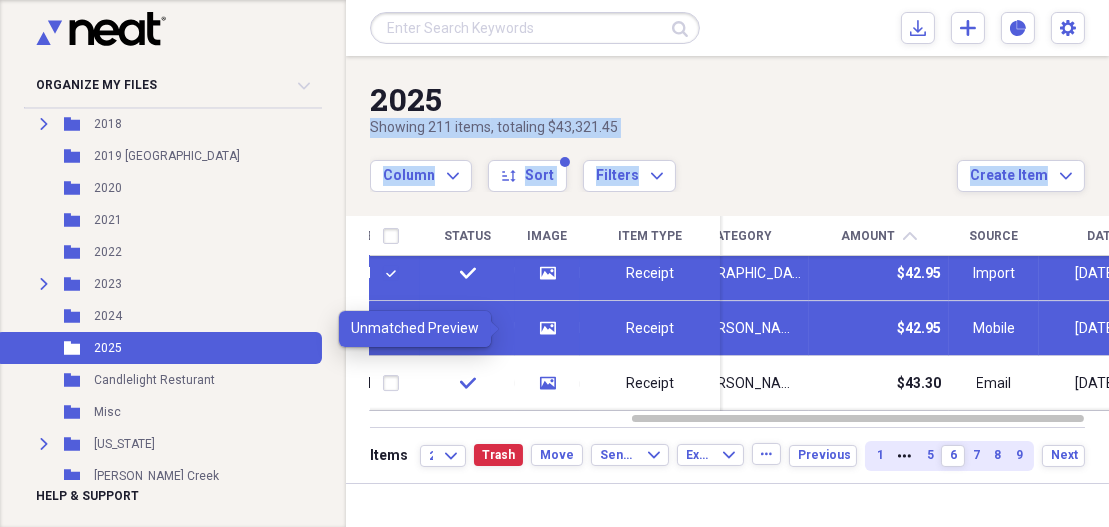 click 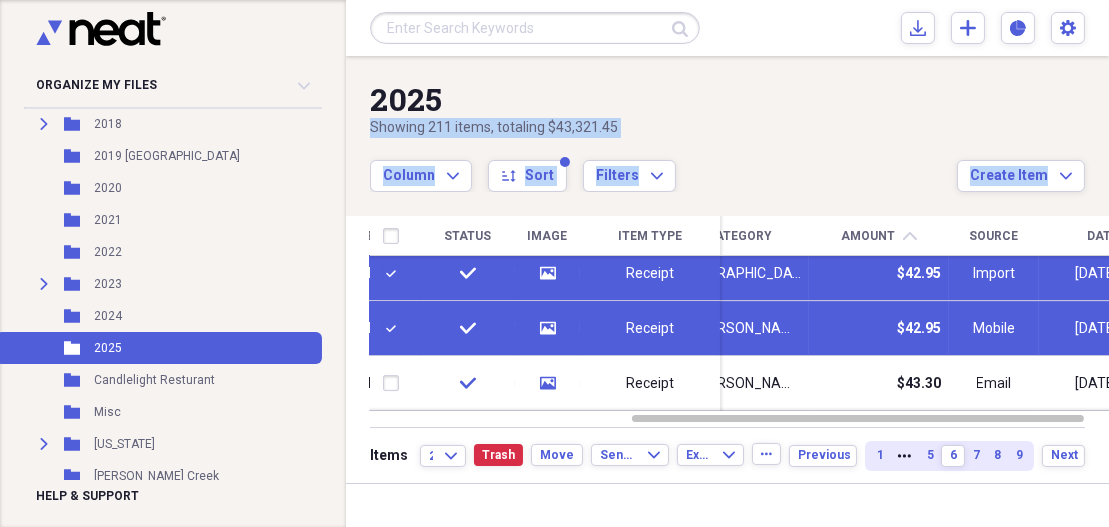 click at bounding box center [395, 329] 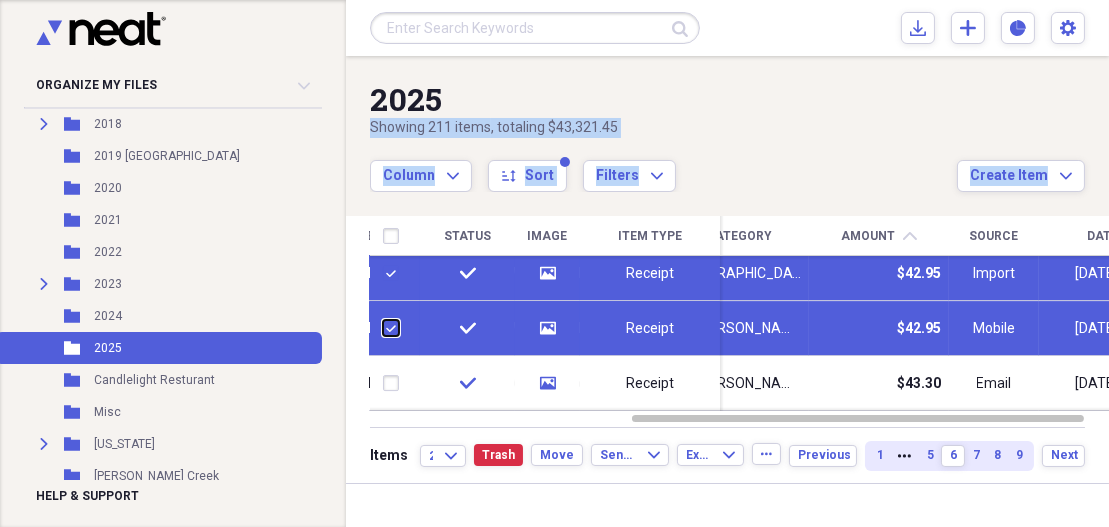 click at bounding box center [383, 328] 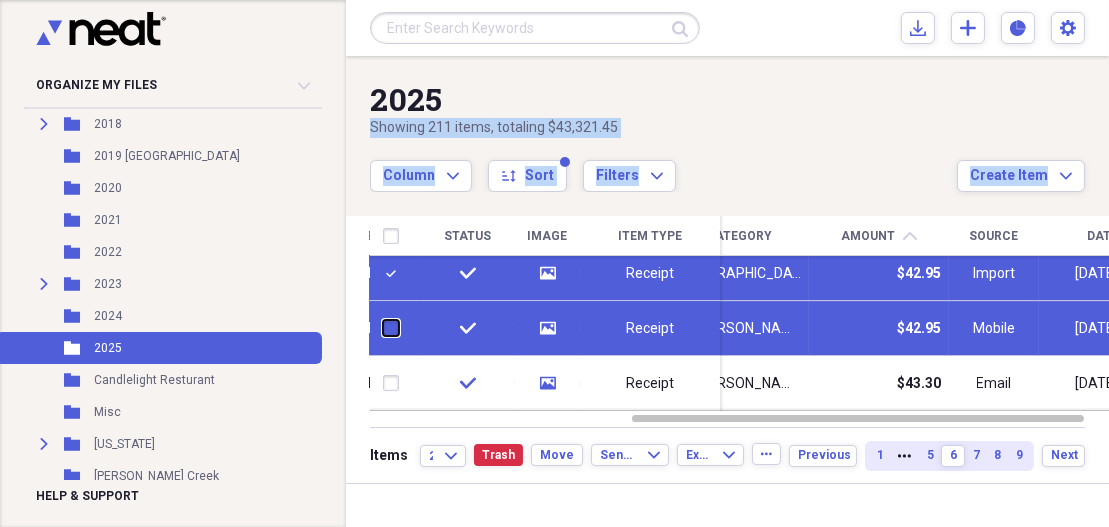 checkbox on "false" 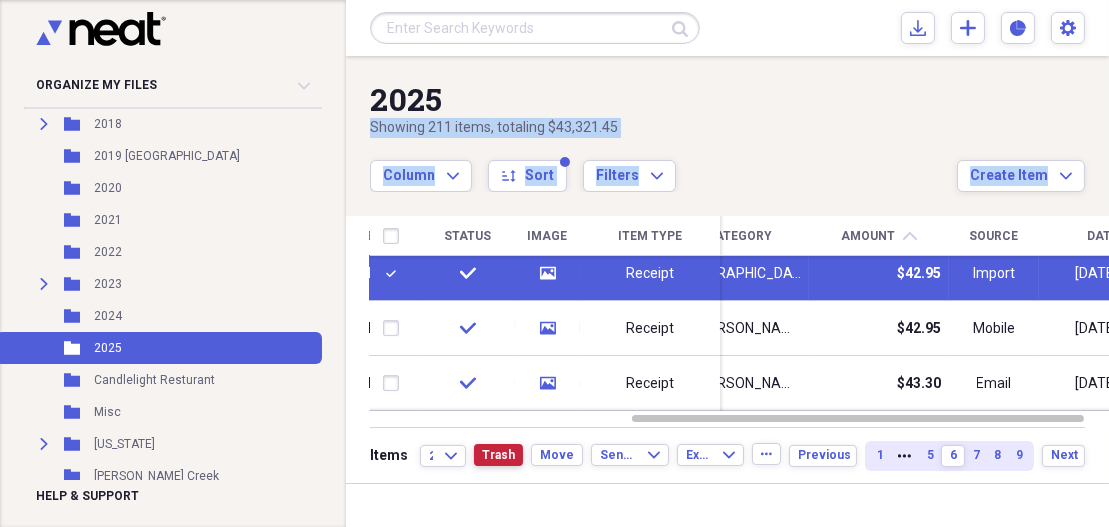 click on "Trash" at bounding box center [498, 455] 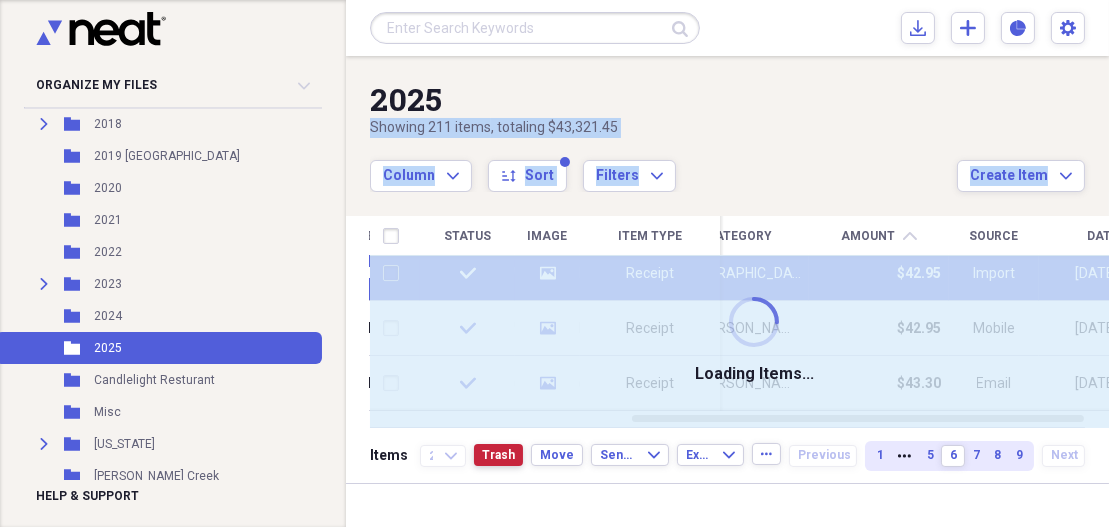 checkbox on "false" 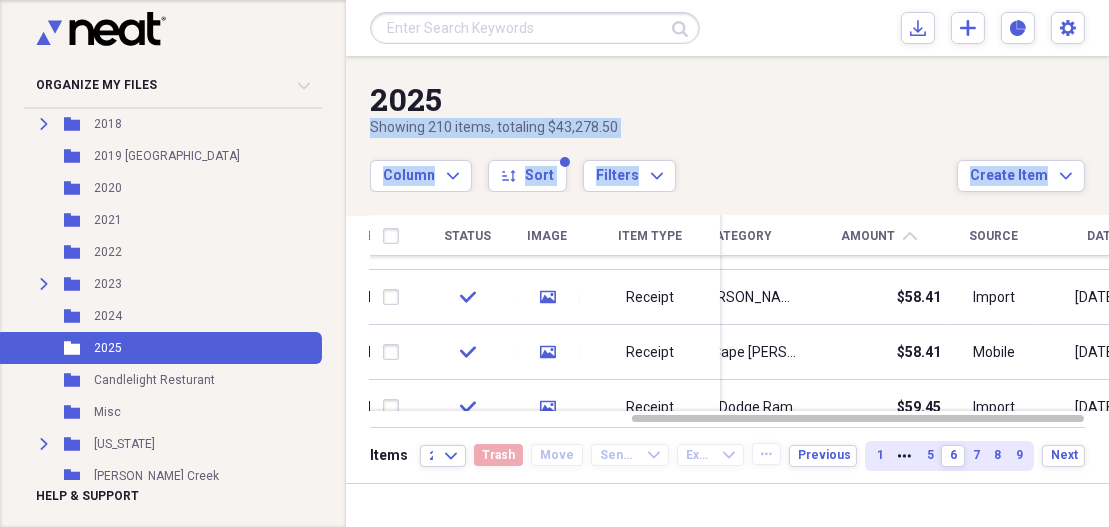 drag, startPoint x: 1105, startPoint y: 330, endPoint x: 1107, endPoint y: 366, distance: 36.05551 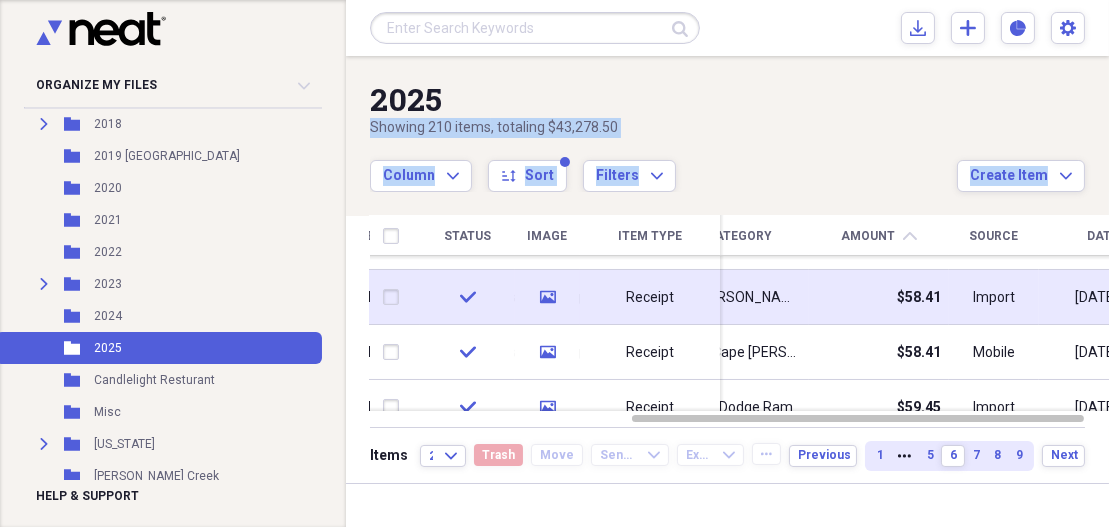 click at bounding box center [395, 297] 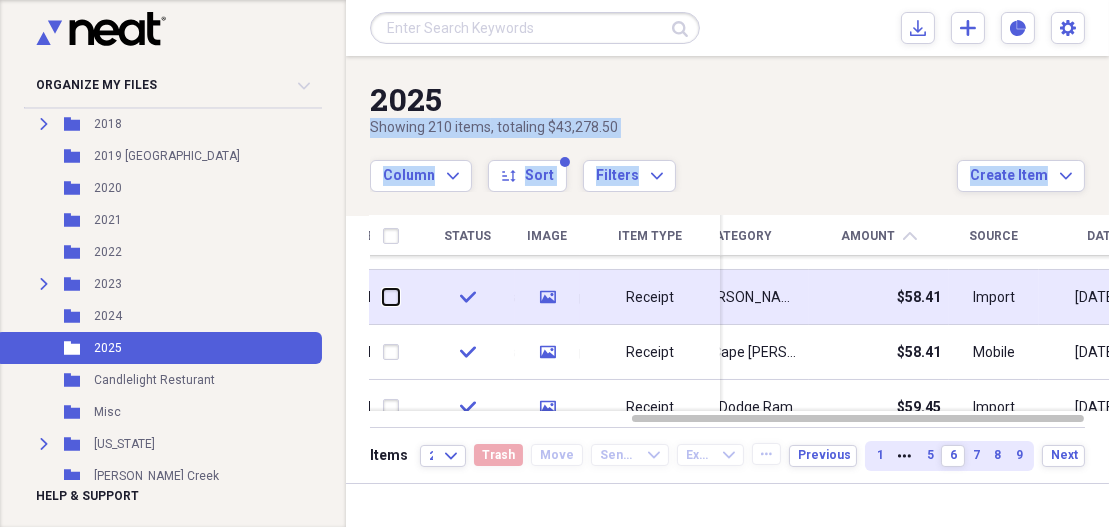 click at bounding box center (383, 297) 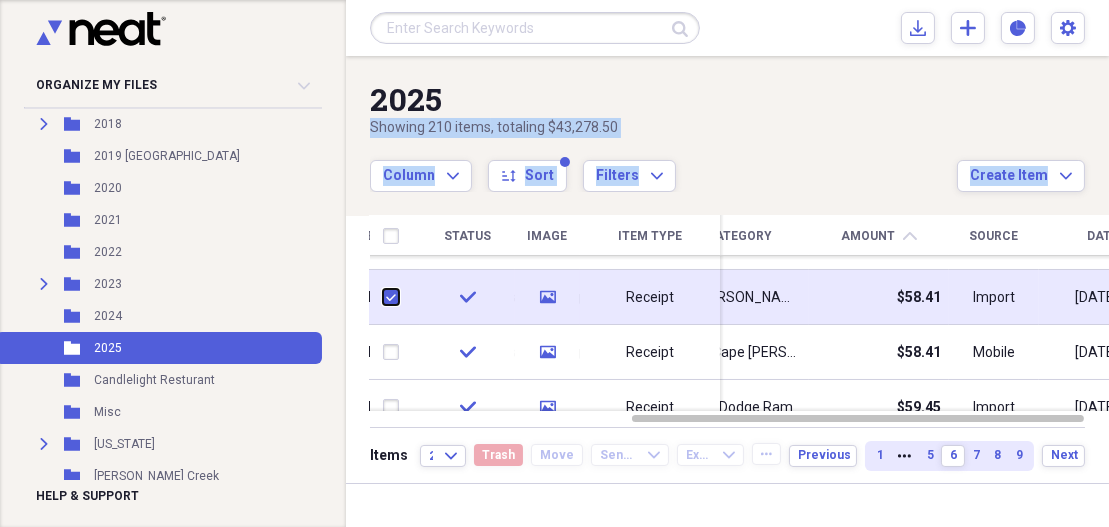 checkbox on "true" 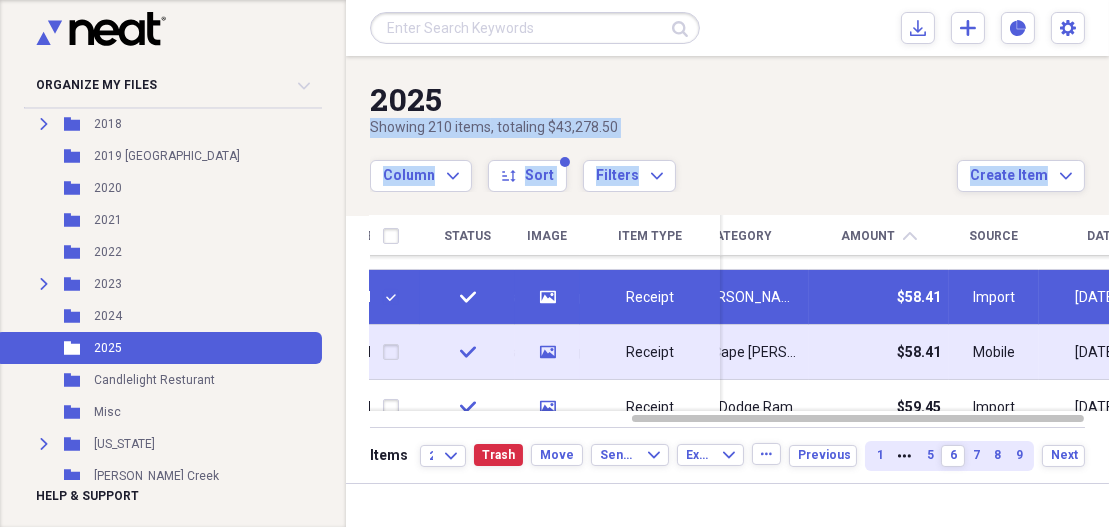 click at bounding box center (395, 352) 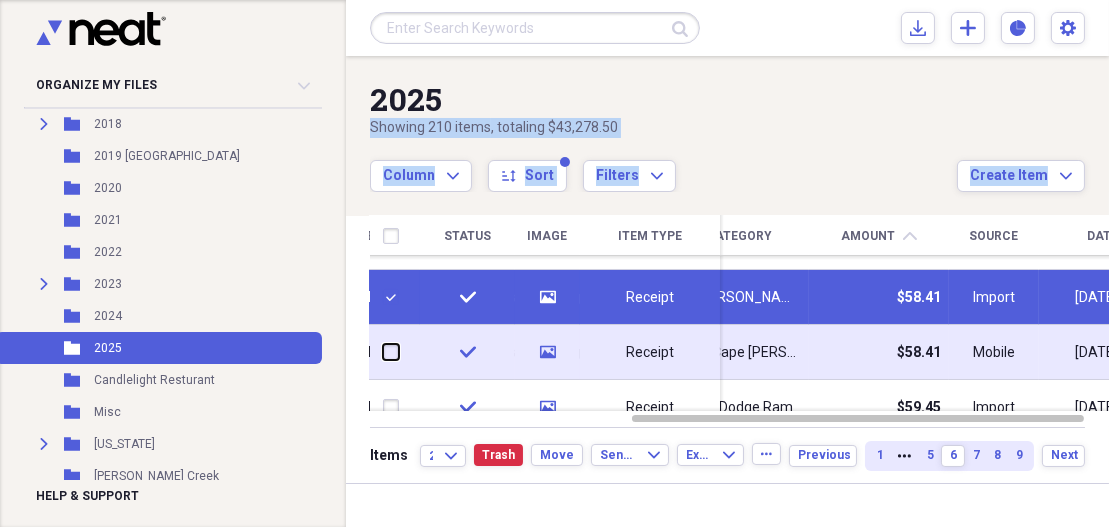 click at bounding box center [383, 352] 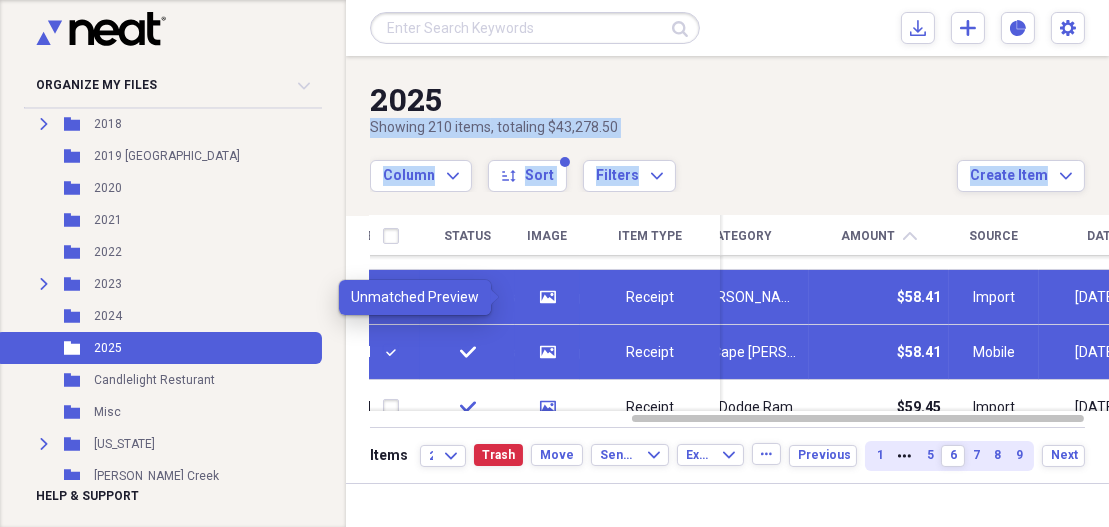 click on "media" 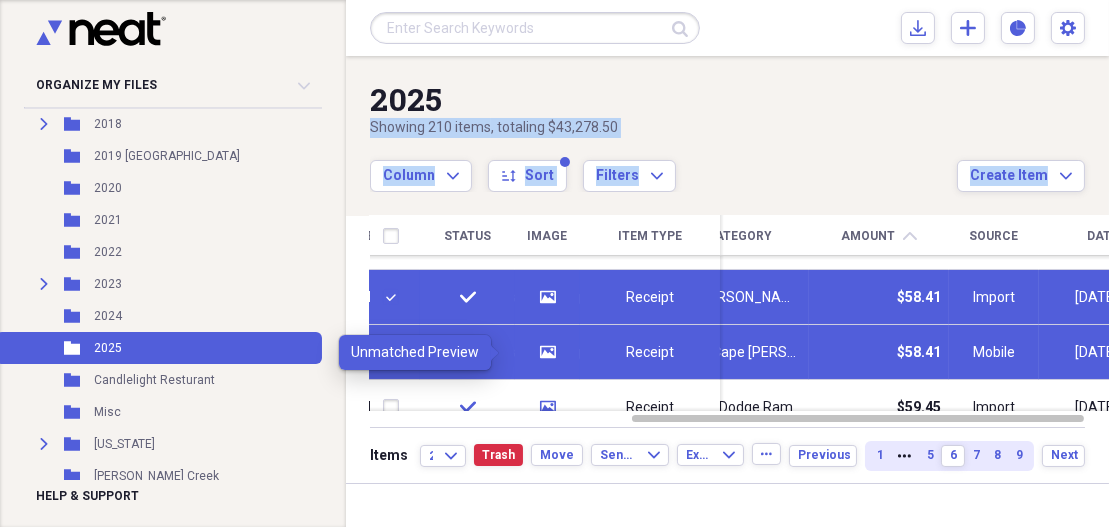 click on "media" 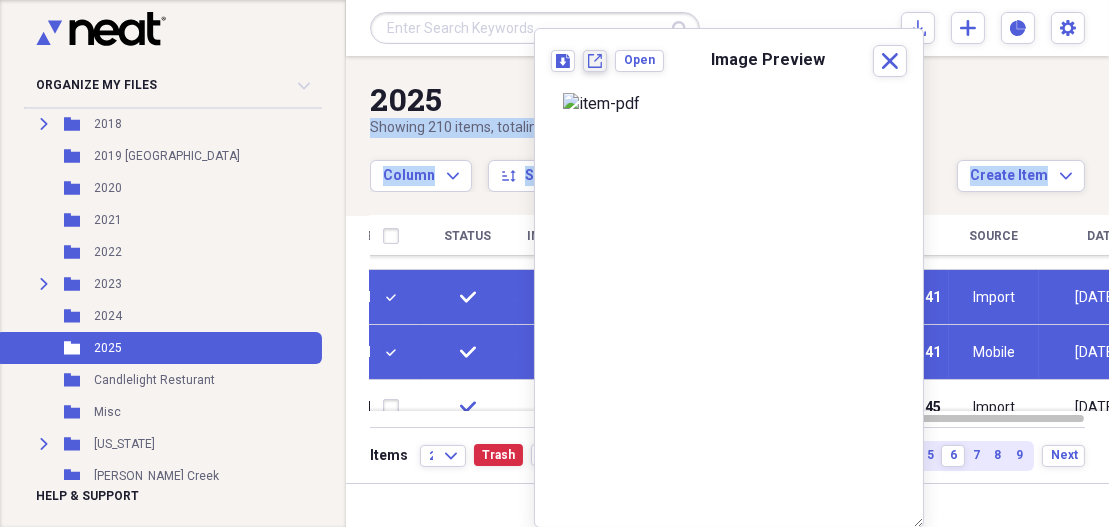 click on "New tab" 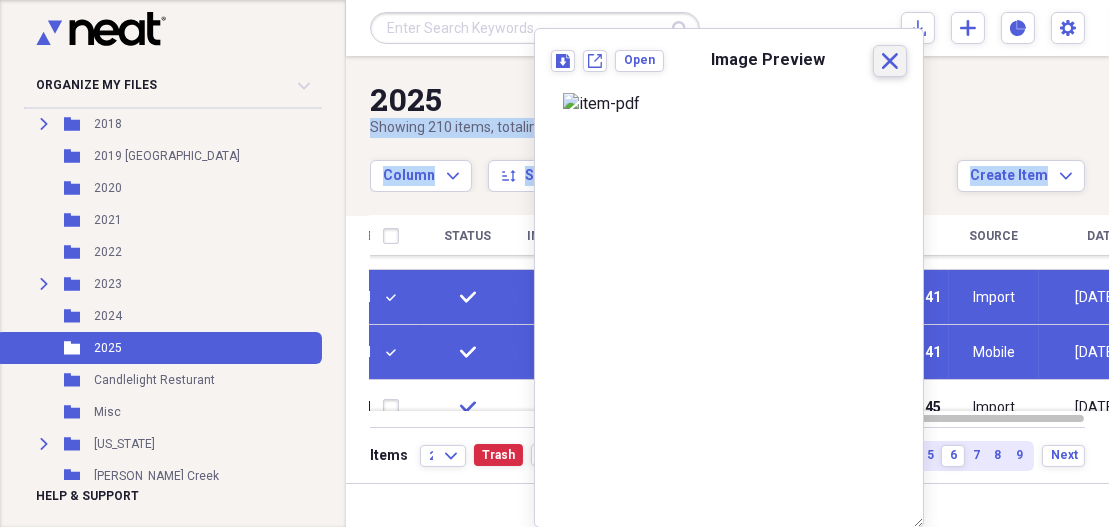 click 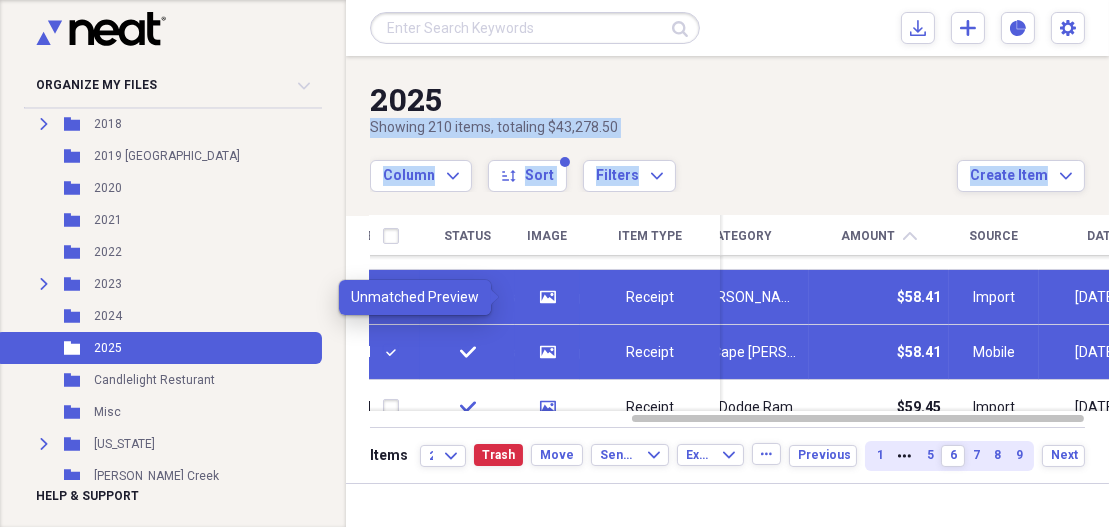 click 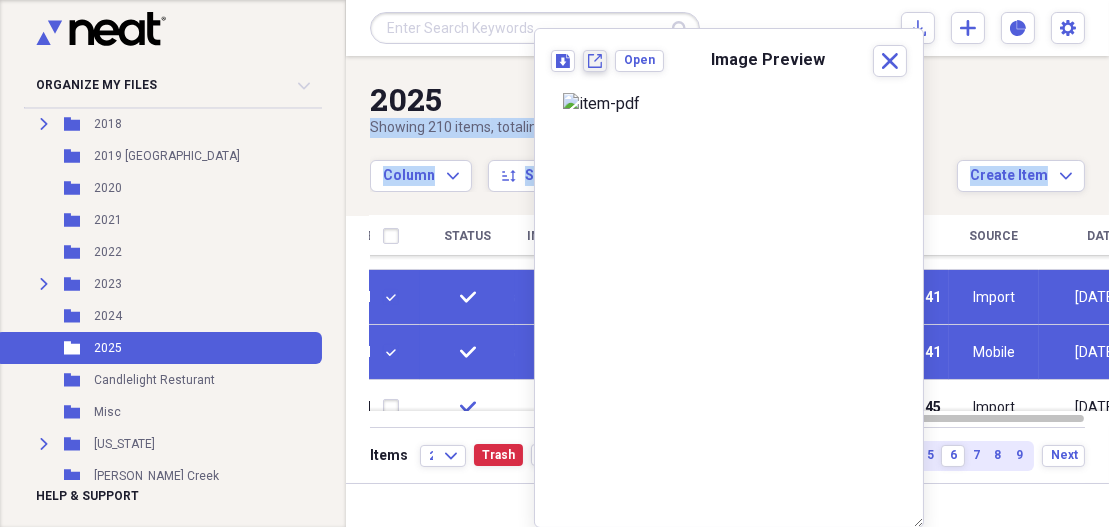 click on "New tab" 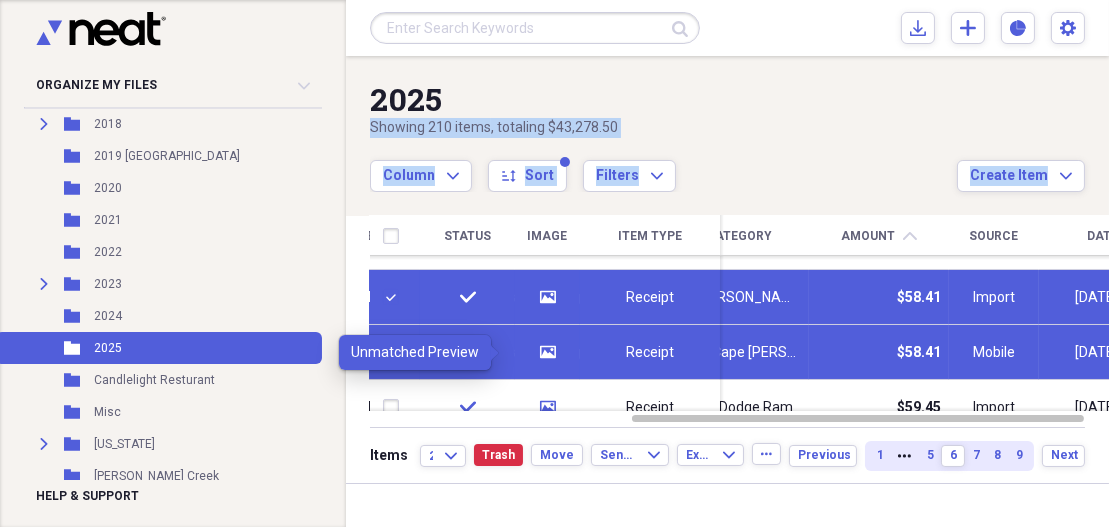 click 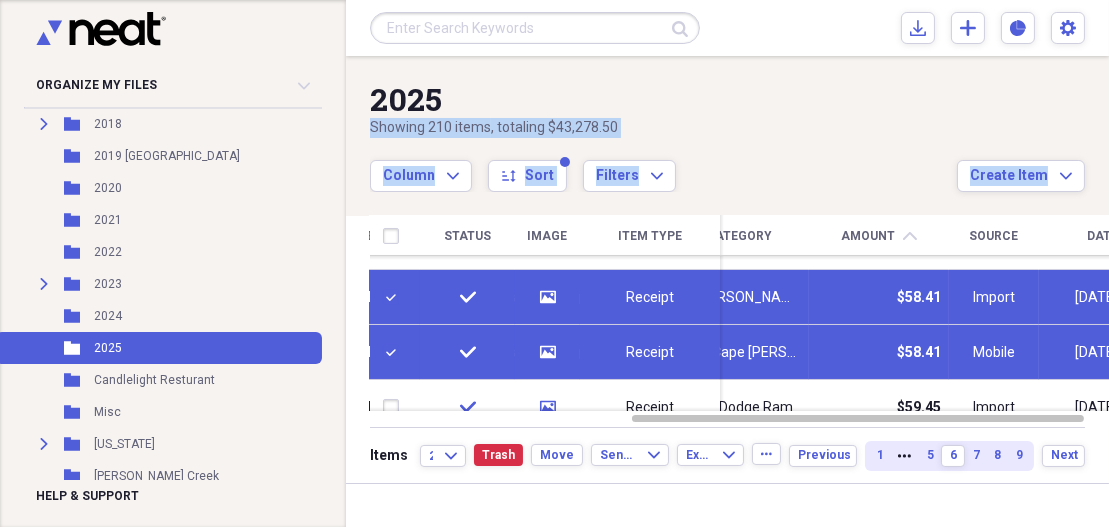 click at bounding box center [395, 352] 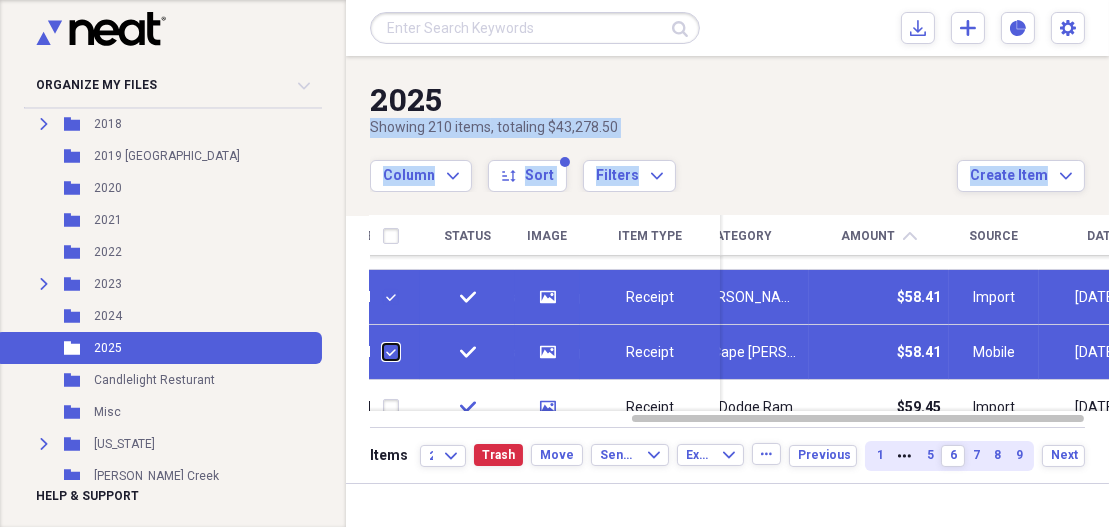 click at bounding box center (383, 352) 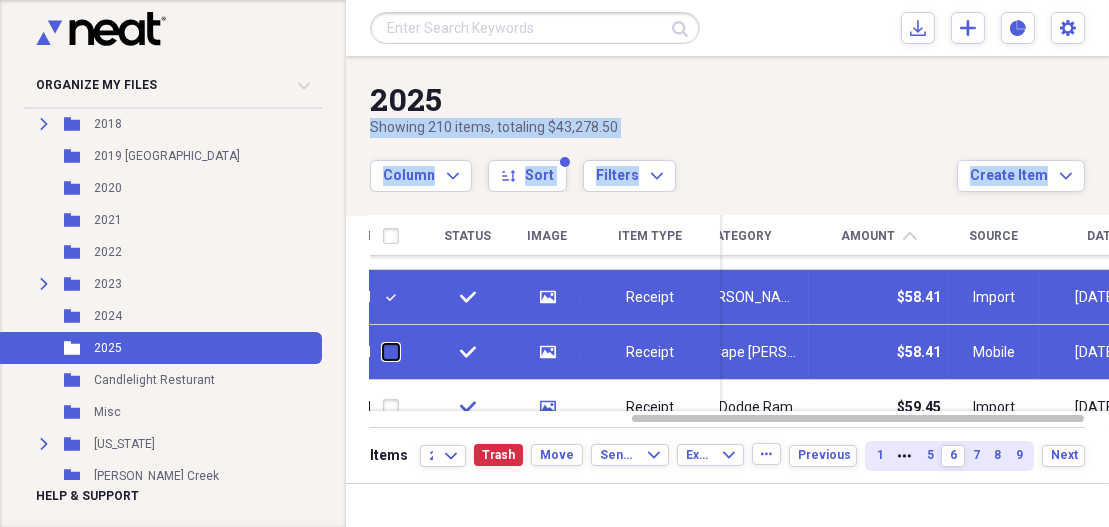 checkbox on "false" 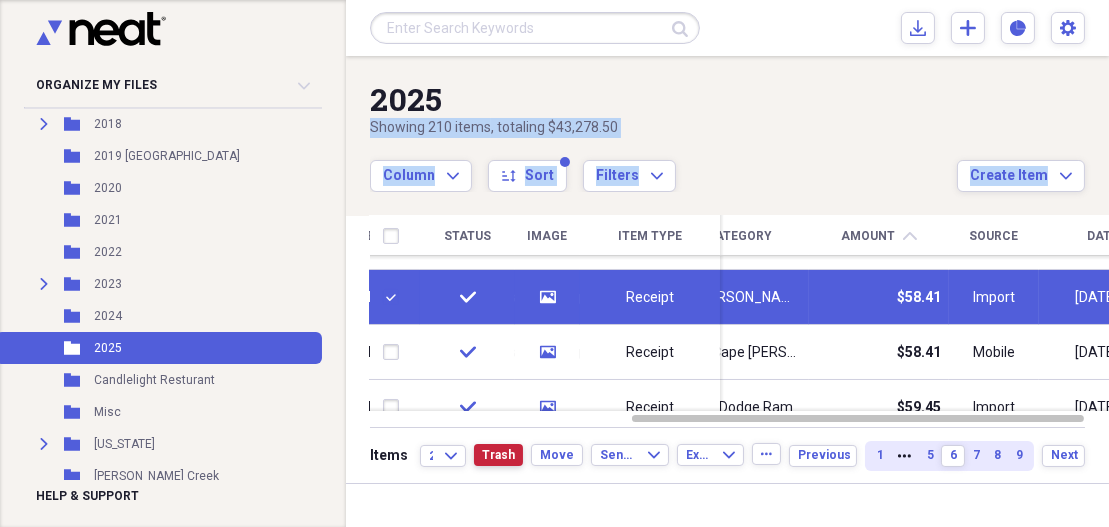 click on "Trash" at bounding box center (498, 455) 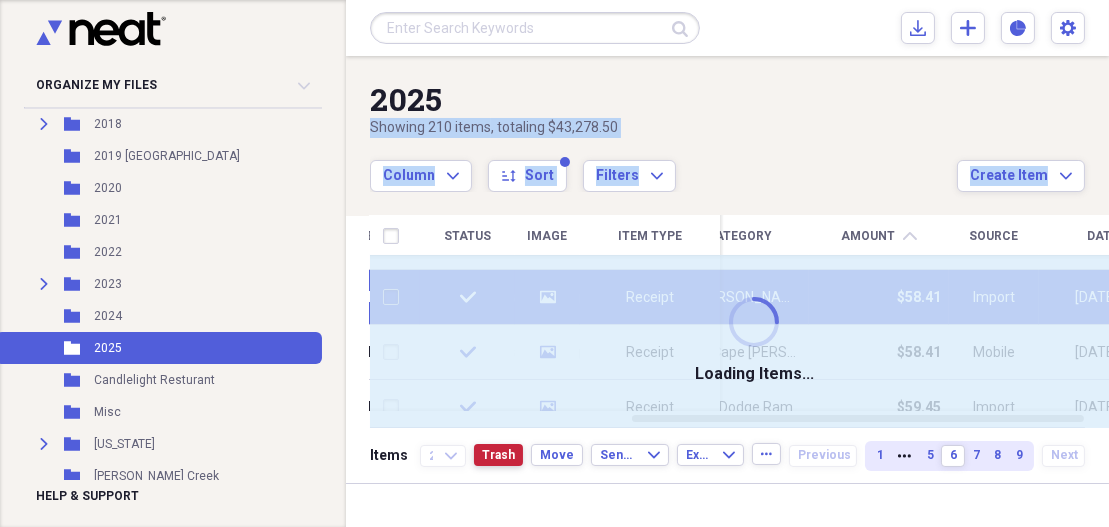 checkbox on "false" 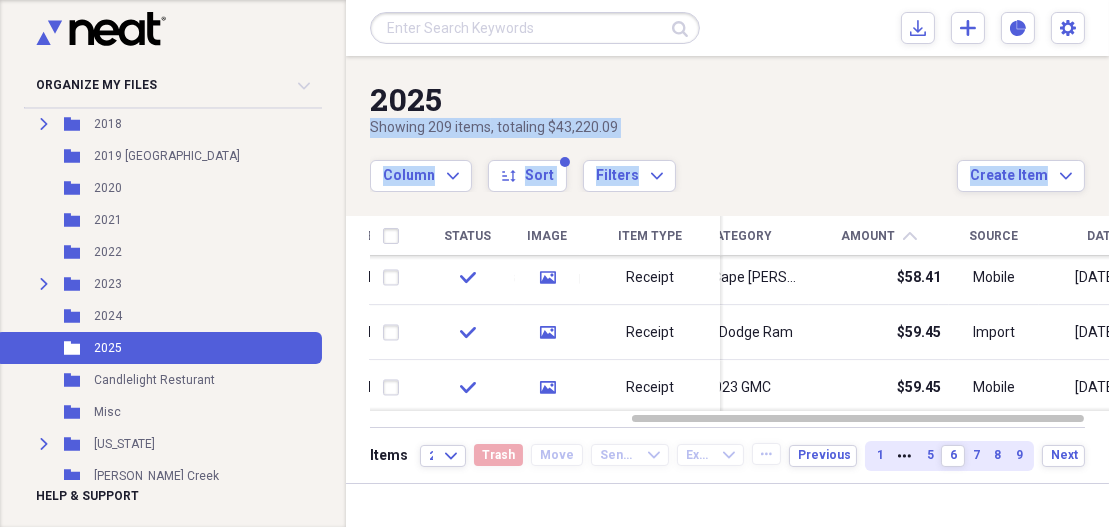 click at bounding box center [1131, 373] 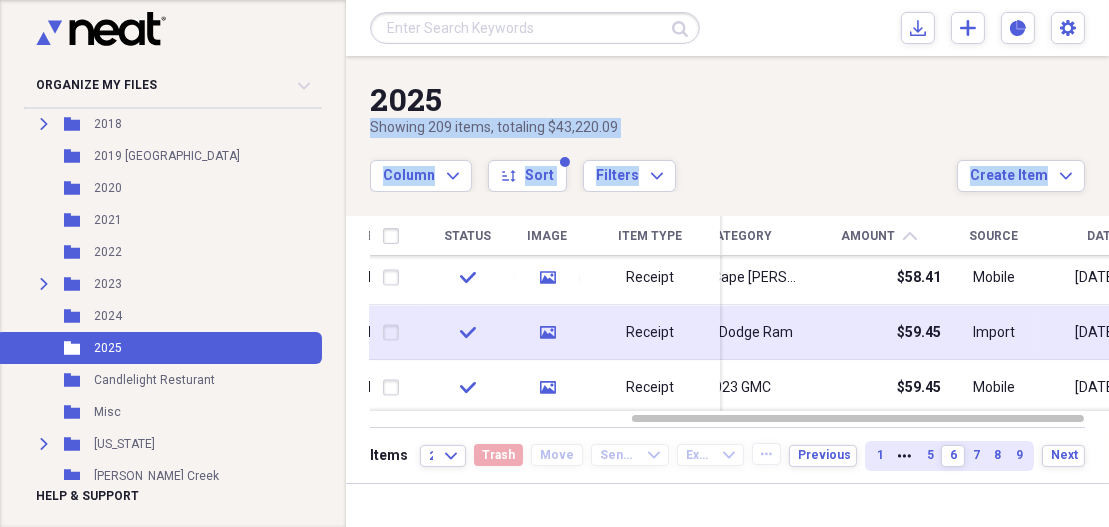 click at bounding box center (395, 333) 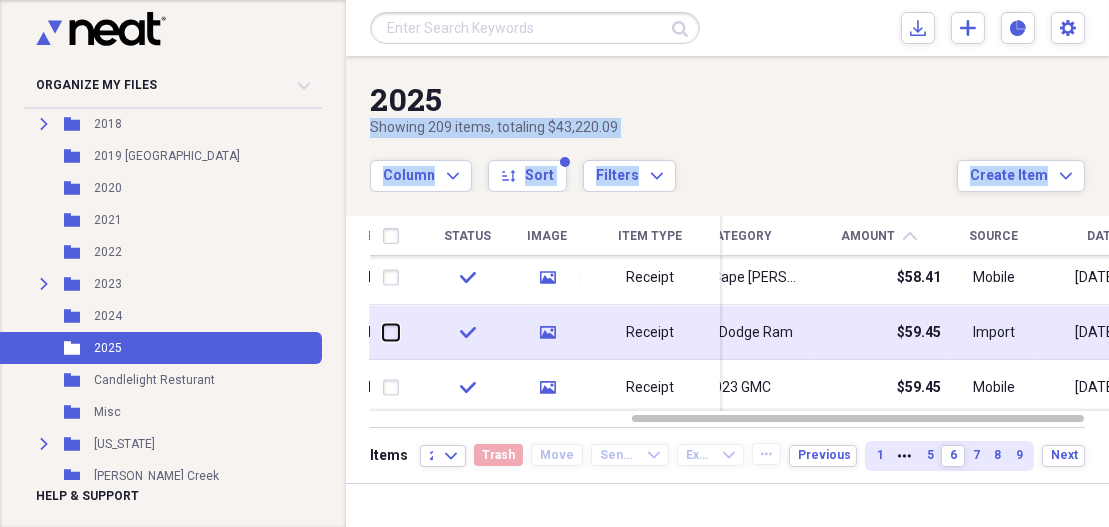 click at bounding box center [383, 332] 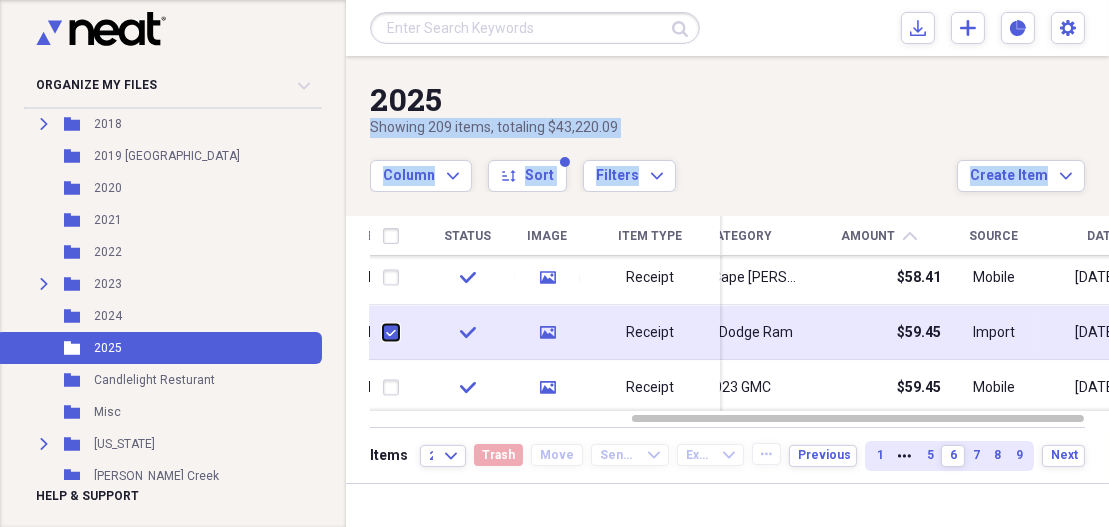 checkbox on "true" 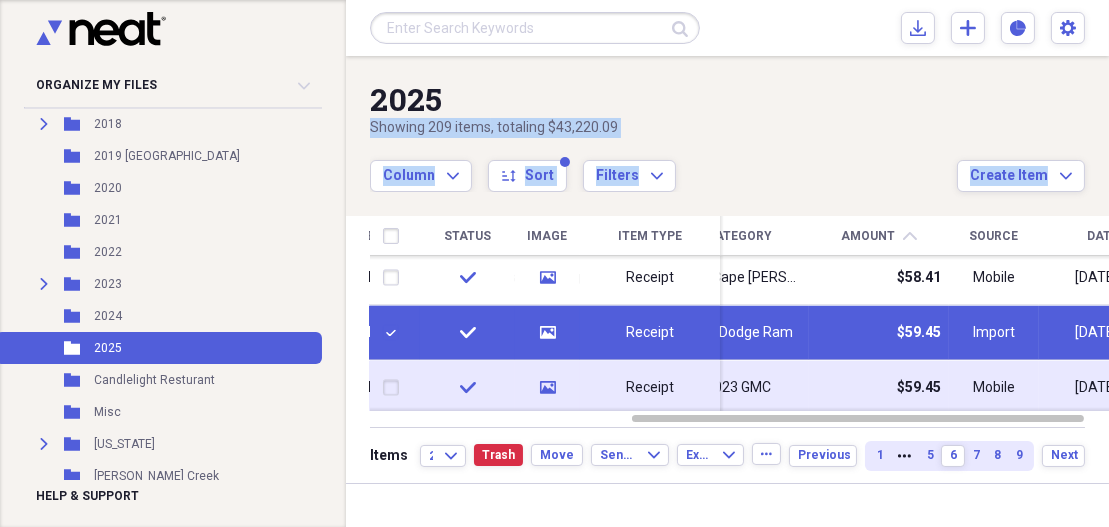 click at bounding box center [395, 388] 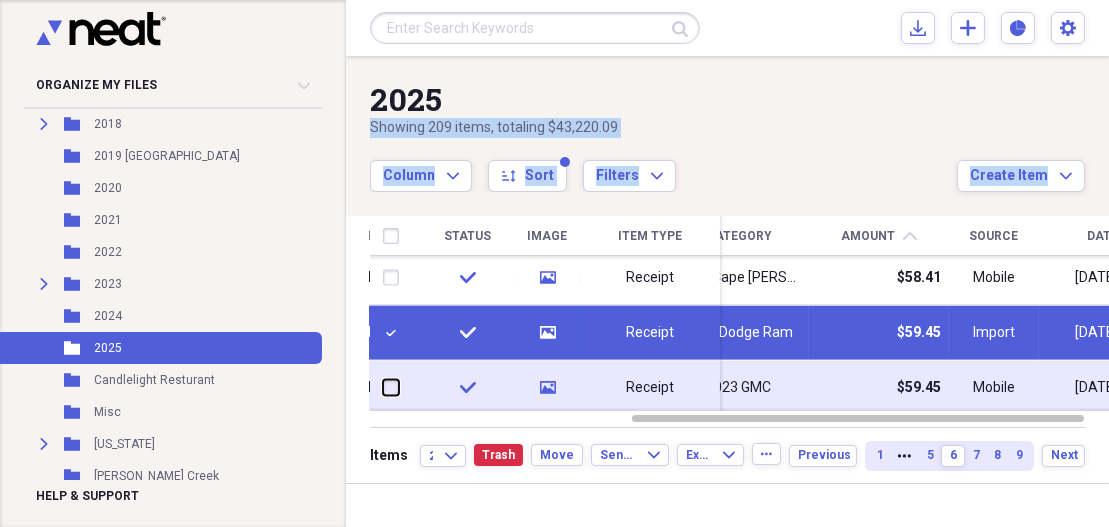 click at bounding box center [383, 387] 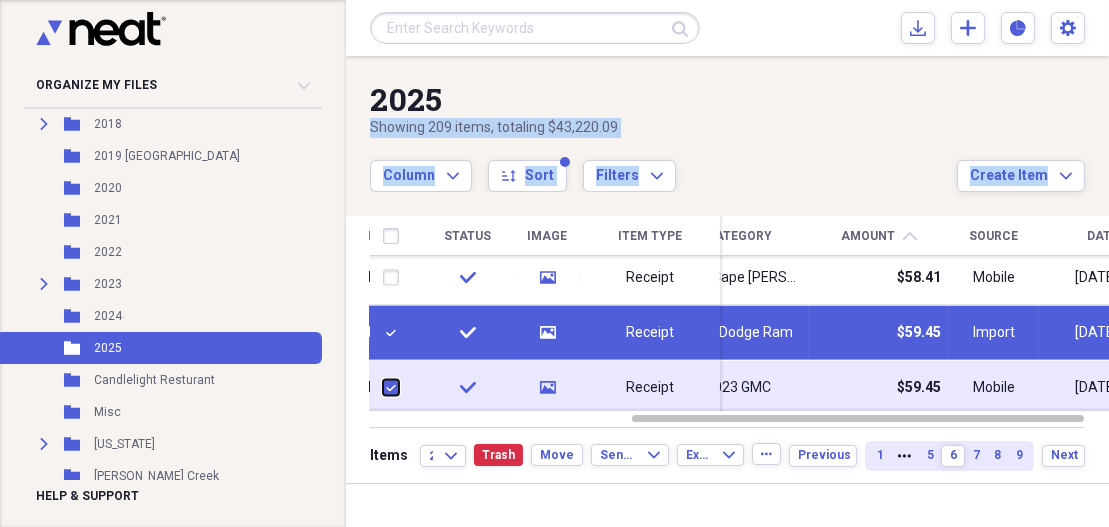 checkbox on "true" 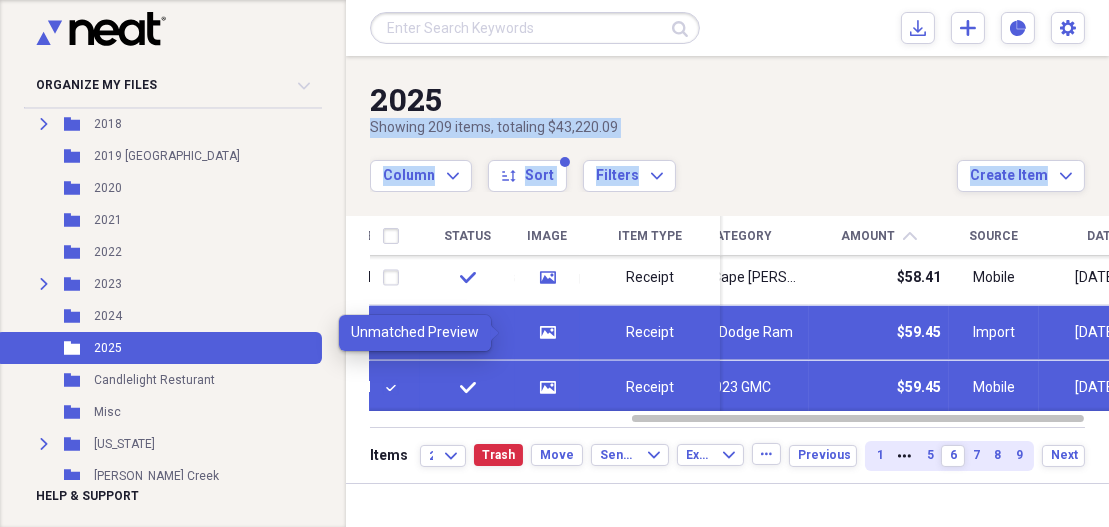 click on "media" 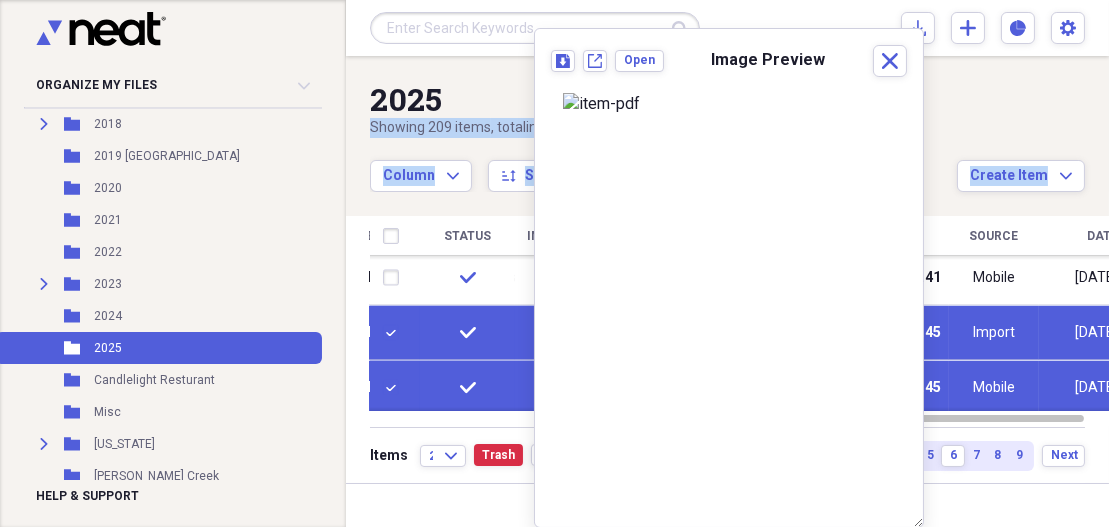 scroll, scrollTop: 204, scrollLeft: 0, axis: vertical 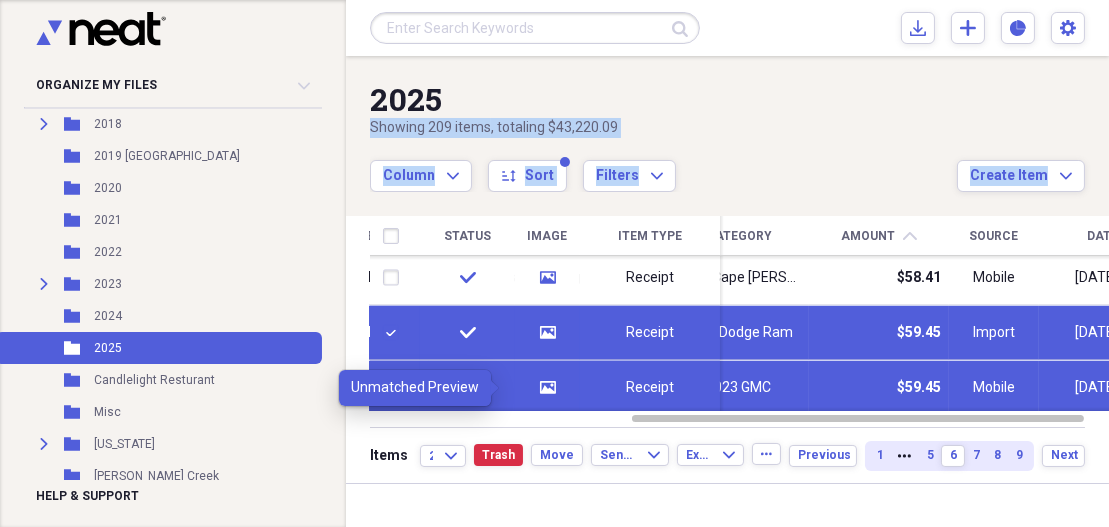 click 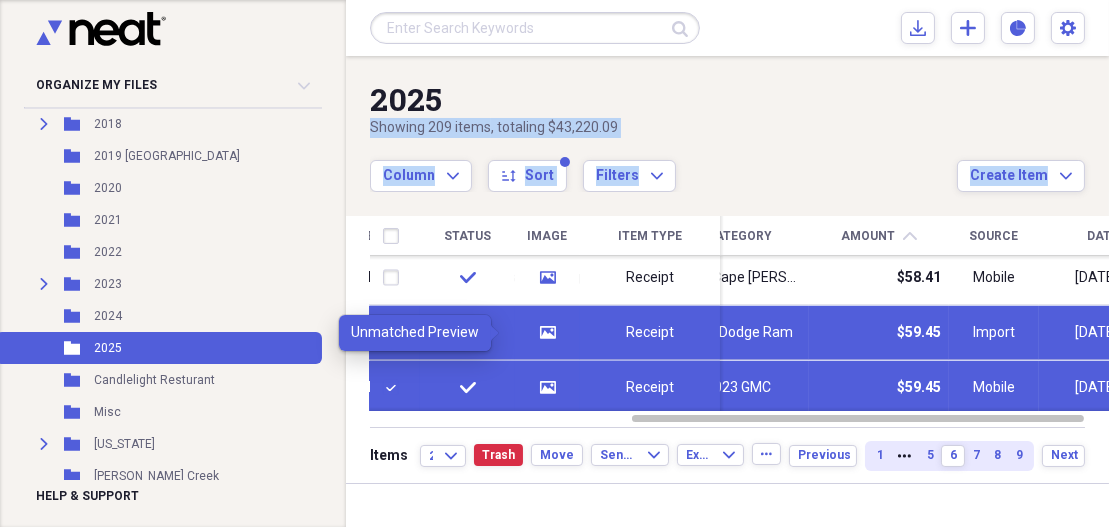 click 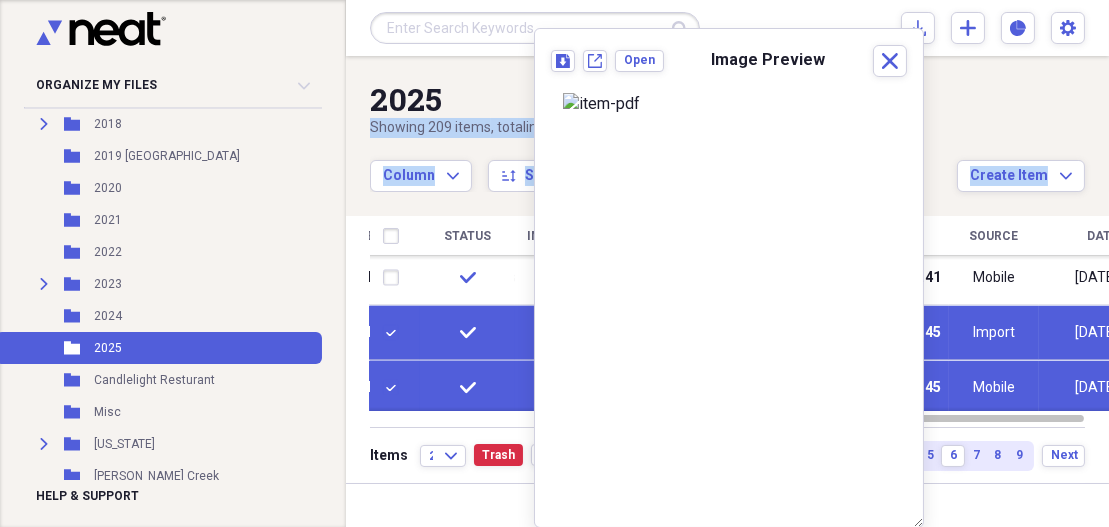 scroll, scrollTop: 454, scrollLeft: 0, axis: vertical 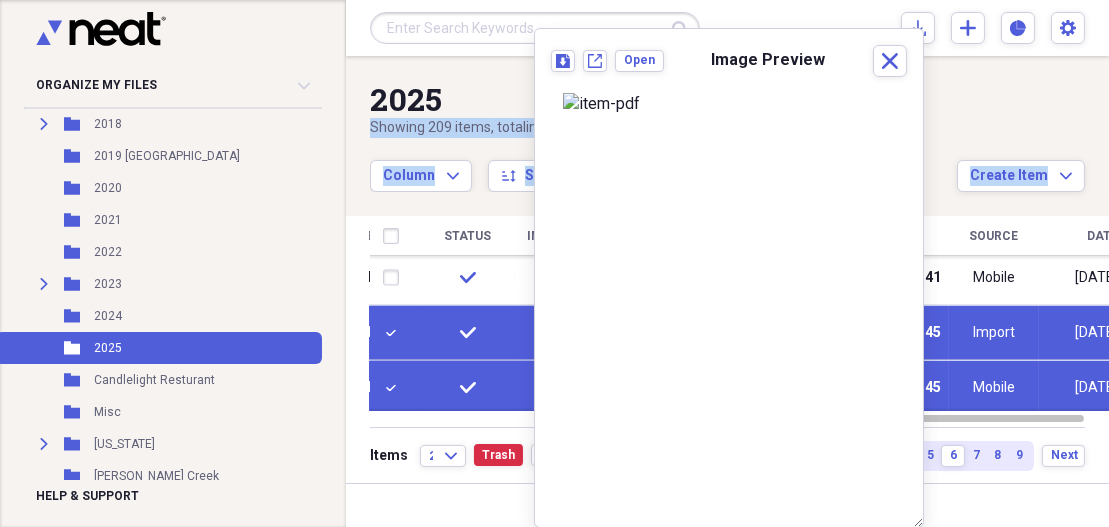 click at bounding box center (395, 333) 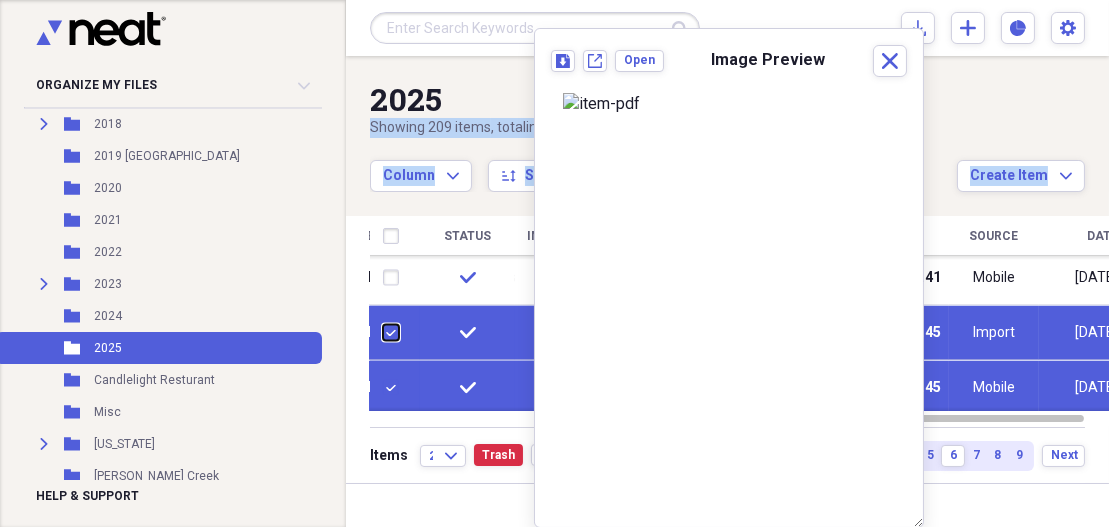 click at bounding box center (383, 332) 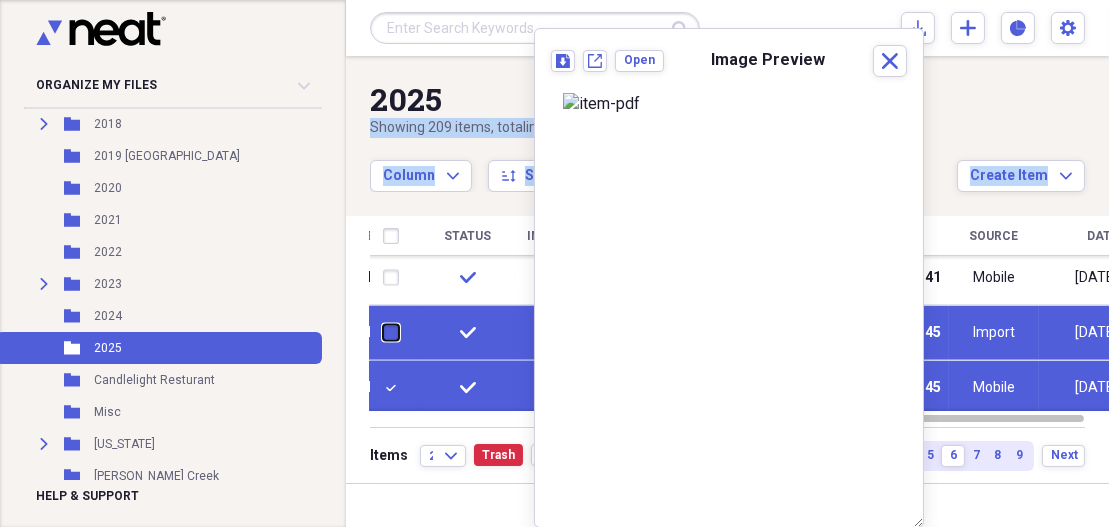 checkbox on "false" 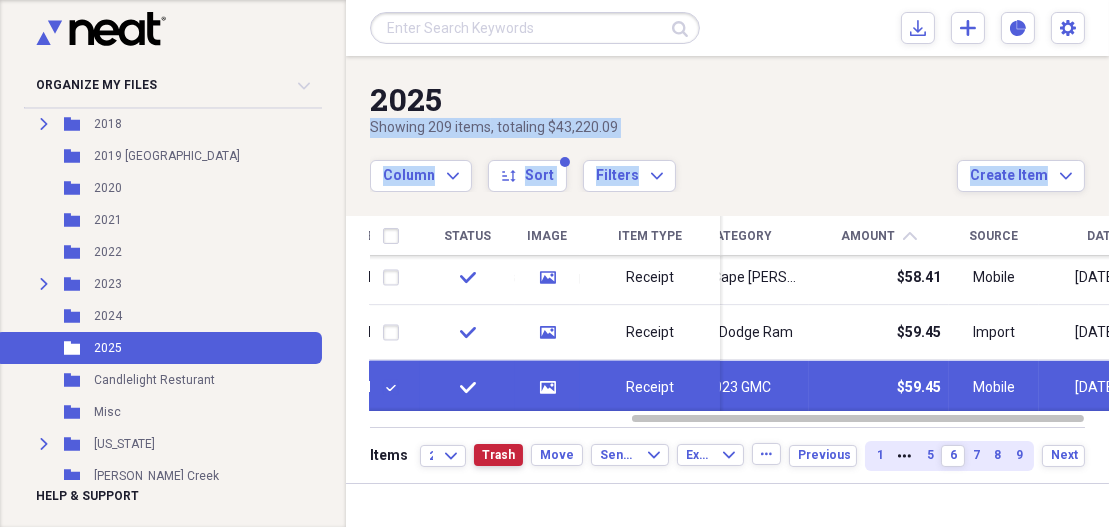 click on "Trash" at bounding box center [498, 455] 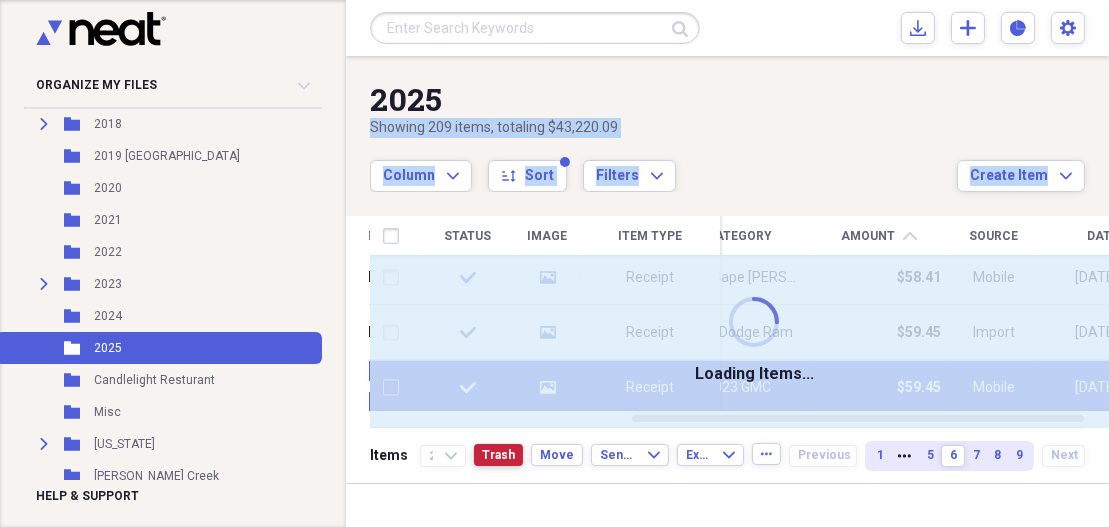 checkbox on "false" 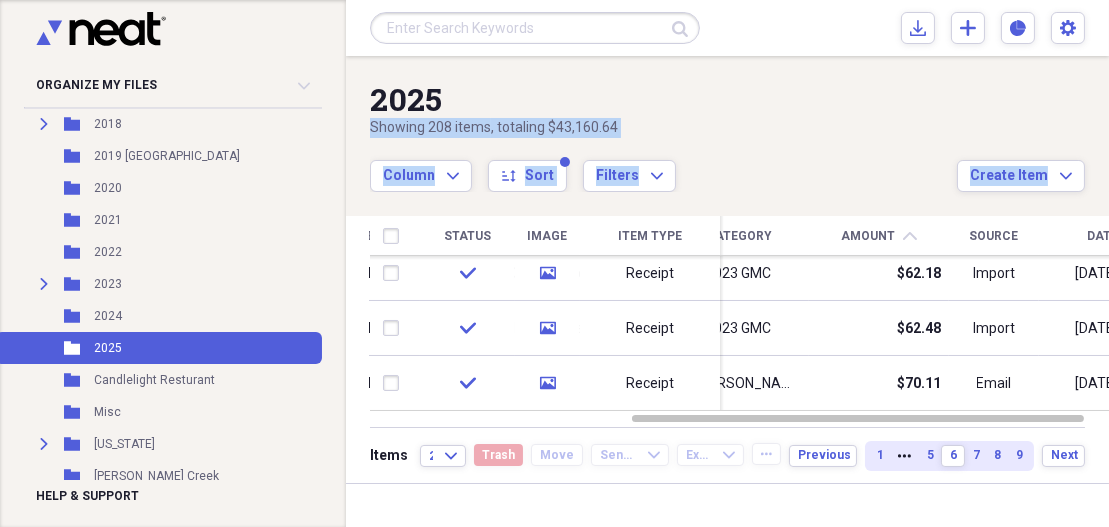 drag, startPoint x: 1102, startPoint y: 364, endPoint x: 1108, endPoint y: 408, distance: 44.407207 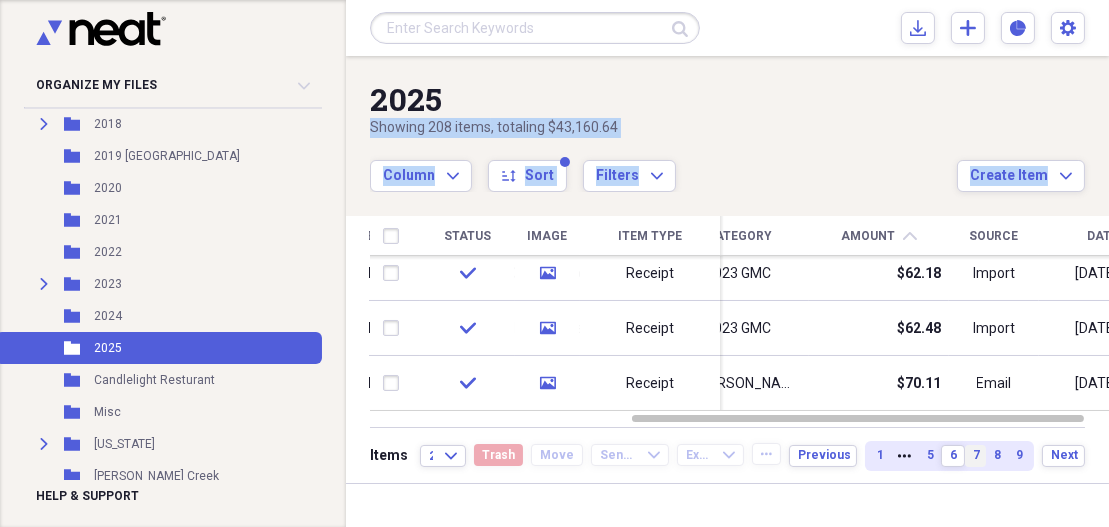 click on "7" at bounding box center (976, 455) 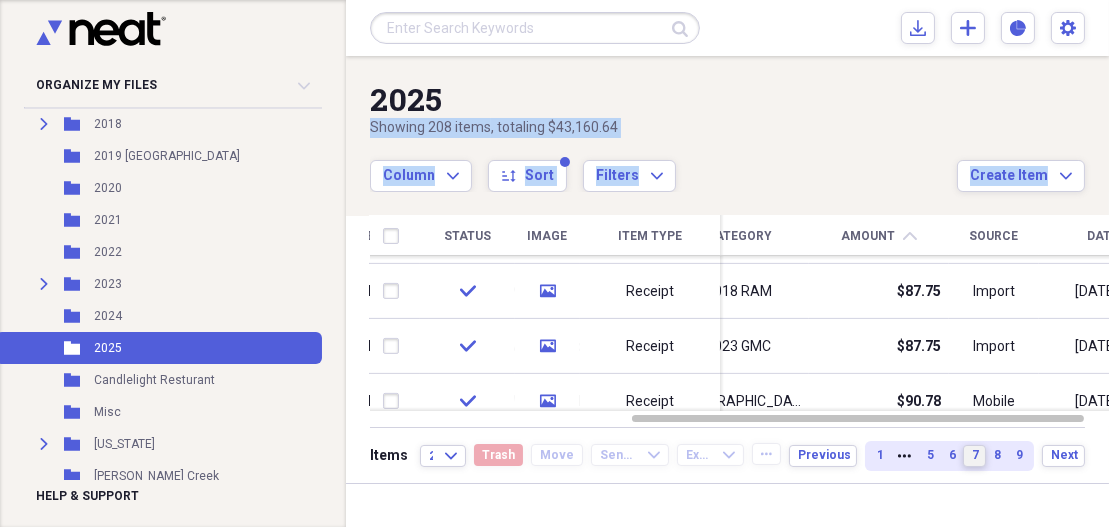 drag, startPoint x: 1100, startPoint y: 269, endPoint x: 1112, endPoint y: 302, distance: 35.1141 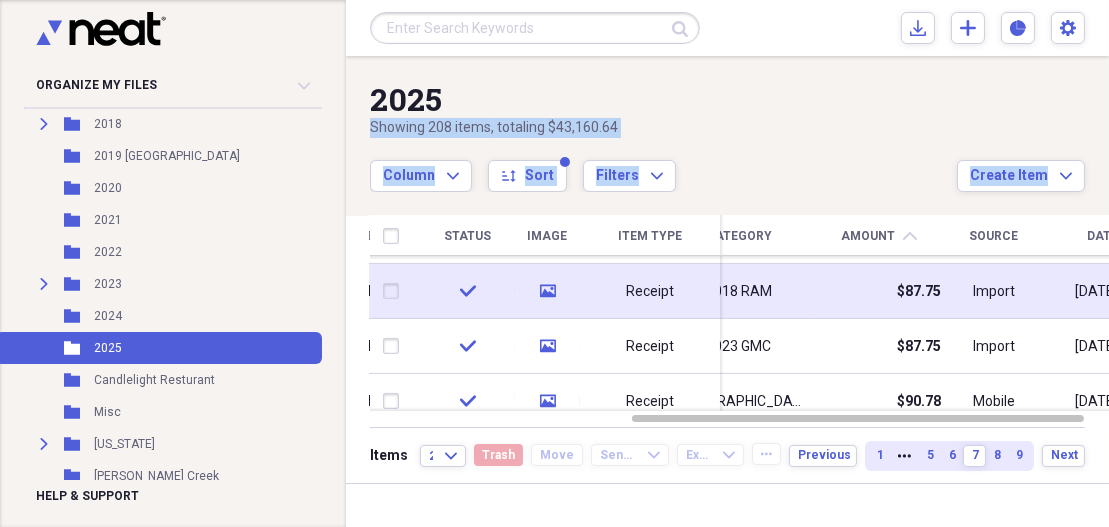 click at bounding box center [395, 291] 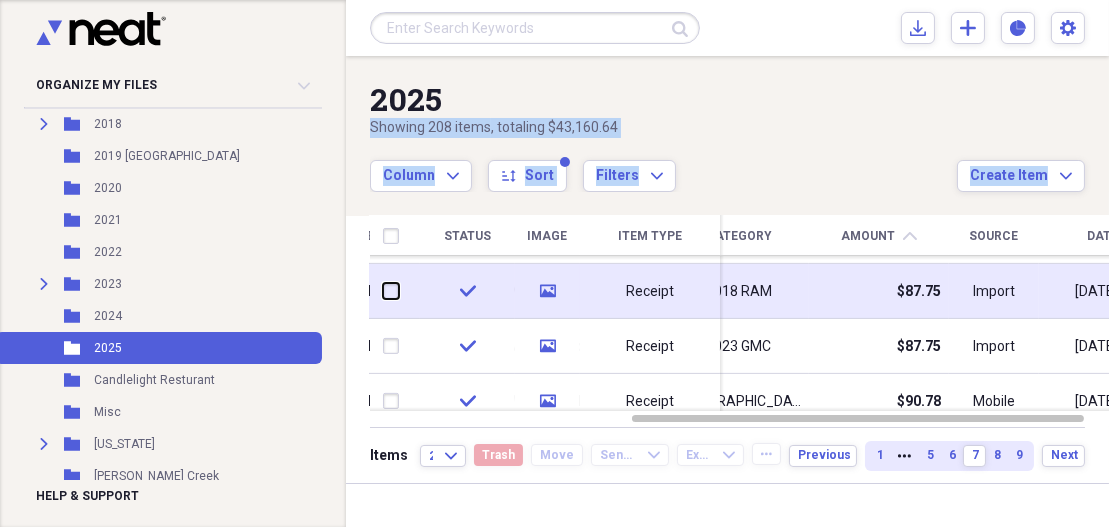 click at bounding box center [383, 291] 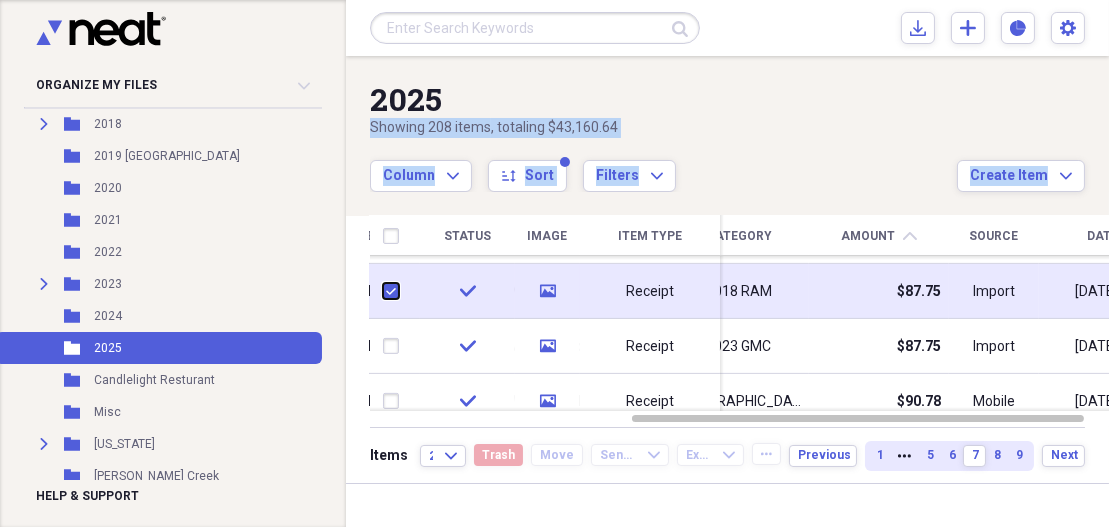 checkbox on "true" 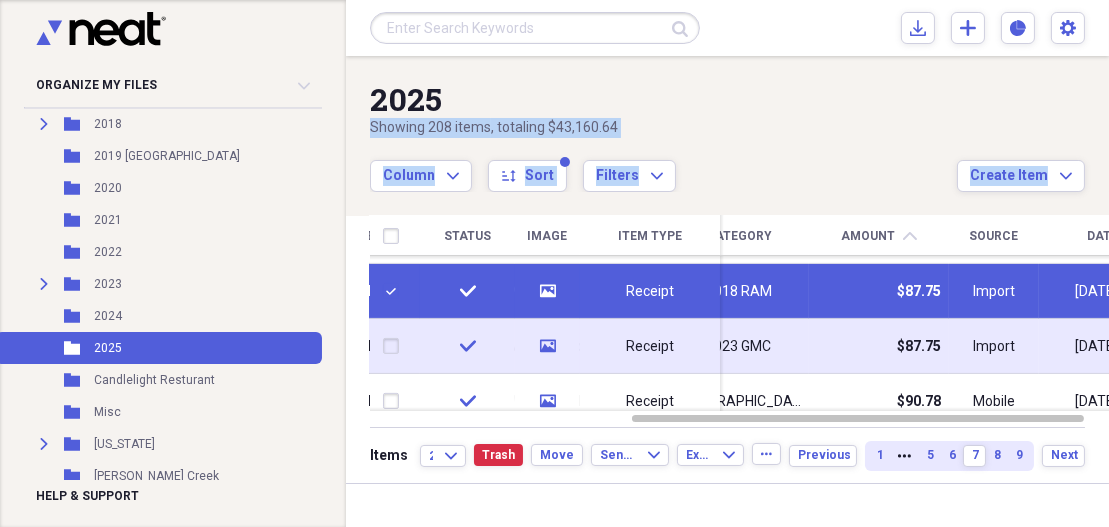 click at bounding box center [395, 346] 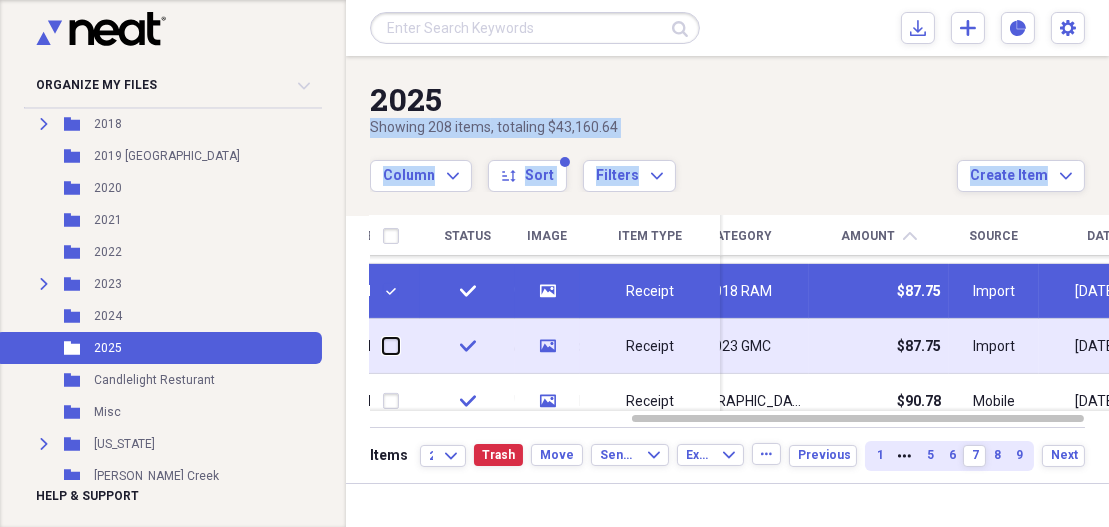 click at bounding box center [383, 346] 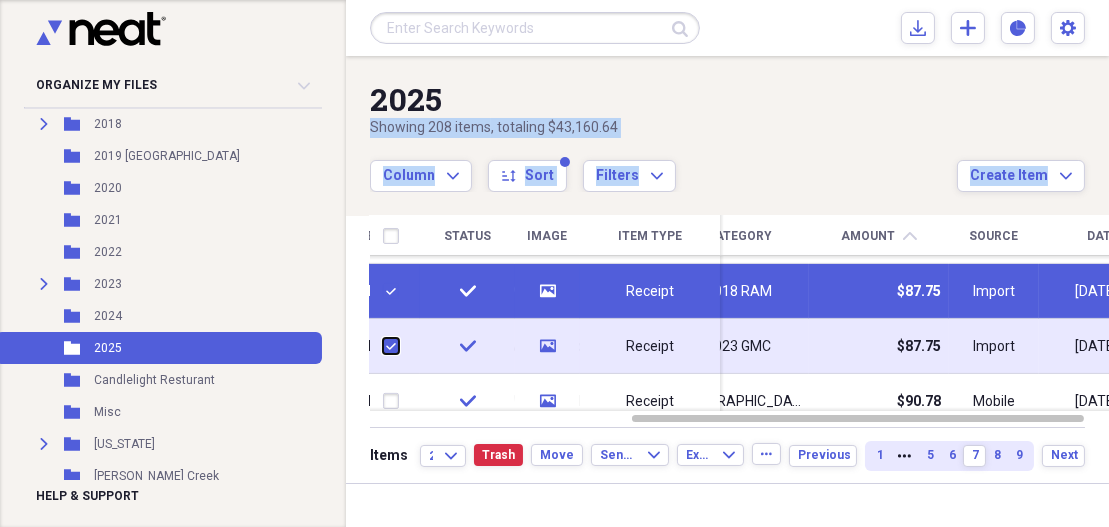 checkbox on "true" 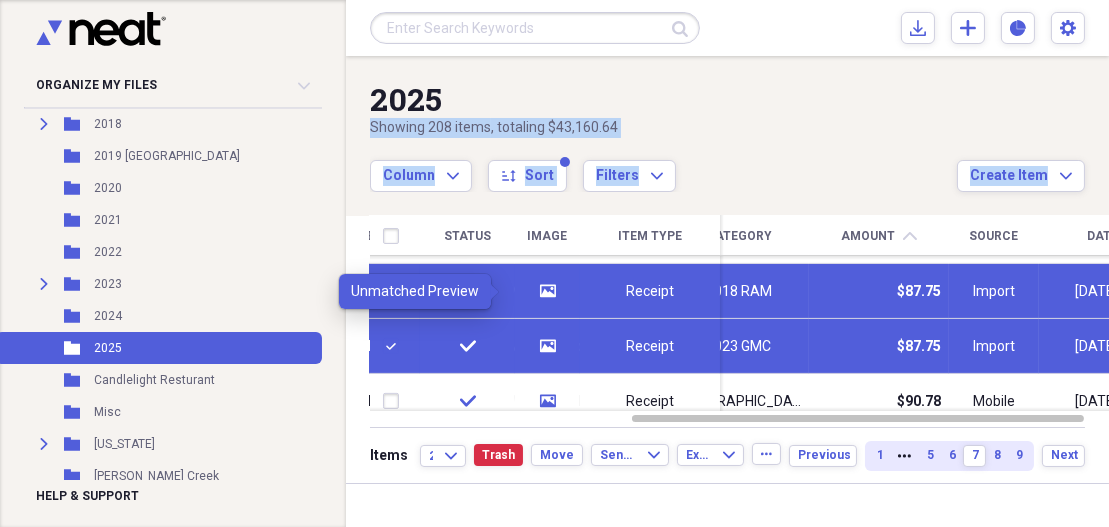 click 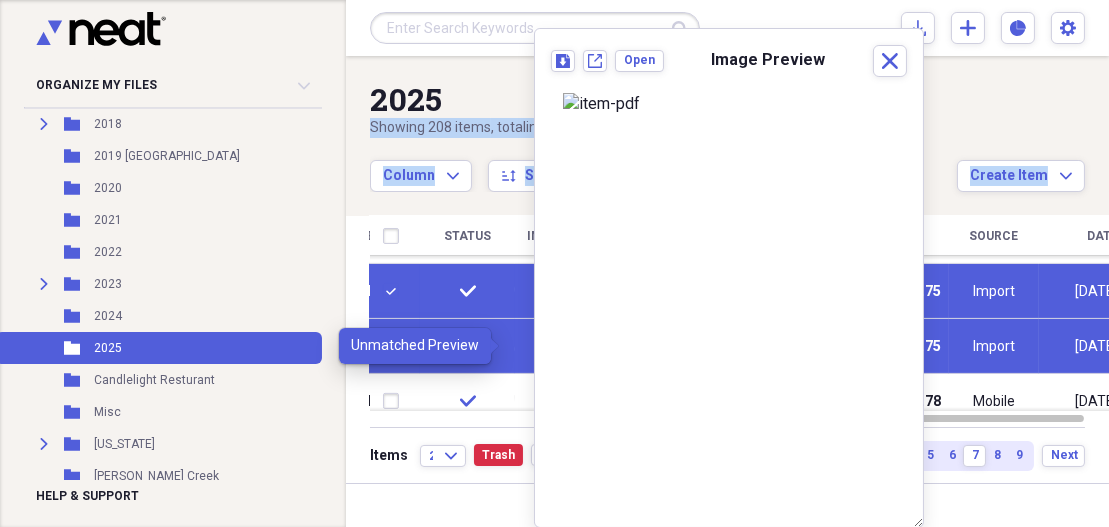 click 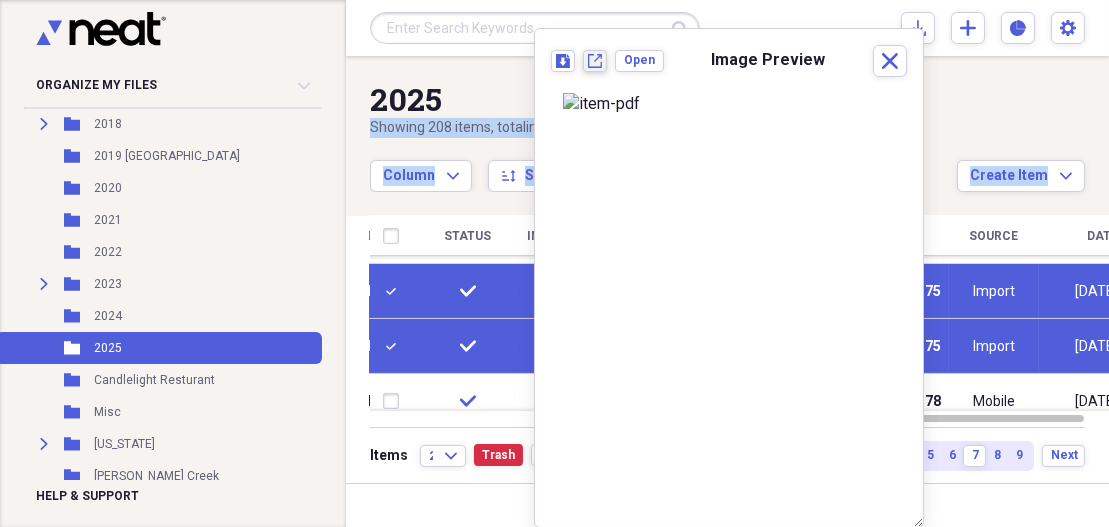 click on "New tab" 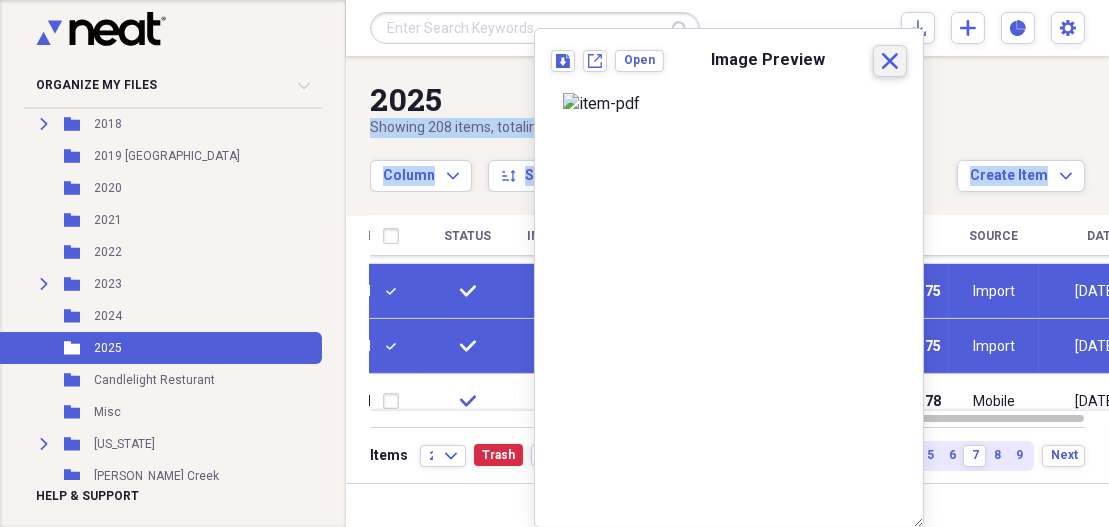 click 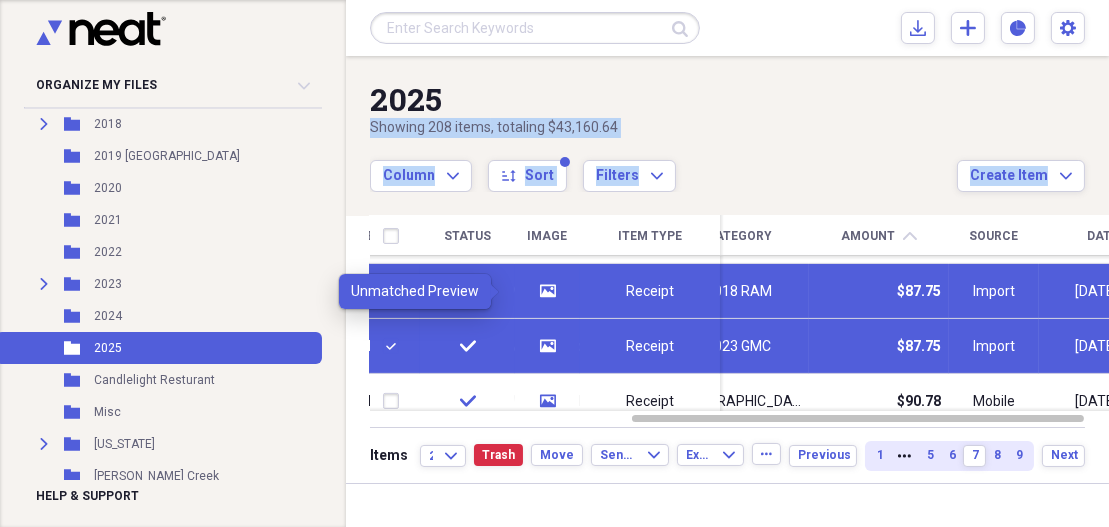 click 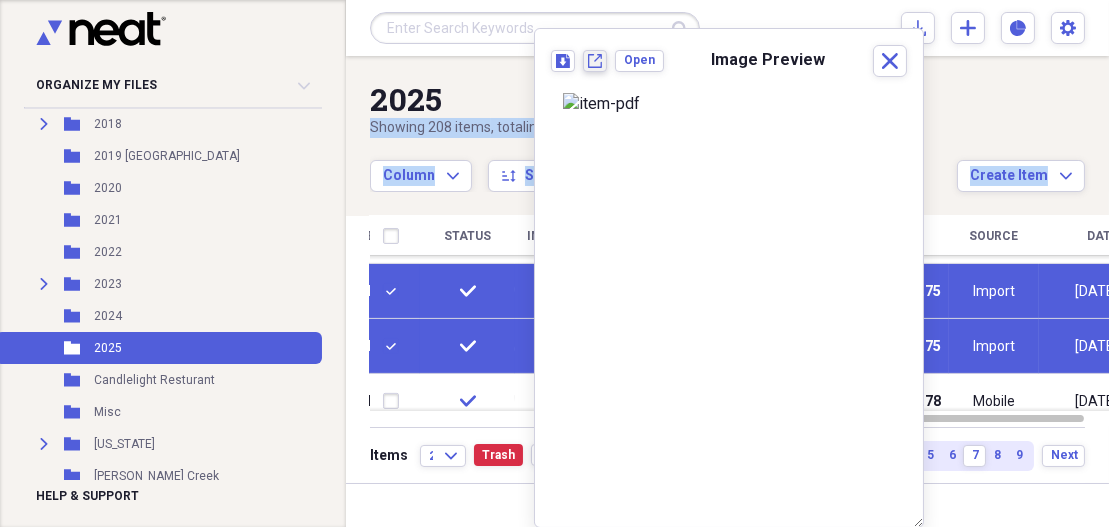 click 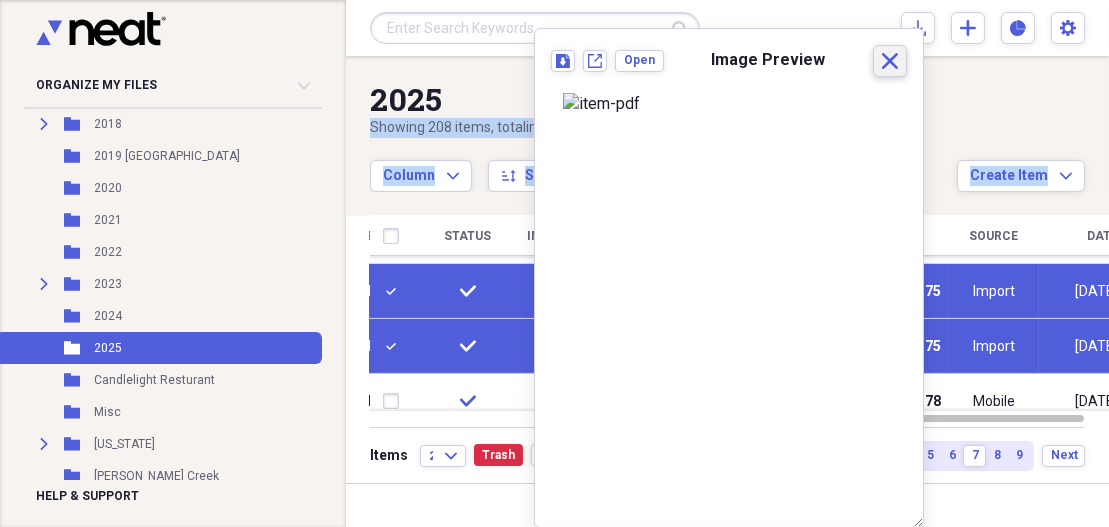 click 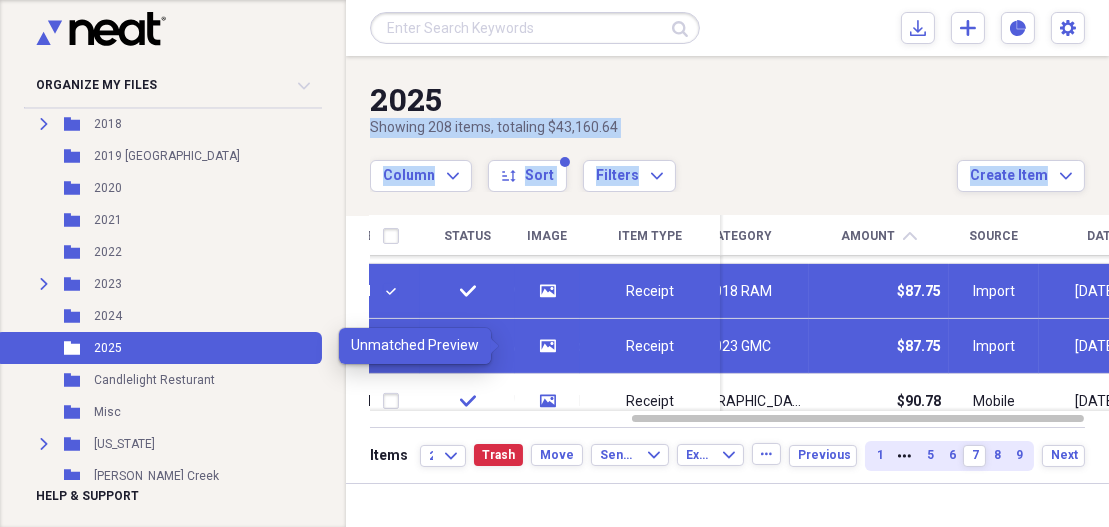 click 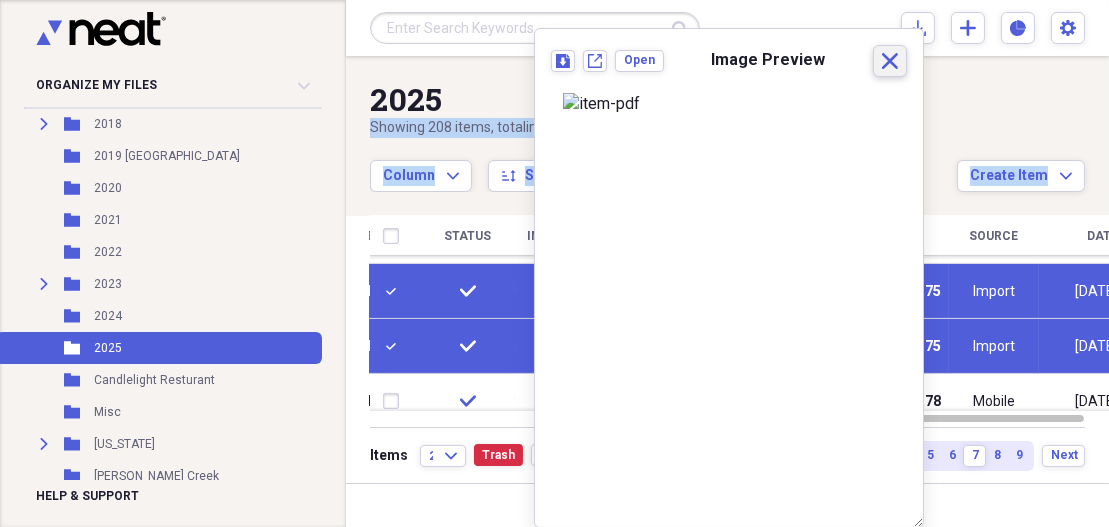 click on "Close" 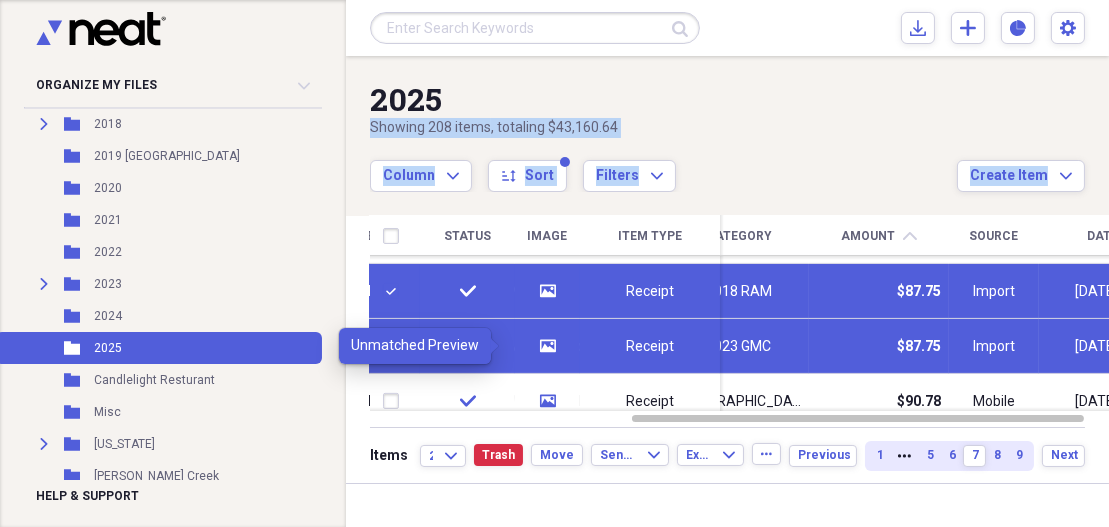 click 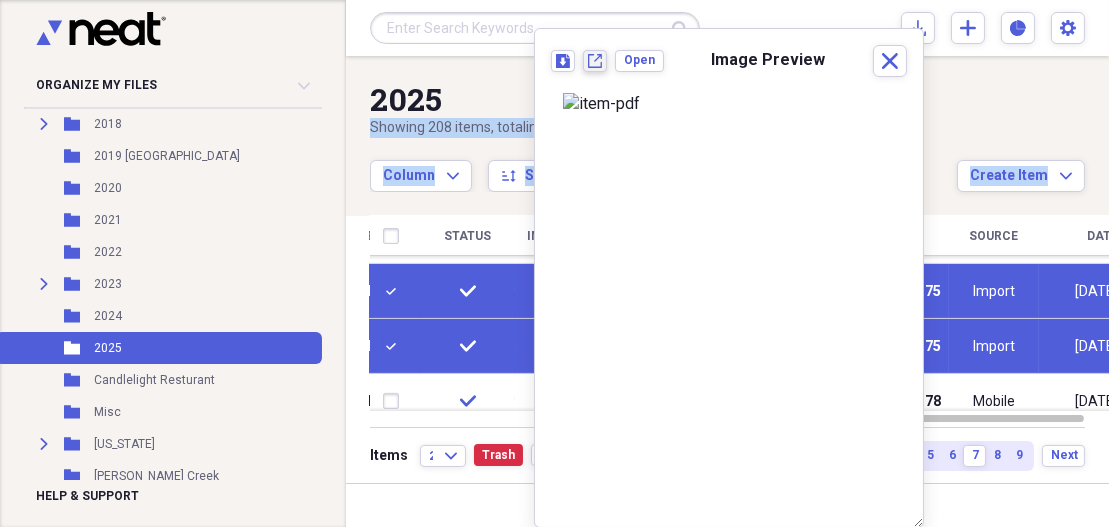click 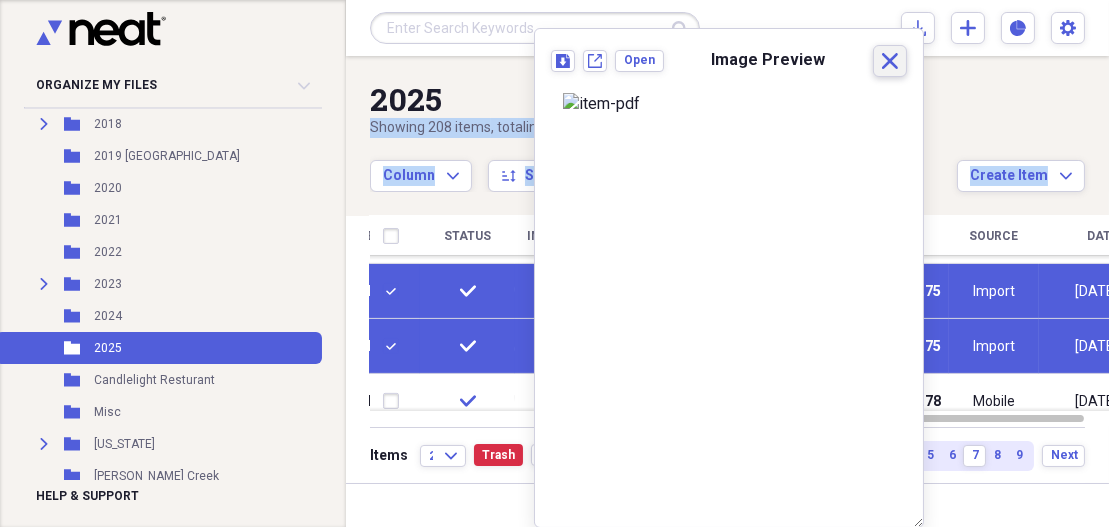 click on "Close" at bounding box center (890, 61) 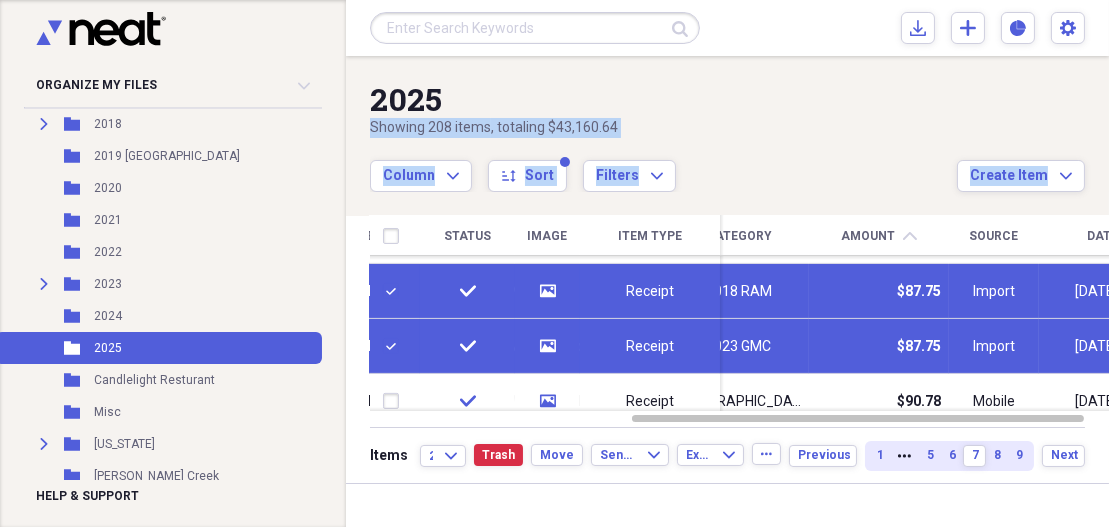 click at bounding box center [395, 291] 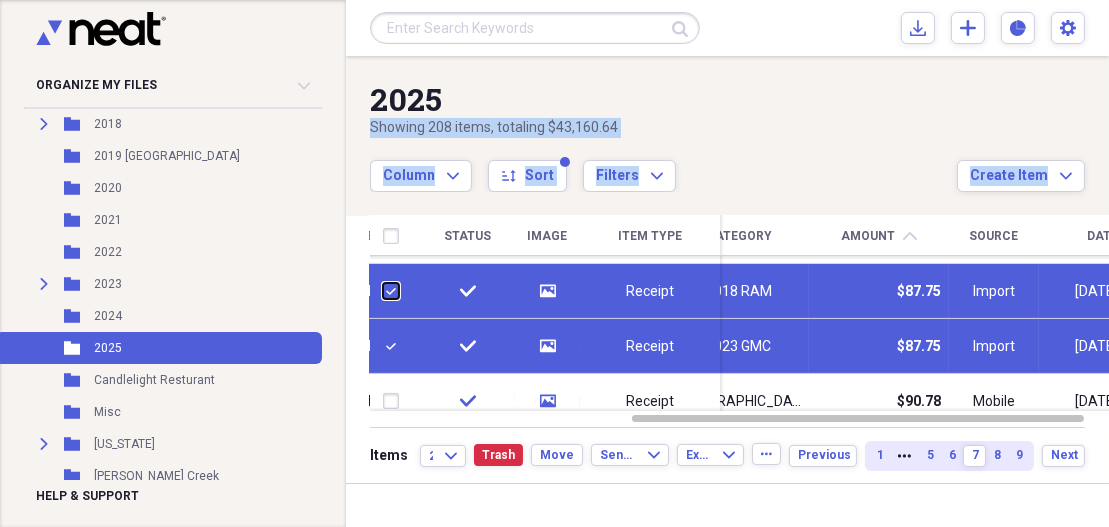 click at bounding box center (383, 291) 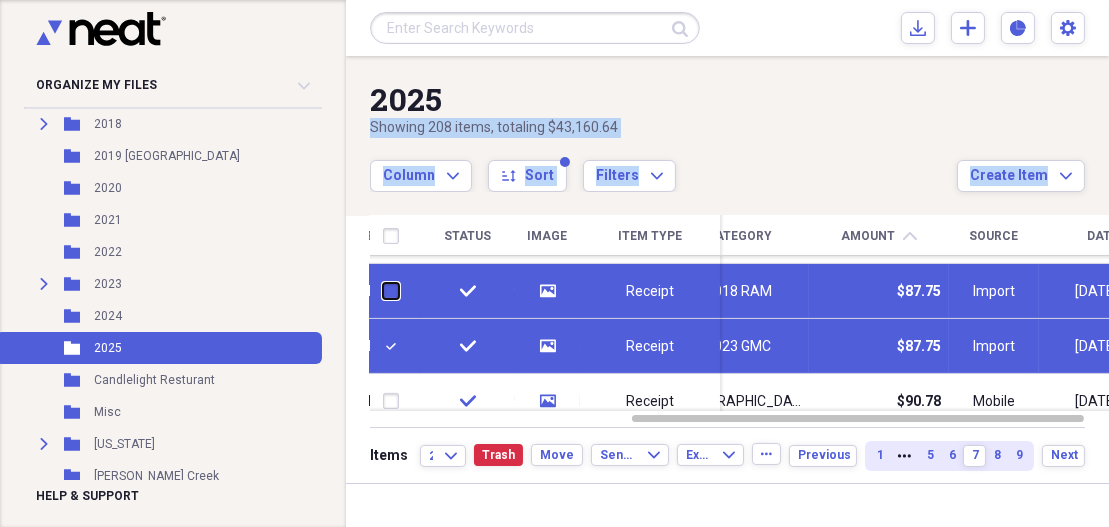 checkbox on "false" 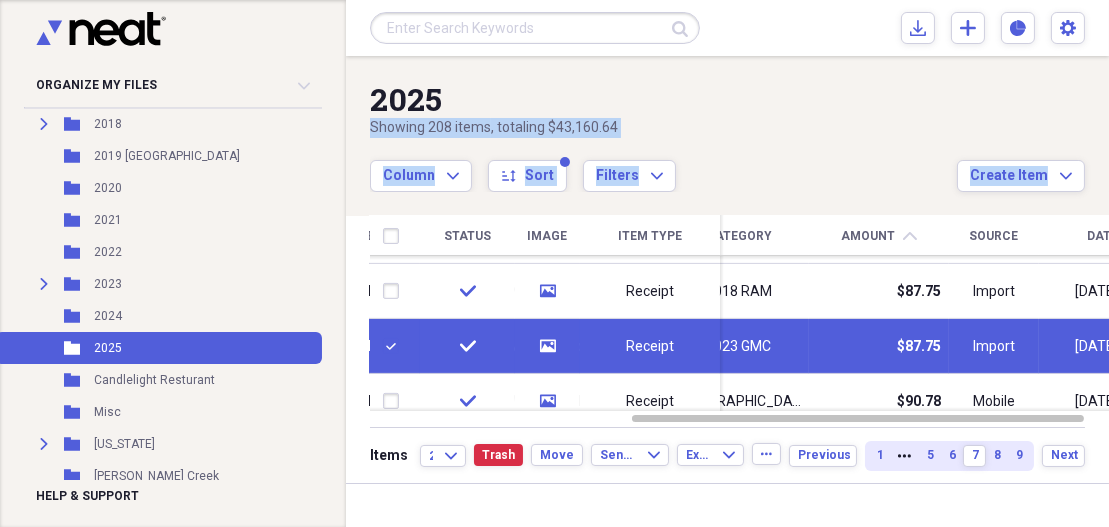 click at bounding box center [395, 346] 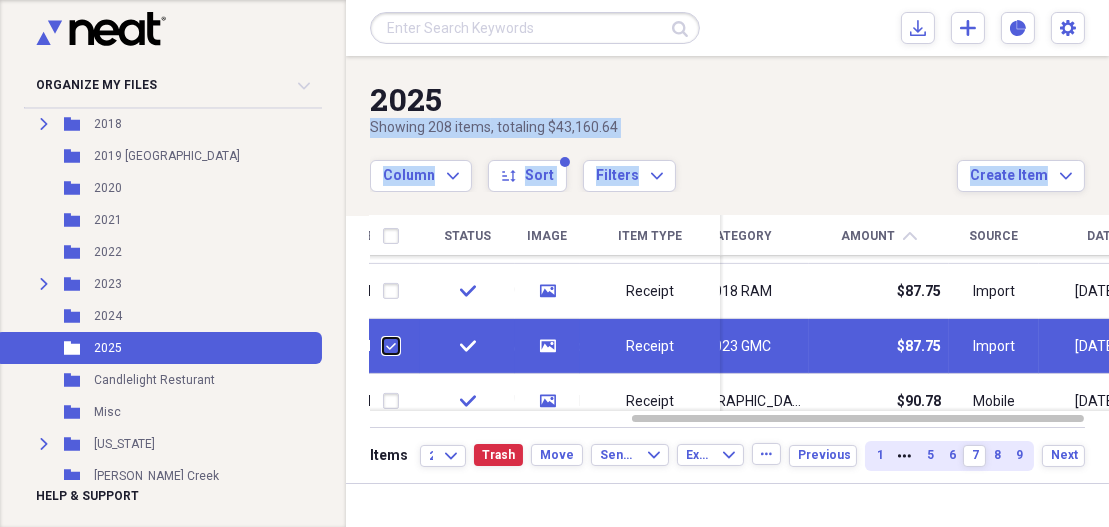 click at bounding box center [383, 346] 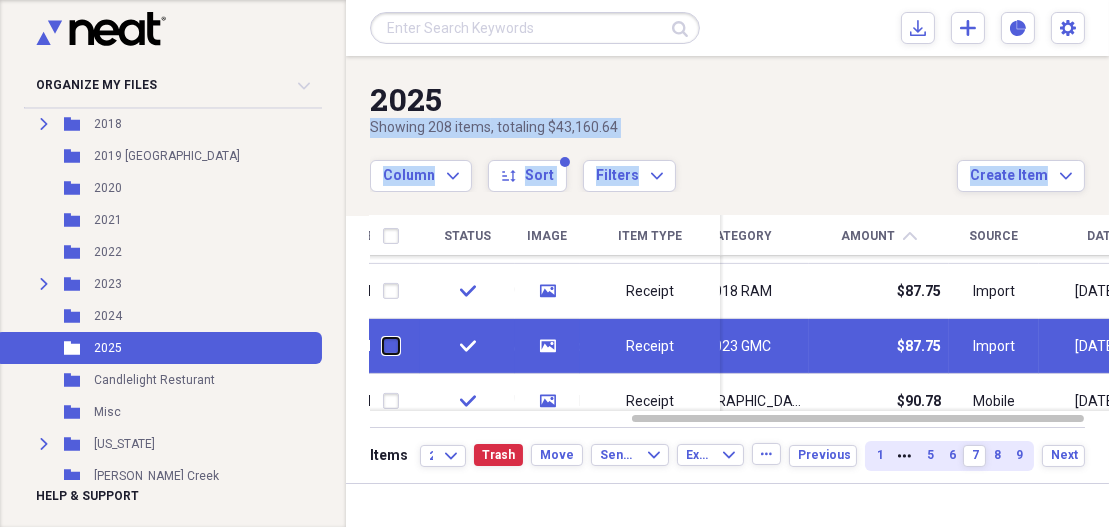 checkbox on "false" 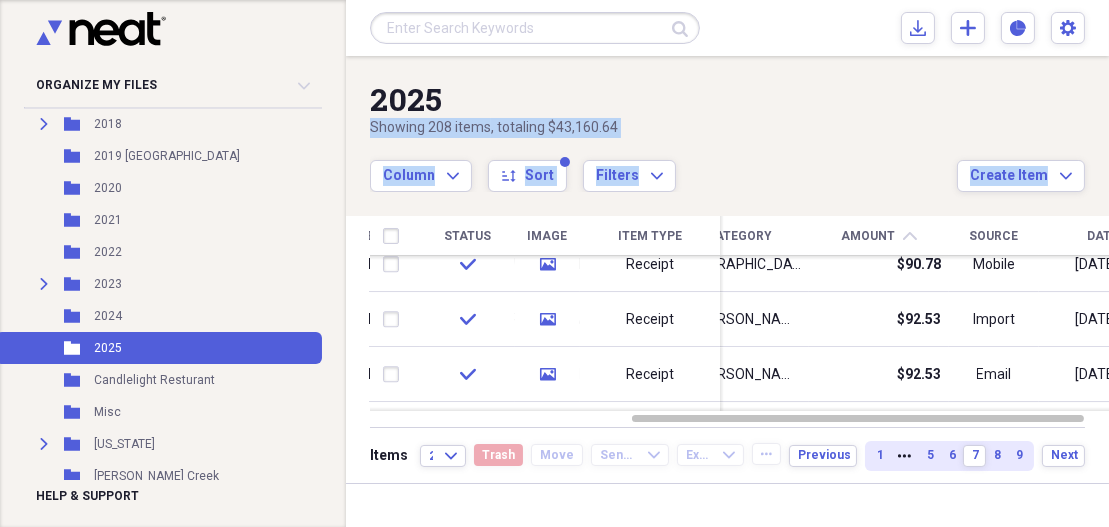 drag, startPoint x: 1100, startPoint y: 299, endPoint x: 1107, endPoint y: 312, distance: 14.764823 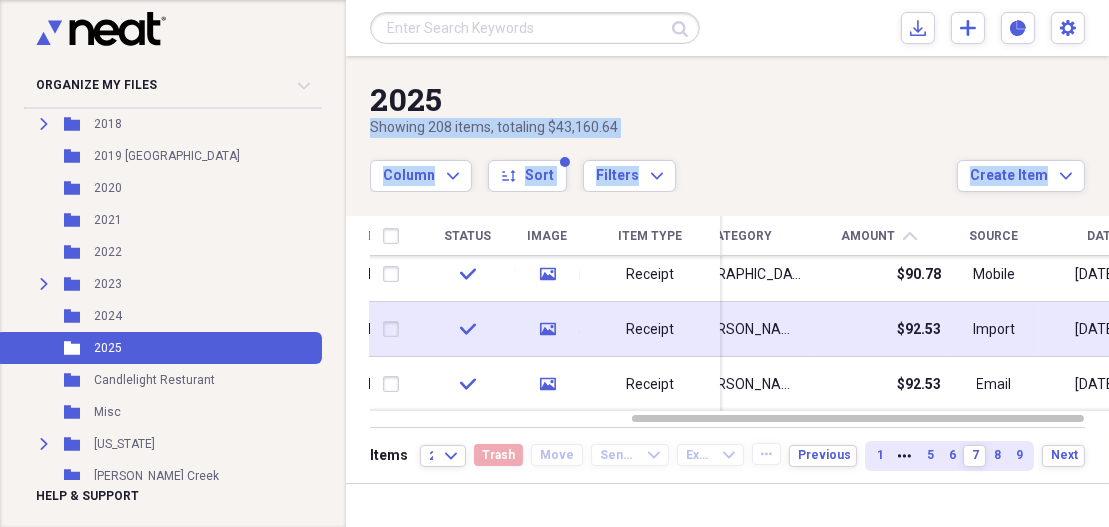 click at bounding box center (395, 330) 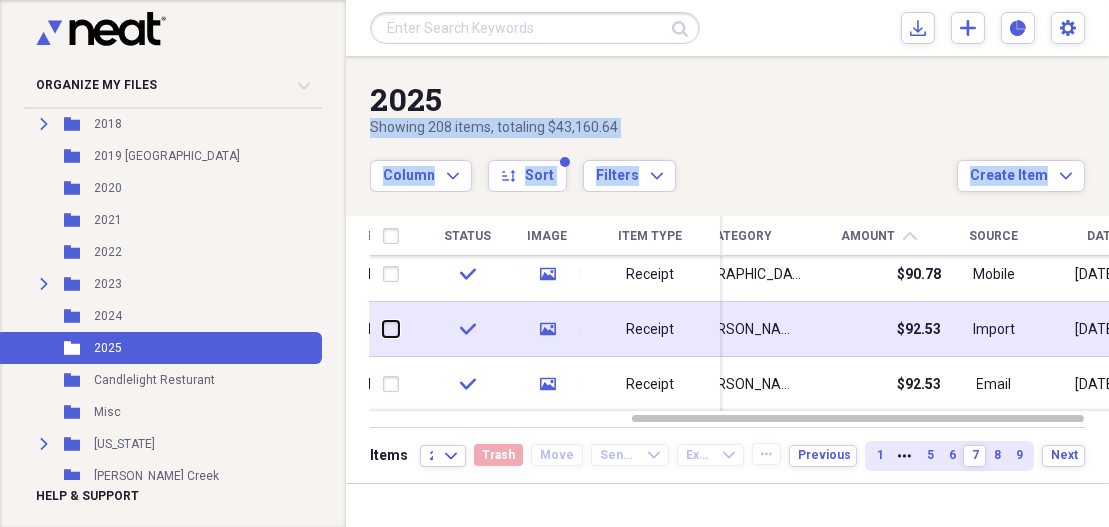 click at bounding box center [383, 329] 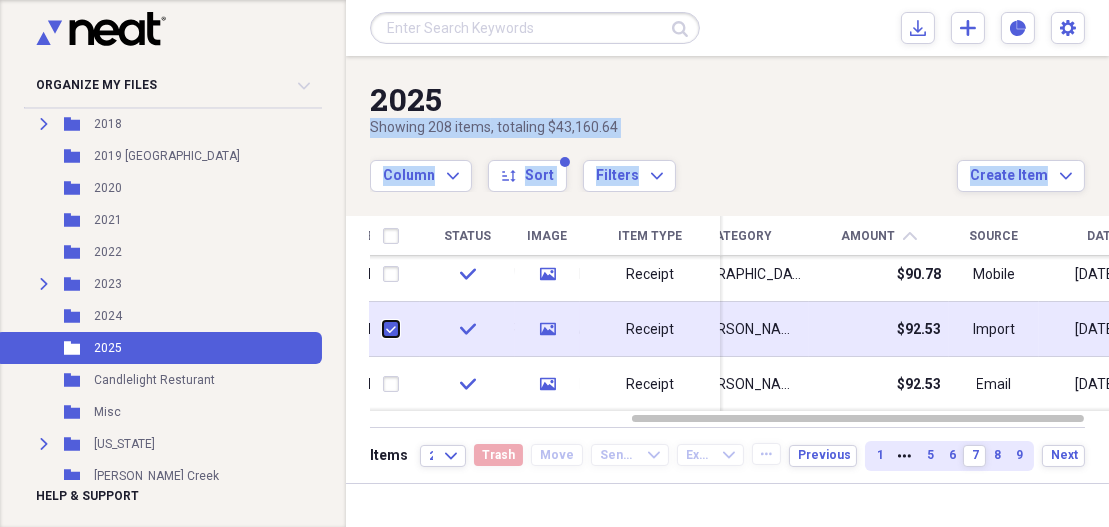checkbox on "true" 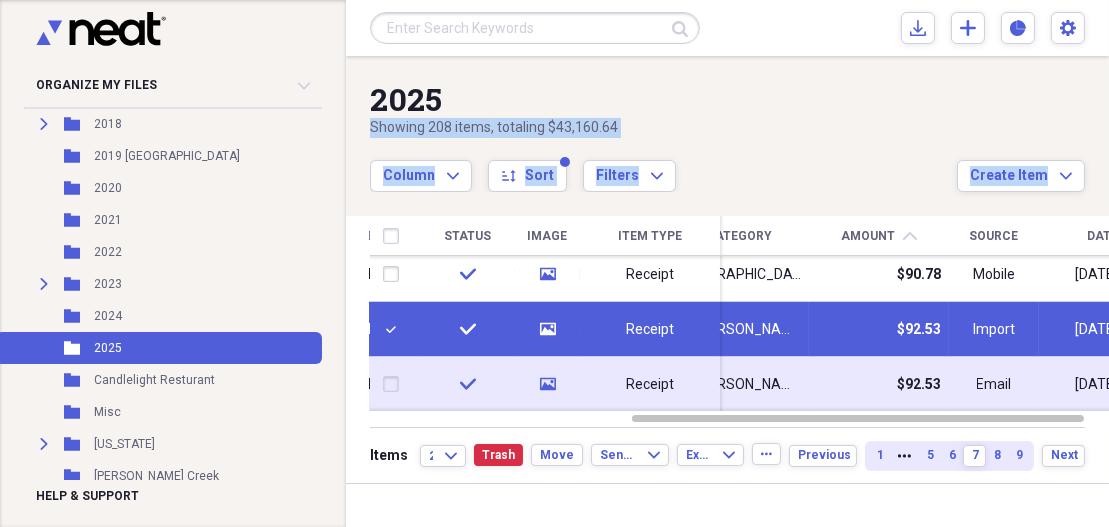 click at bounding box center (395, 385) 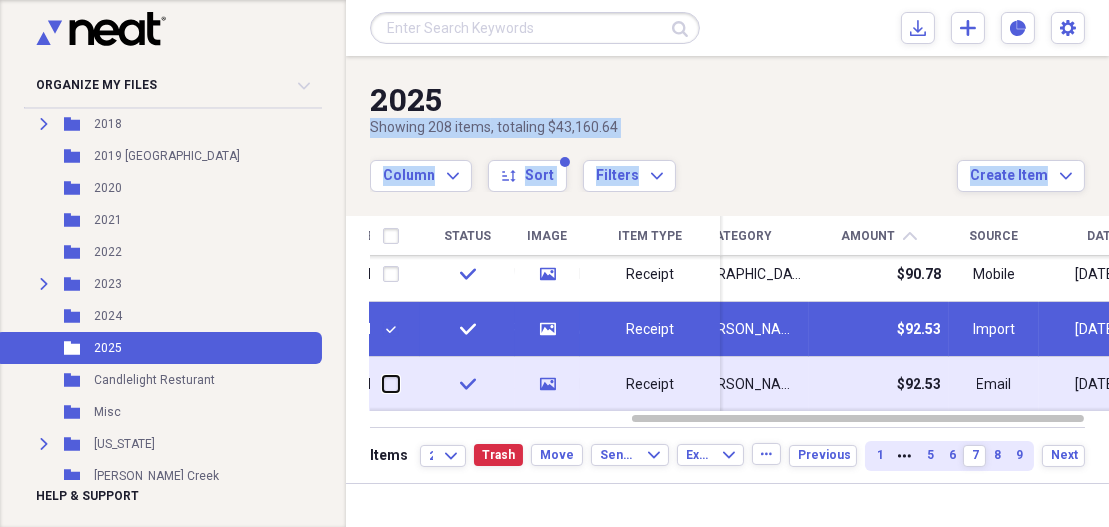 click at bounding box center (383, 384) 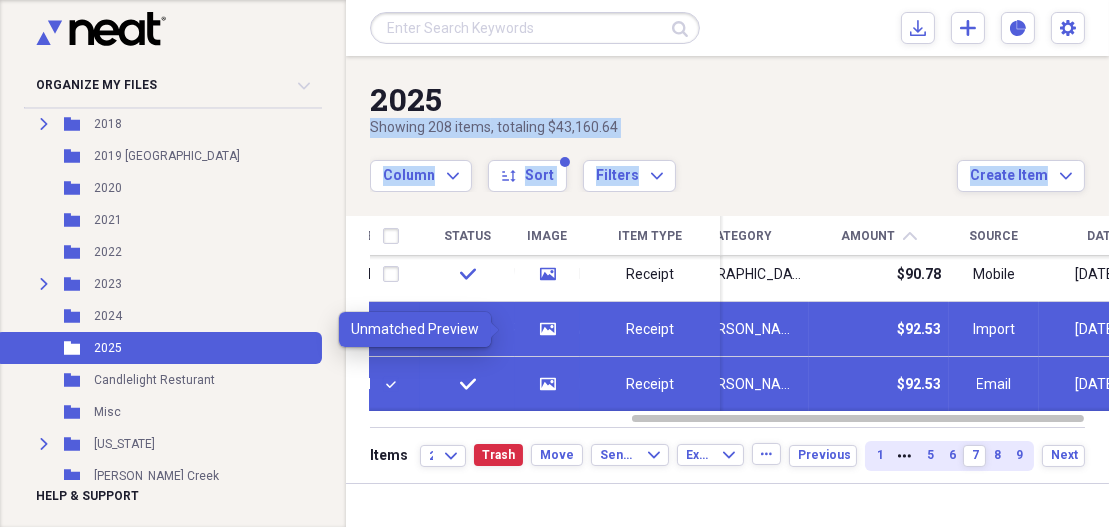 click on "media" 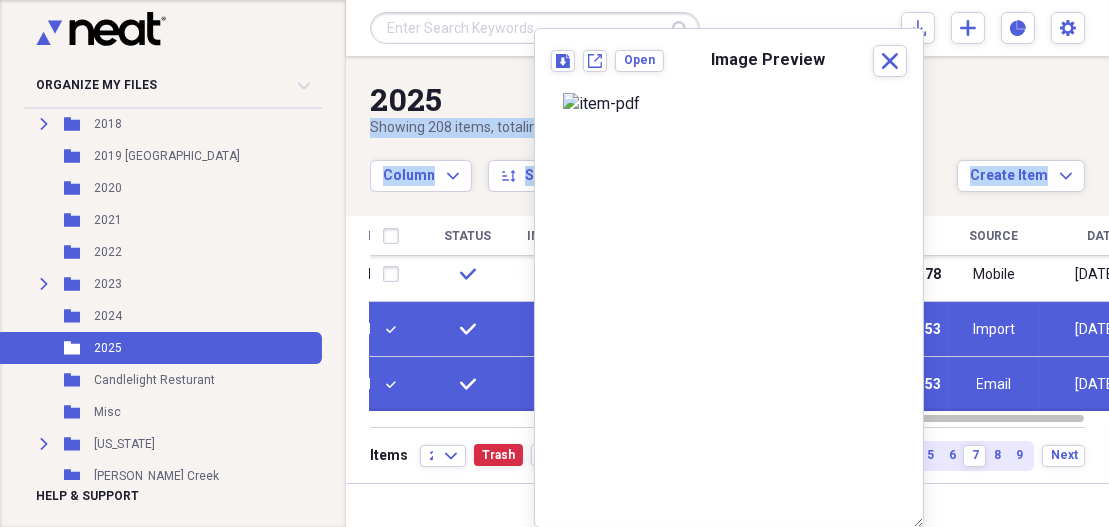 scroll, scrollTop: 331, scrollLeft: 0, axis: vertical 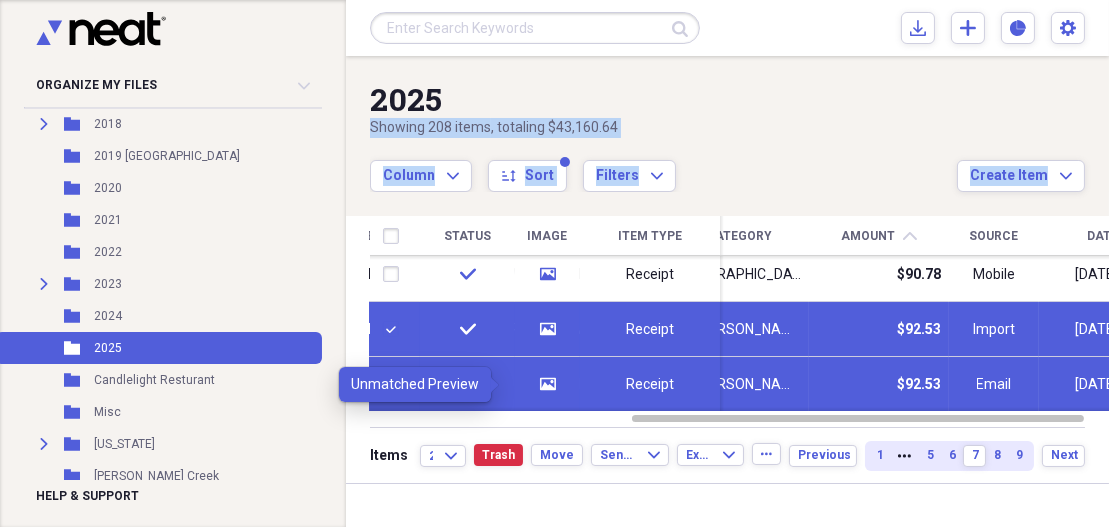 click 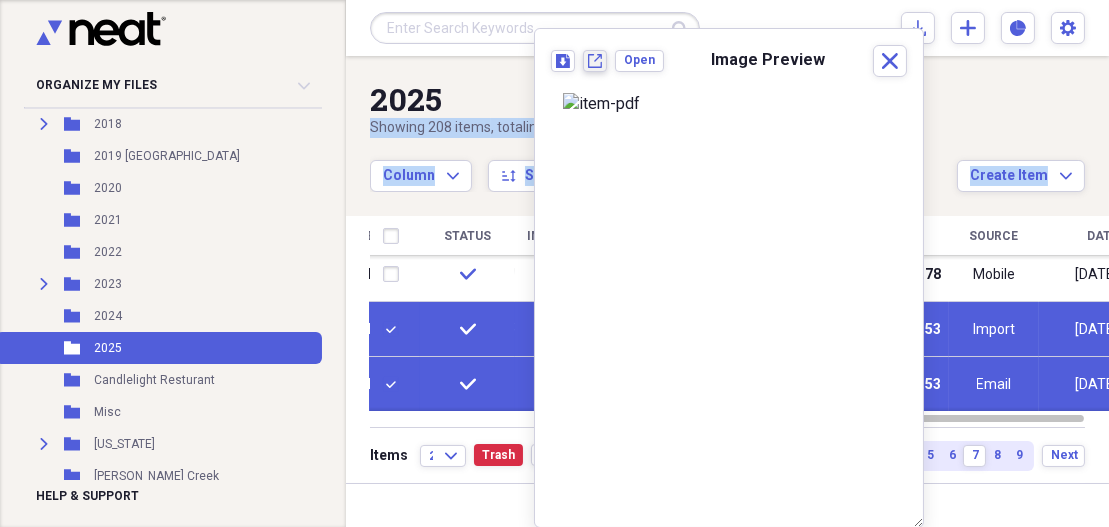 click on "New tab" 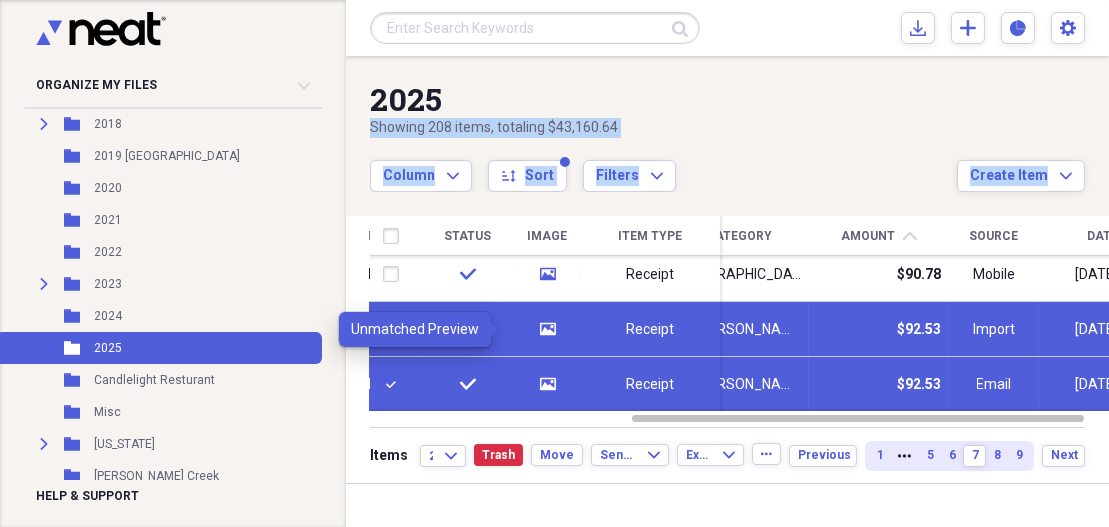 click 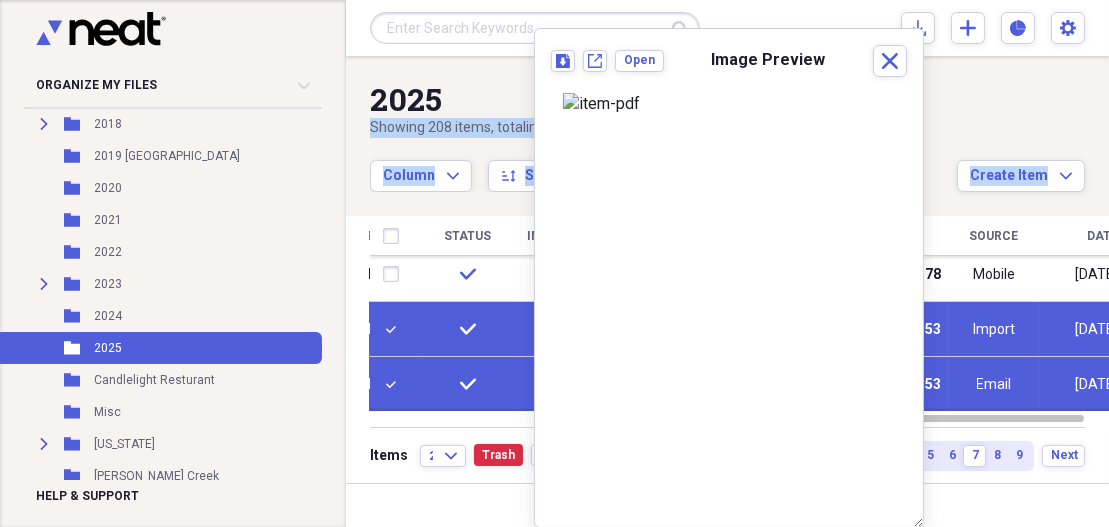 scroll, scrollTop: 302, scrollLeft: 0, axis: vertical 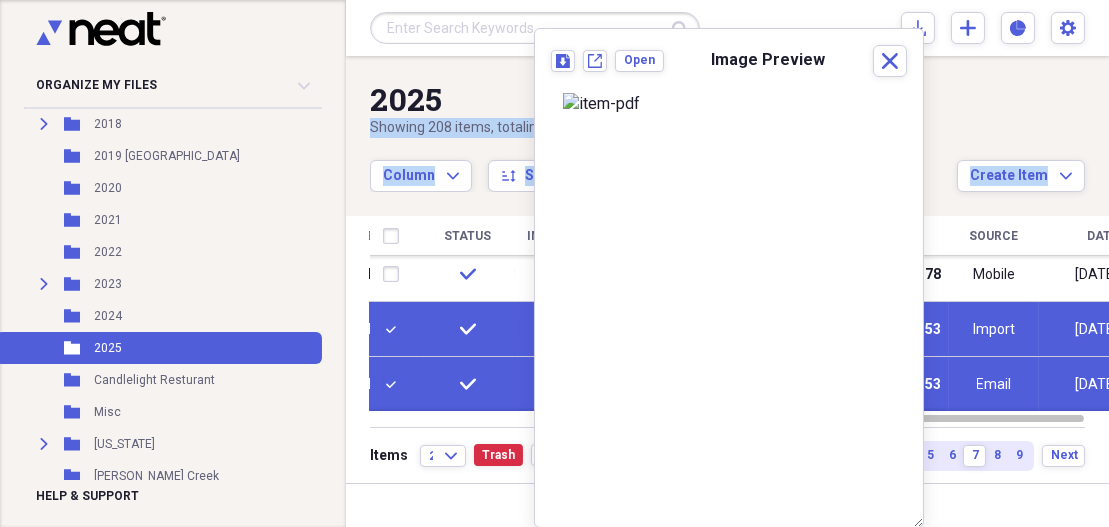 click at bounding box center [395, 385] 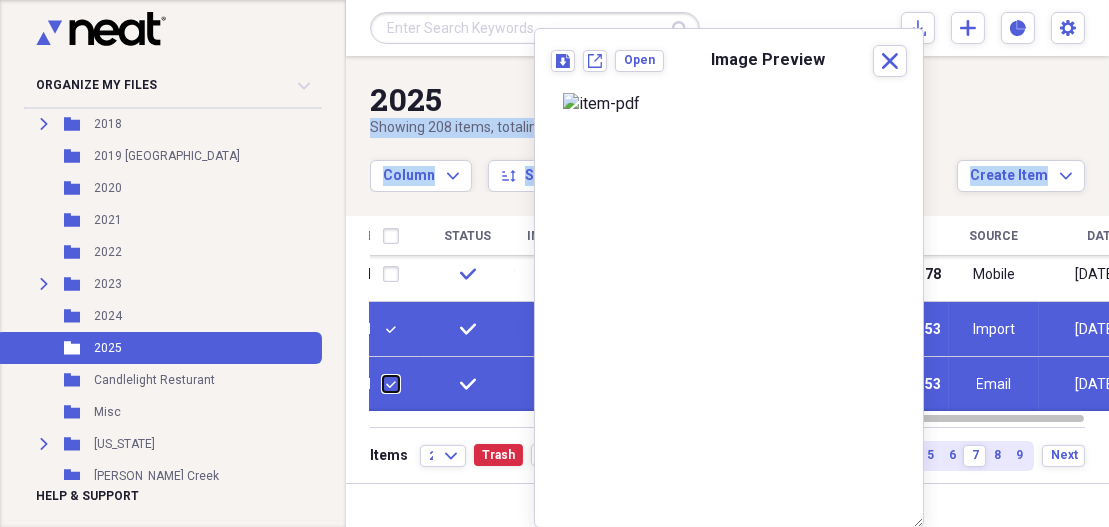 click at bounding box center (383, 384) 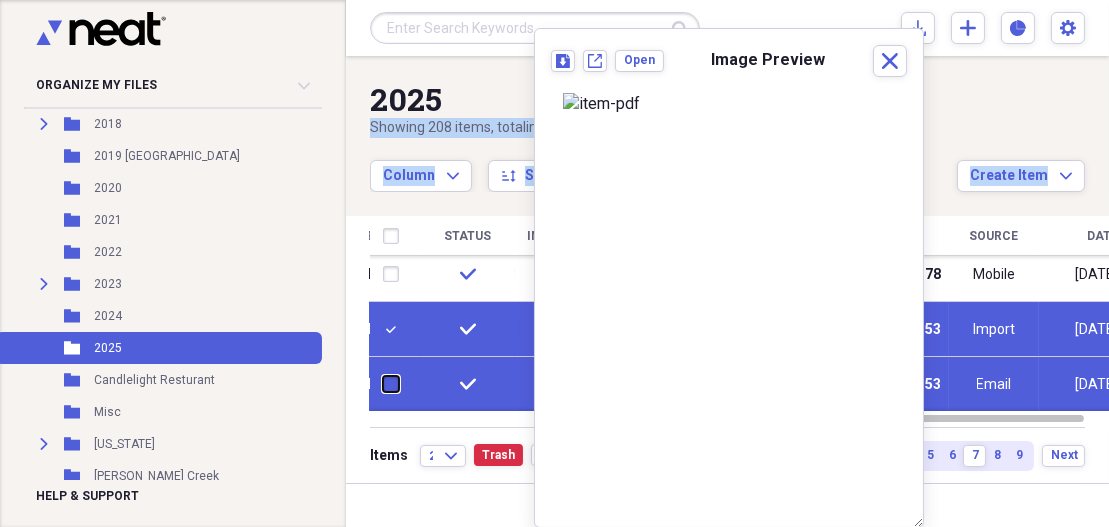 checkbox on "false" 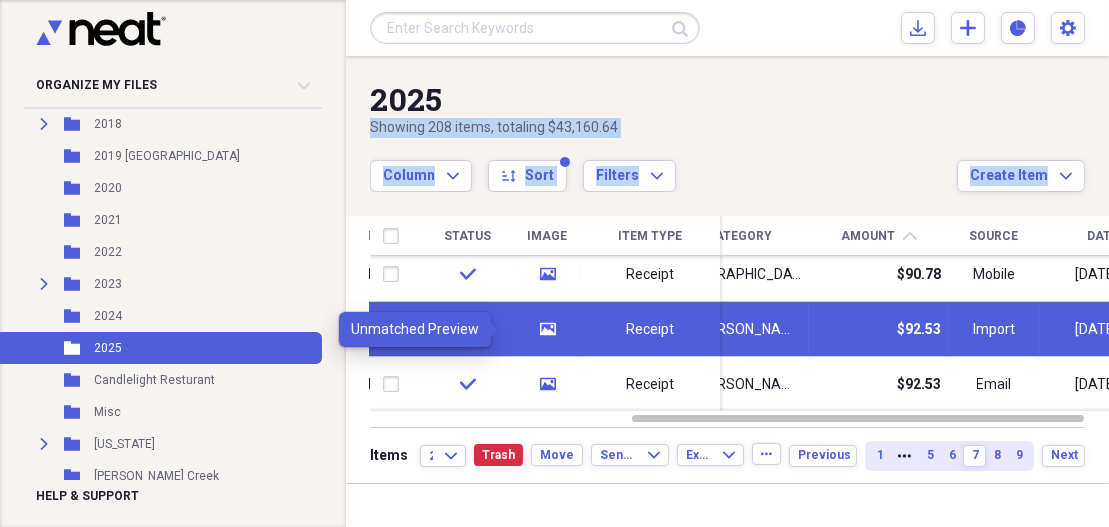 click 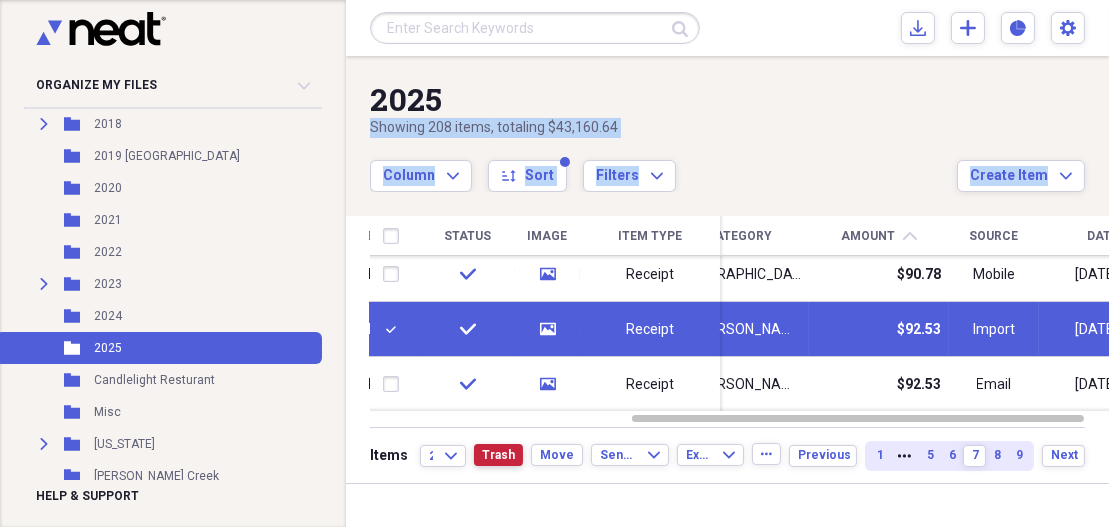 click on "Trash" at bounding box center [498, 455] 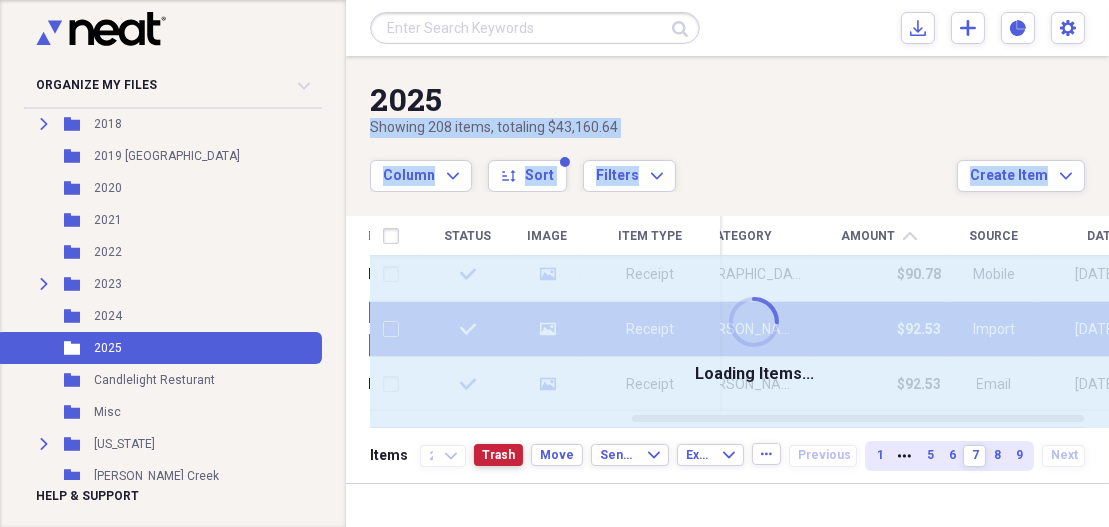 checkbox on "false" 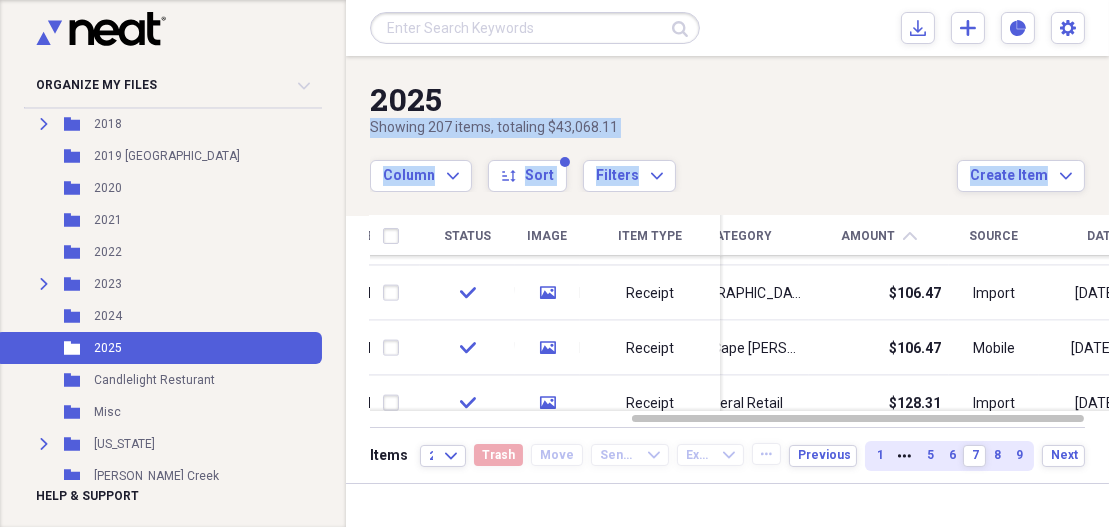 drag, startPoint x: 1101, startPoint y: 307, endPoint x: 1109, endPoint y: 322, distance: 17 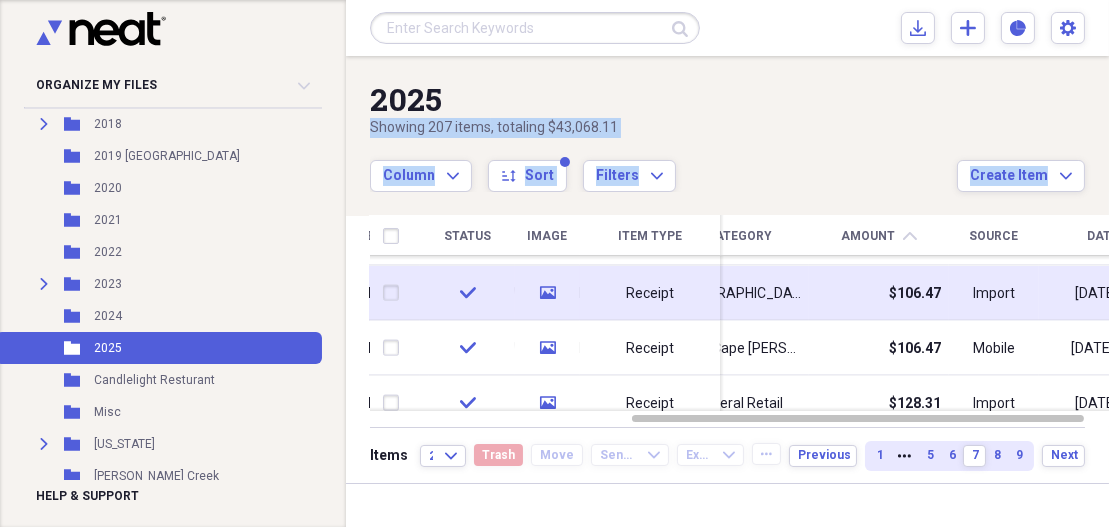 click at bounding box center [395, 293] 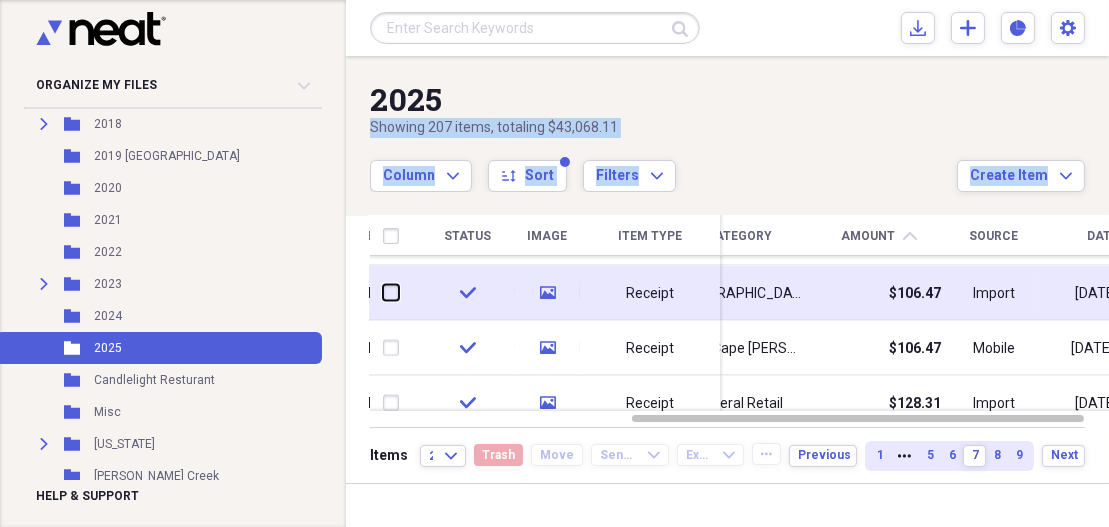 click at bounding box center [383, 293] 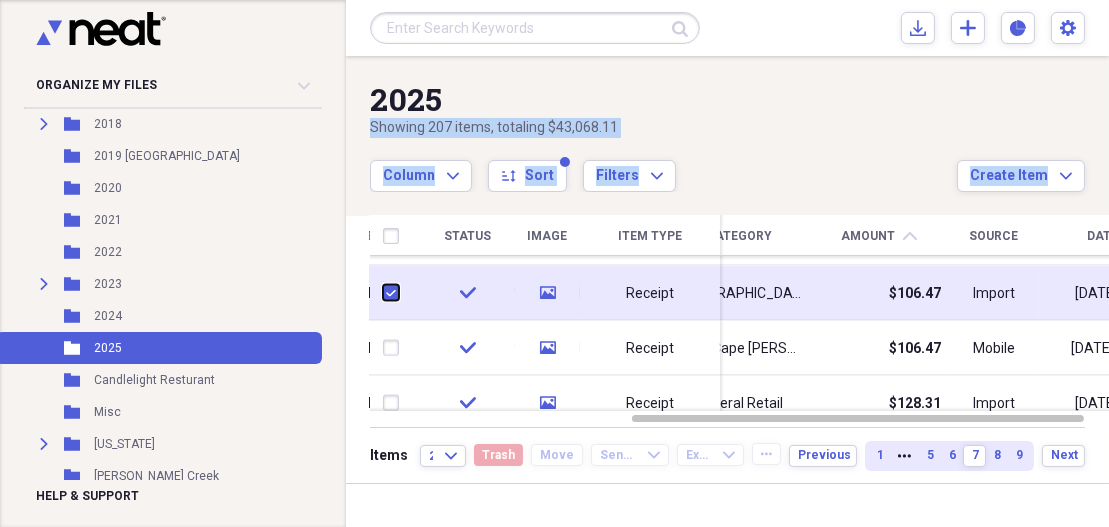 checkbox on "true" 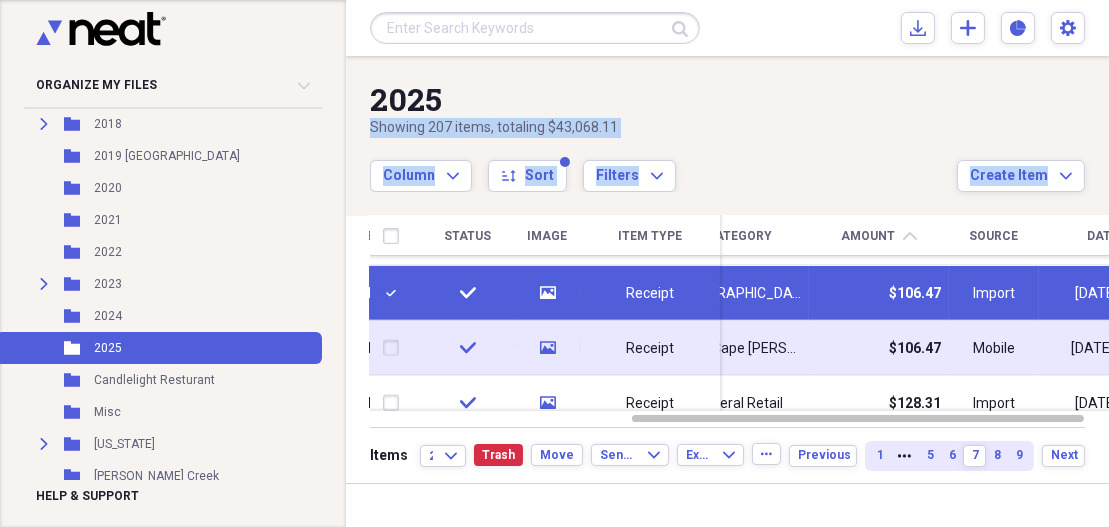 click at bounding box center (395, 348) 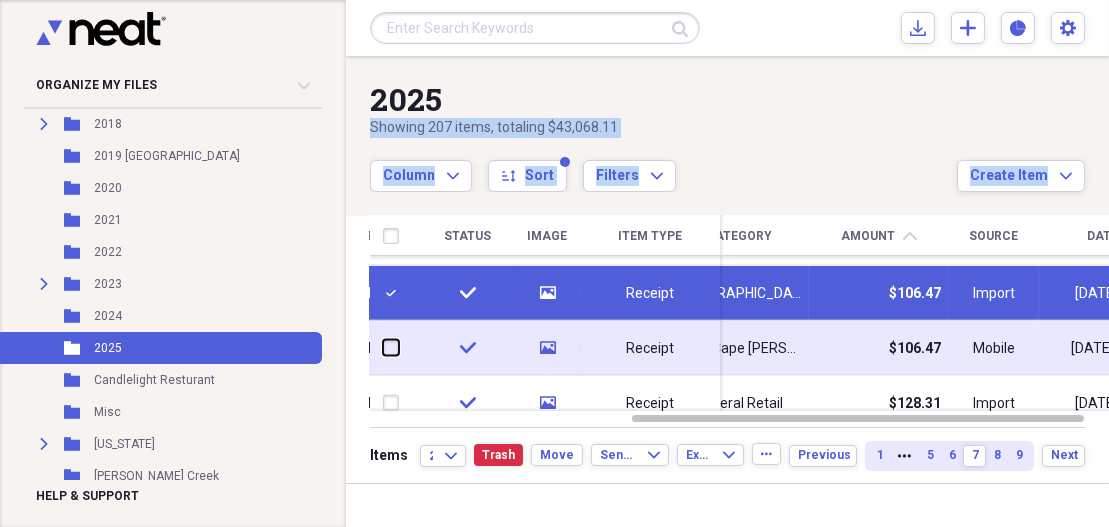 click at bounding box center [383, 348] 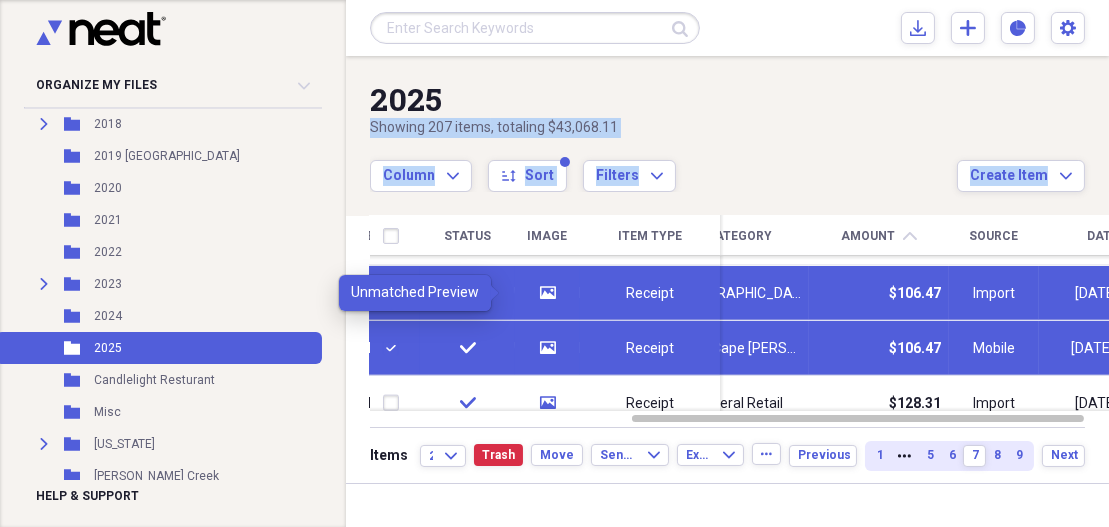 click on "media" 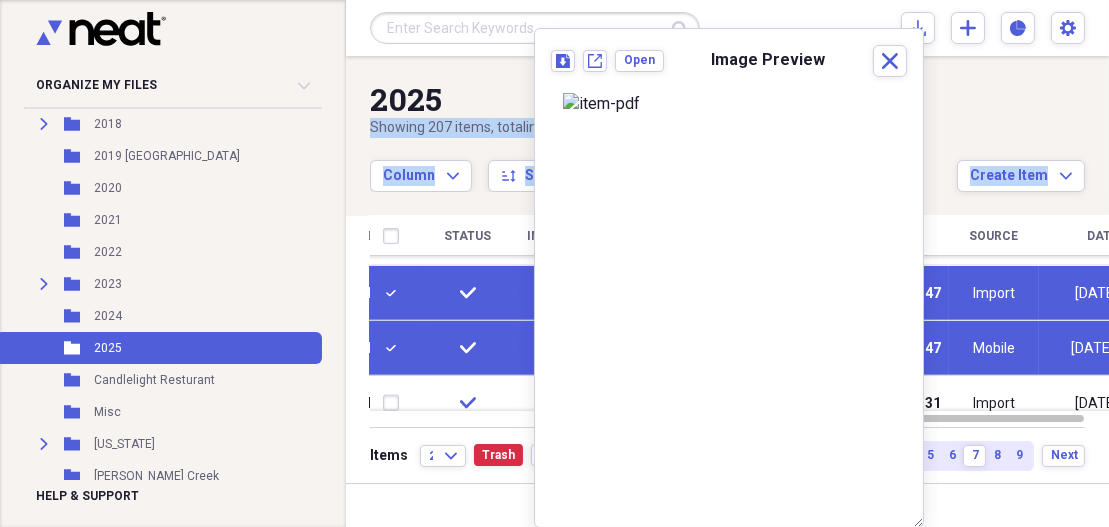 scroll, scrollTop: 0, scrollLeft: 0, axis: both 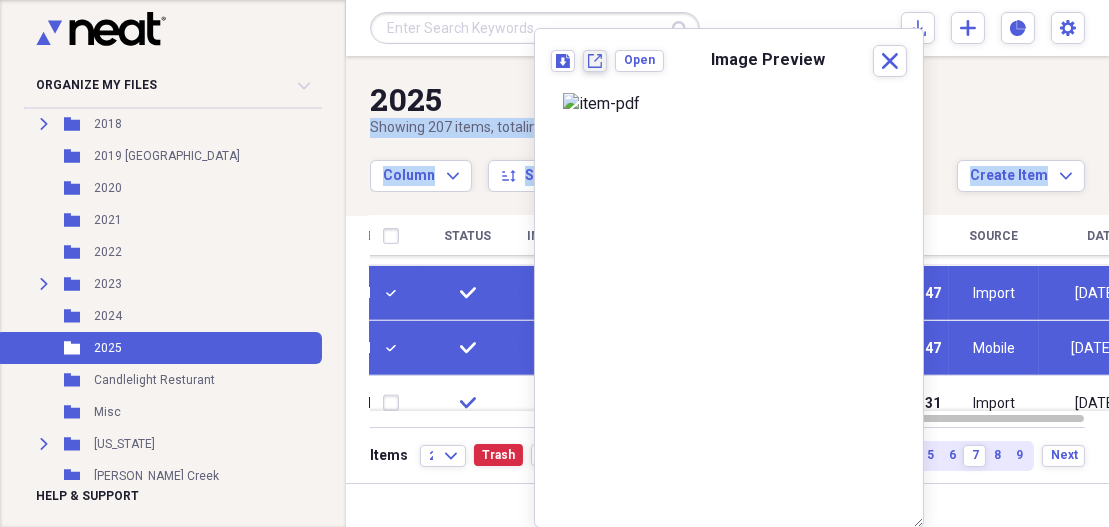 click on "New tab" 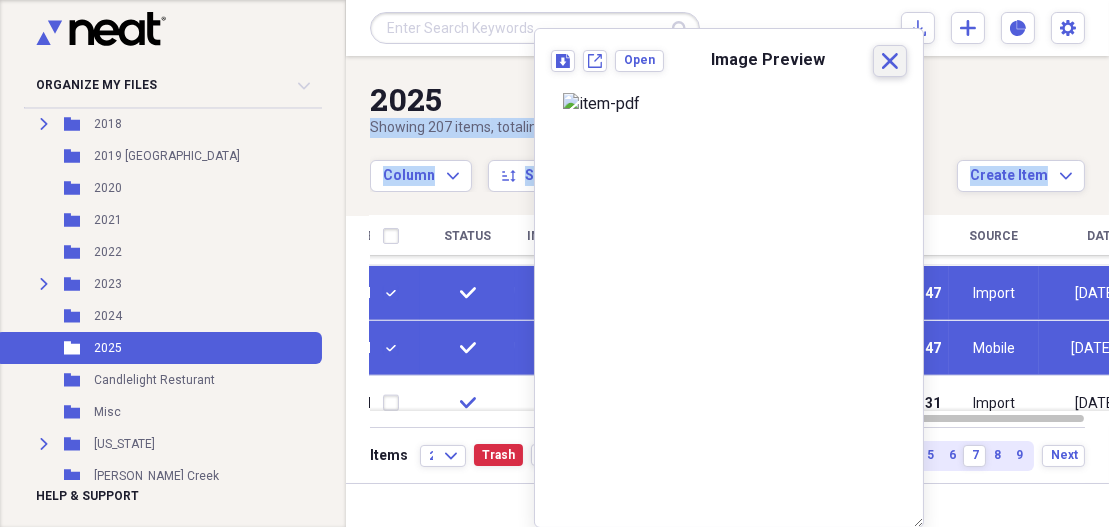 click on "Close" 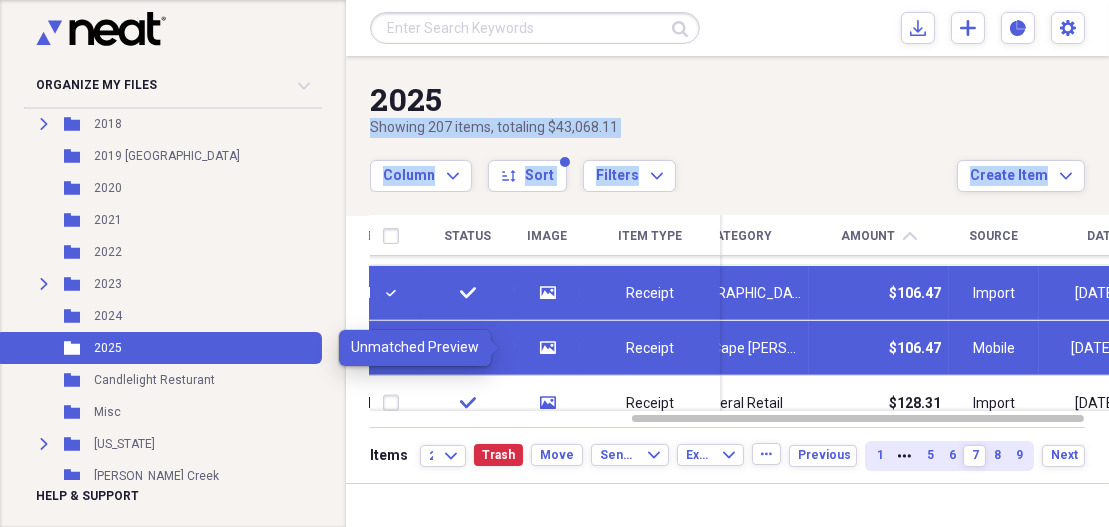 click 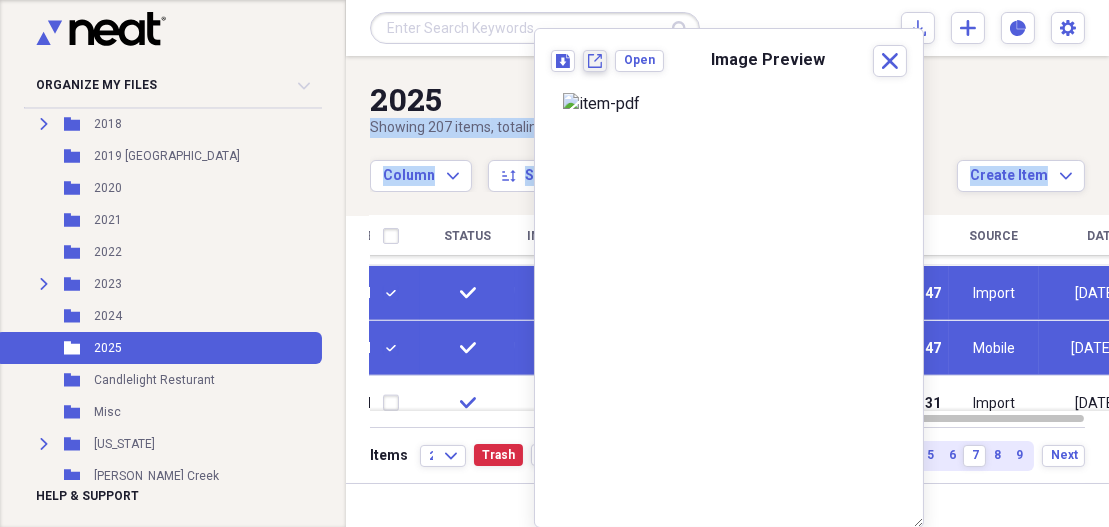 click on "New tab" 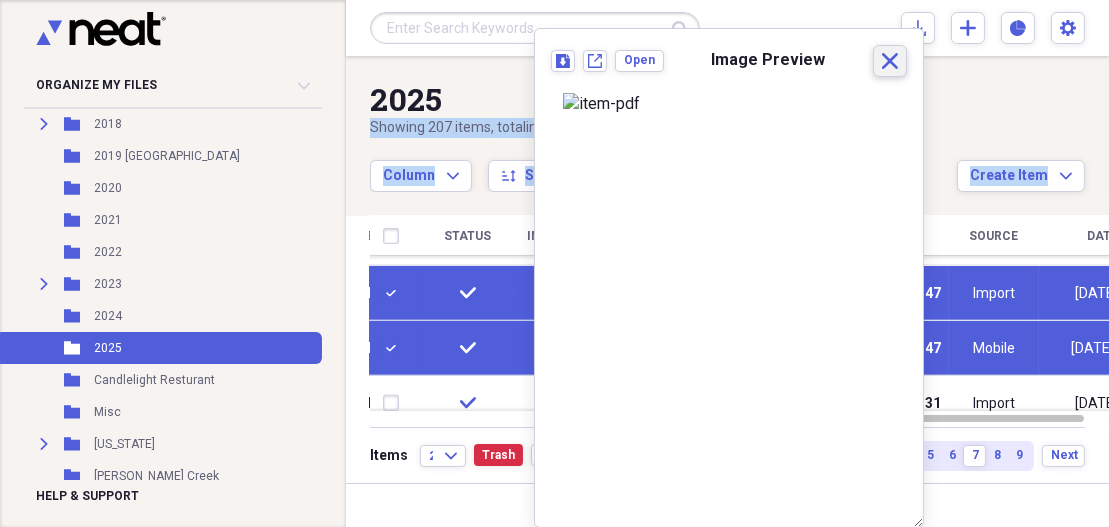 click on "Close" 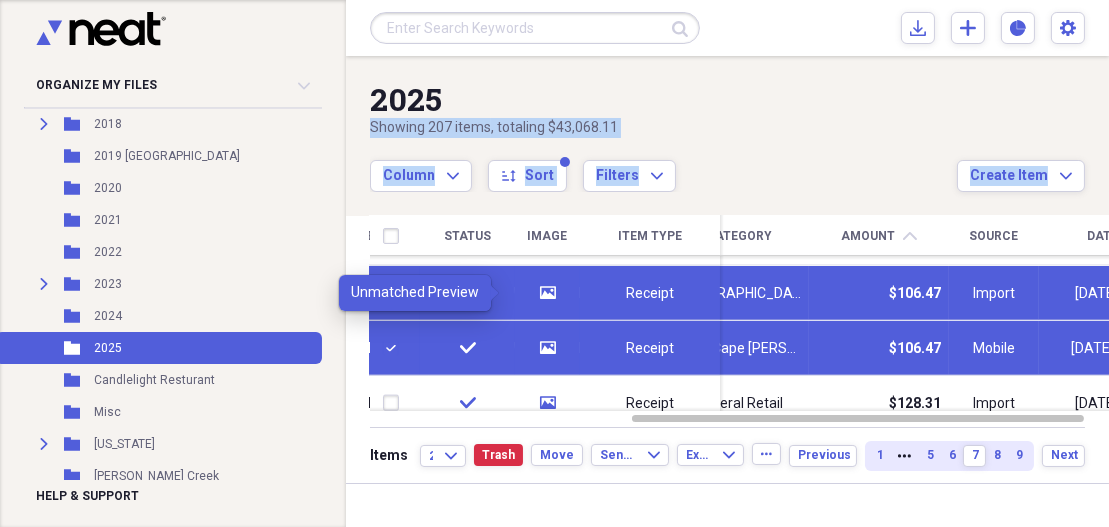 click on "media" 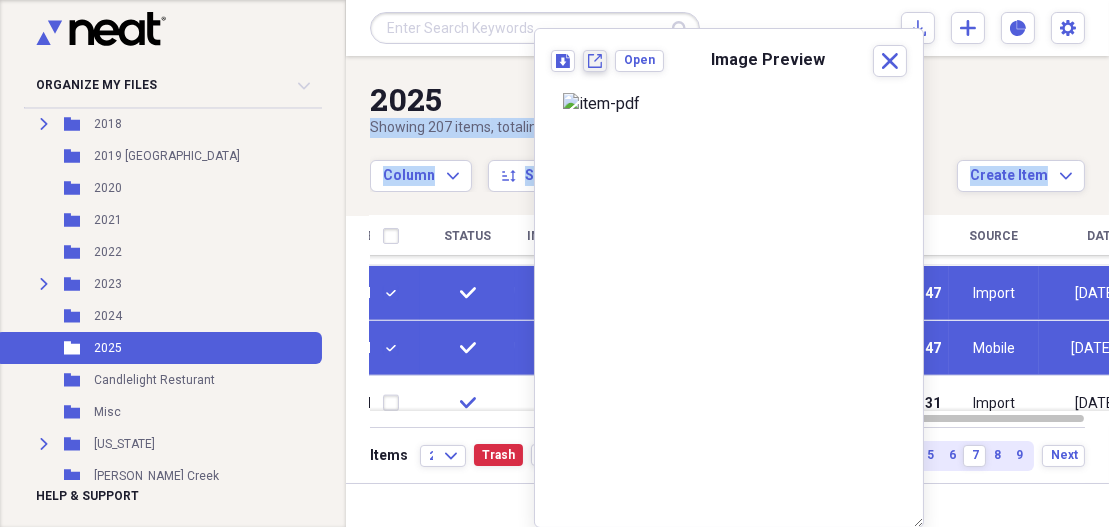 click 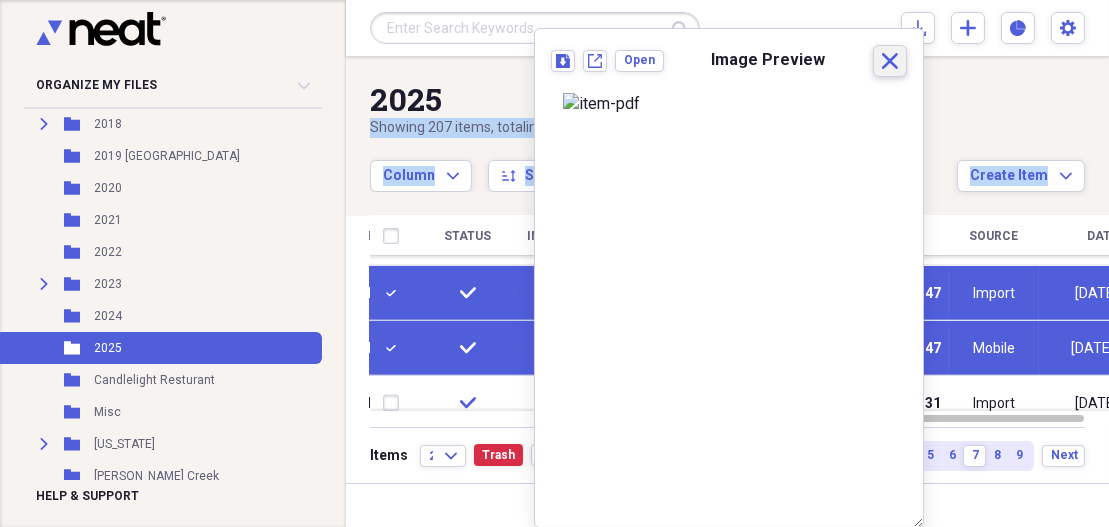 click on "Close" 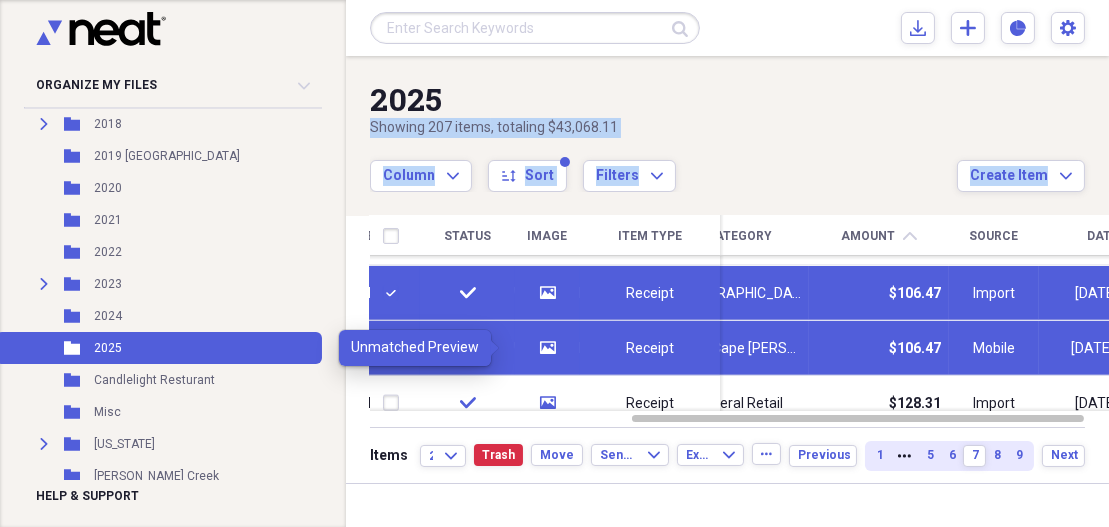 click on "media" 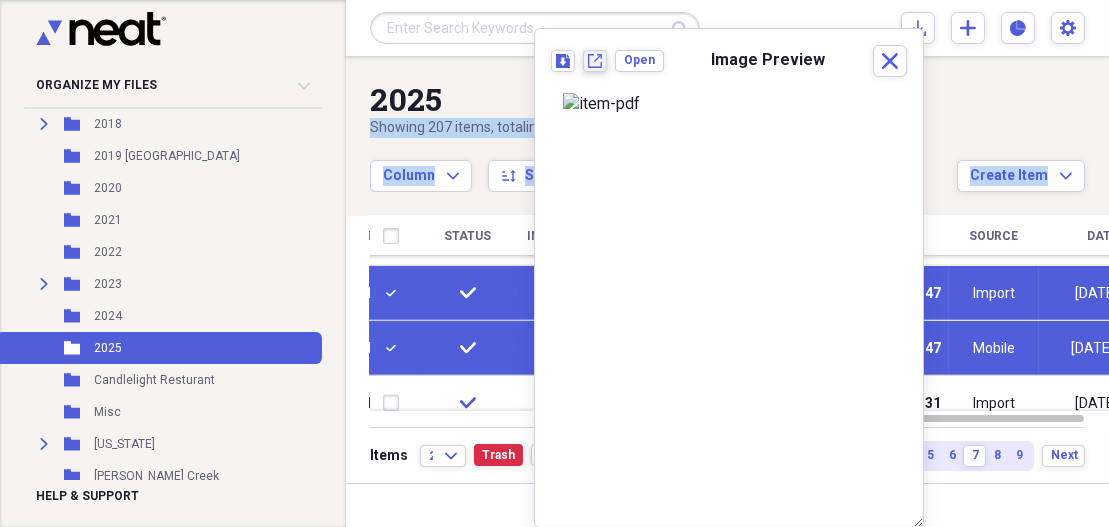 click 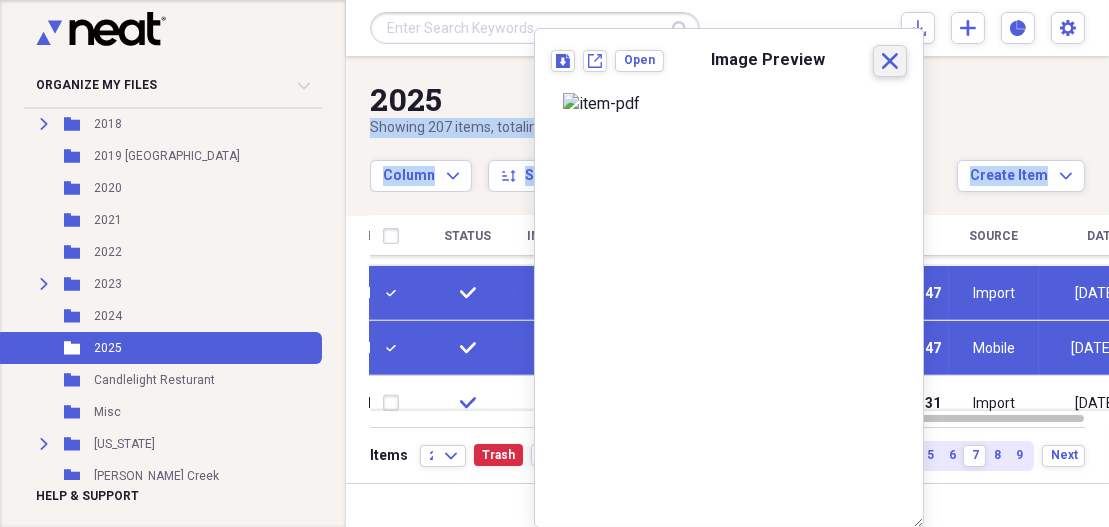 click on "Close" at bounding box center [890, 61] 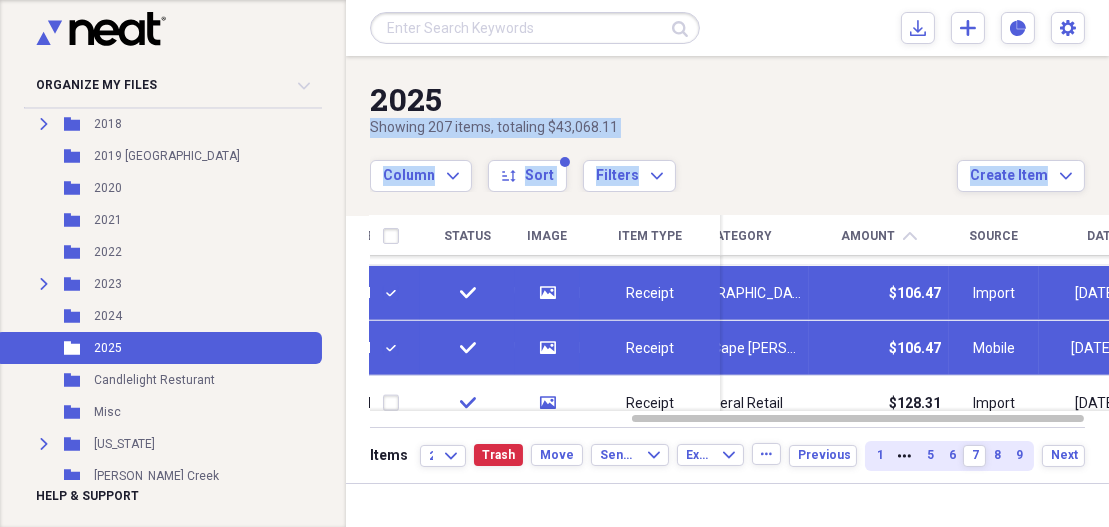 click 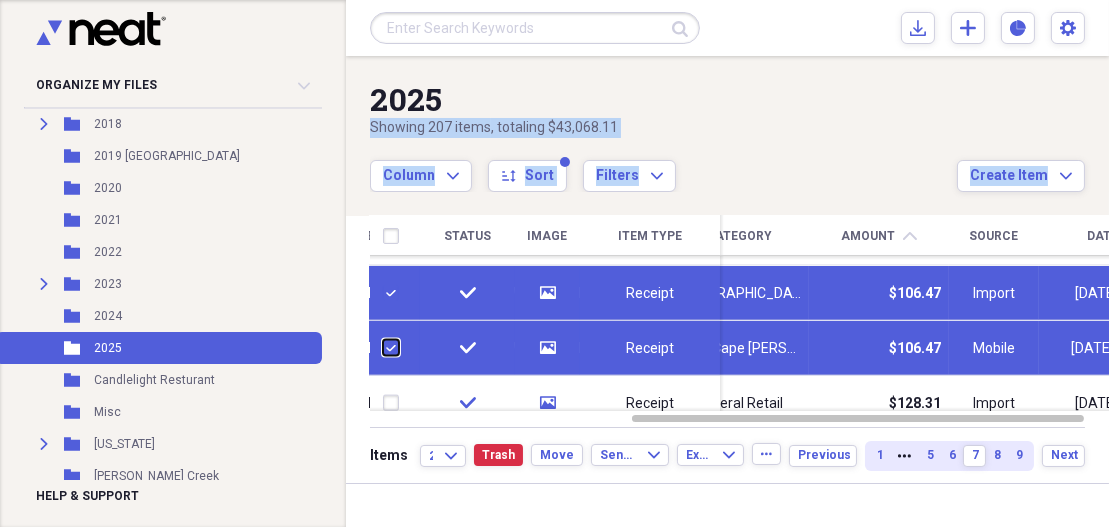 click at bounding box center [383, 348] 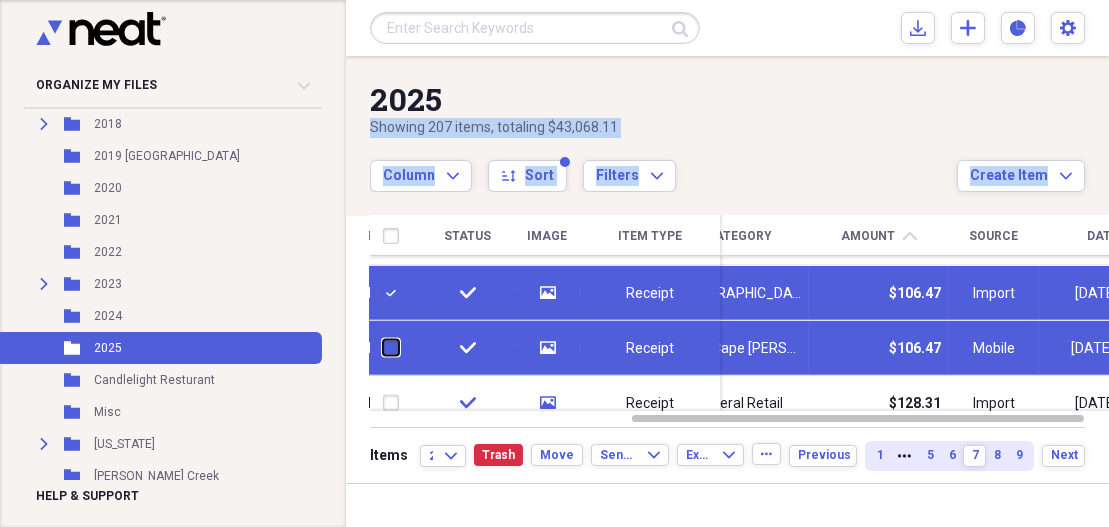 checkbox on "false" 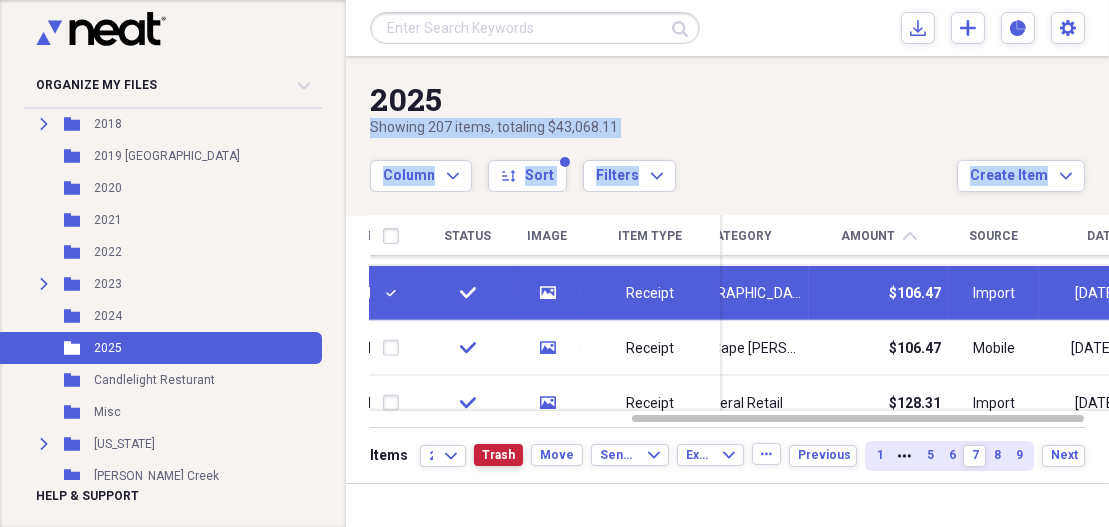 click on "Trash" at bounding box center (498, 455) 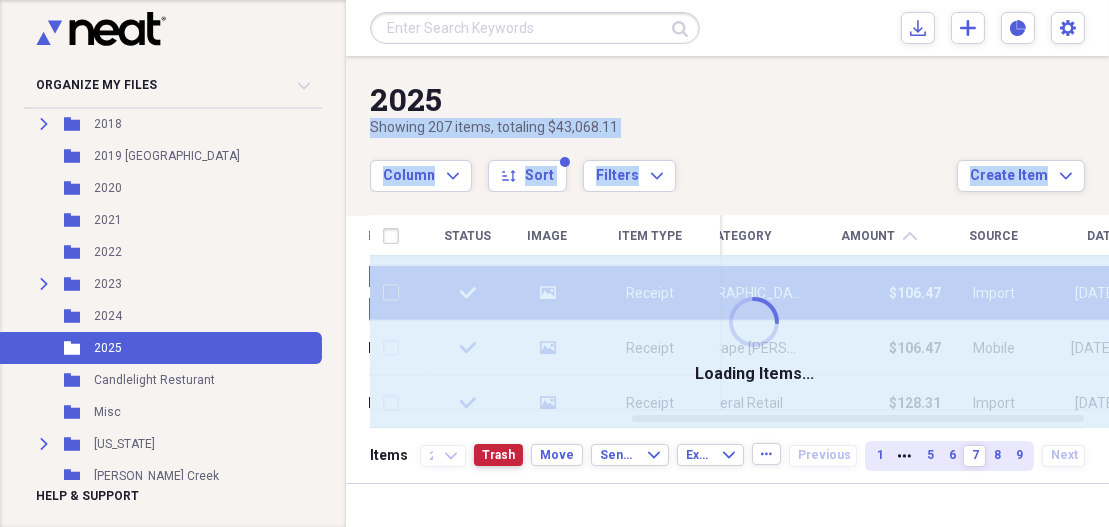 checkbox on "false" 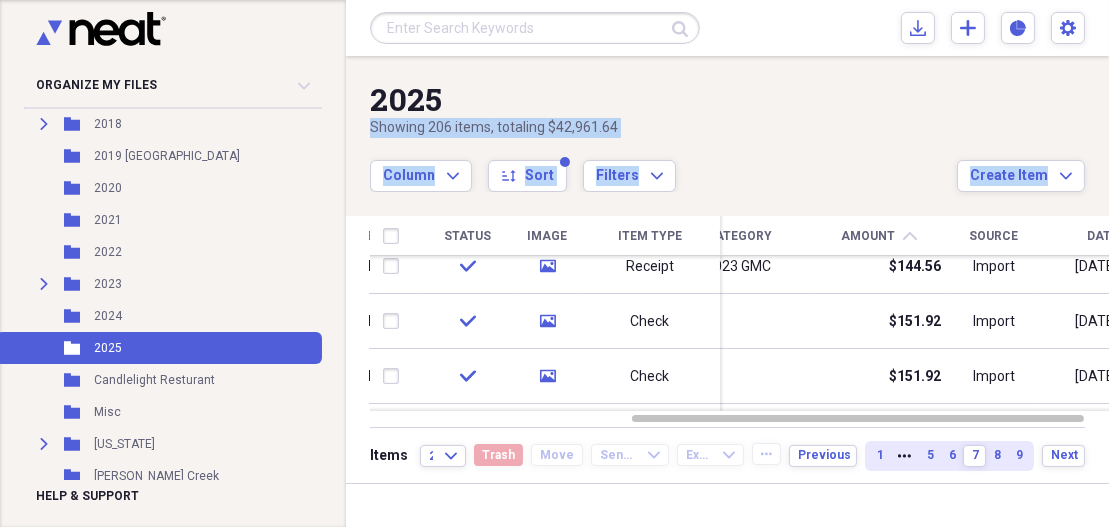 drag, startPoint x: 1101, startPoint y: 327, endPoint x: 1107, endPoint y: 342, distance: 16.155495 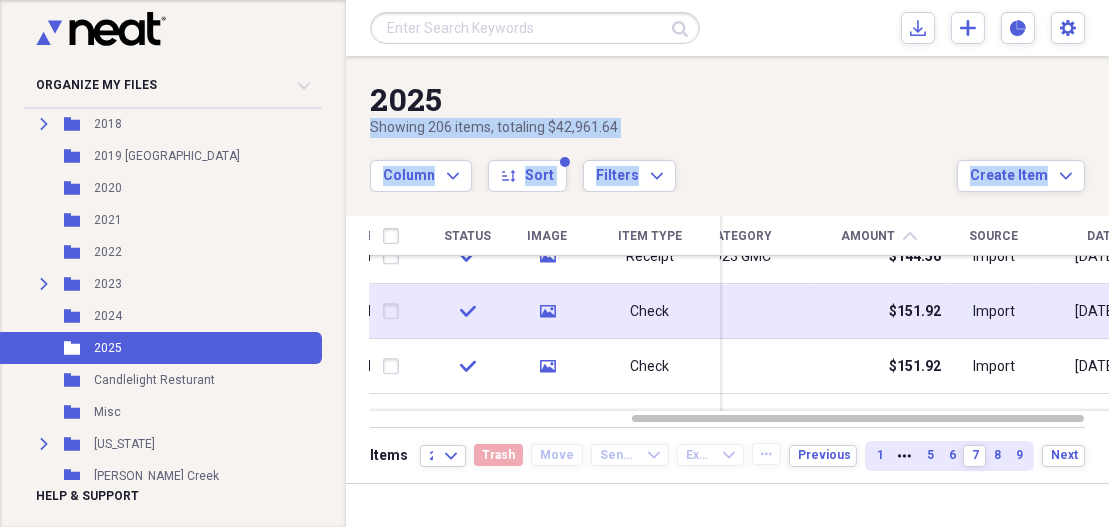 click at bounding box center [395, 312] 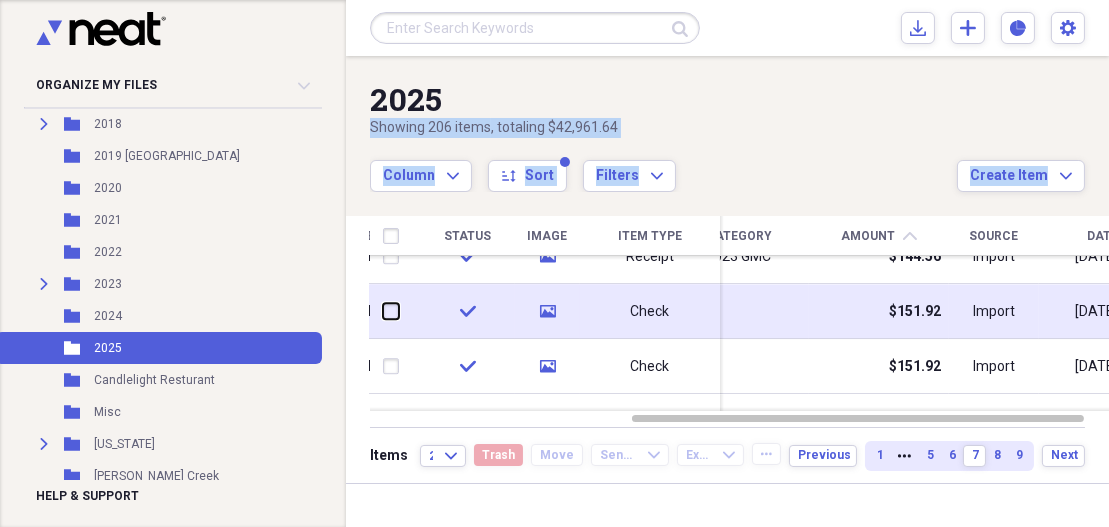click at bounding box center [383, 311] 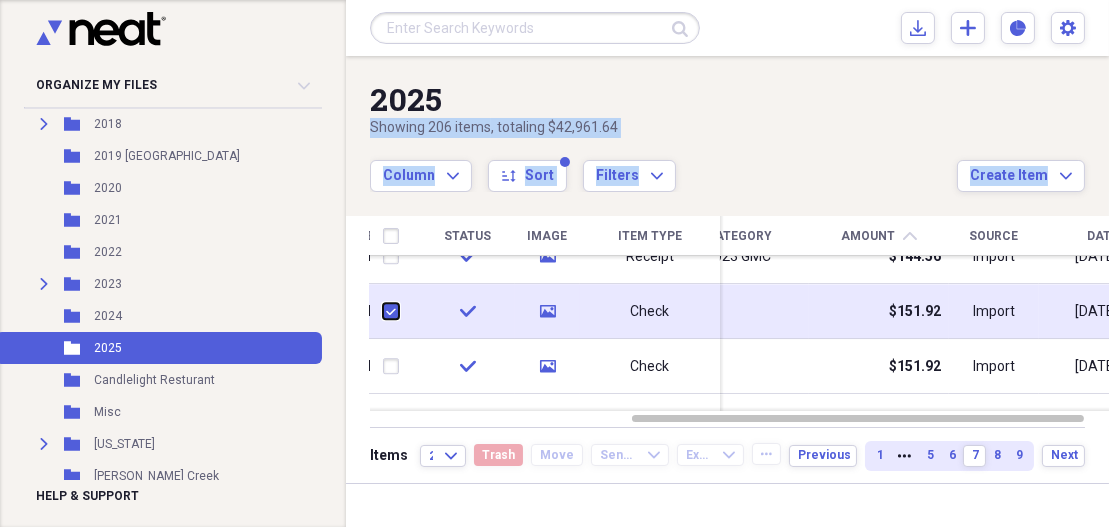 checkbox on "true" 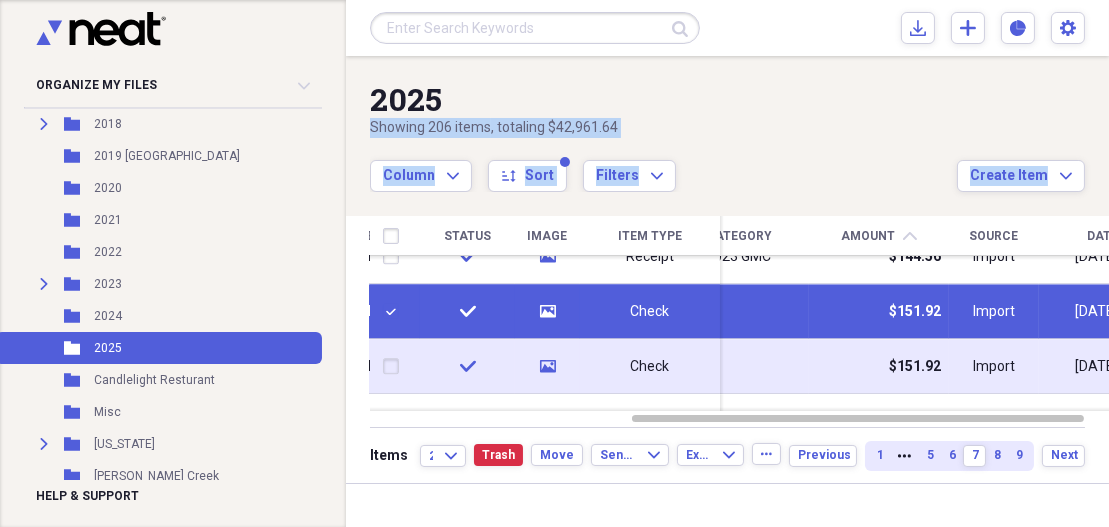 click at bounding box center (395, 367) 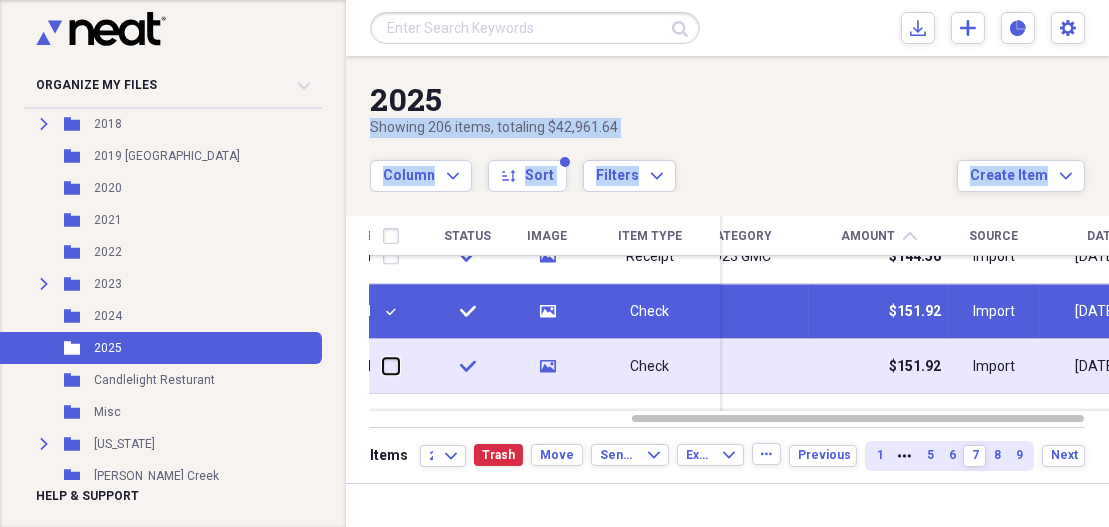 click at bounding box center [383, 366] 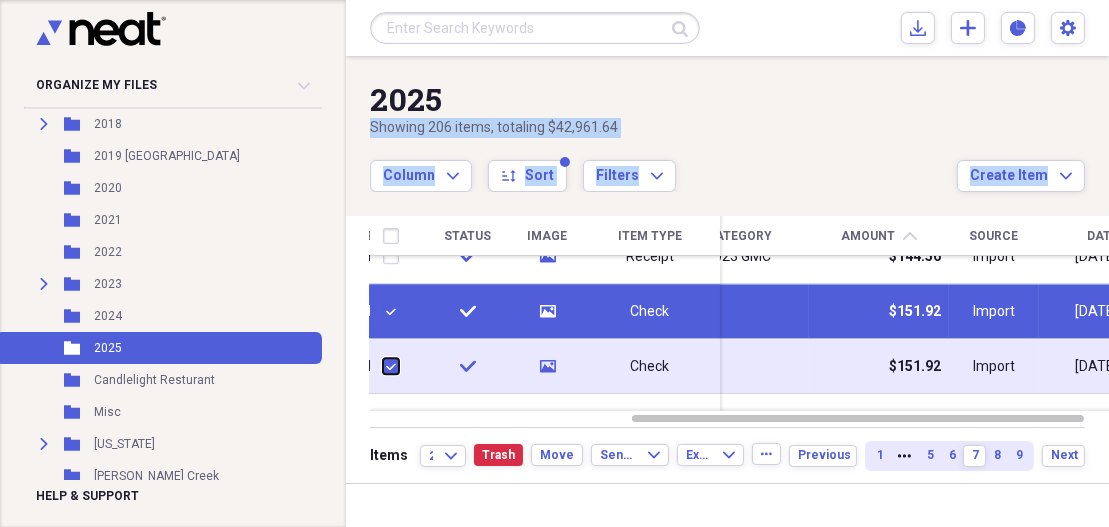 checkbox on "true" 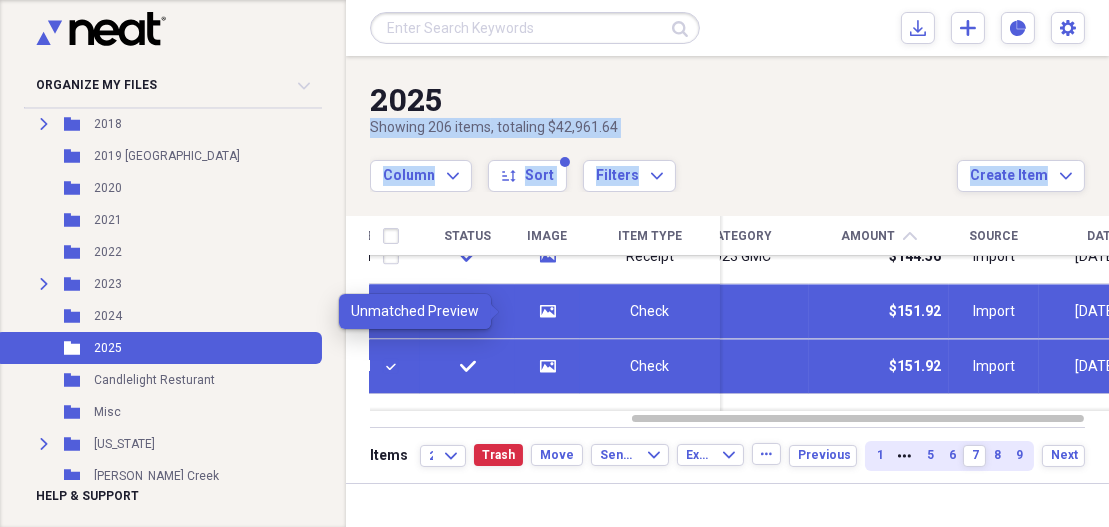 click 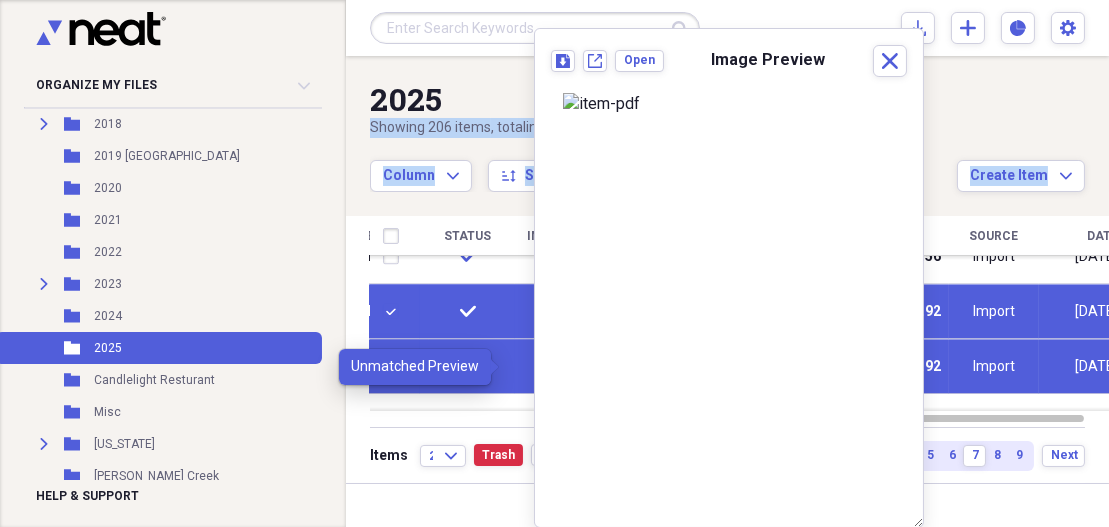 click 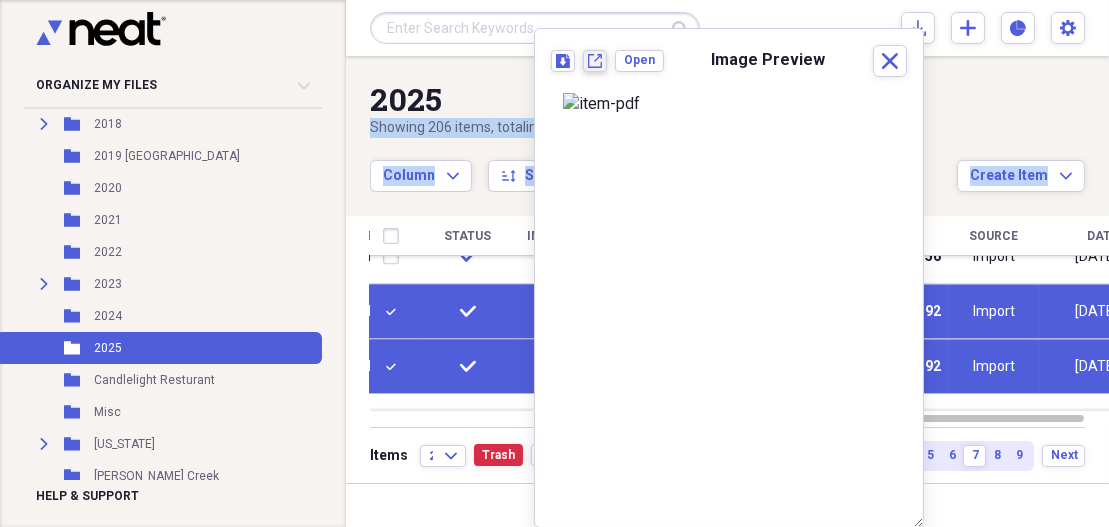 click on "New tab" at bounding box center [595, 61] 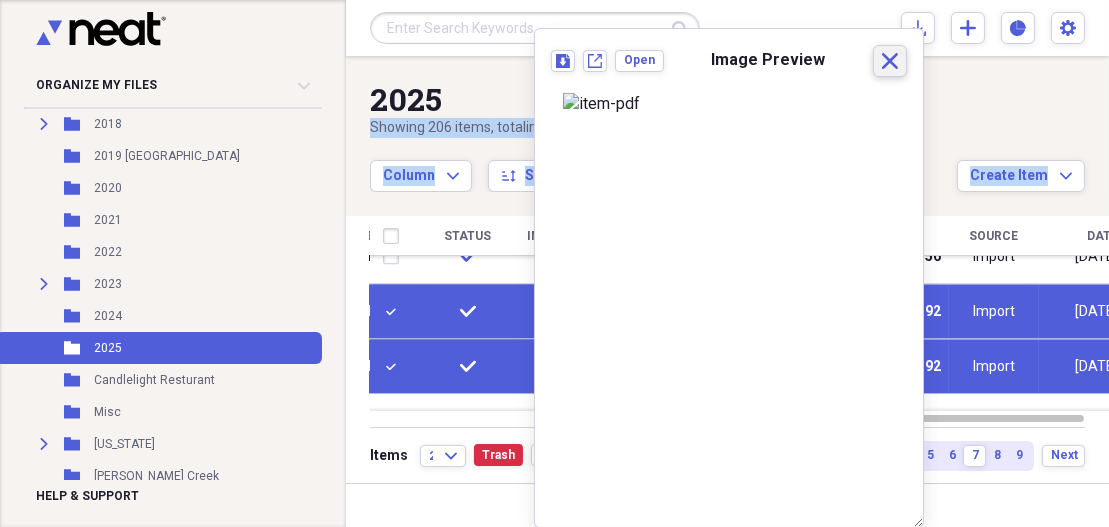 click on "Close" 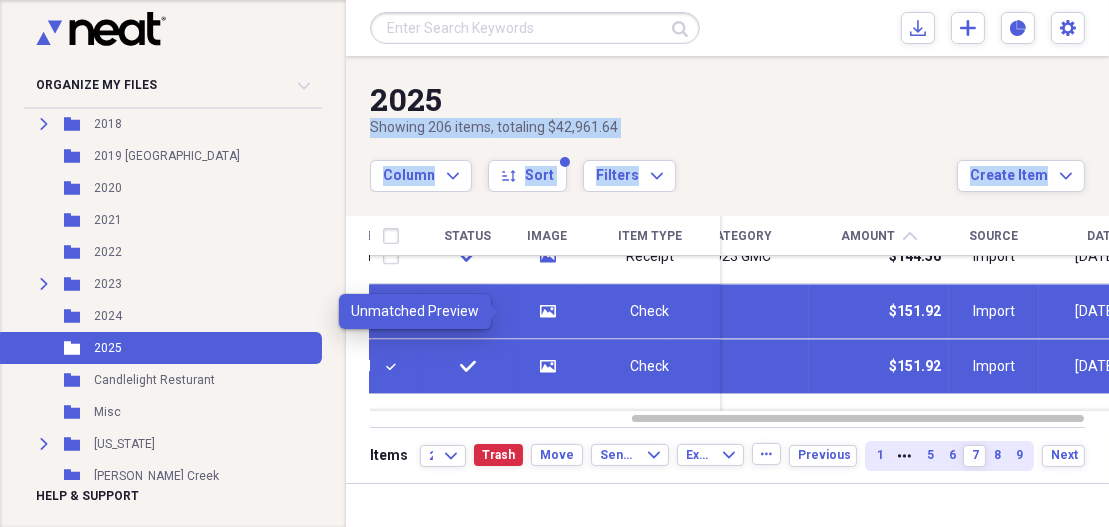 click 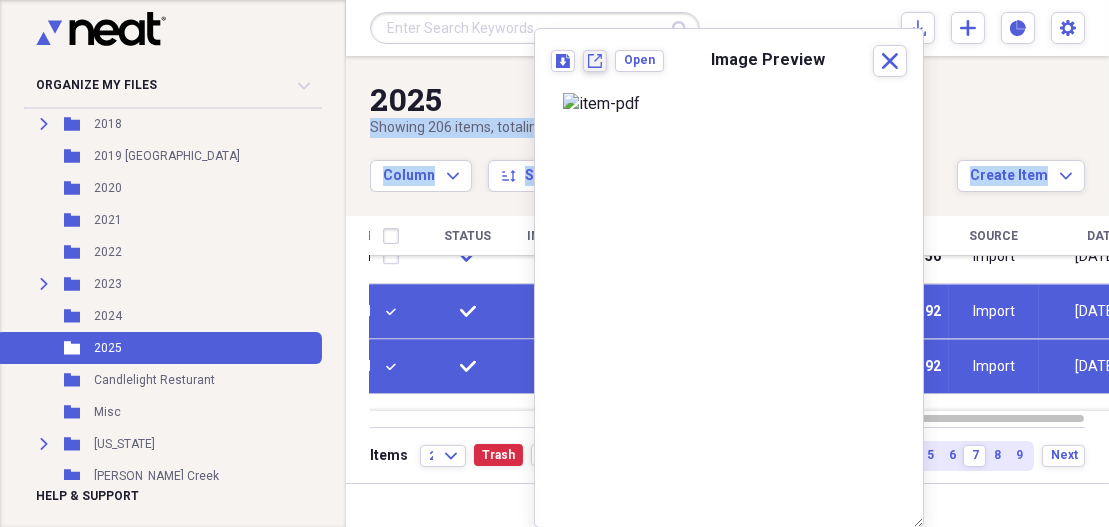 click 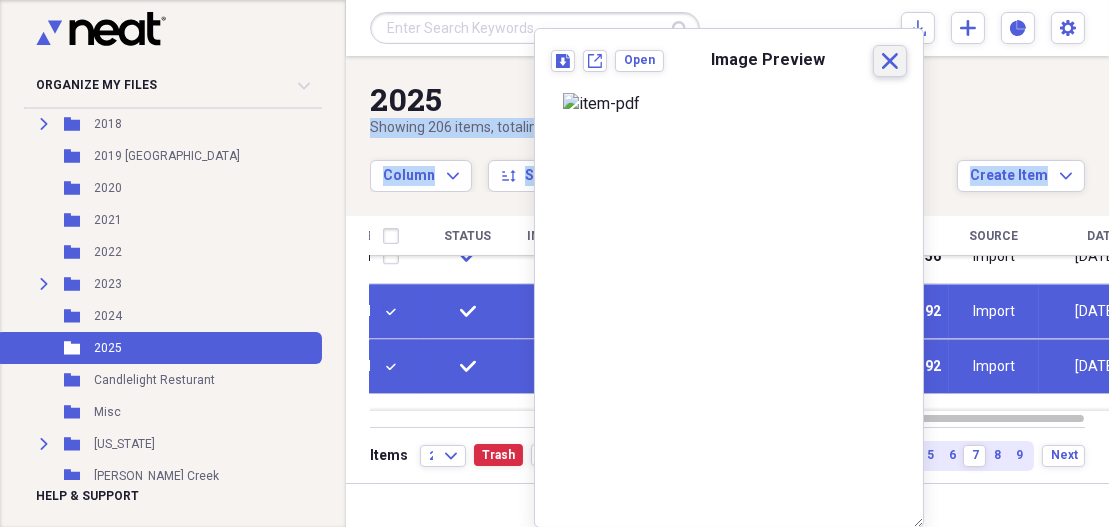 click on "Close" at bounding box center (890, 61) 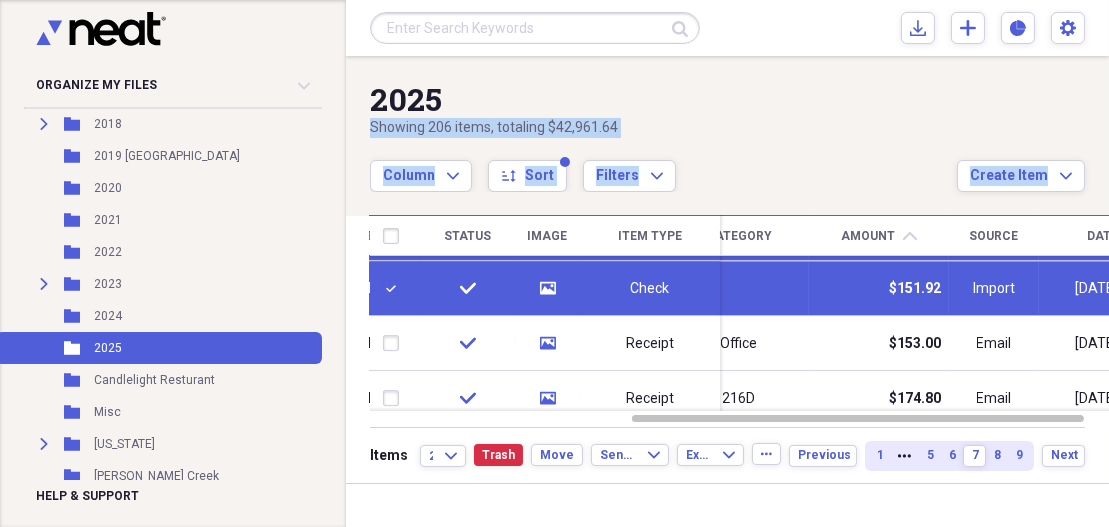click at bounding box center (1131, 355) 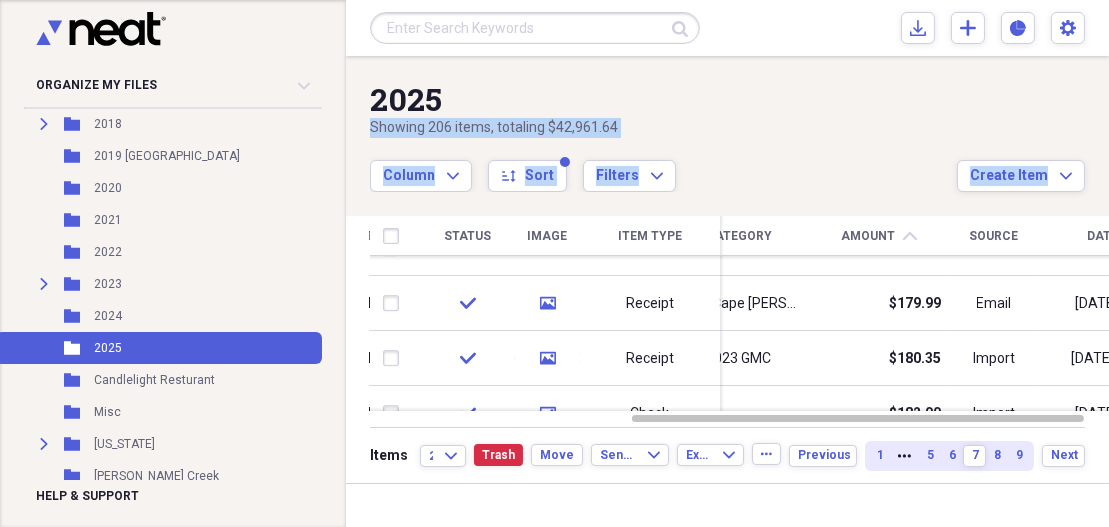 checkbox on "false" 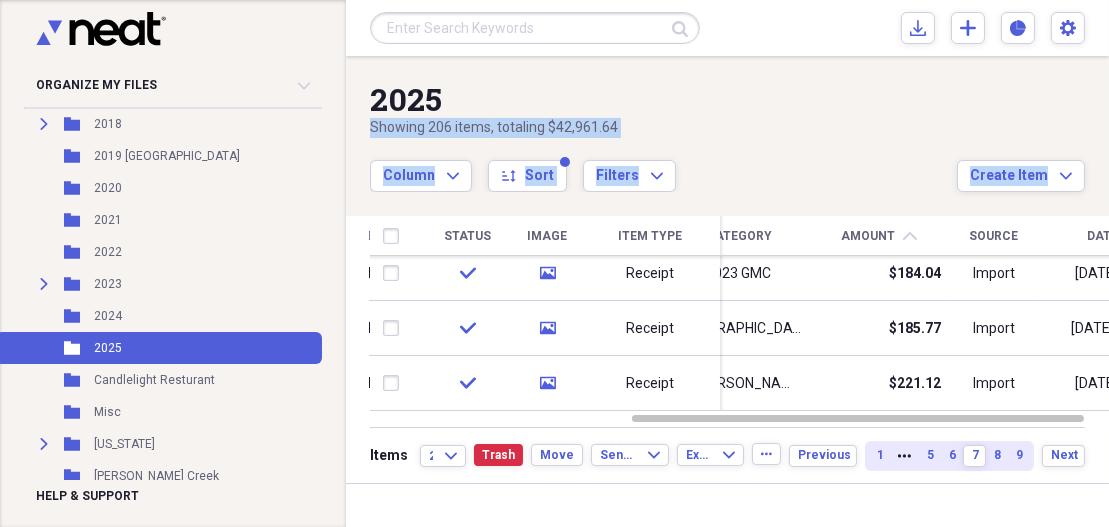 drag, startPoint x: 1098, startPoint y: 349, endPoint x: 1099, endPoint y: 400, distance: 51.009804 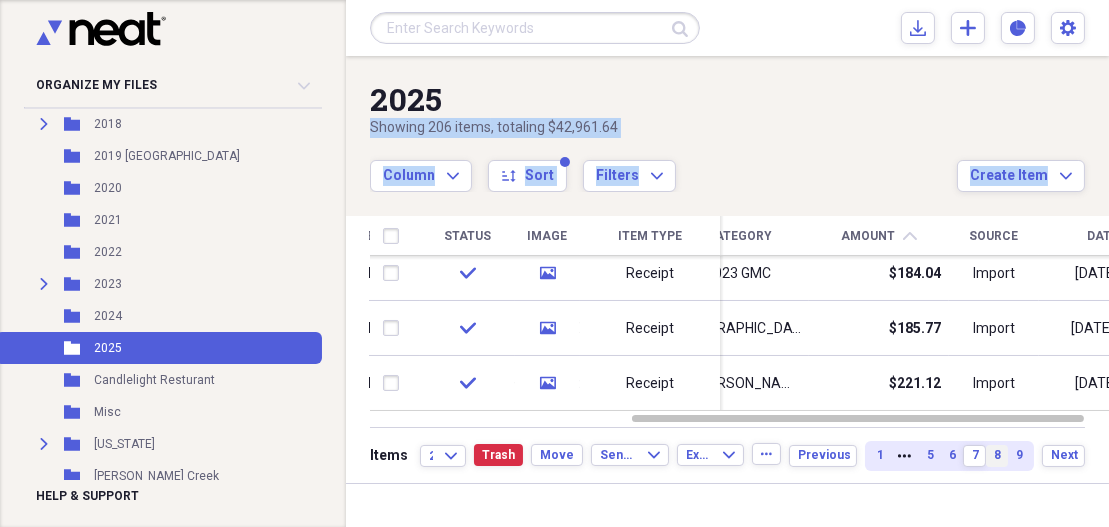 click on "8" at bounding box center [997, 455] 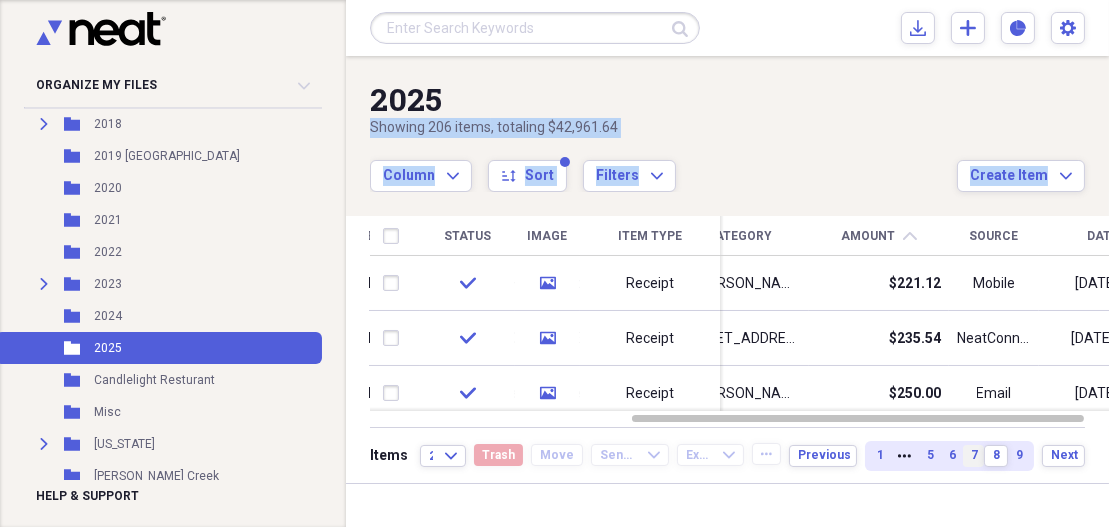 click on "7" at bounding box center (974, 455) 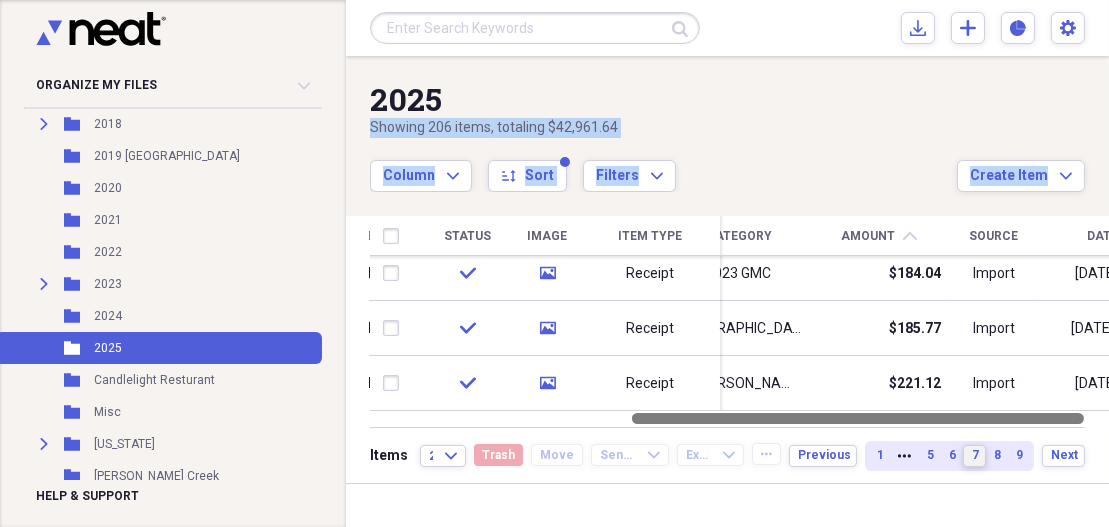 drag, startPoint x: 1098, startPoint y: 265, endPoint x: 1085, endPoint y: 418, distance: 153.5513 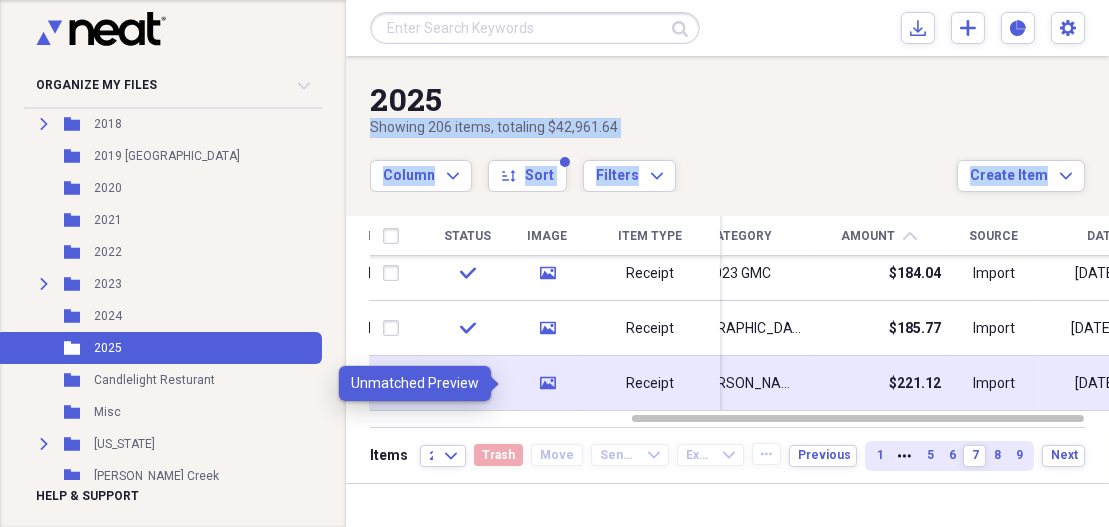 click on "media" 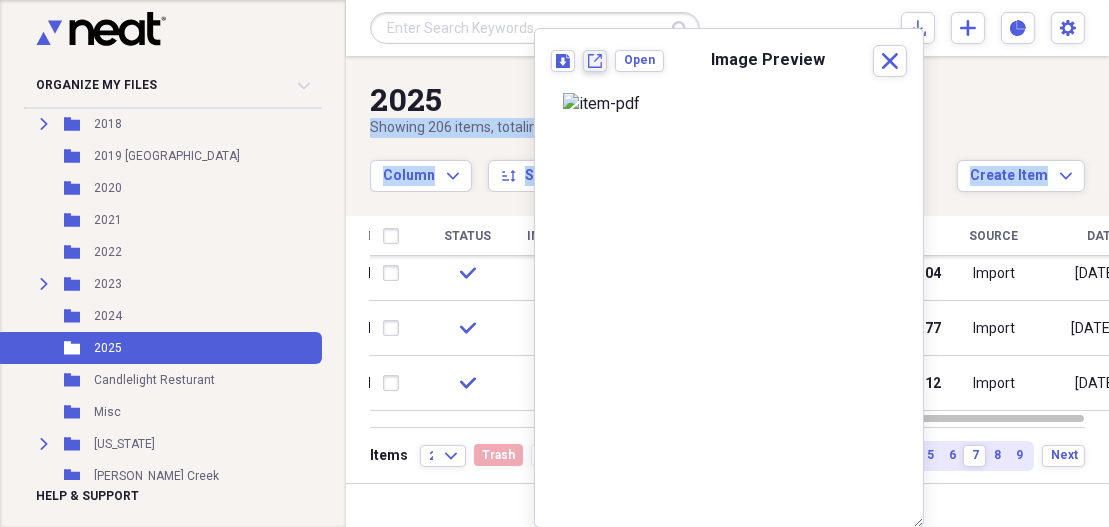 click on "New tab" 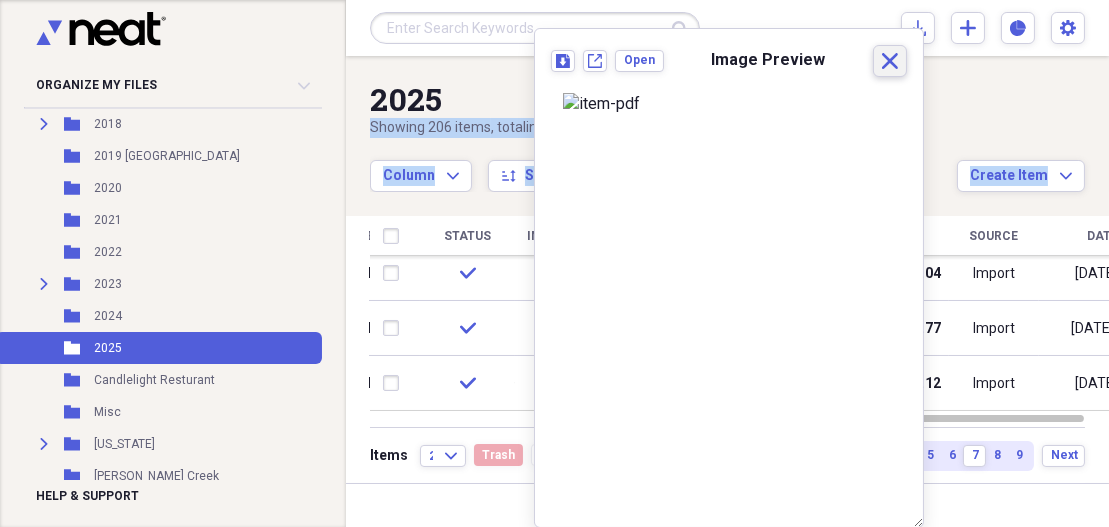 click on "Close" 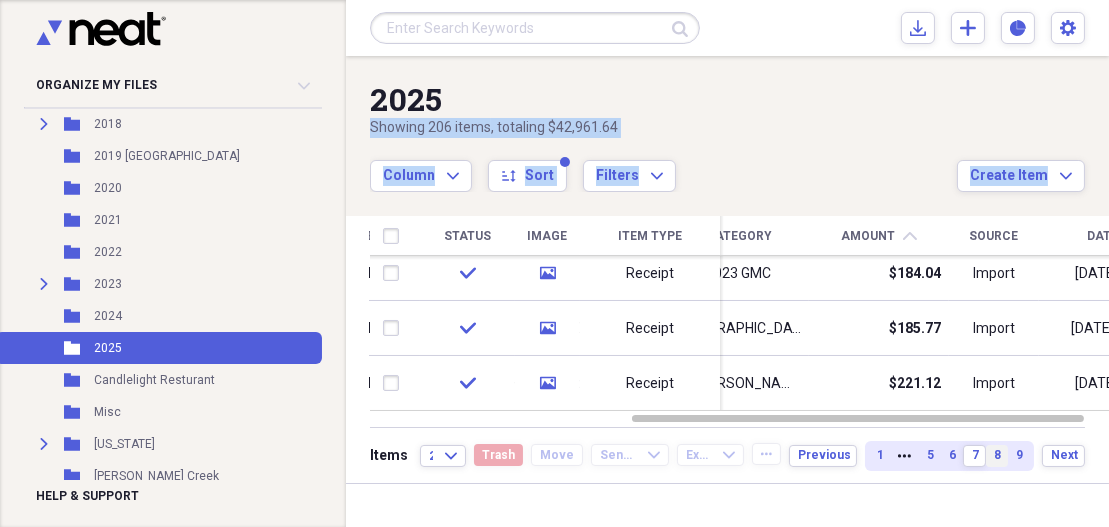 click on "8" at bounding box center (997, 455) 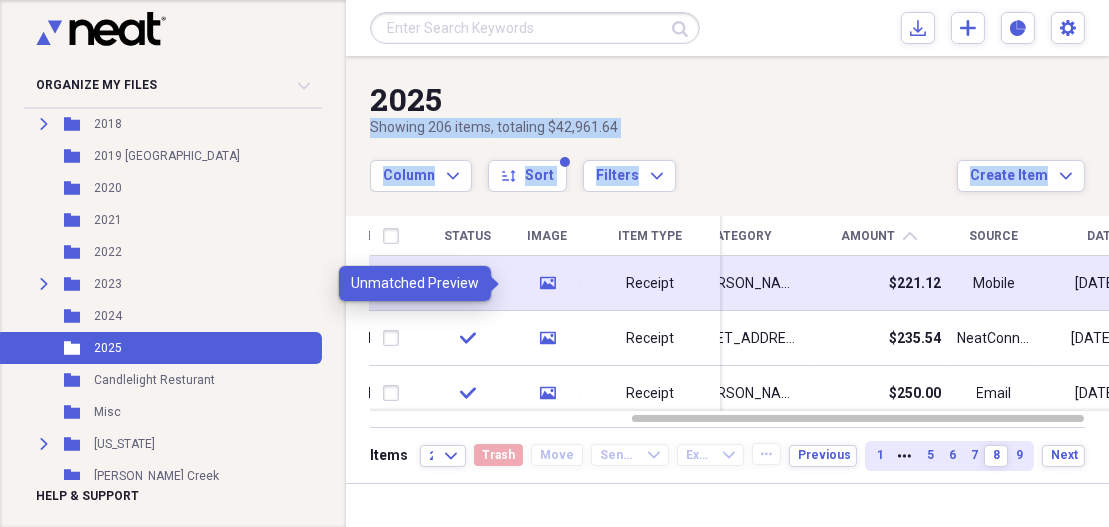 click on "media" 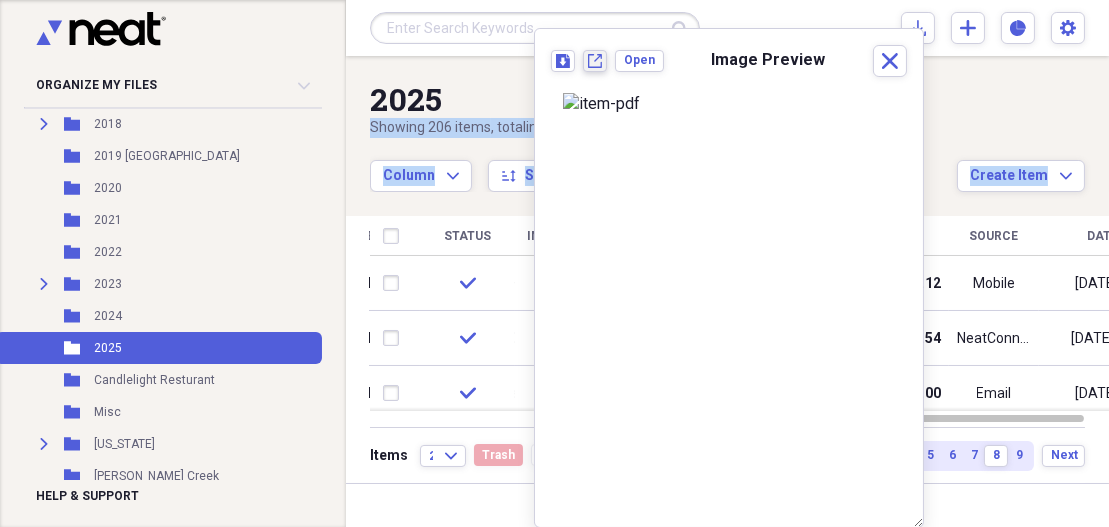 click on "New tab" 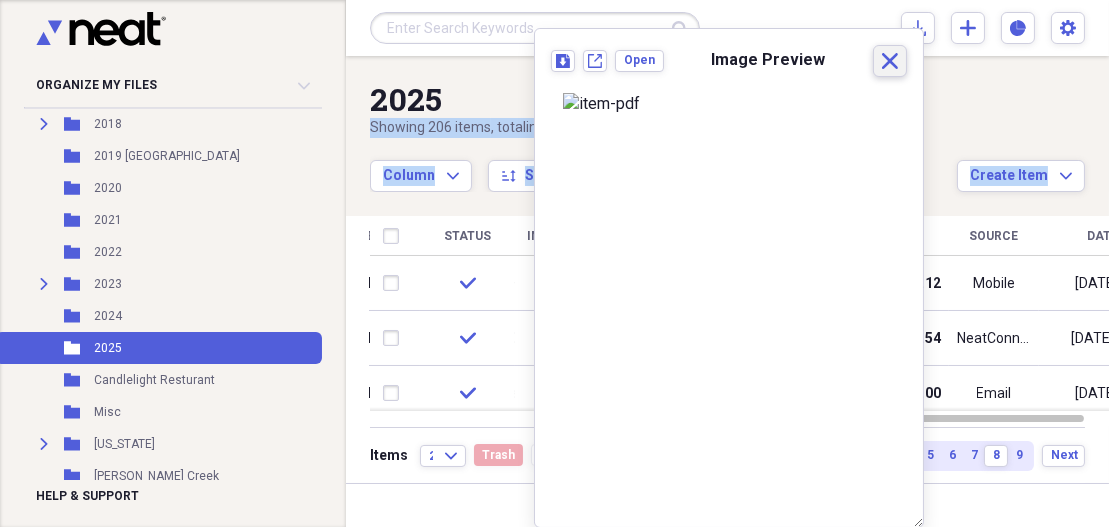 click on "Close" 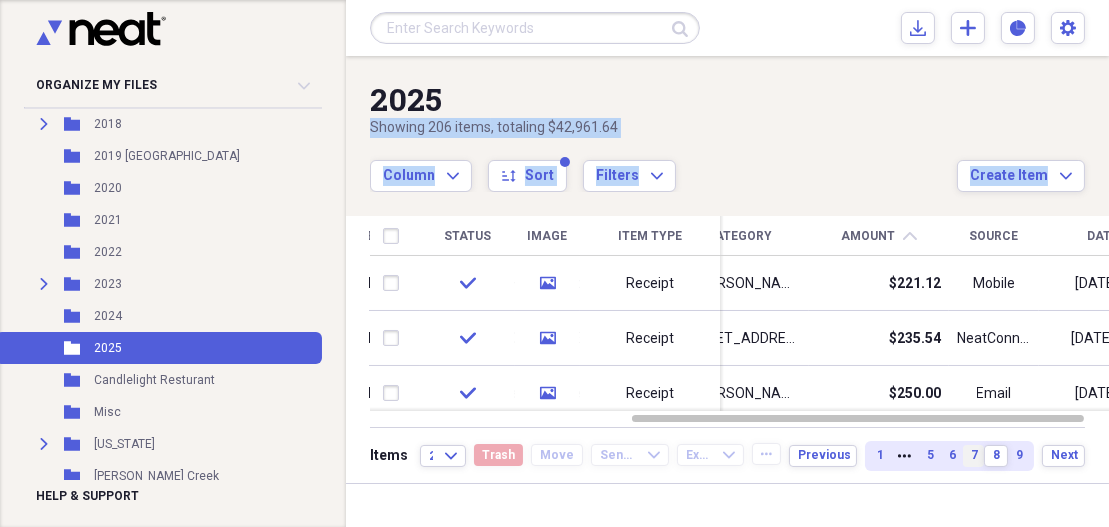 click on "7" at bounding box center (974, 455) 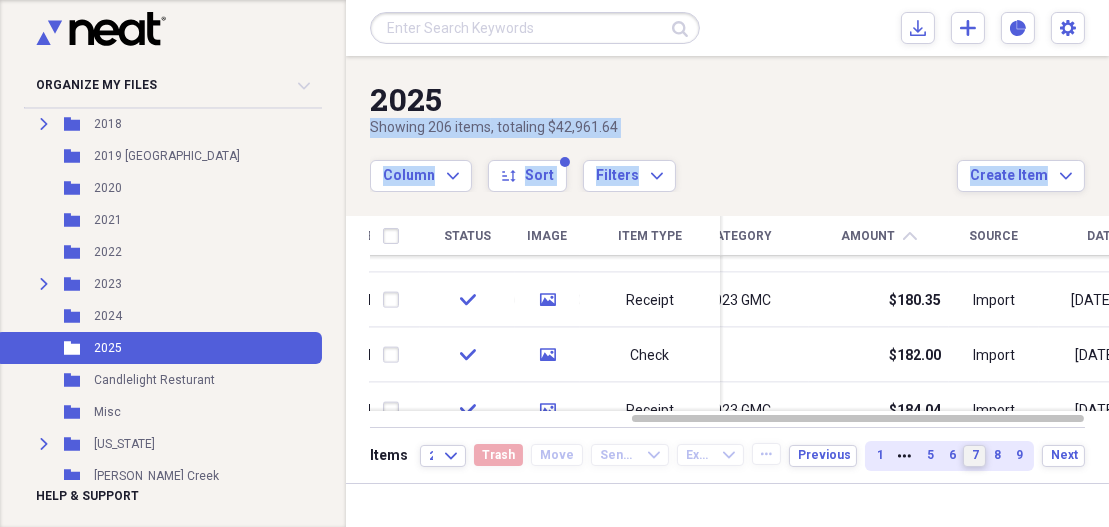 drag, startPoint x: 1101, startPoint y: 269, endPoint x: 1100, endPoint y: 380, distance: 111.0045 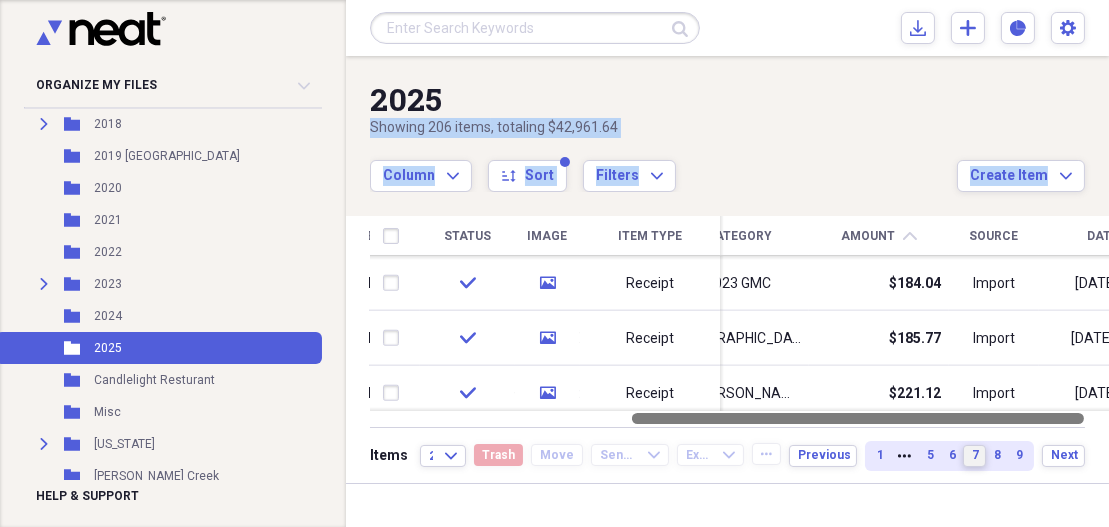 drag, startPoint x: 1100, startPoint y: 380, endPoint x: 1100, endPoint y: 412, distance: 32 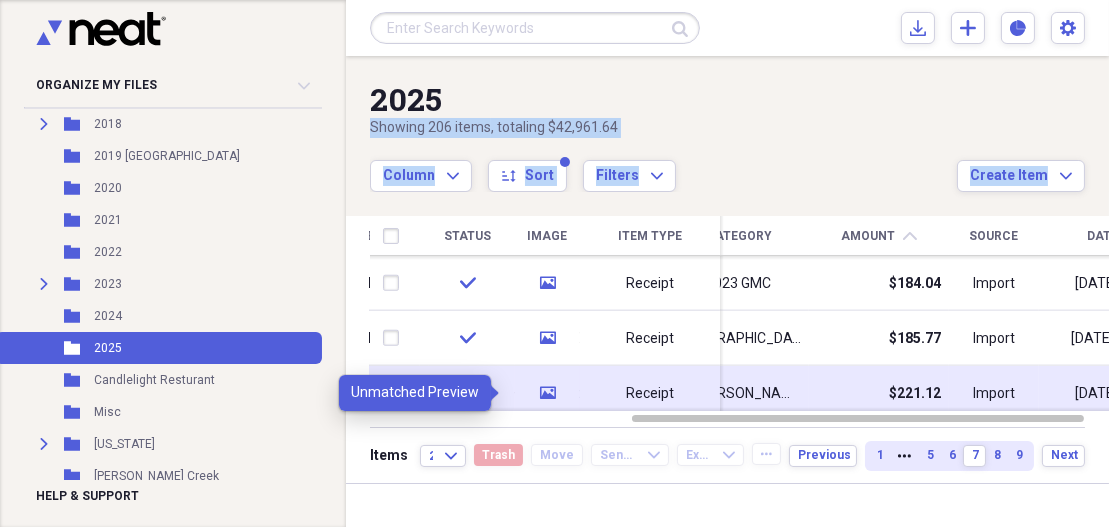 click on "media" 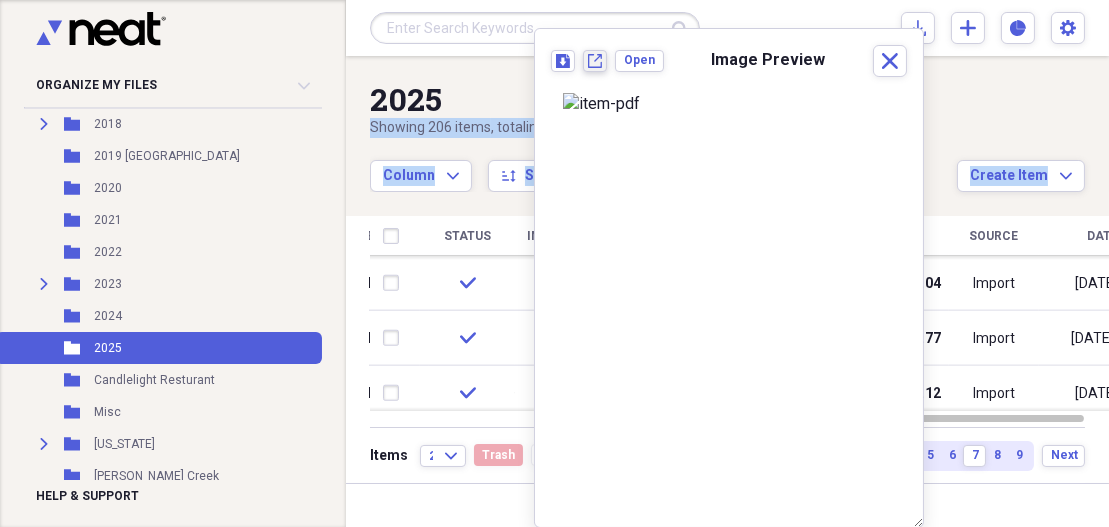 click on "New tab" 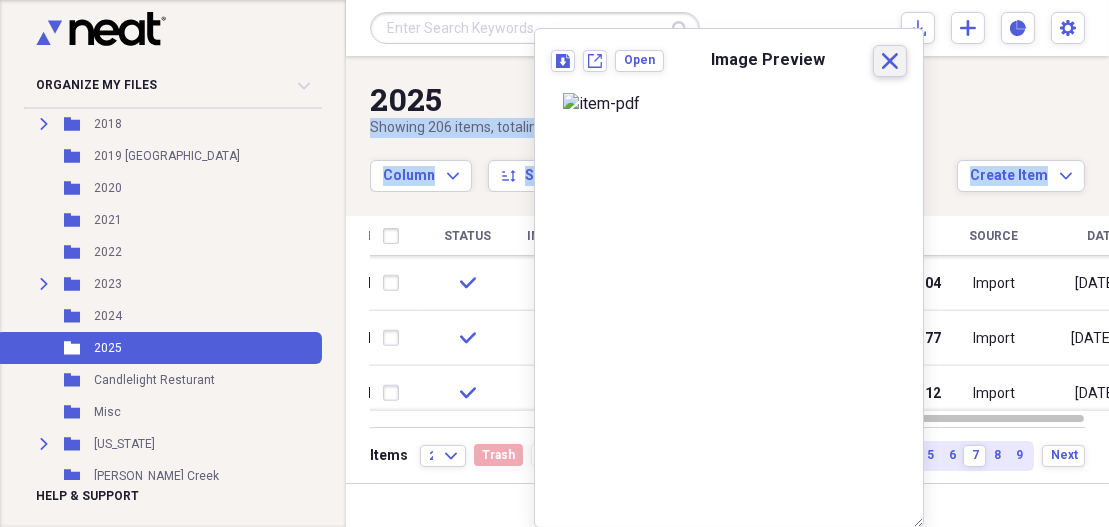 click on "Close" 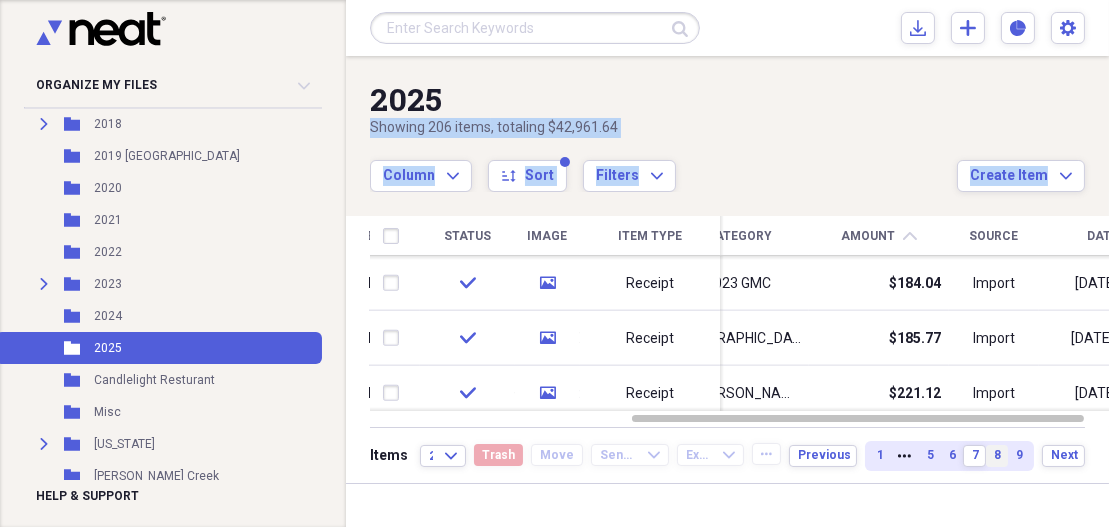 click on "8" at bounding box center [997, 455] 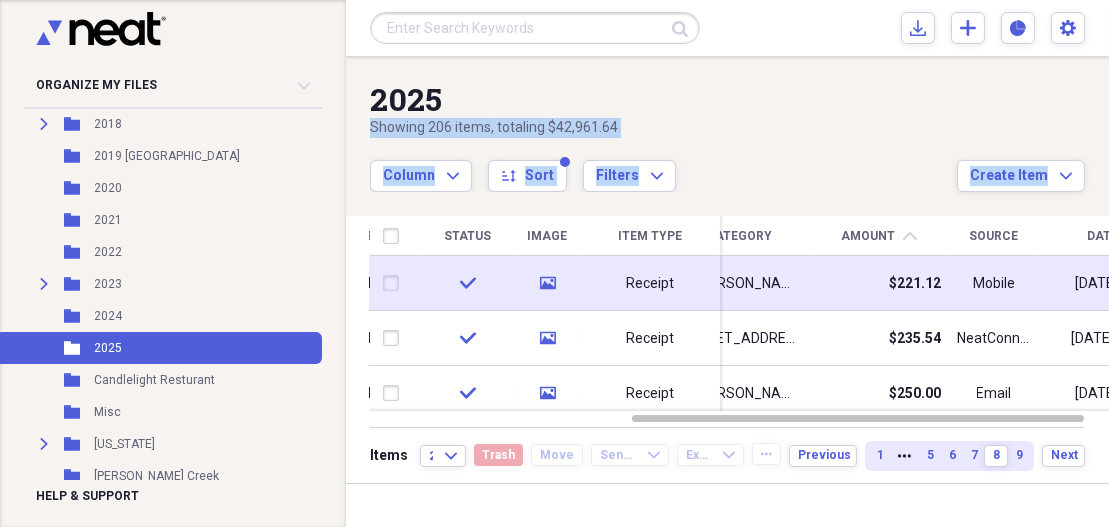 click at bounding box center [395, 283] 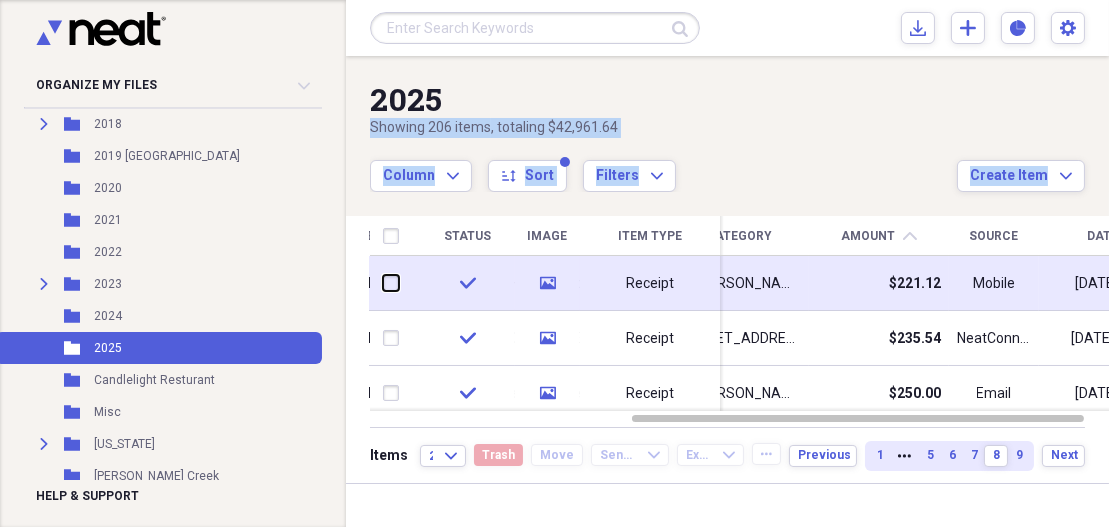 click at bounding box center (383, 283) 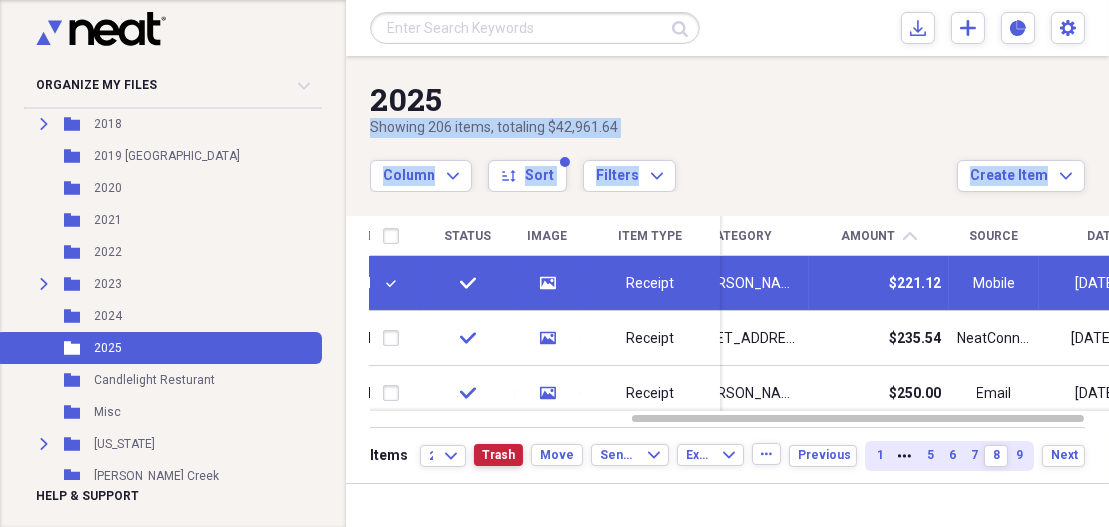click on "Trash" at bounding box center [498, 455] 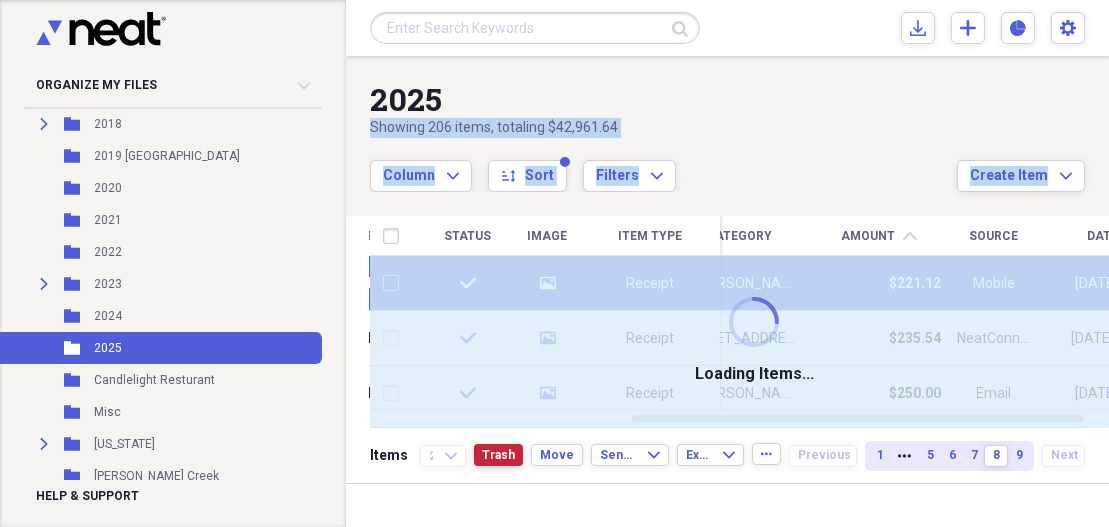 checkbox on "false" 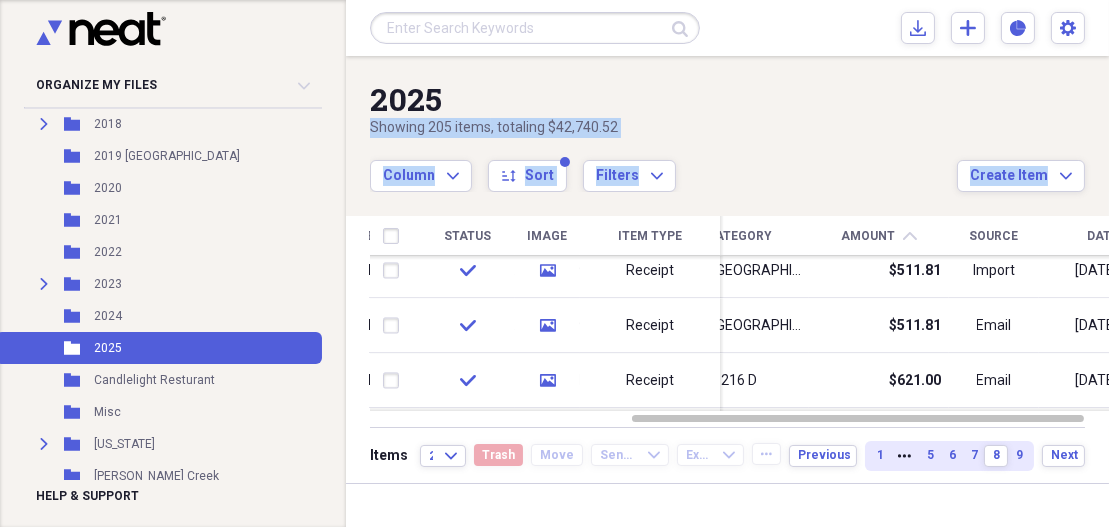 drag, startPoint x: 1102, startPoint y: 267, endPoint x: 1112, endPoint y: 319, distance: 52.95281 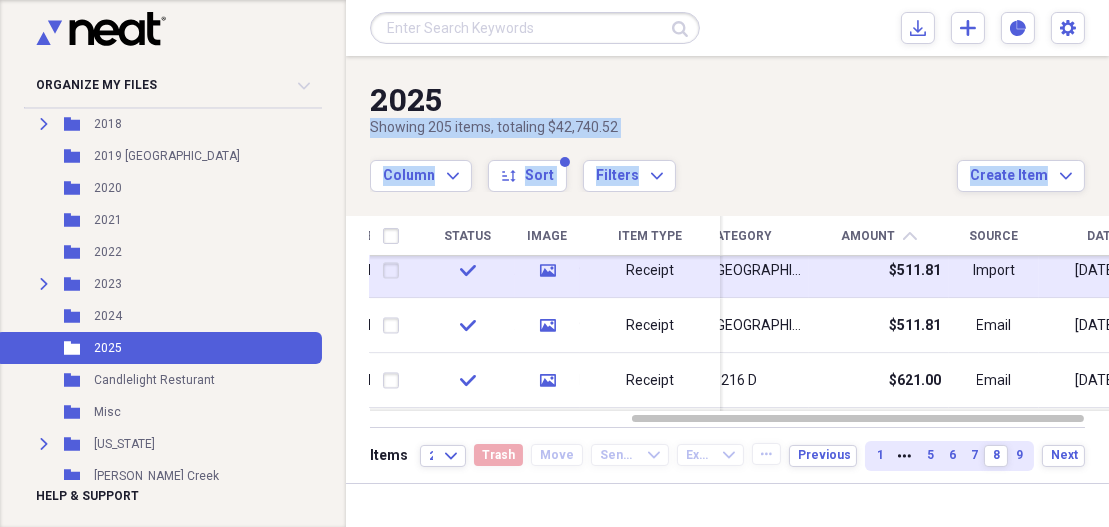 click at bounding box center (395, 271) 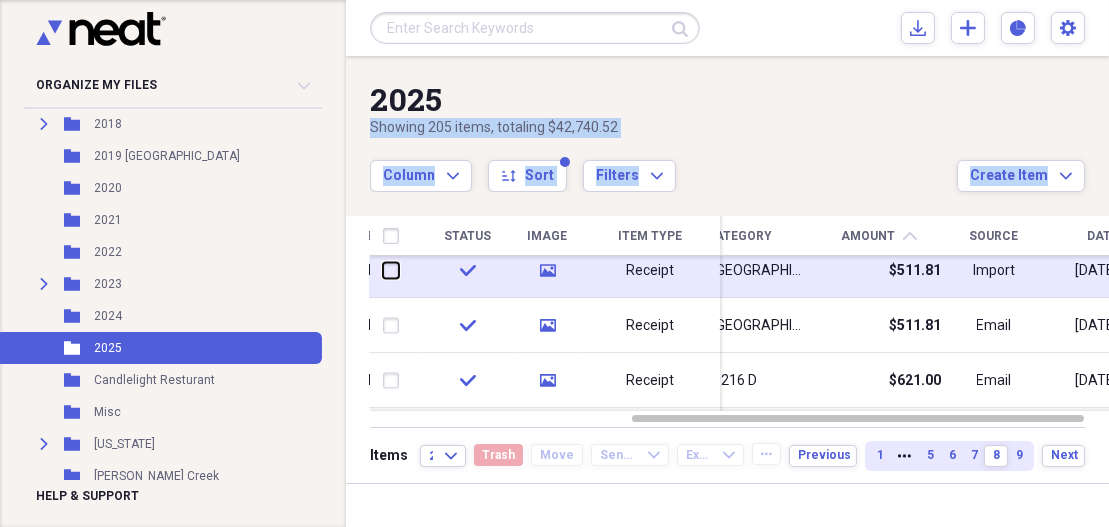 click at bounding box center [383, 270] 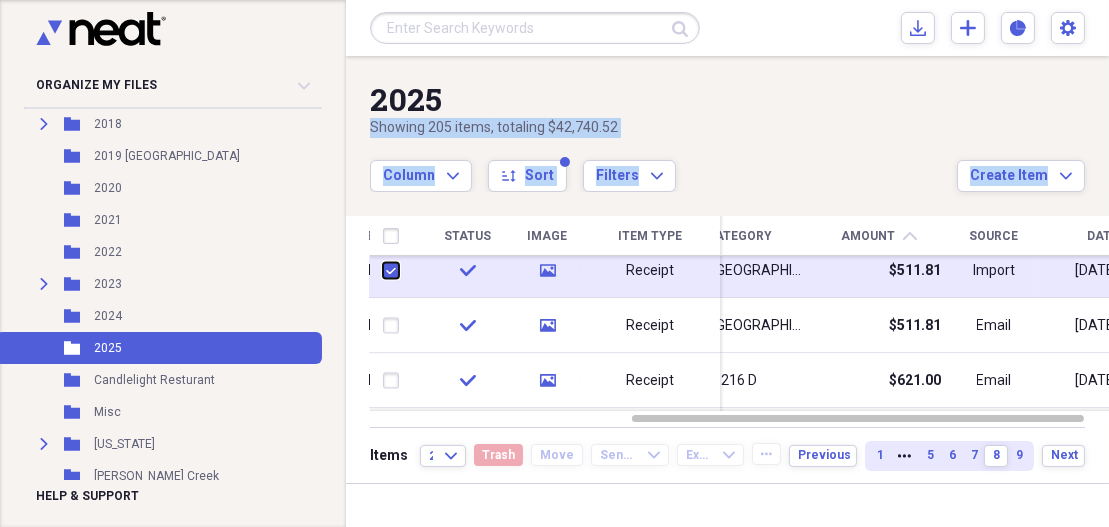 checkbox on "true" 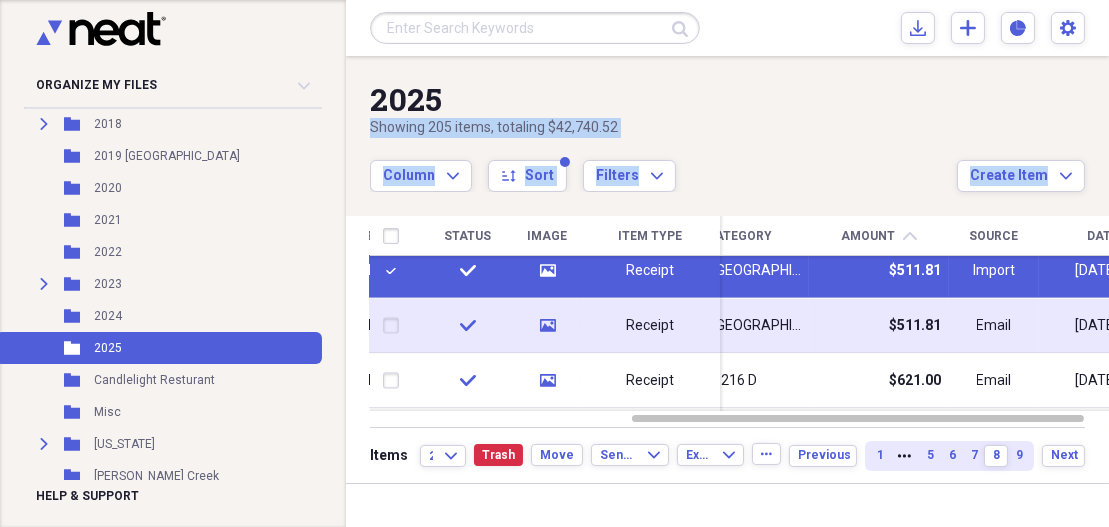 click at bounding box center (395, 326) 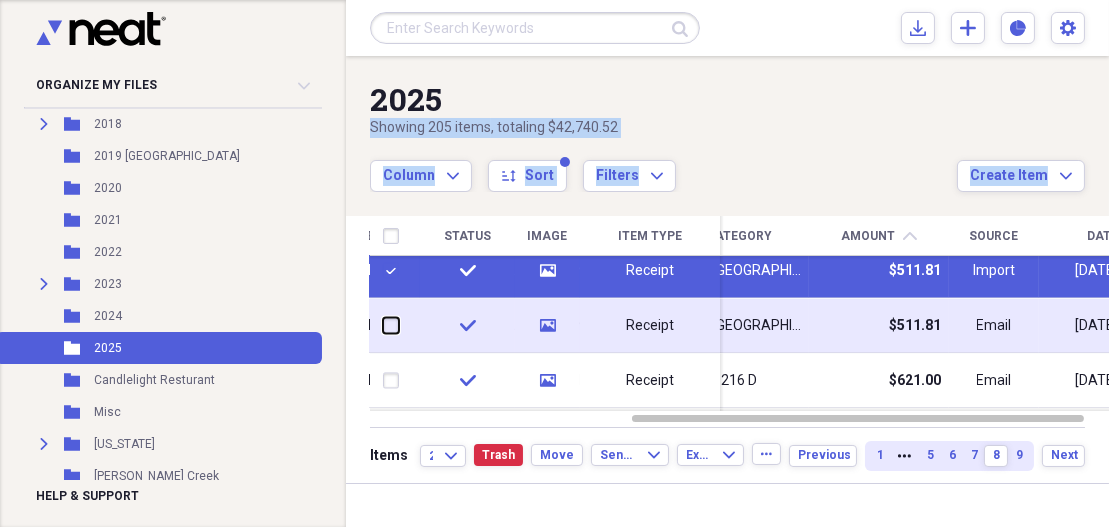 click at bounding box center [383, 325] 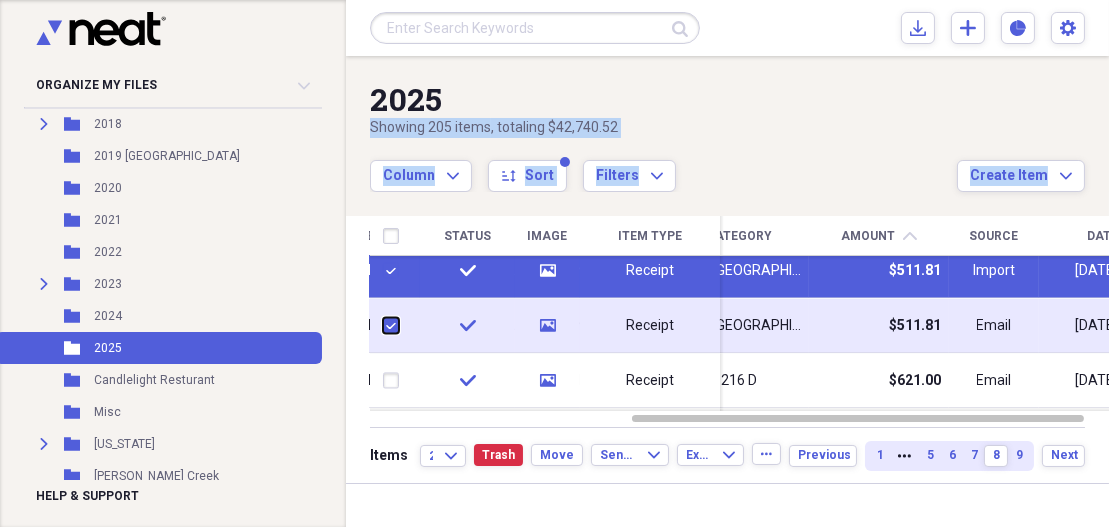 checkbox on "true" 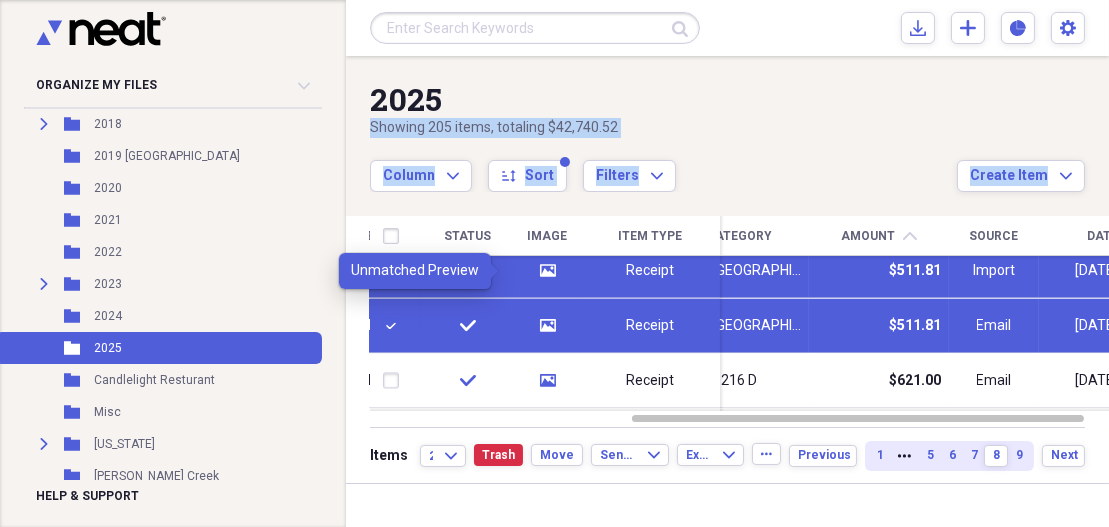 click 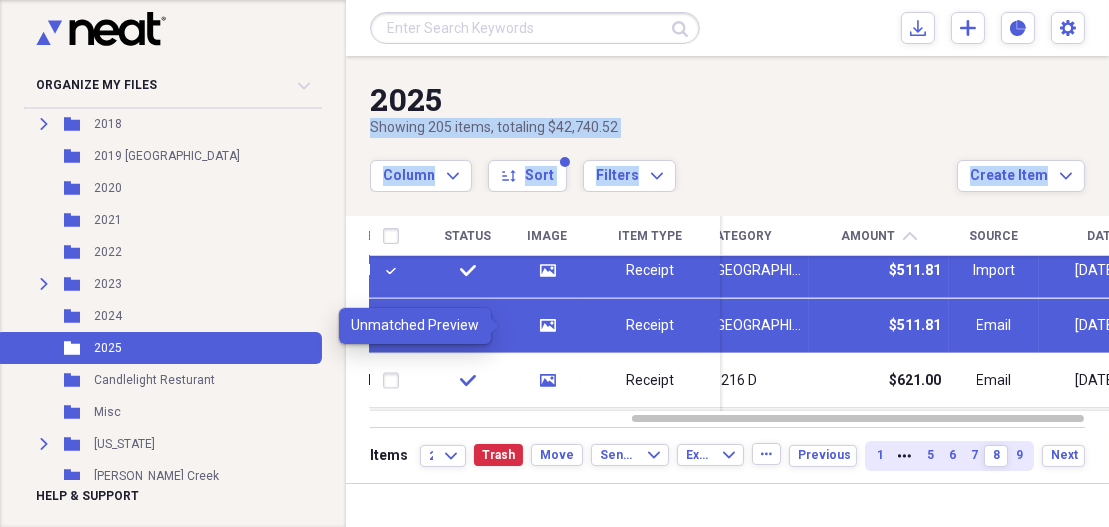 click 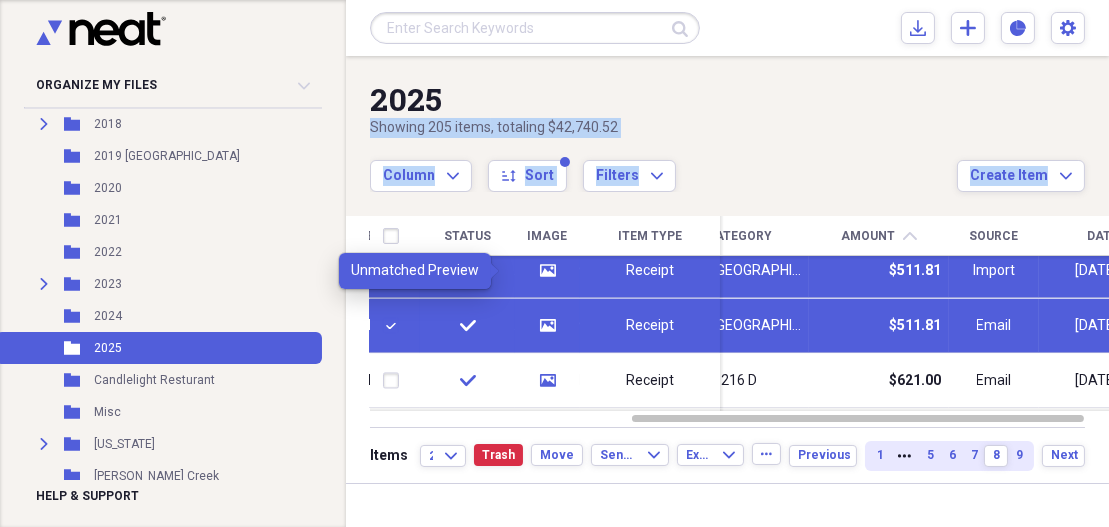 click on "media" 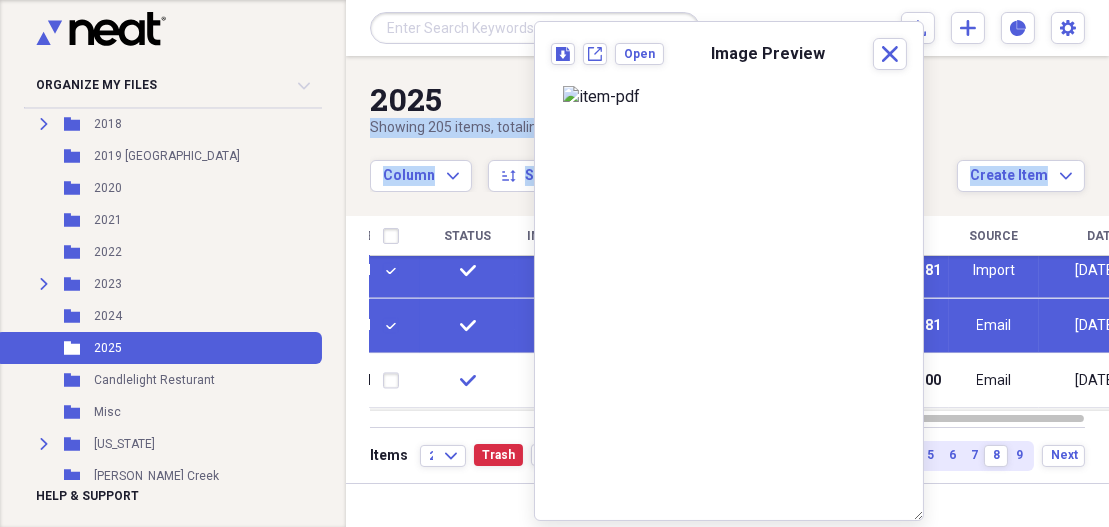 click at bounding box center (395, 271) 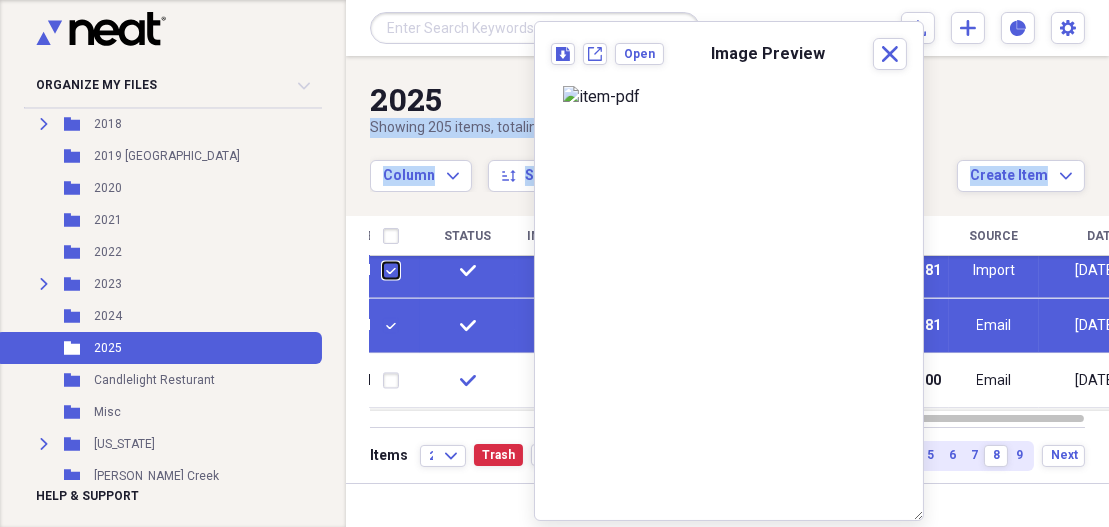 click at bounding box center [383, 270] 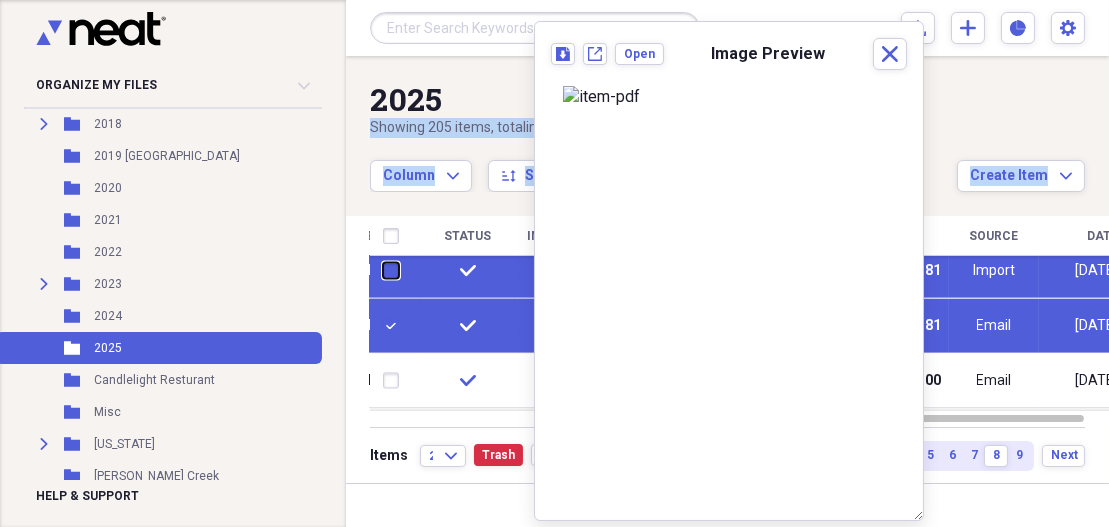 checkbox on "false" 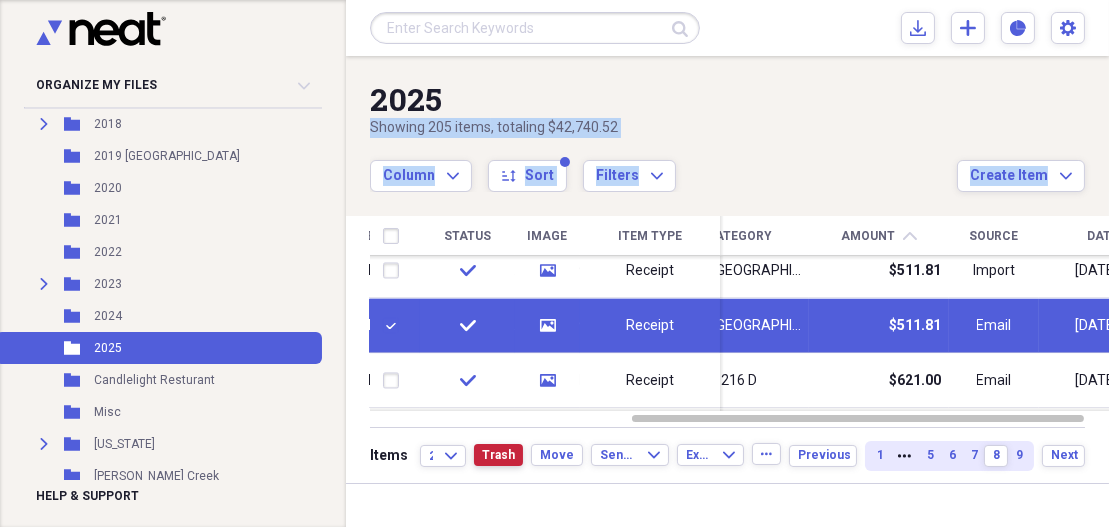 click on "Trash" at bounding box center (498, 455) 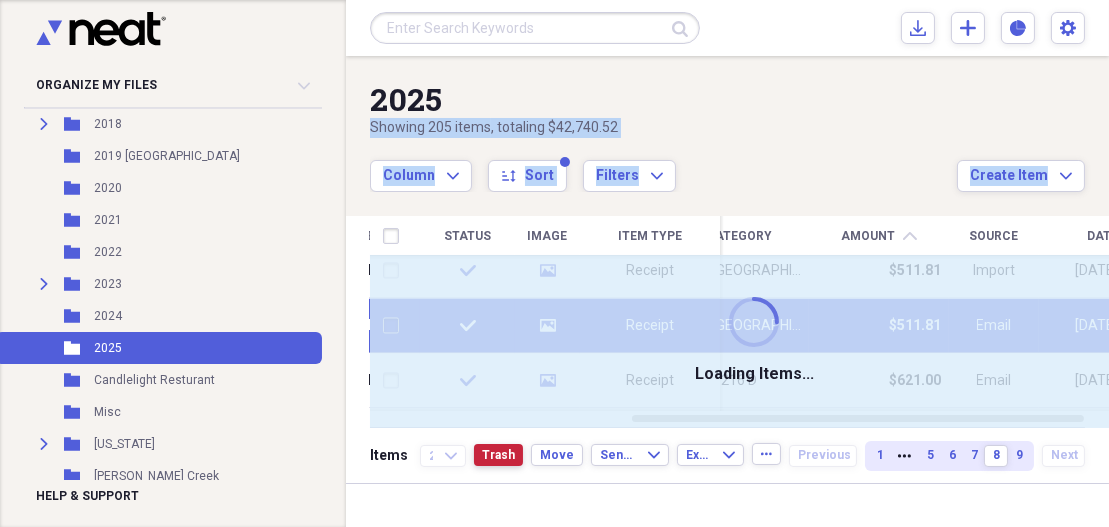 checkbox on "false" 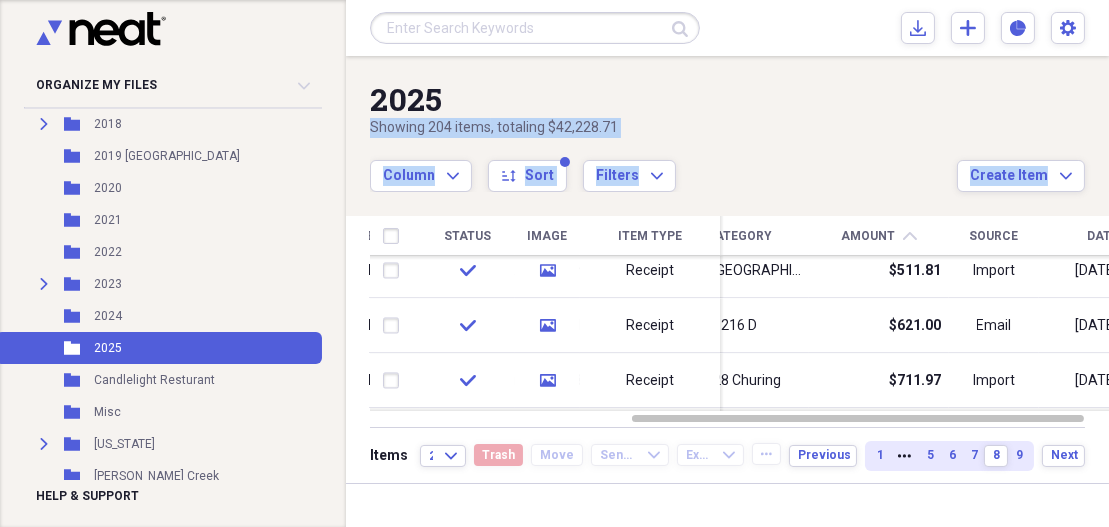 click on "Organize My Files 2 Collapse Unfiled Needs Review 2 Unfiled All Files Unfiled Unfiled Unfiled Saved Reports Collapse My Cabinet [PERSON_NAME]'s Cabinet Add Folder Expand Folder 2011 and earlier Add Folder Folder 2012 Add Folder Folder 2013 Add Folder Folder 2014 Add Folder Expand Folder 2016 Add Folder Folder 2017 Add Folder Expand Folder 2018 Add Folder Folder 2019 San Antonio Add Folder Folder 2020 Add Folder Folder 2021 Add Folder Folder 2022 Add Folder Expand Folder 2023 Add Folder Folder 2024 Add Folder Folder 2025 Add Folder Folder Candlelight Resturant Add Folder Folder Misc Add Folder Expand Folder [US_STATE] Add Folder Folder [PERSON_NAME] Creek Add Folder Expand Folder [GEOGRAPHIC_DATA] Property Add Folder Trash Trash Help & Support Submit Import Import Add Create Expand Reports Reports Settings [PERSON_NAME] Expand 2025 Showing 204 items , totaling $42,228.71 Column Expand sort Sort Filters  Expand Create Item Expand Status Image Item Type Date Name Category Amount chevron-up Source Date Added check media Check [DATE] Import" at bounding box center (554, 263) 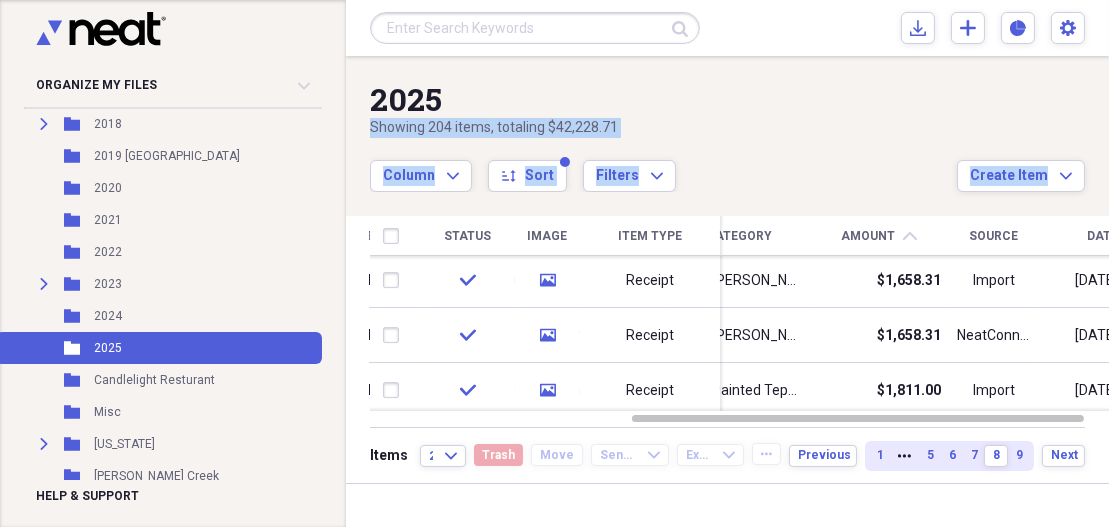 drag, startPoint x: 1104, startPoint y: 322, endPoint x: 1112, endPoint y: 383, distance: 61.522354 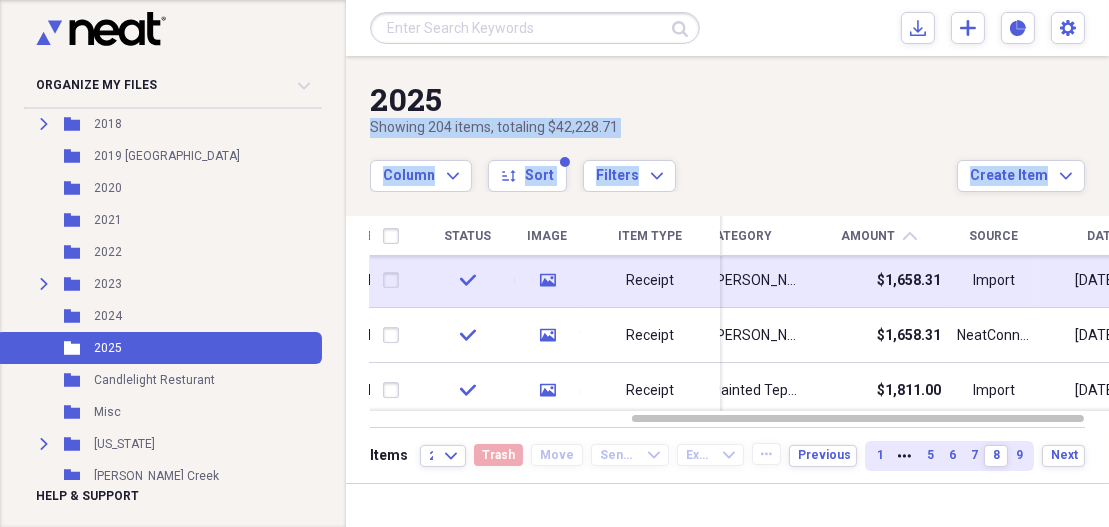 click at bounding box center [395, 281] 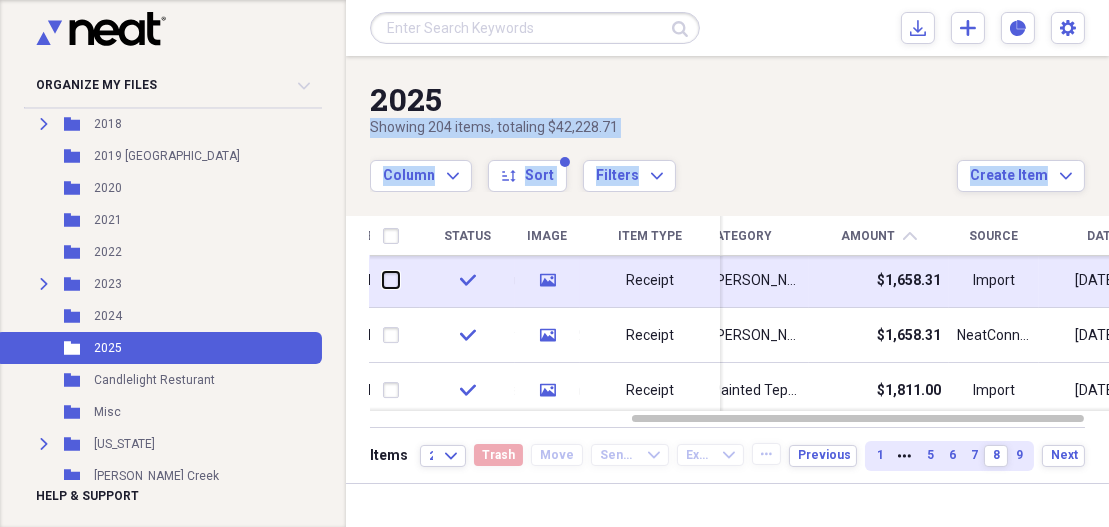click at bounding box center [383, 280] 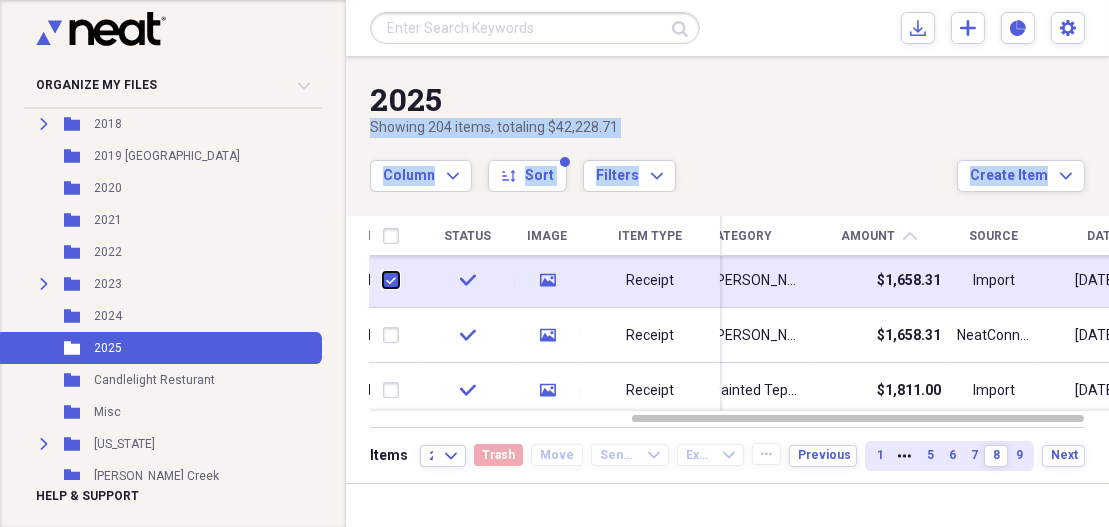 checkbox on "true" 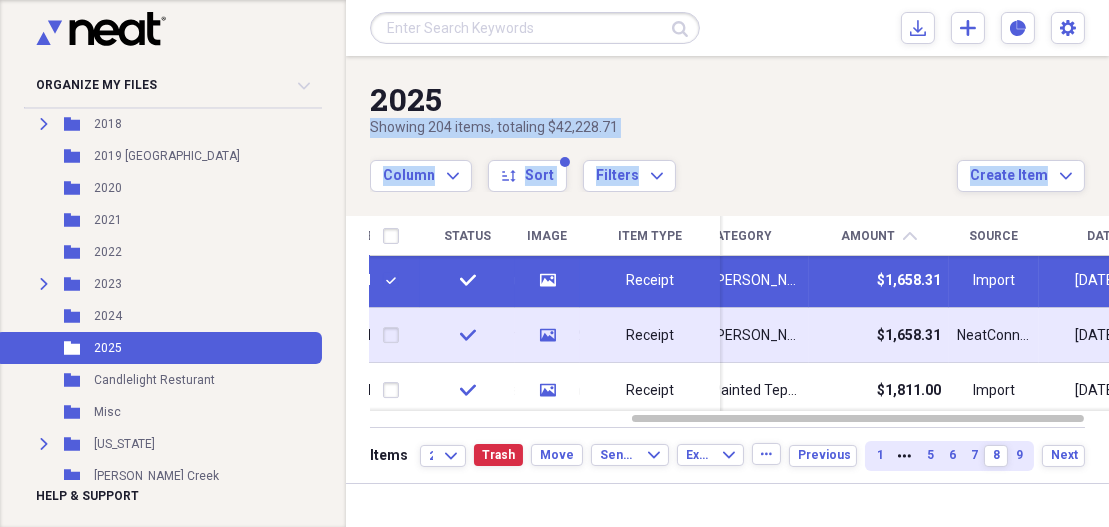 click at bounding box center [395, 336] 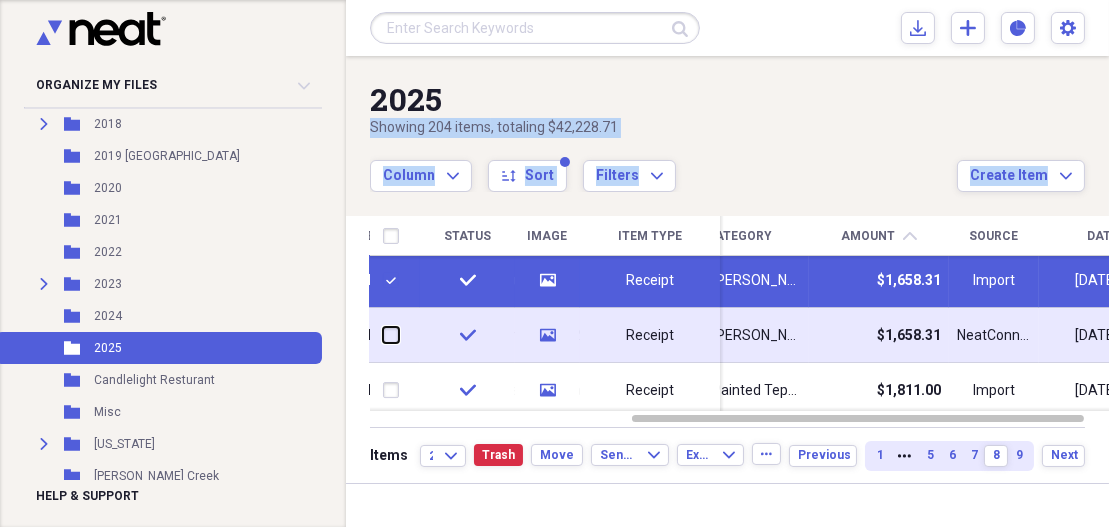 click at bounding box center (383, 335) 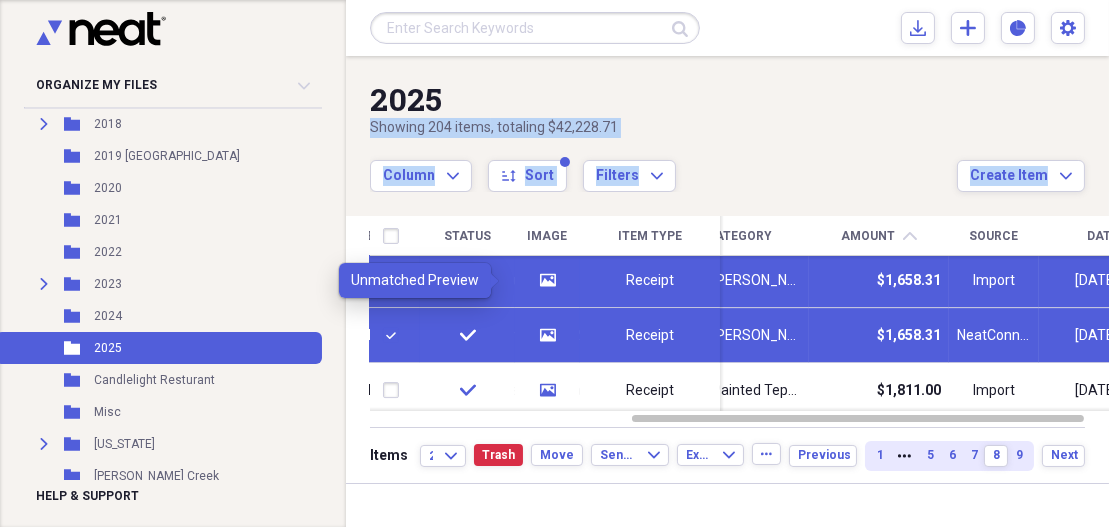click on "media" 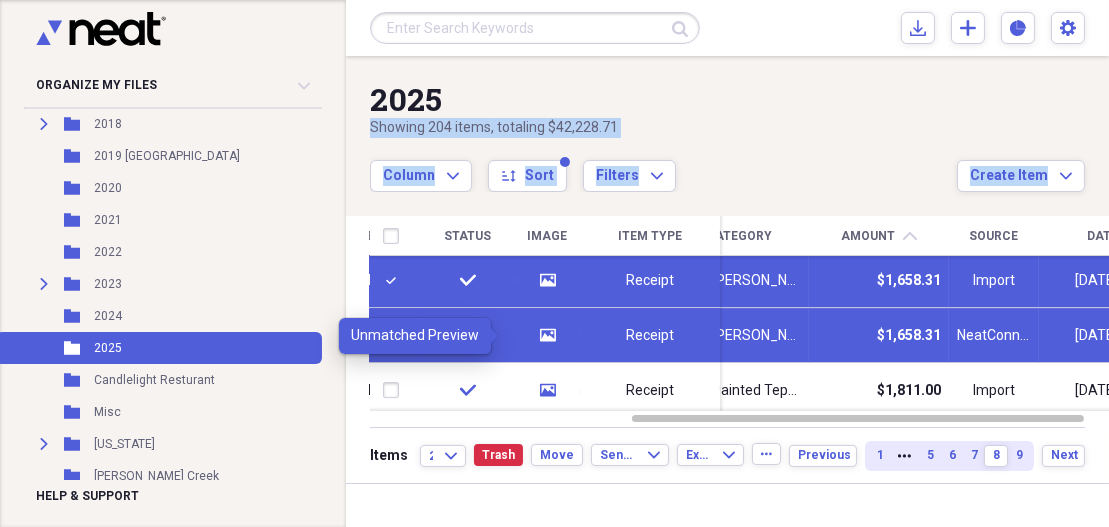 click 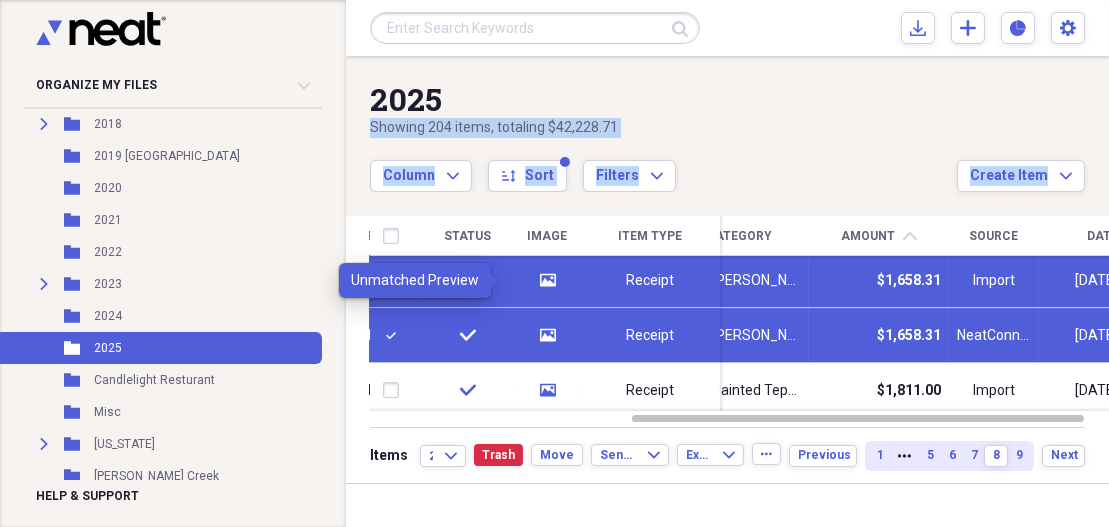click on "media" 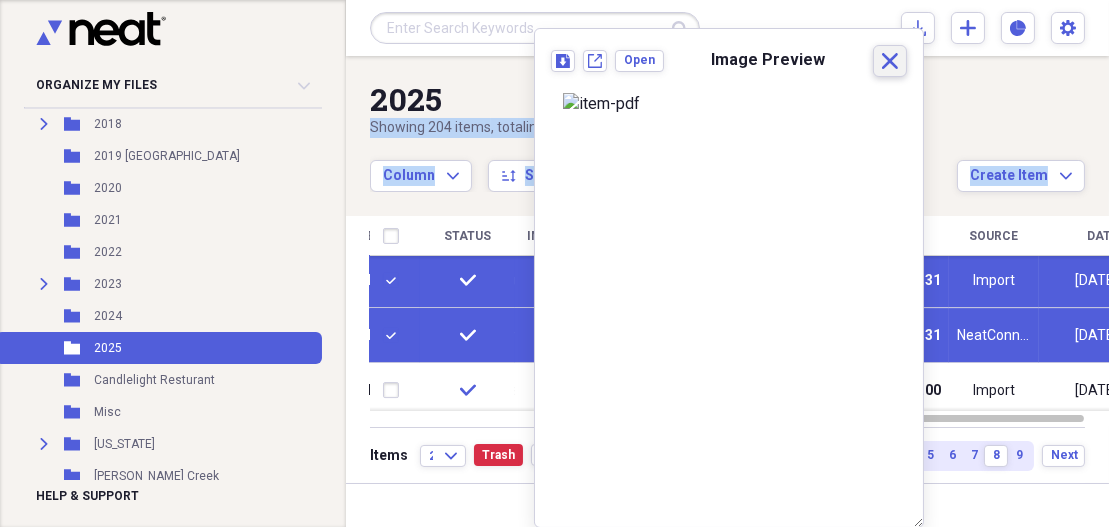 click 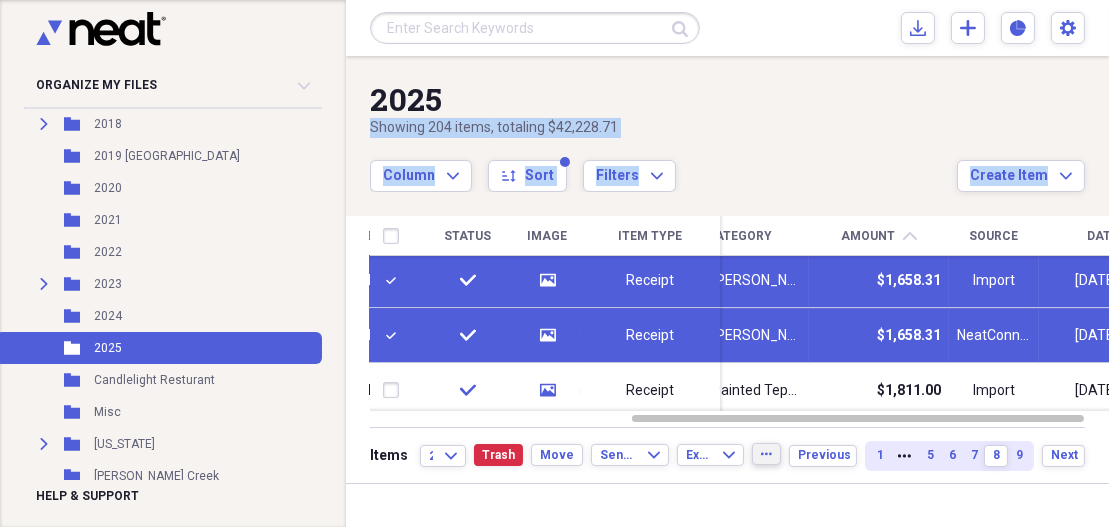 click on "more" 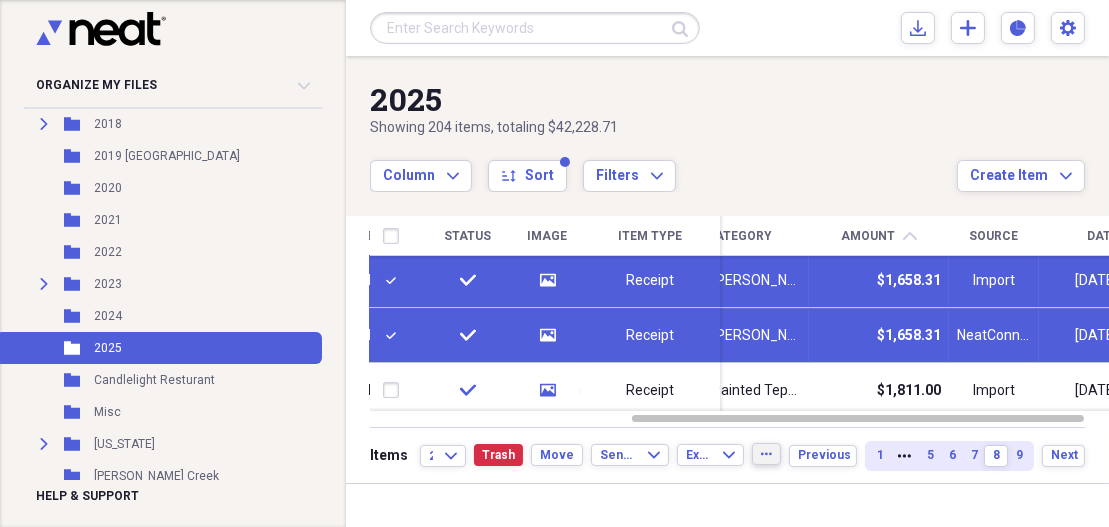 click at bounding box center [727, 505] 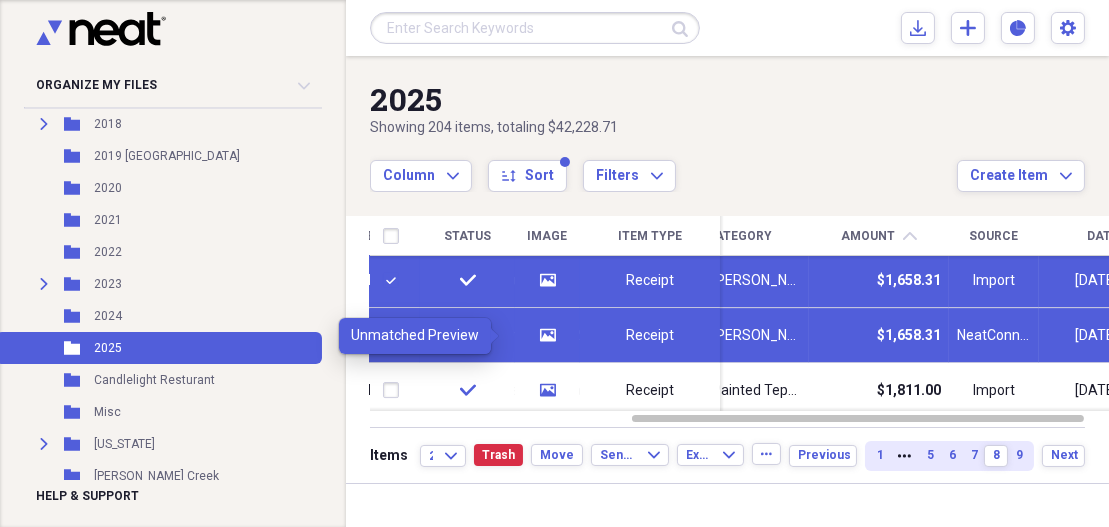click on "media" 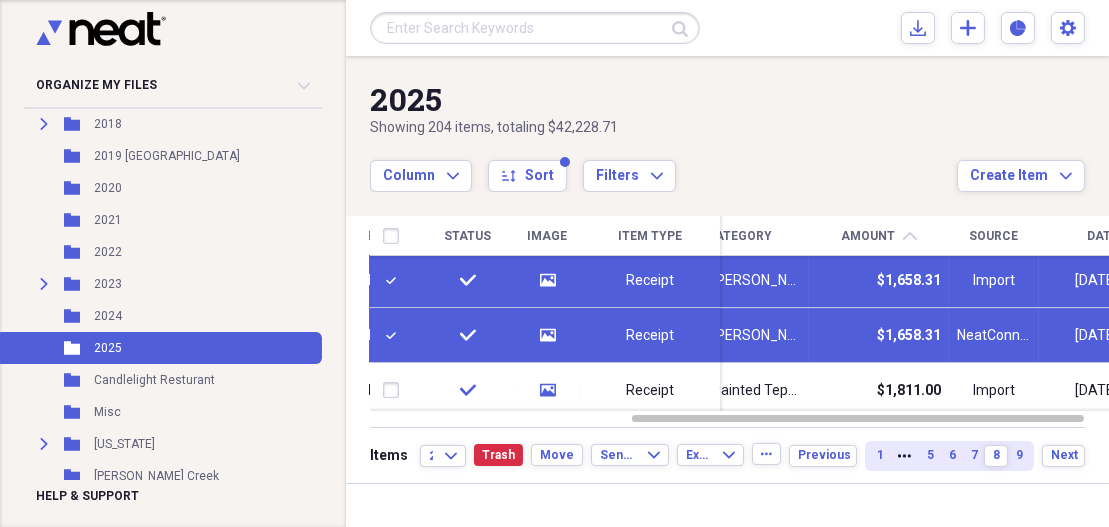 click at bounding box center (395, 336) 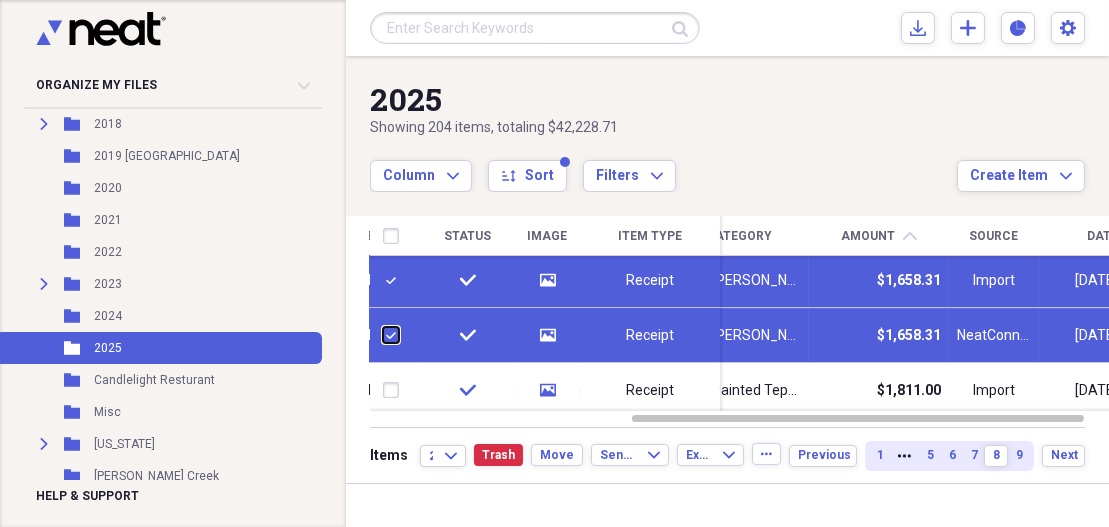 click at bounding box center (383, 335) 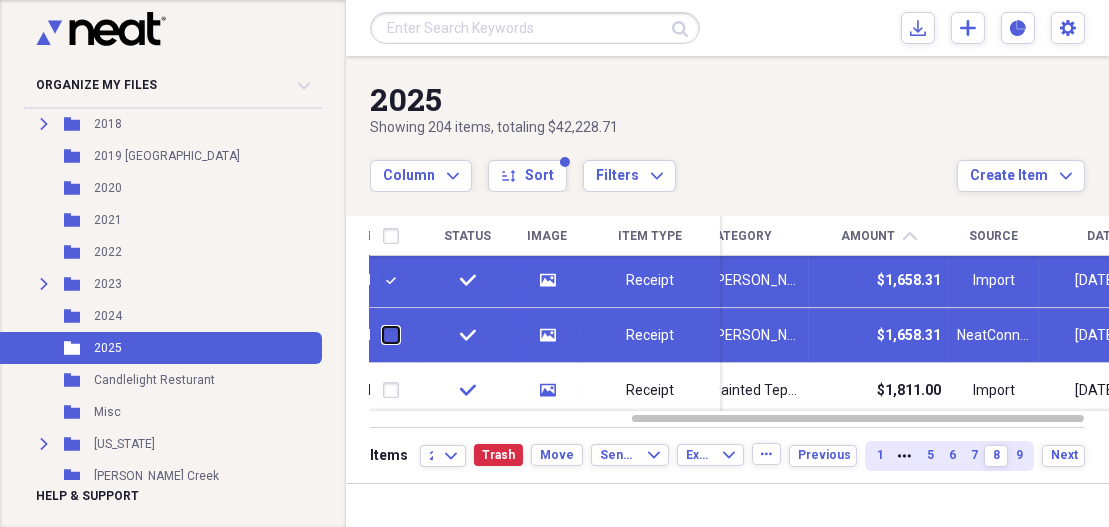 checkbox on "false" 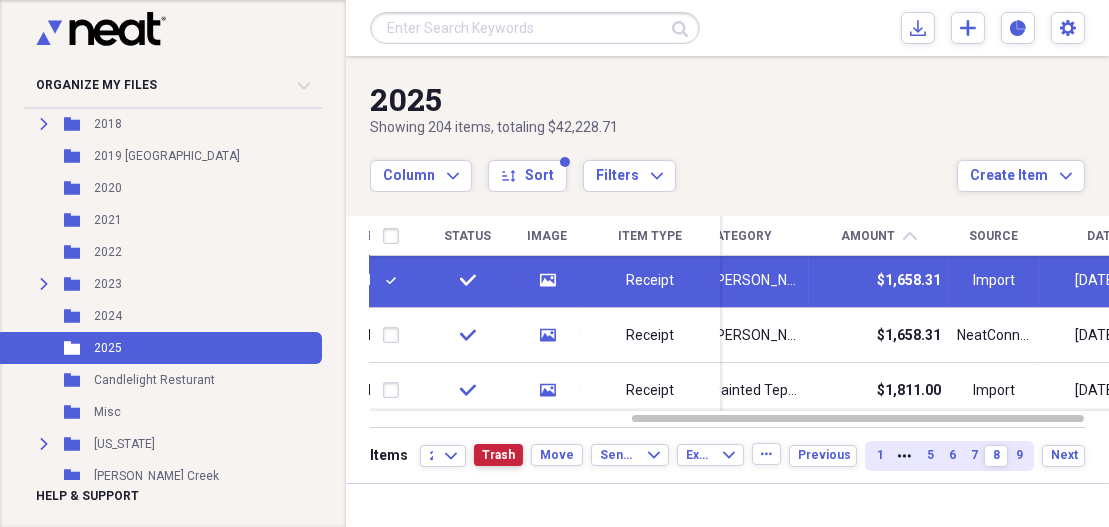 click on "Trash" at bounding box center (498, 455) 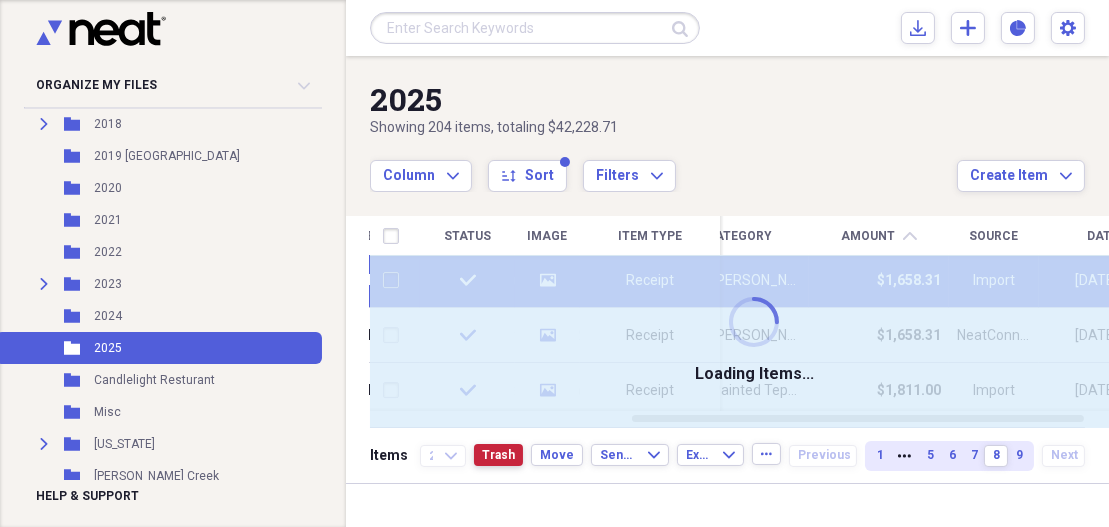 checkbox on "false" 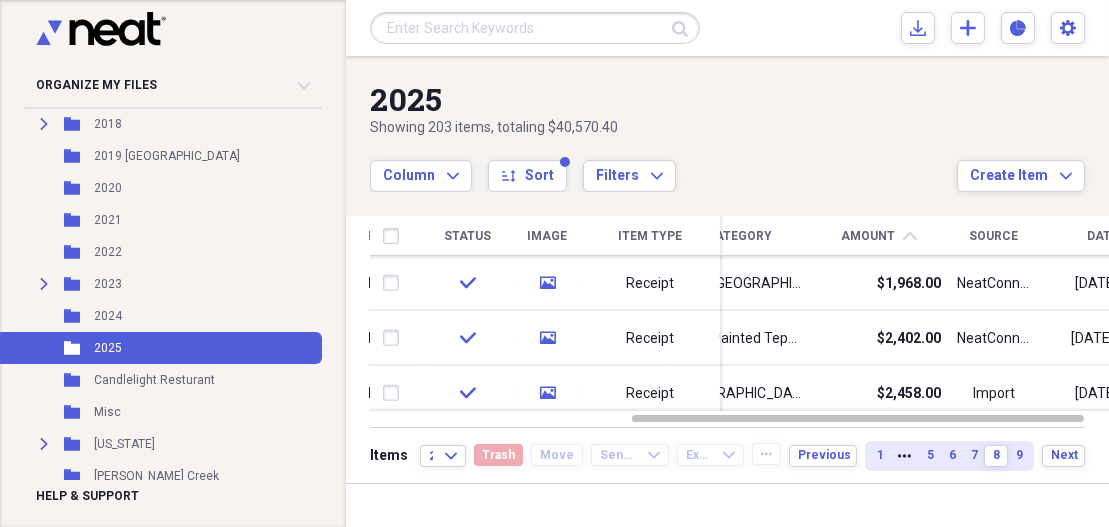 drag, startPoint x: 1100, startPoint y: 380, endPoint x: 1107, endPoint y: 398, distance: 19.313208 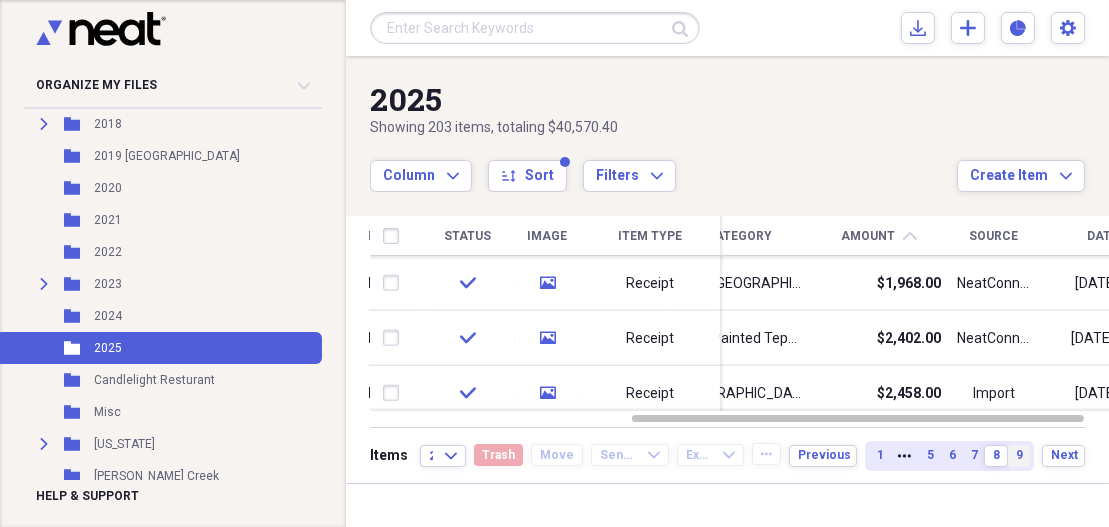 click on "9" at bounding box center (1019, 455) 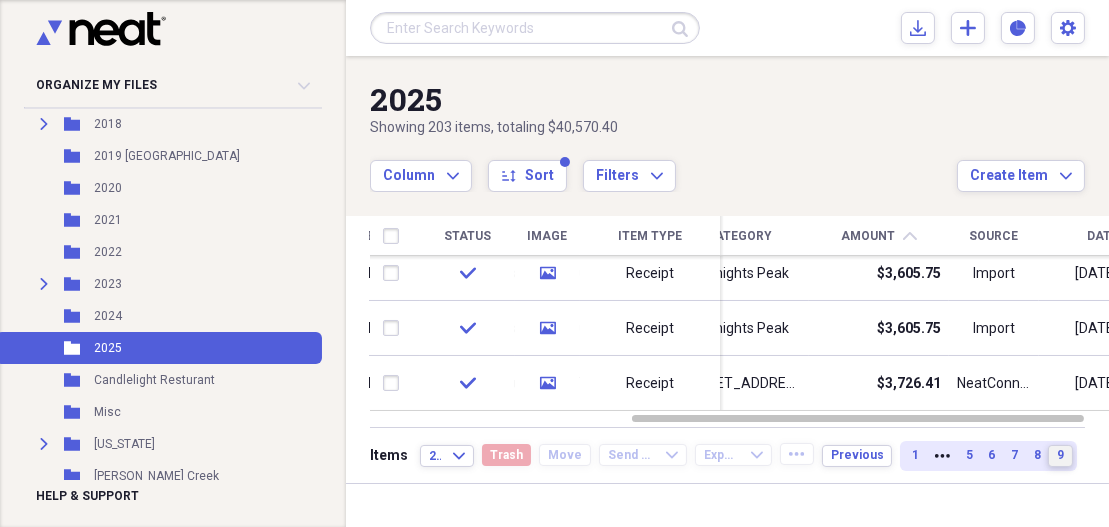 drag, startPoint x: 1102, startPoint y: 308, endPoint x: 1104, endPoint y: 321, distance: 13.152946 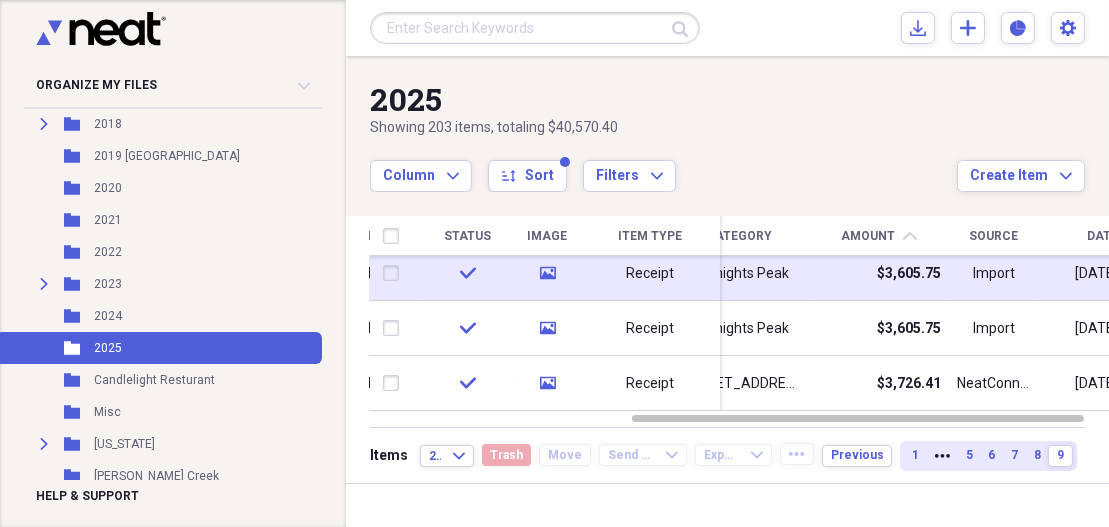 click at bounding box center [395, 273] 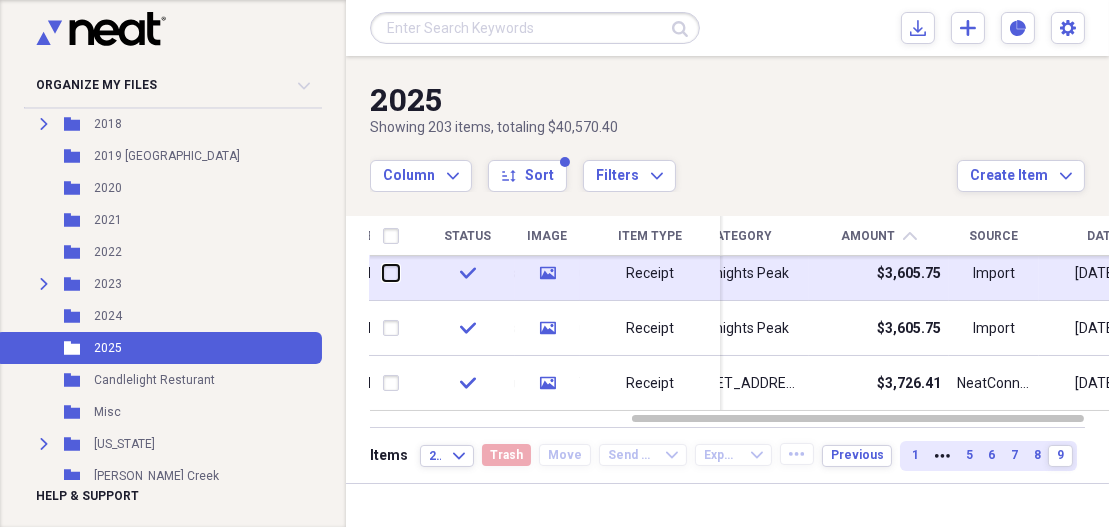 click at bounding box center [383, 273] 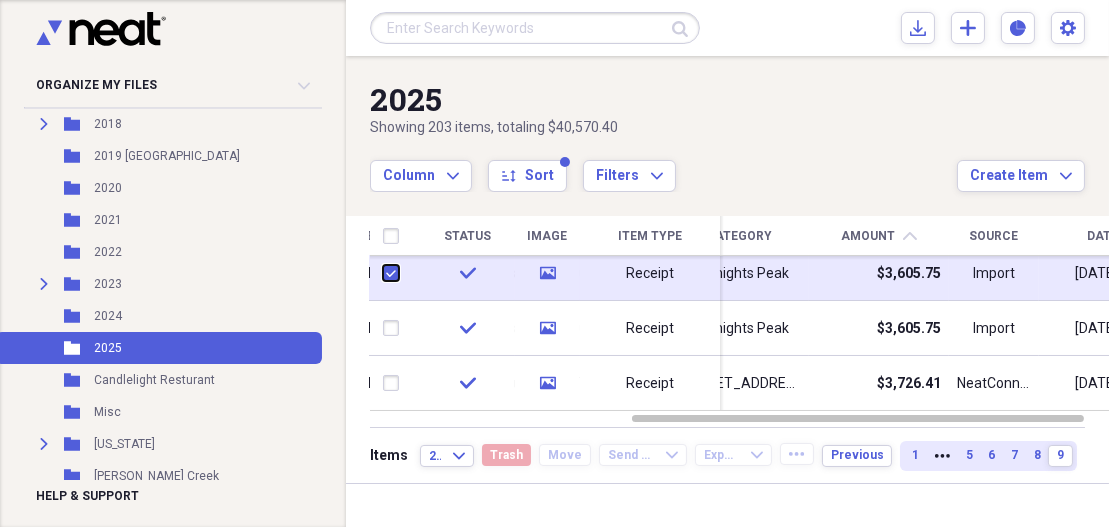 checkbox on "true" 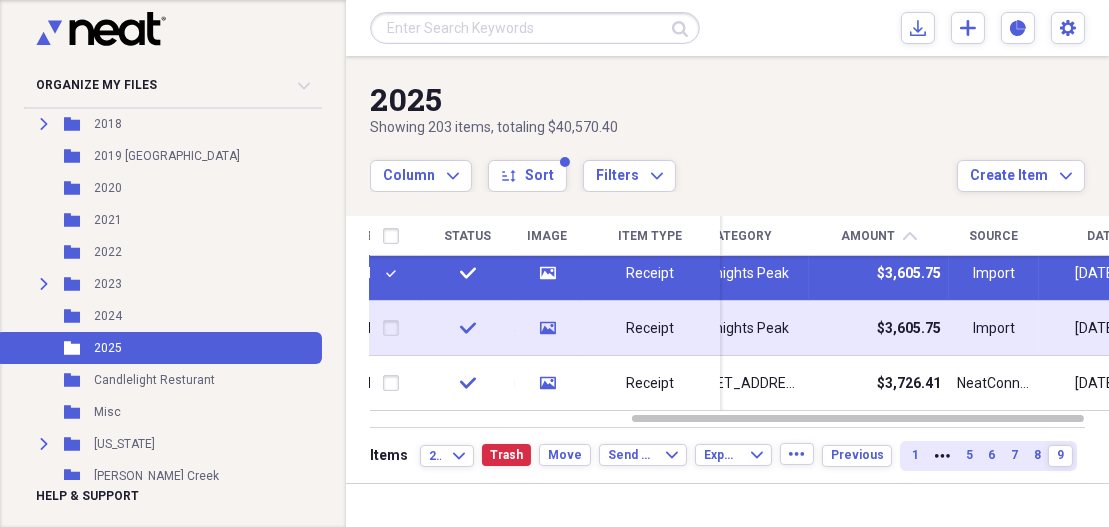 click at bounding box center (395, 328) 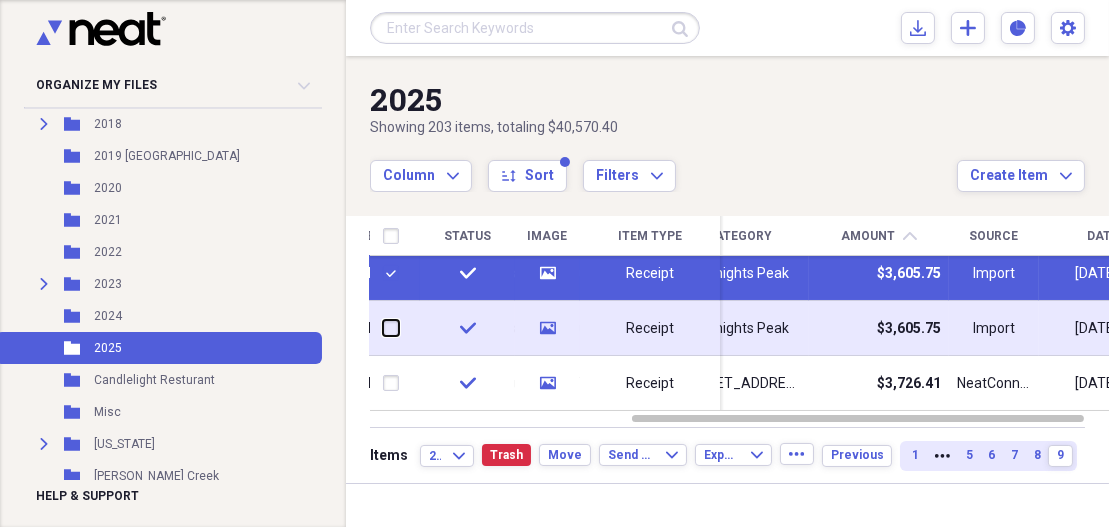 click at bounding box center [383, 328] 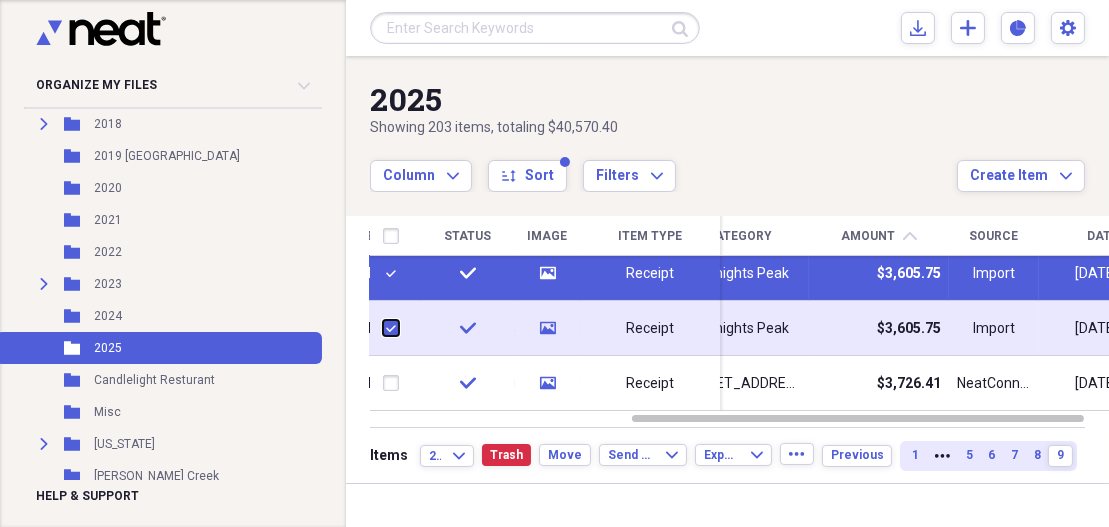 checkbox on "true" 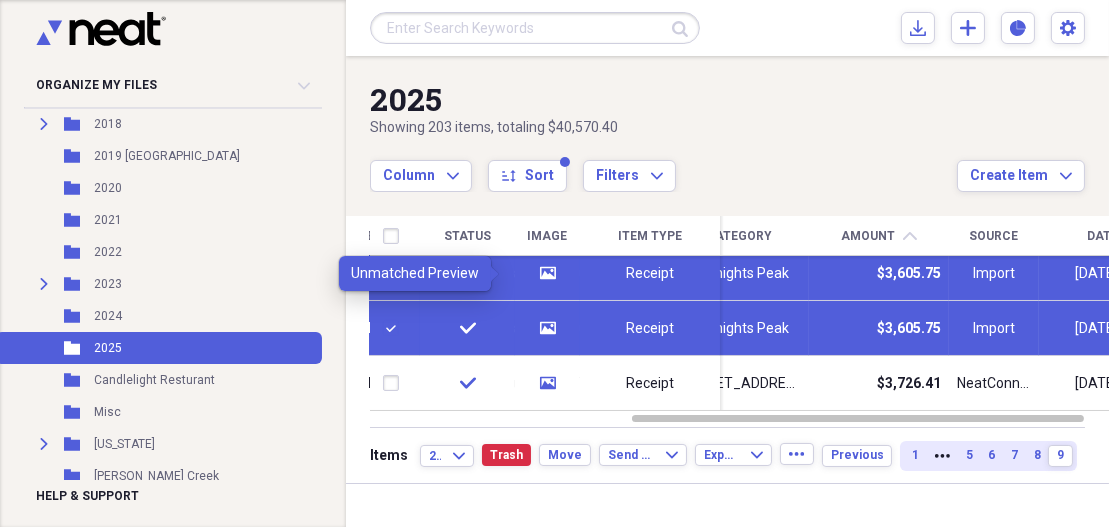 click 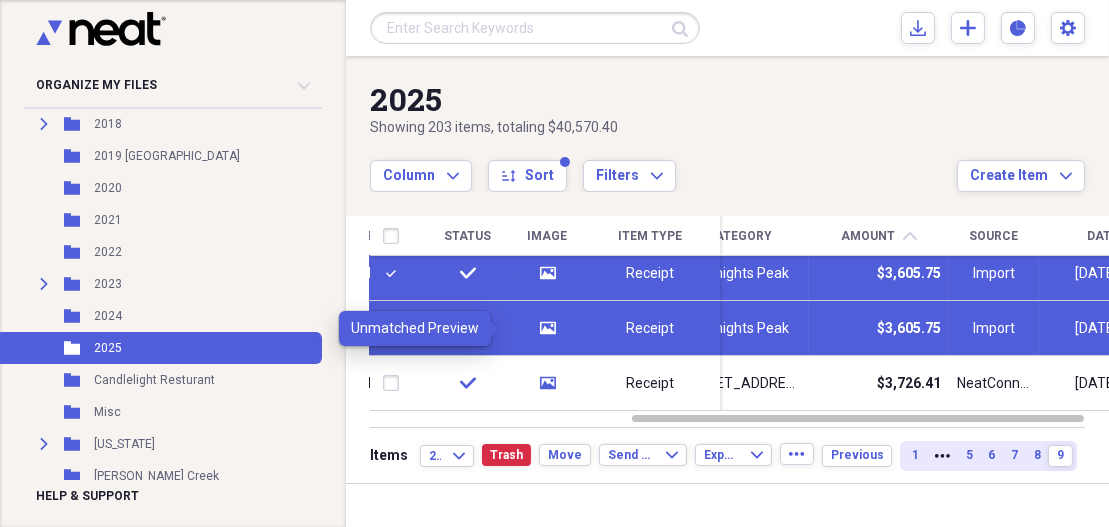 click 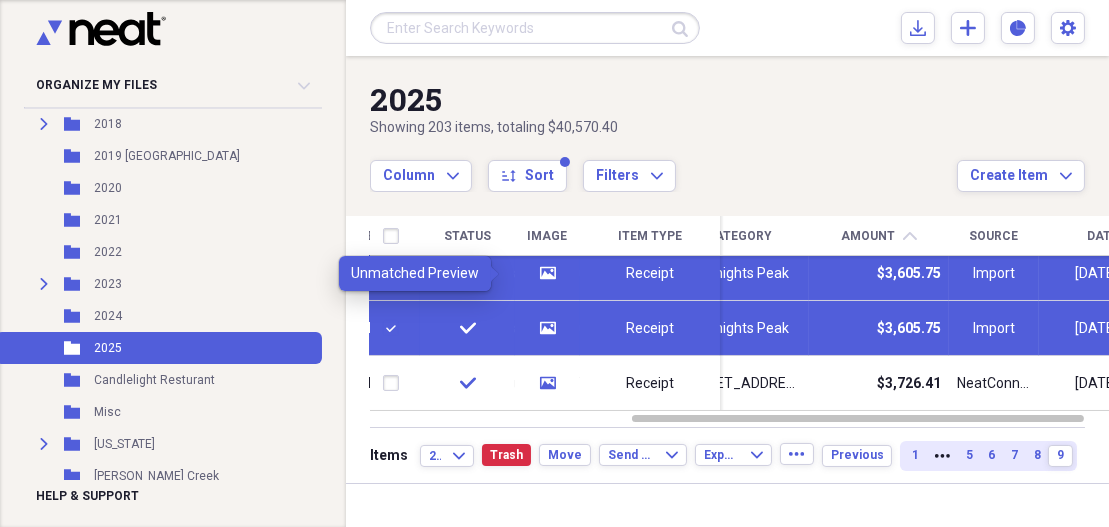 click on "media" 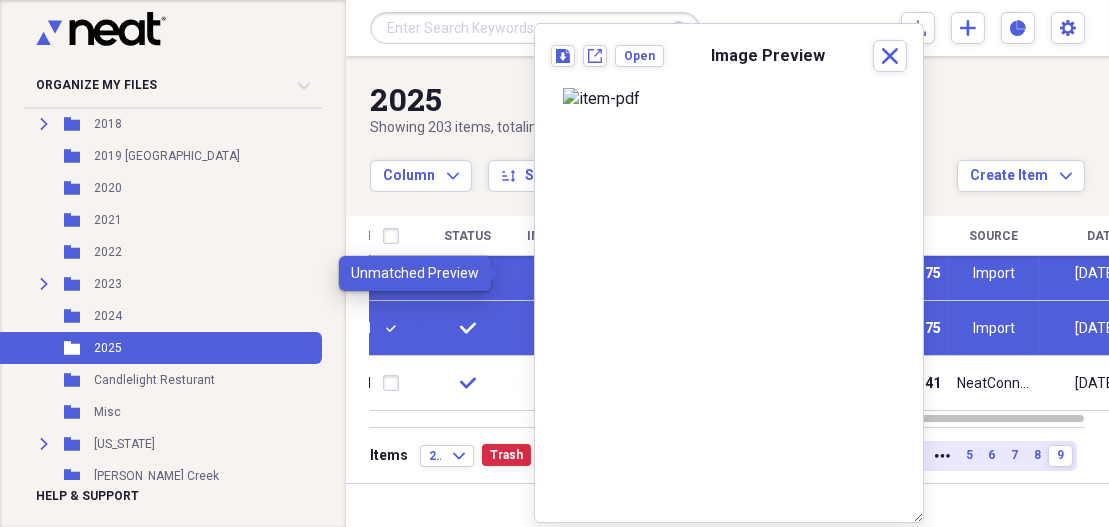 click on "media" 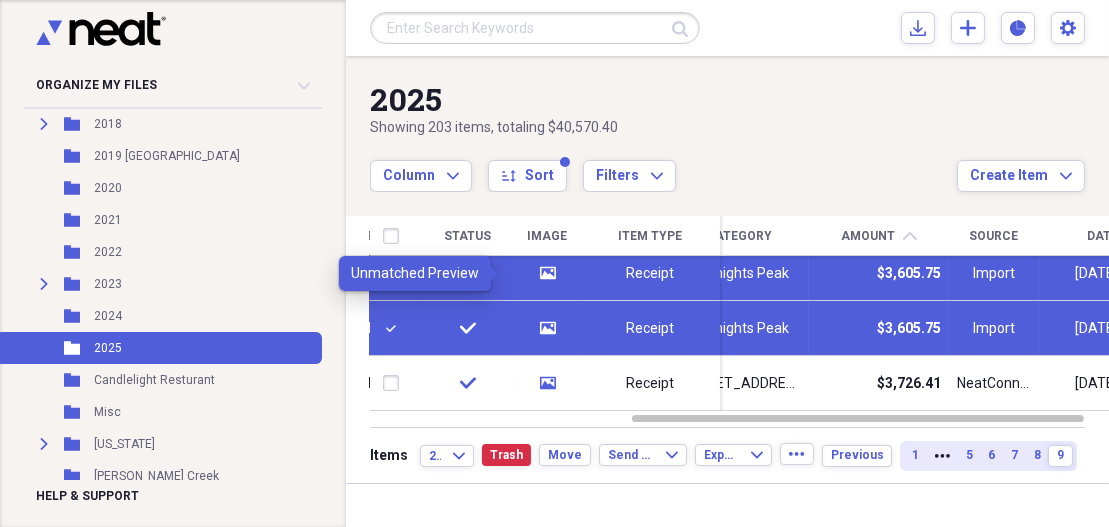 click on "media" 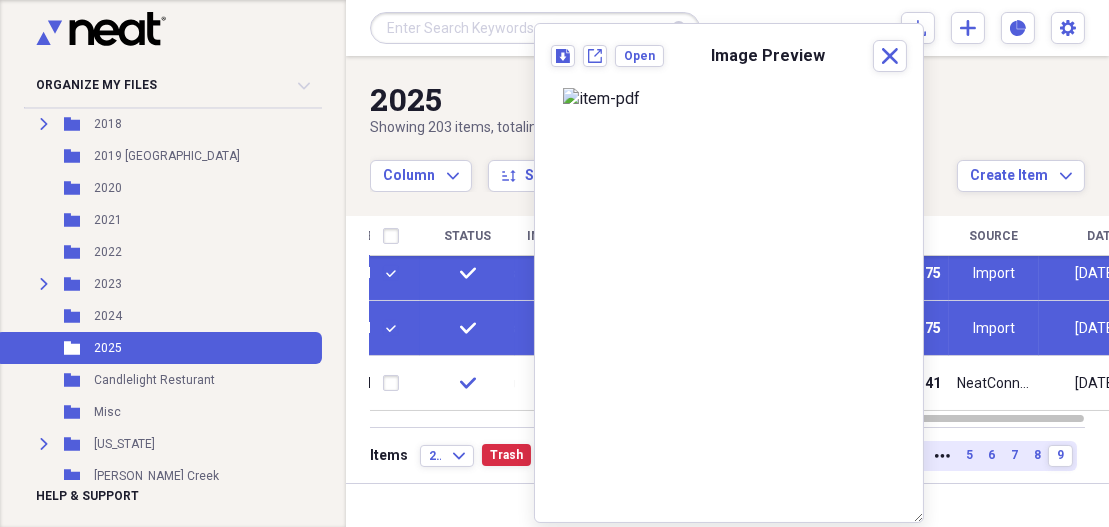 click at bounding box center (395, 273) 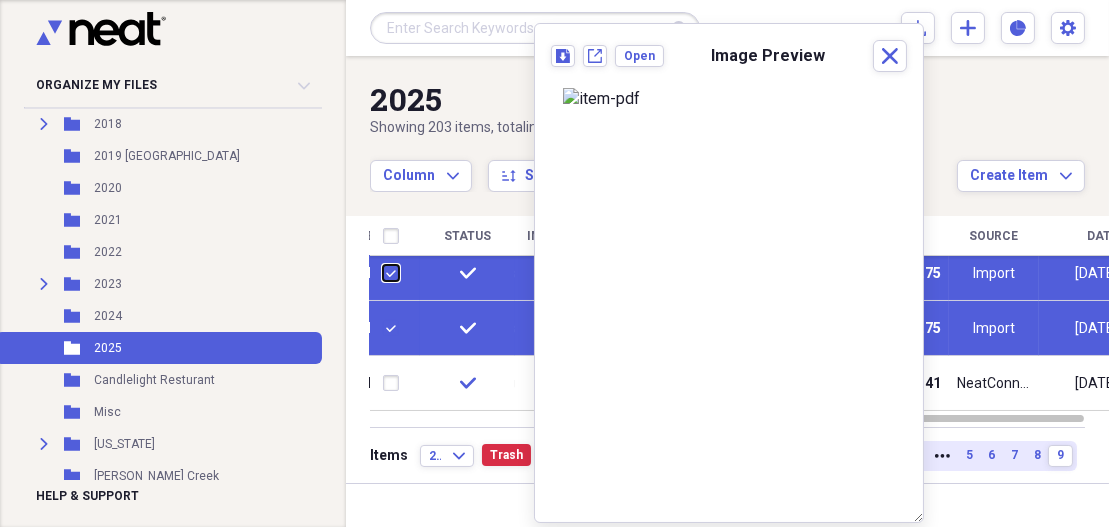 click at bounding box center (383, 273) 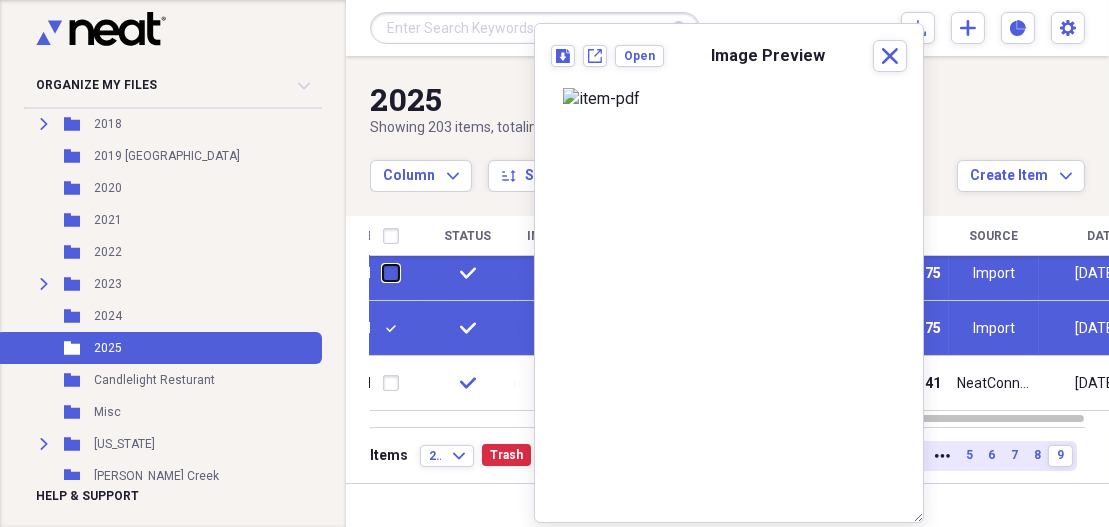 checkbox on "false" 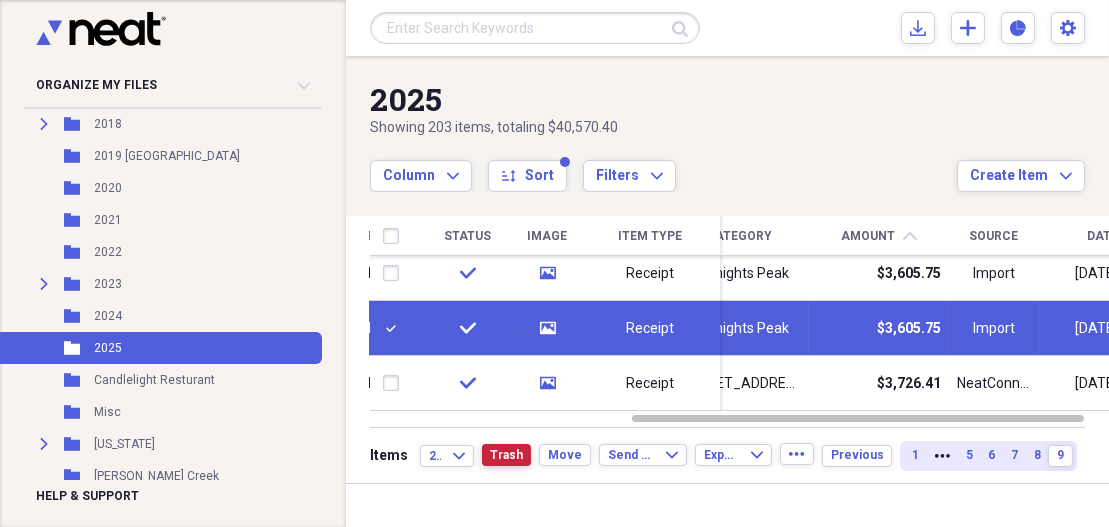 click on "Trash" at bounding box center [506, 455] 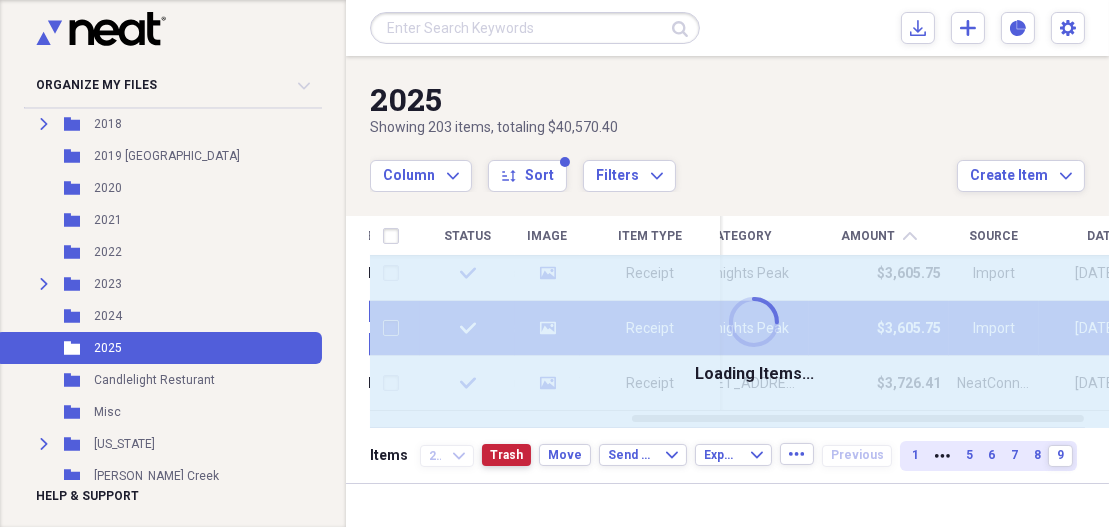 checkbox on "false" 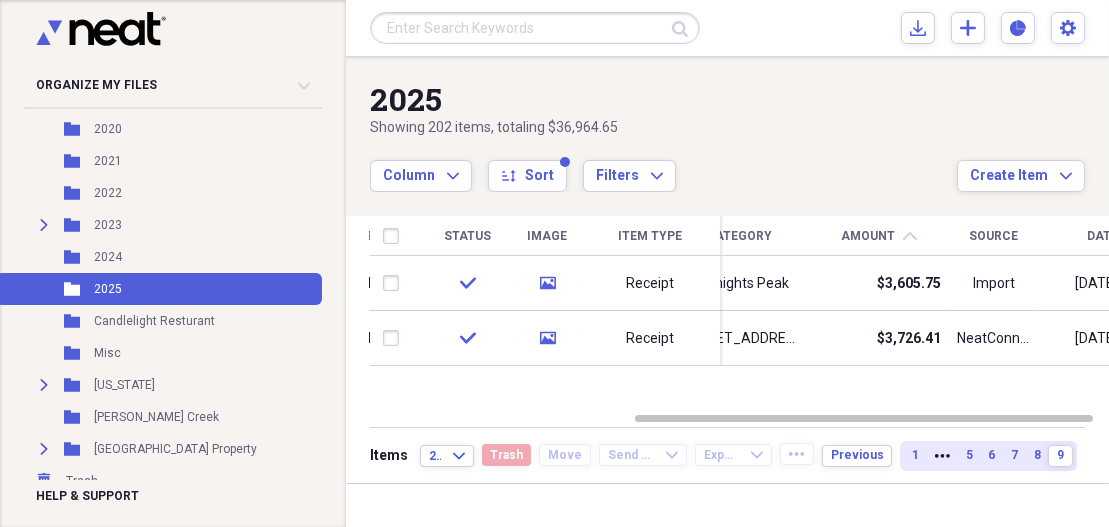 scroll, scrollTop: 434, scrollLeft: 0, axis: vertical 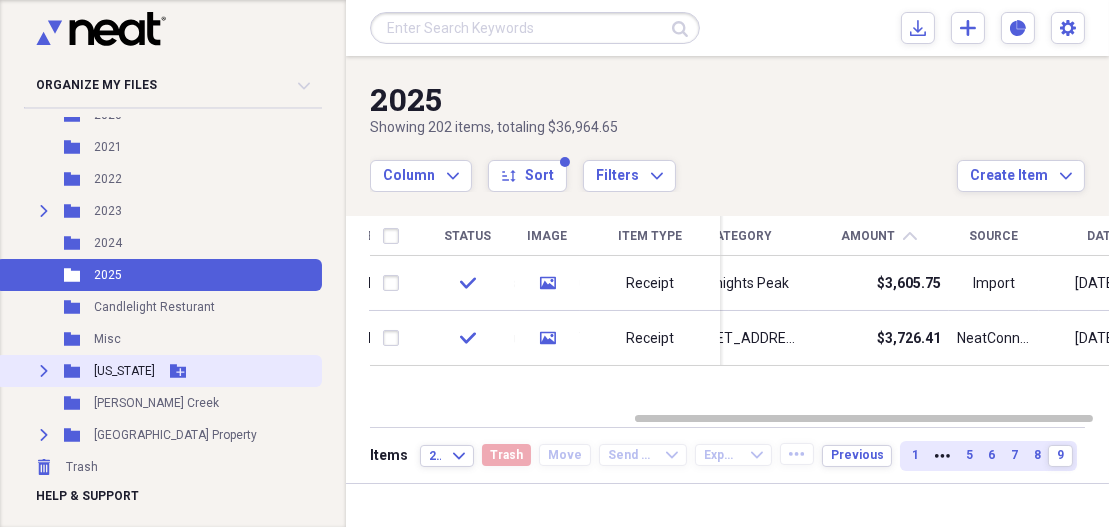 click on "Expand" 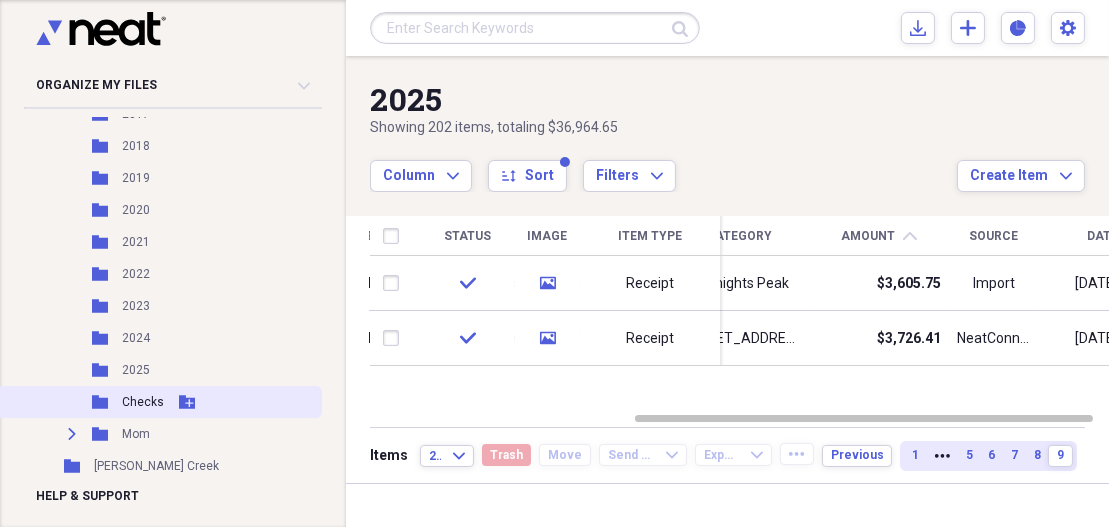 scroll, scrollTop: 722, scrollLeft: 0, axis: vertical 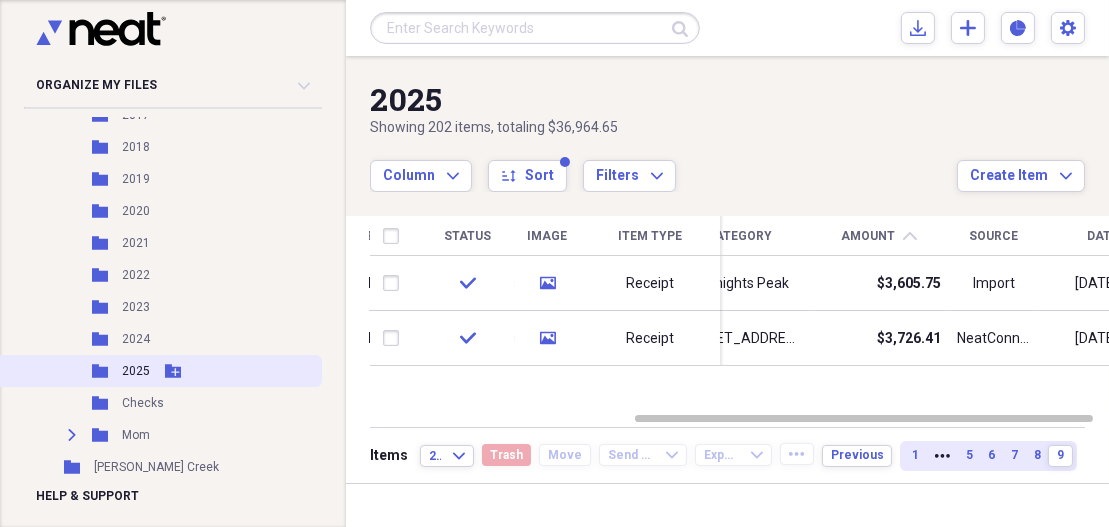 click on "2025" at bounding box center [136, 371] 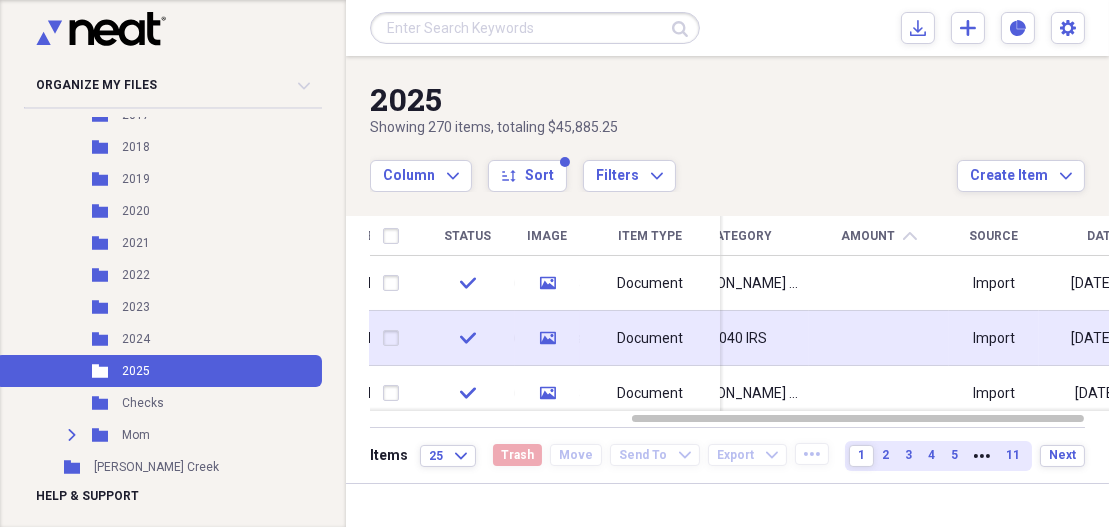 click on "[DATE] 11:53 am" at bounding box center [1124, 338] 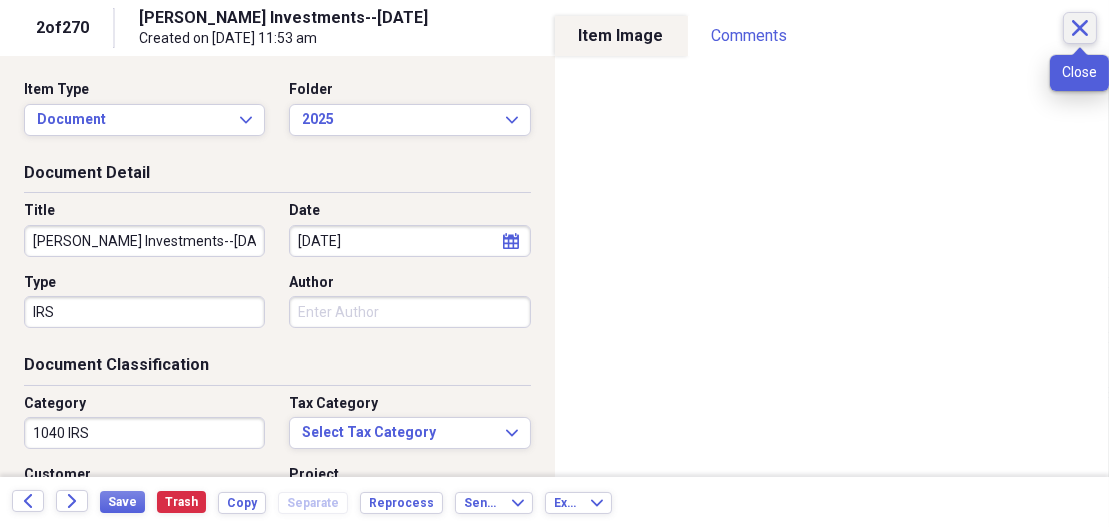 click on "Close" 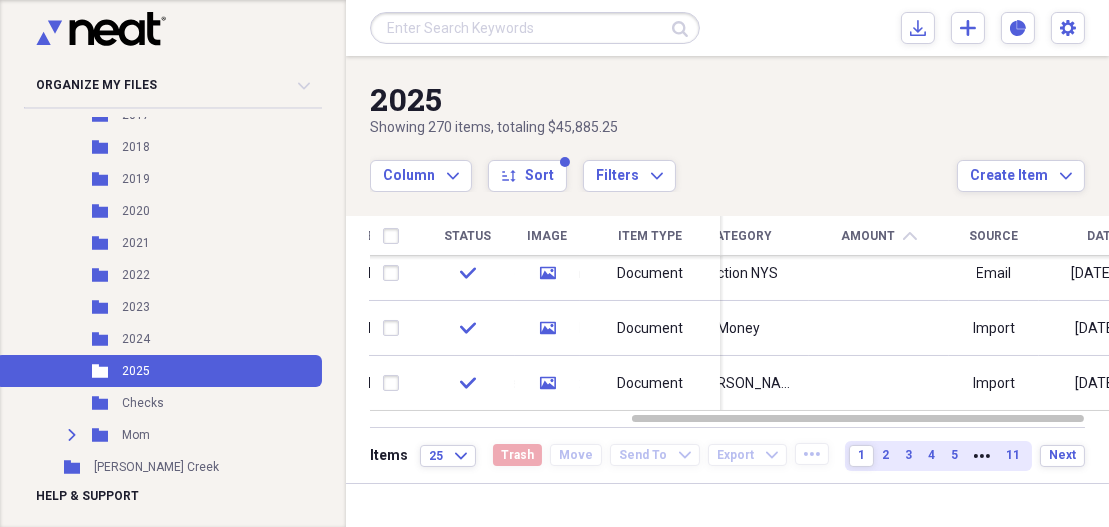 drag, startPoint x: 1104, startPoint y: 271, endPoint x: 1112, endPoint y: 424, distance: 153.20901 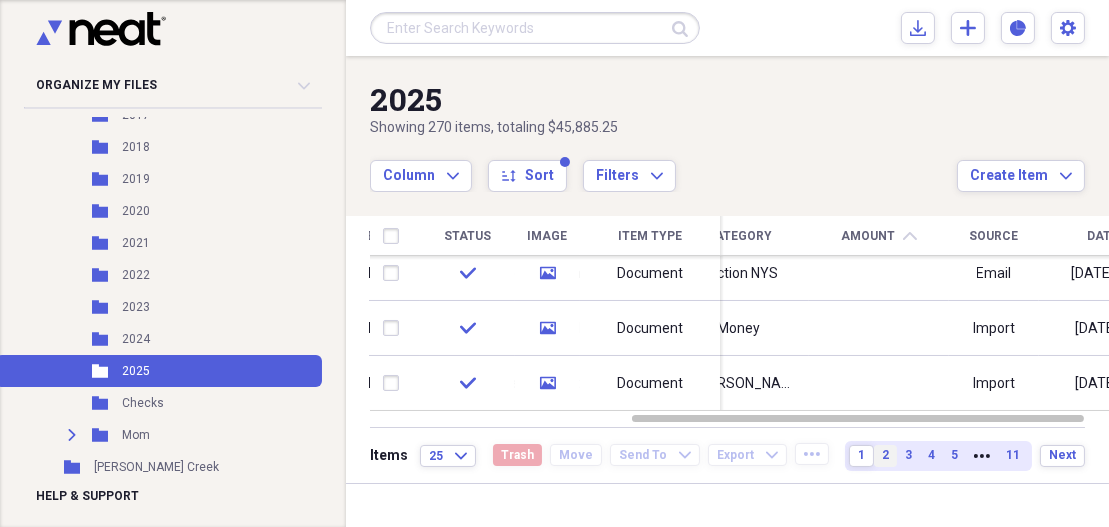 click on "2" at bounding box center [885, 455] 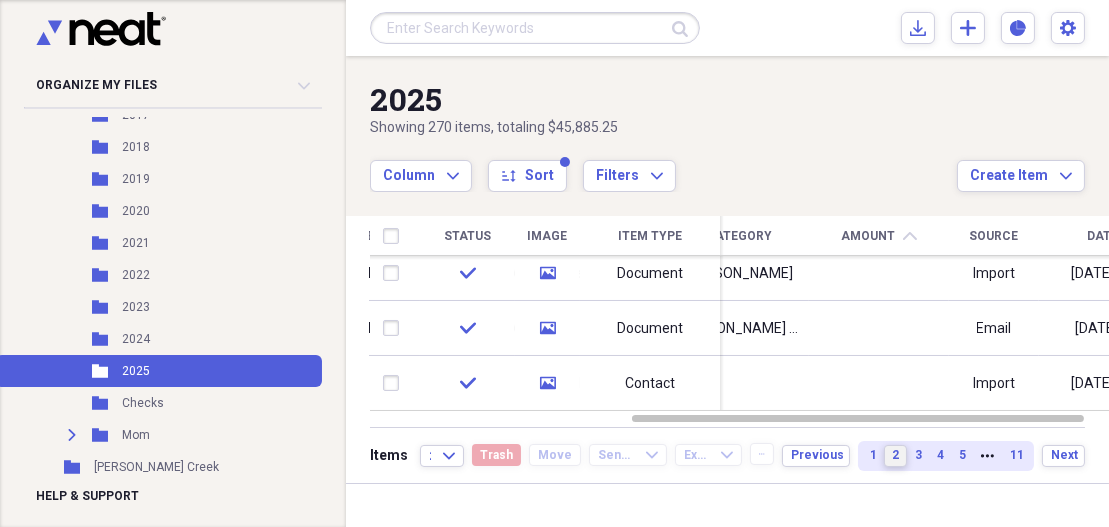 drag, startPoint x: 1101, startPoint y: 262, endPoint x: 1107, endPoint y: 407, distance: 145.12408 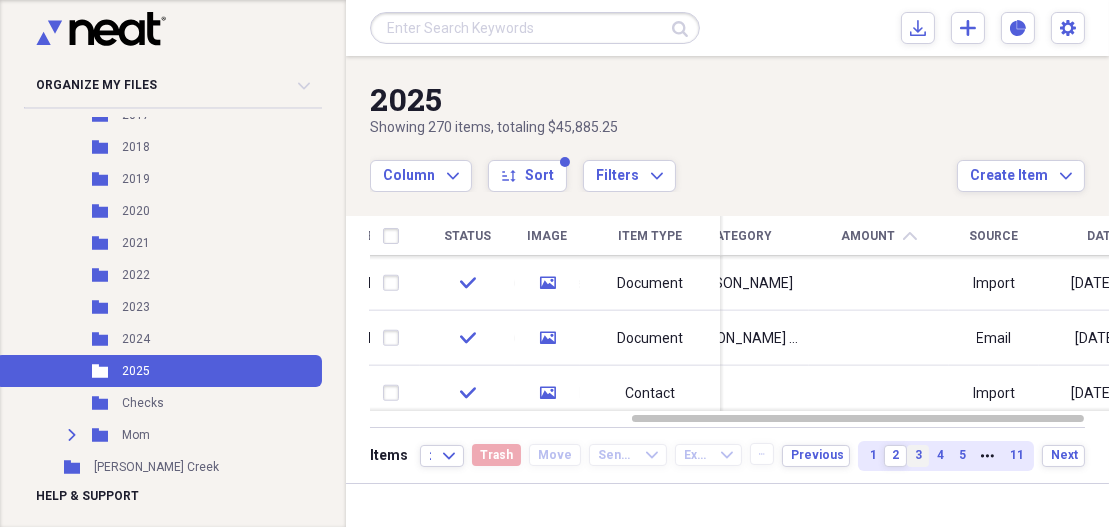 click on "3" at bounding box center [918, 455] 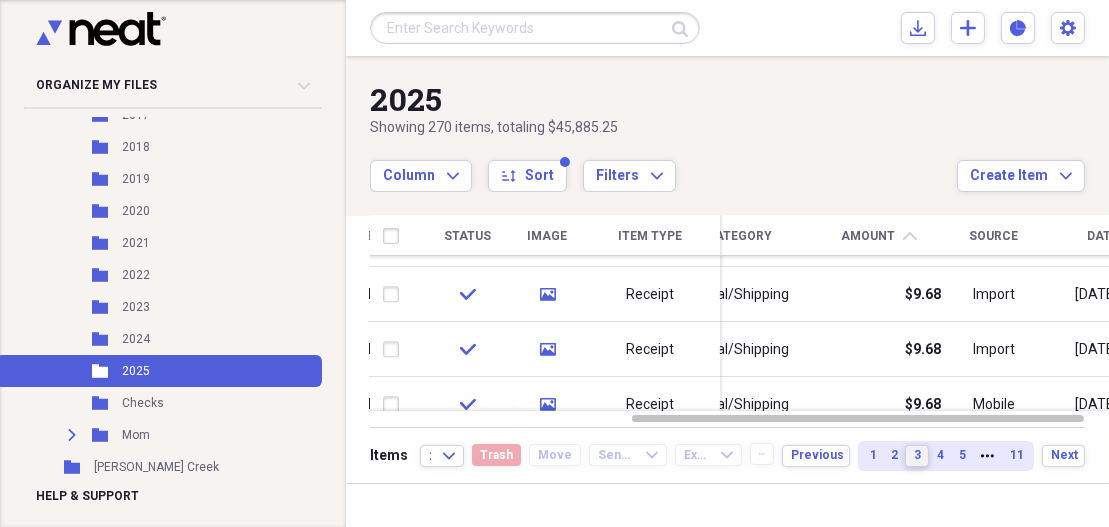 drag, startPoint x: 1099, startPoint y: 266, endPoint x: 1107, endPoint y: 353, distance: 87.36704 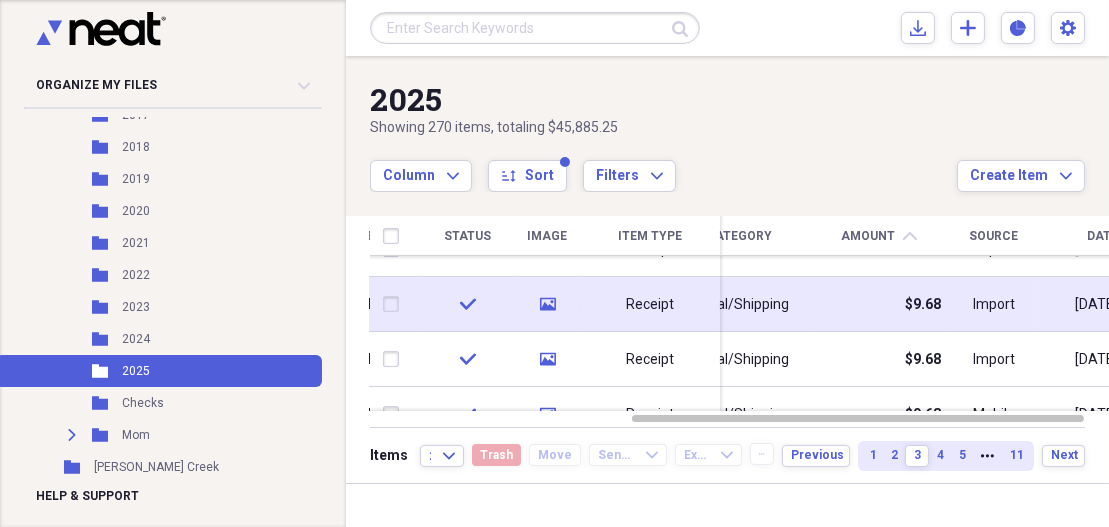 click at bounding box center (395, 305) 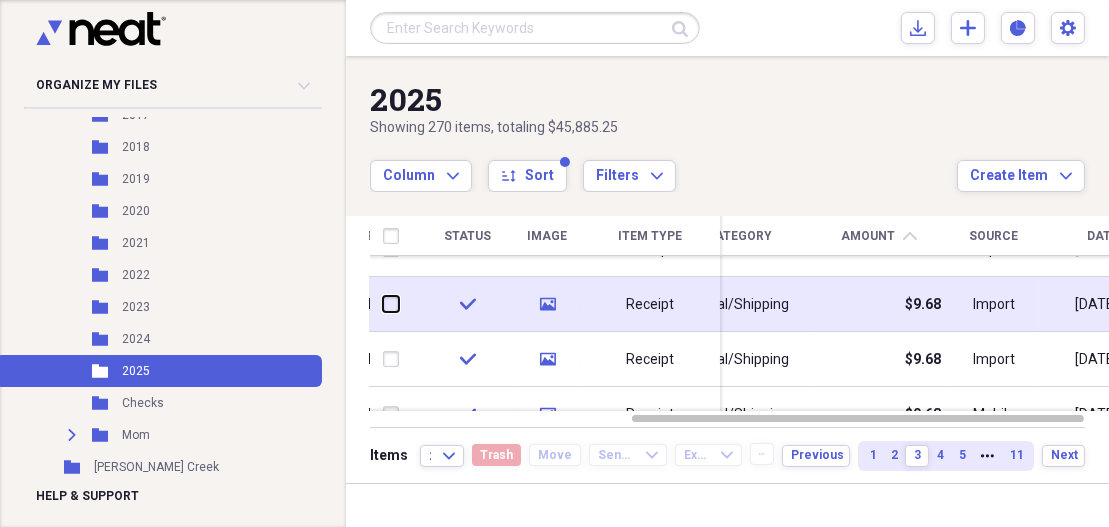 click at bounding box center (383, 304) 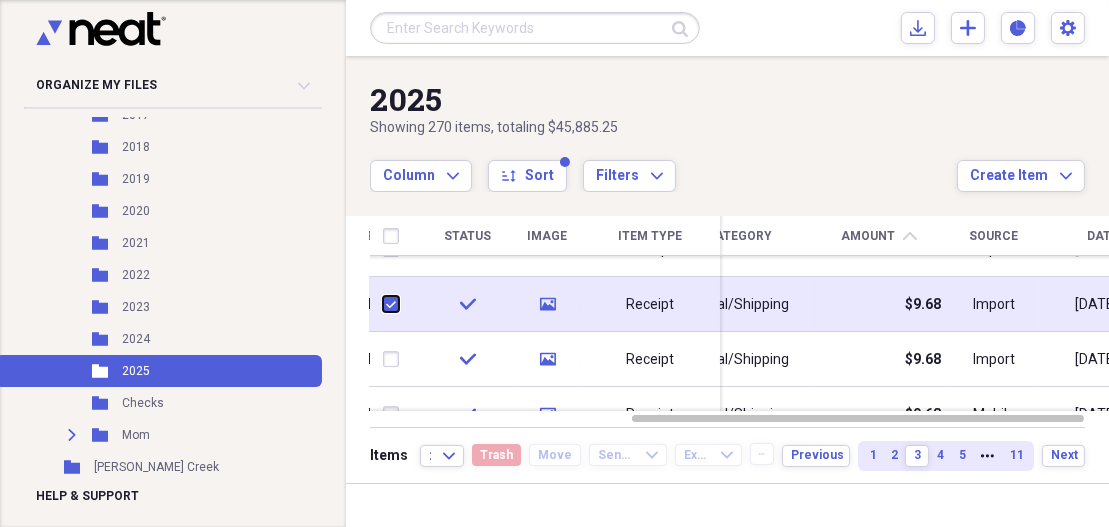 checkbox on "true" 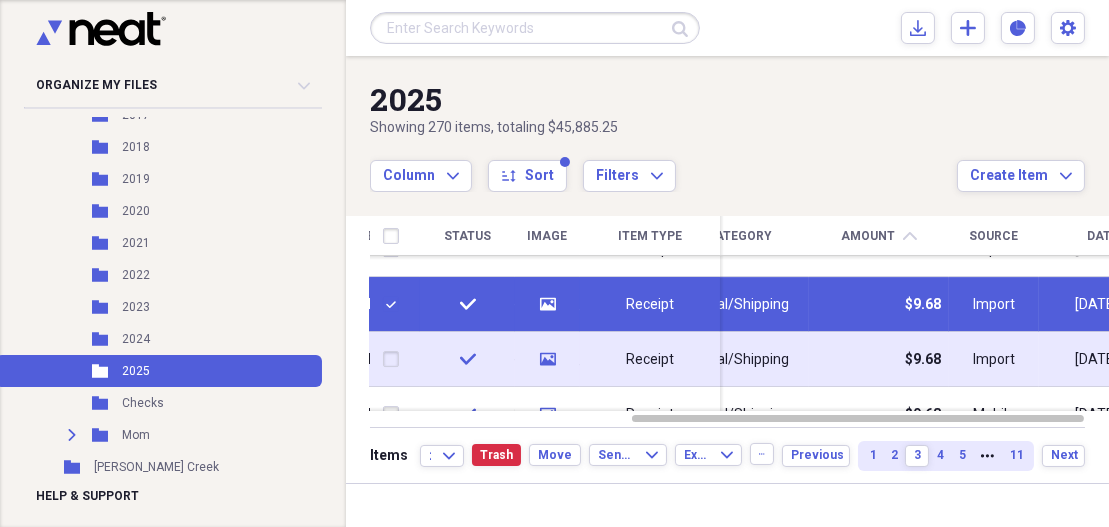 click at bounding box center [395, 360] 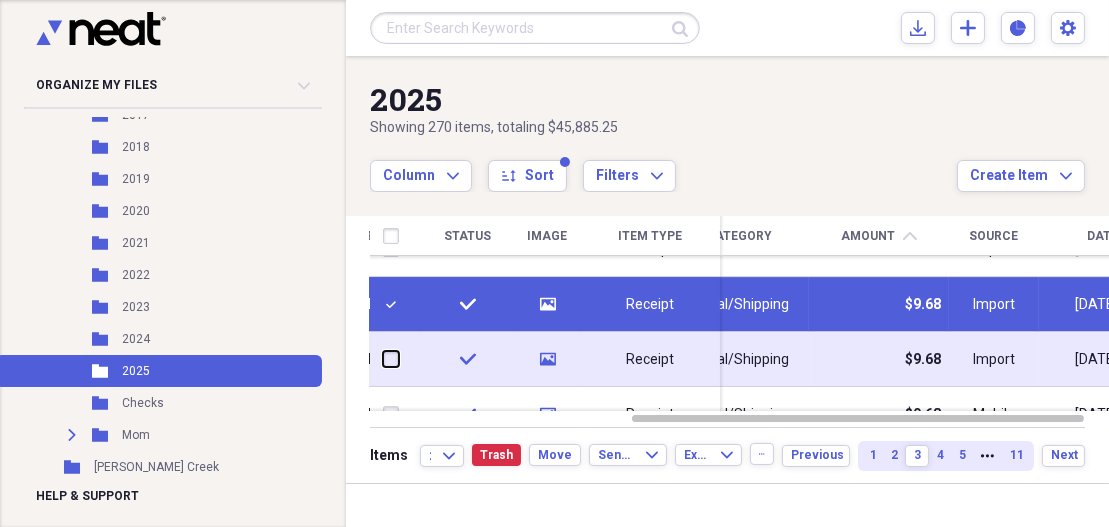 click at bounding box center (383, 359) 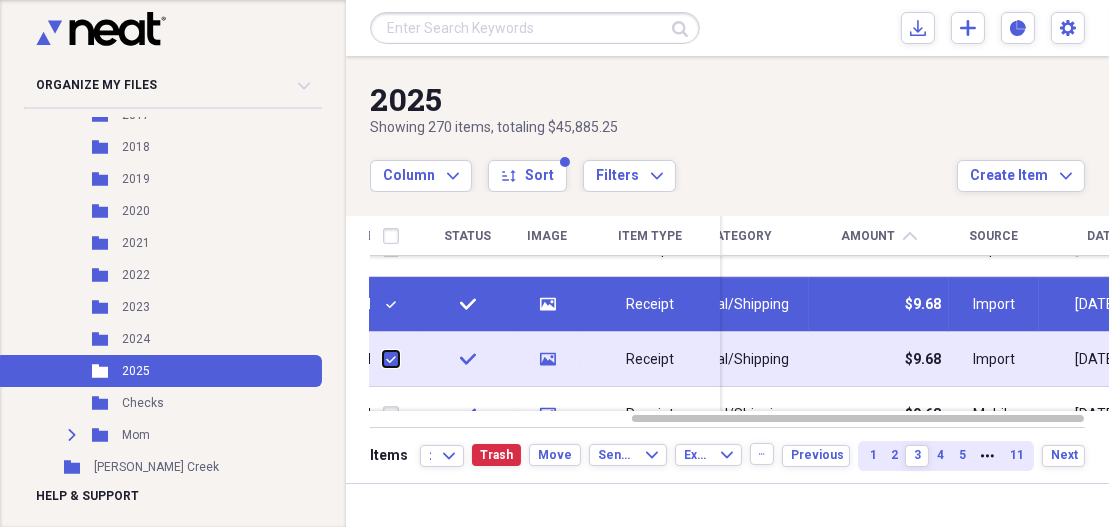 checkbox on "true" 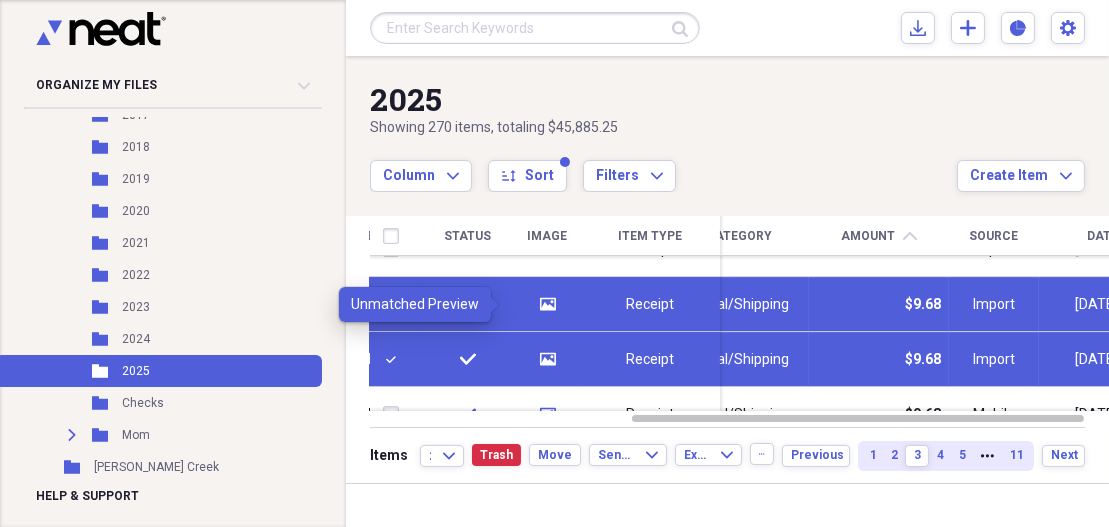 click 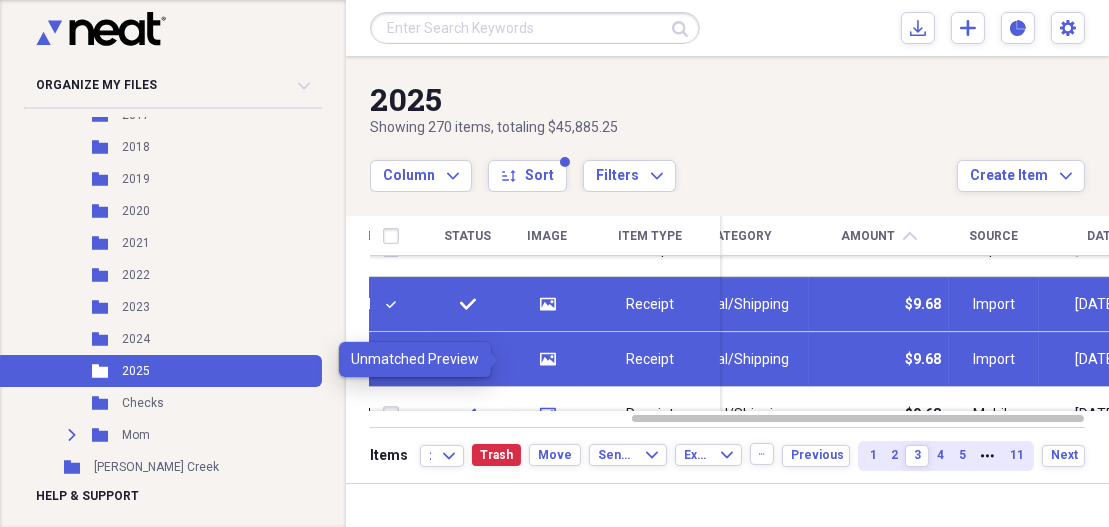 click on "media" 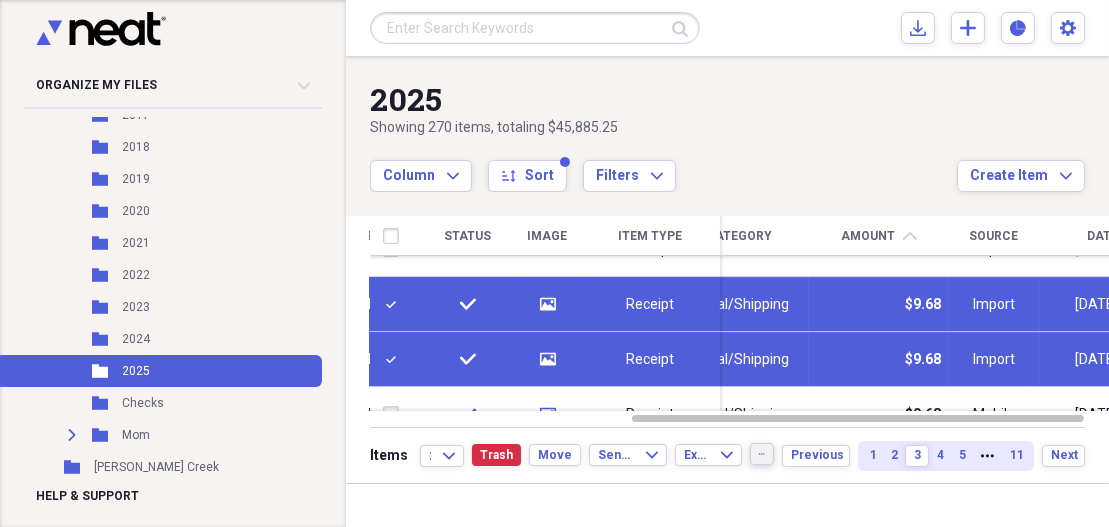 click on "more" 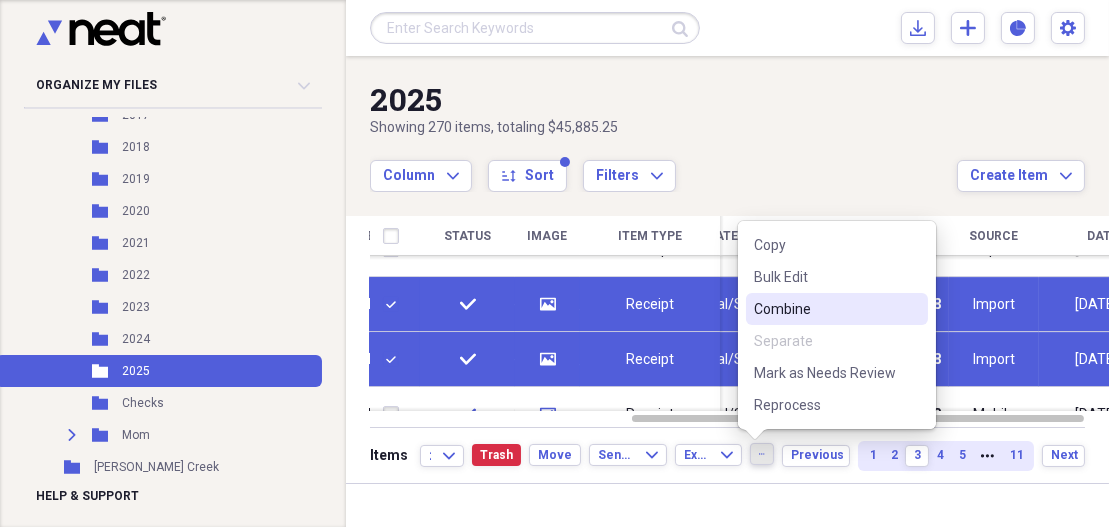 click on "Combine" at bounding box center (825, 309) 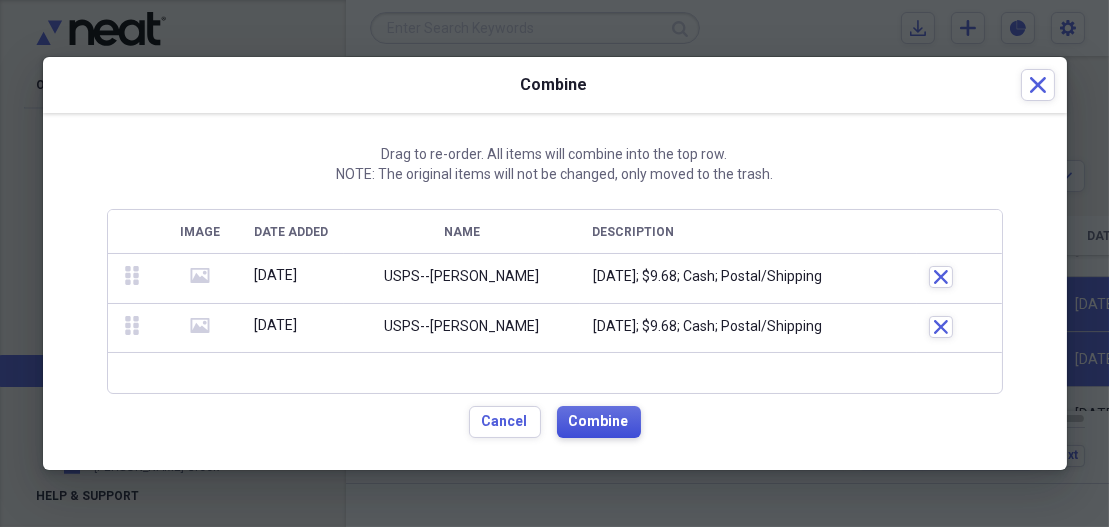 click on "Combine" at bounding box center [599, 422] 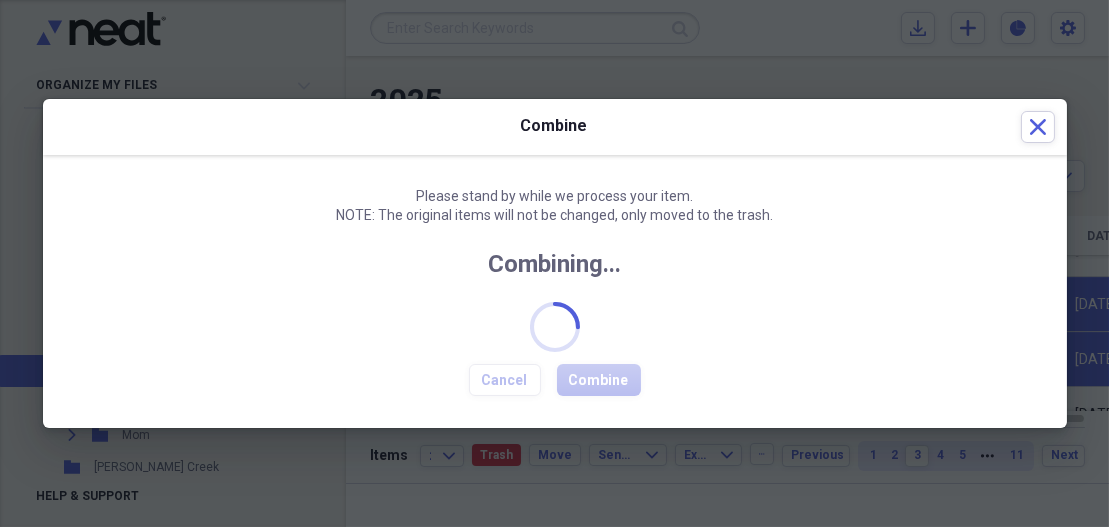 checkbox on "false" 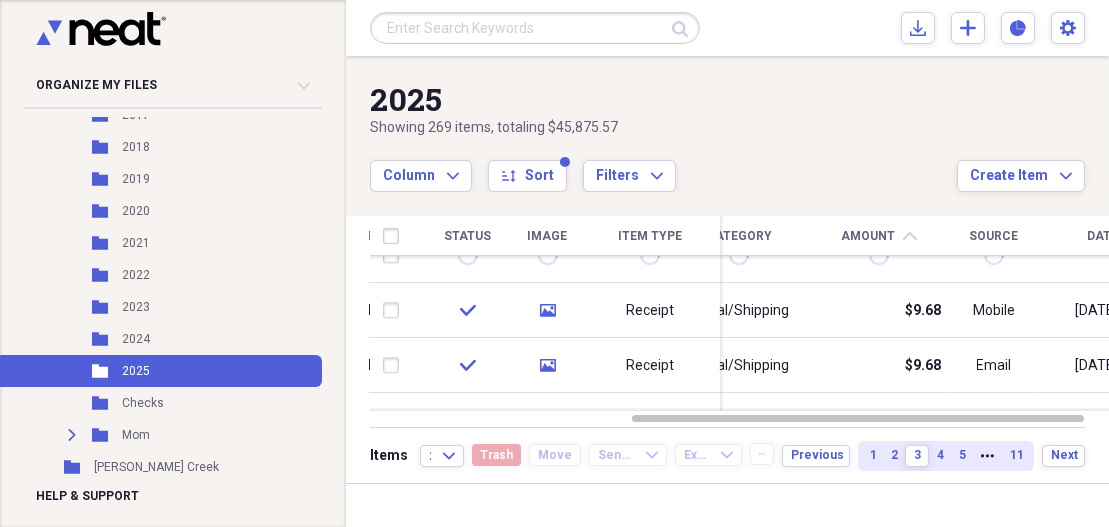 drag, startPoint x: 1104, startPoint y: 267, endPoint x: 1112, endPoint y: 360, distance: 93.34345 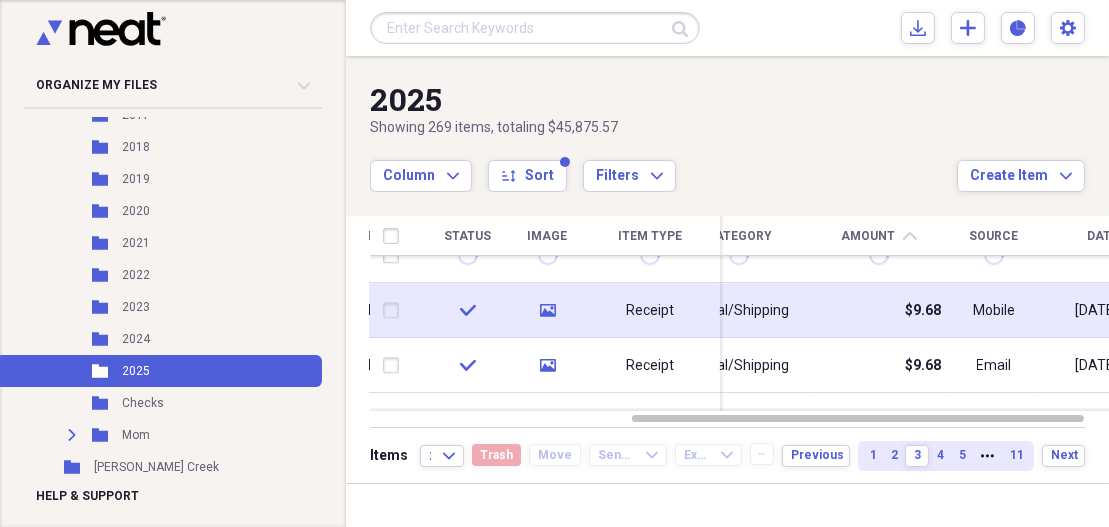 click at bounding box center (395, 311) 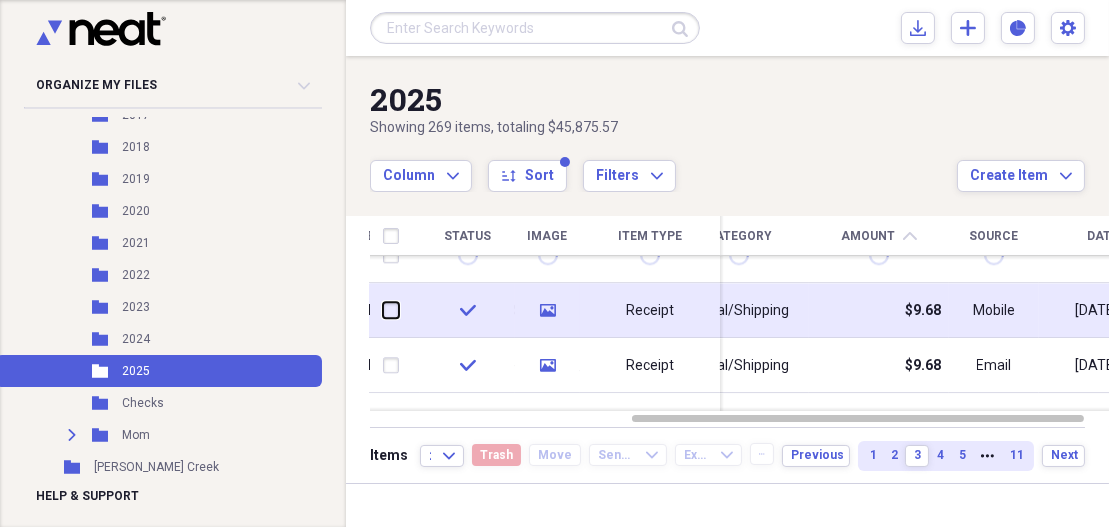 click at bounding box center (383, 310) 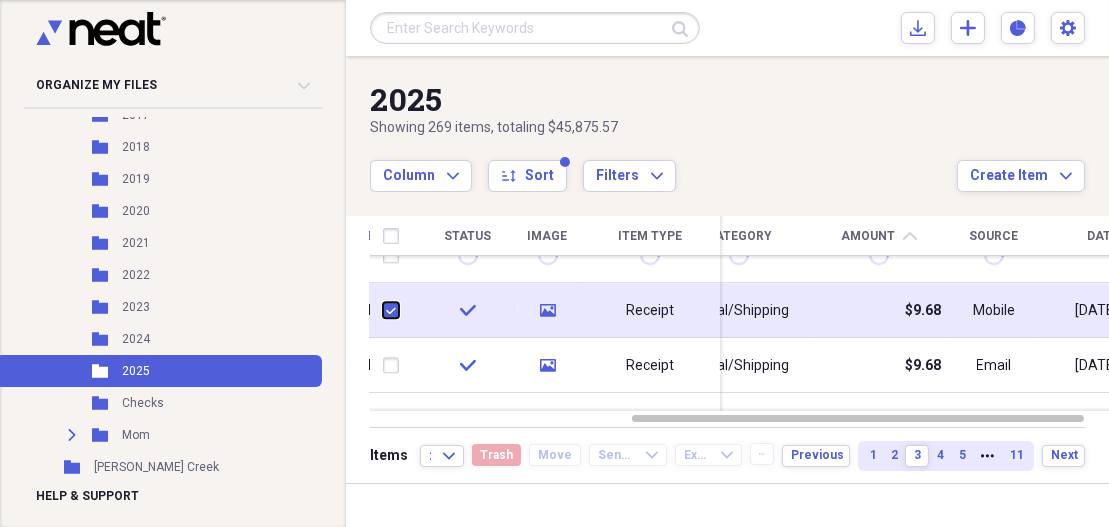 checkbox on "true" 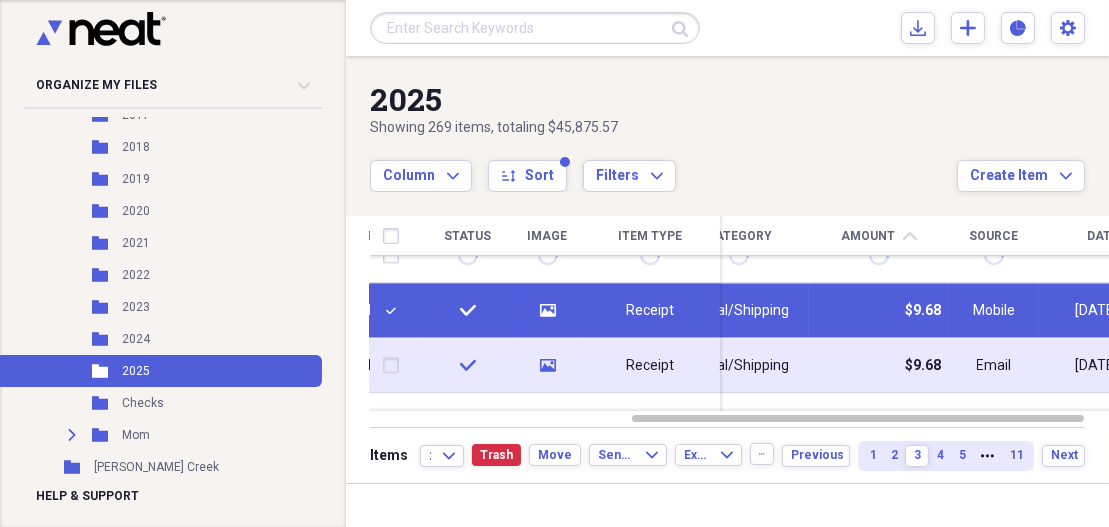 click at bounding box center (395, 366) 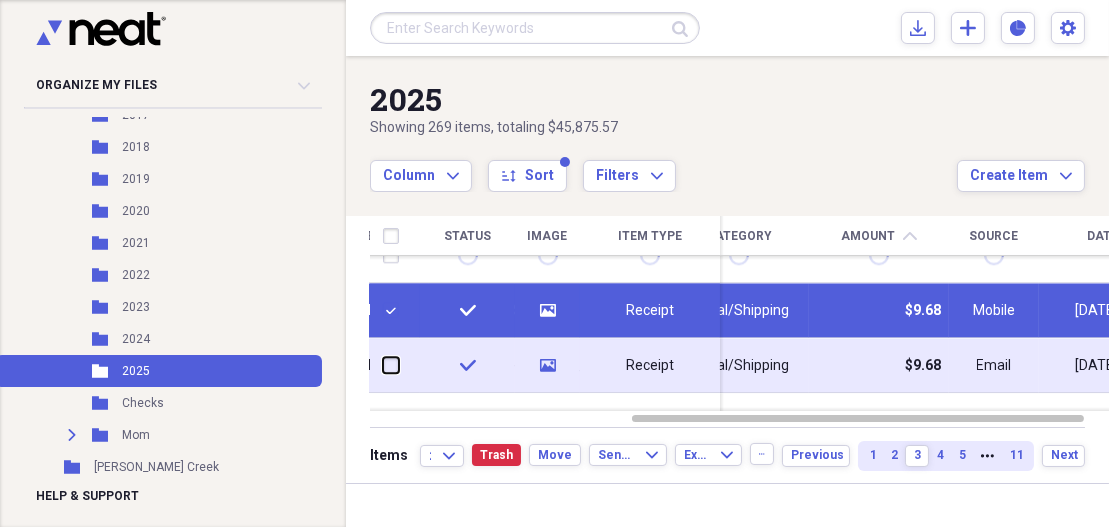 click at bounding box center (383, 365) 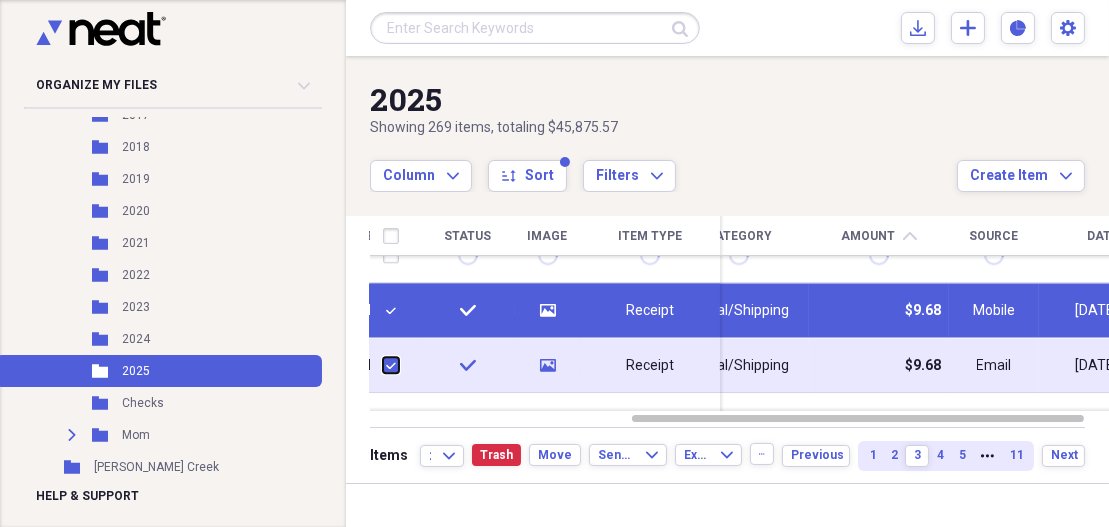 checkbox on "true" 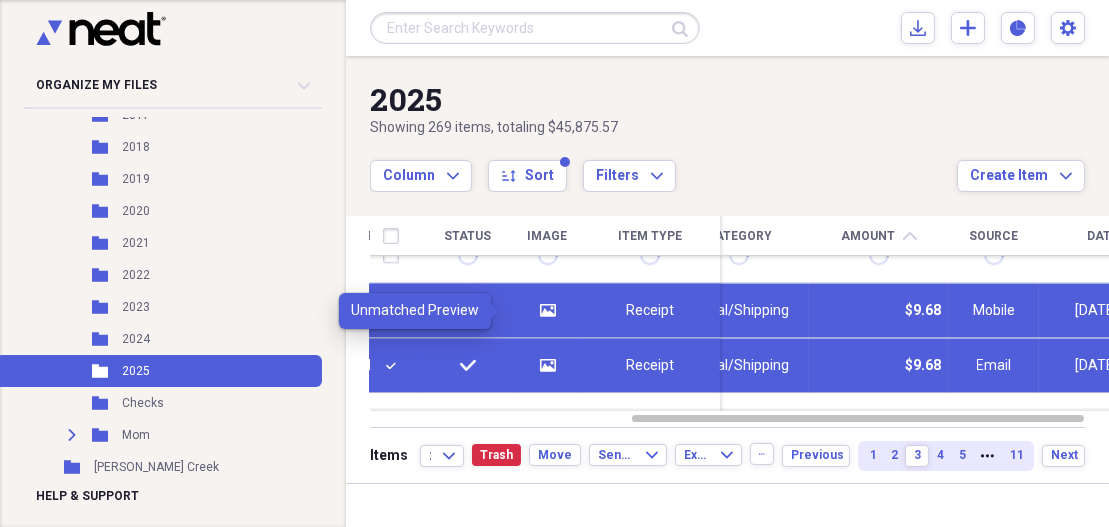 click on "media" 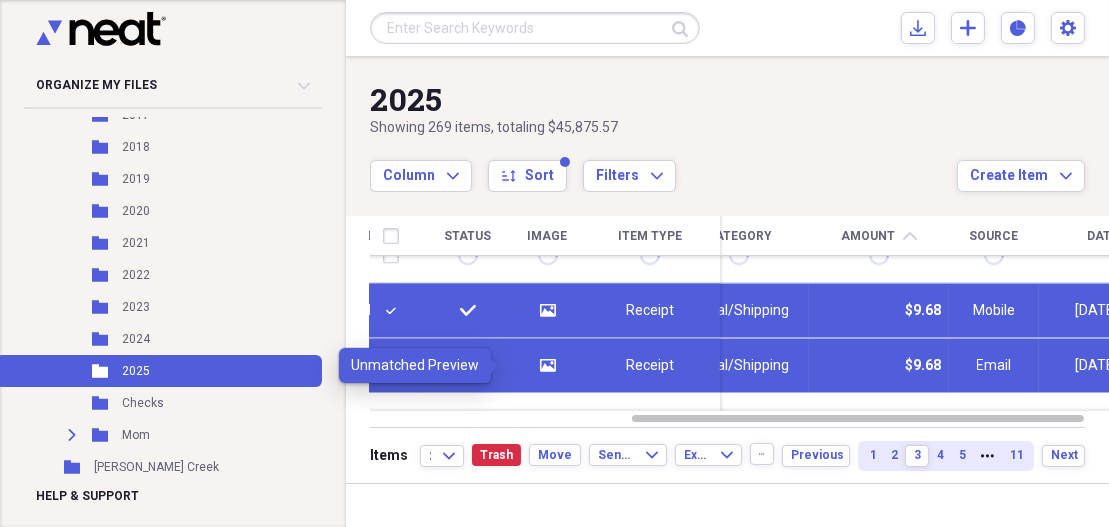 click on "media" 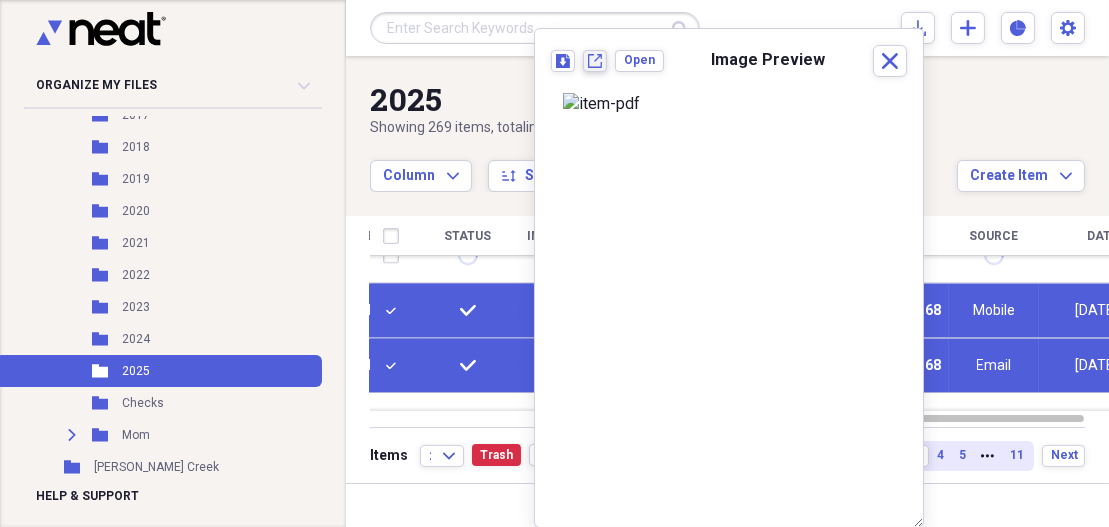 click 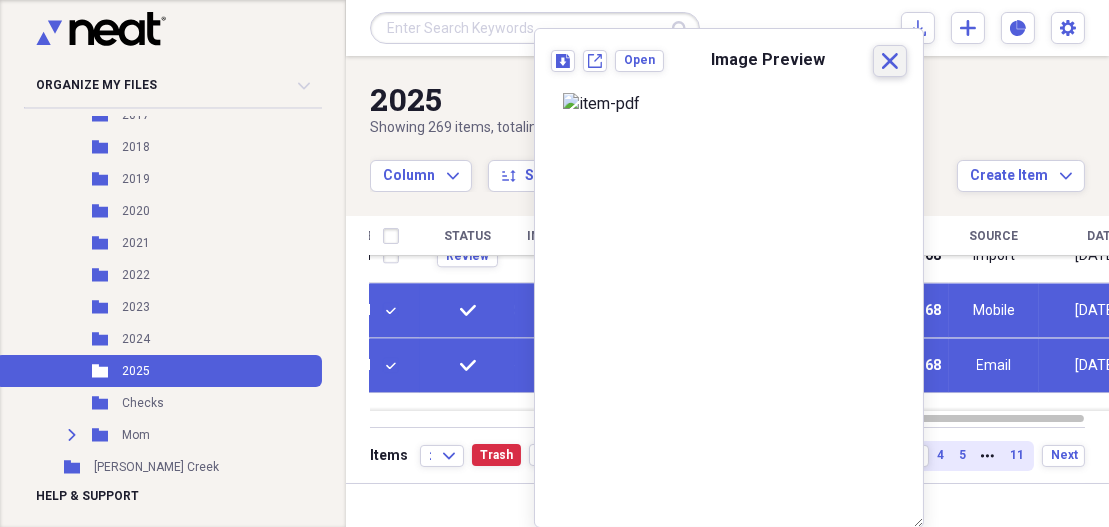 click on "Close" 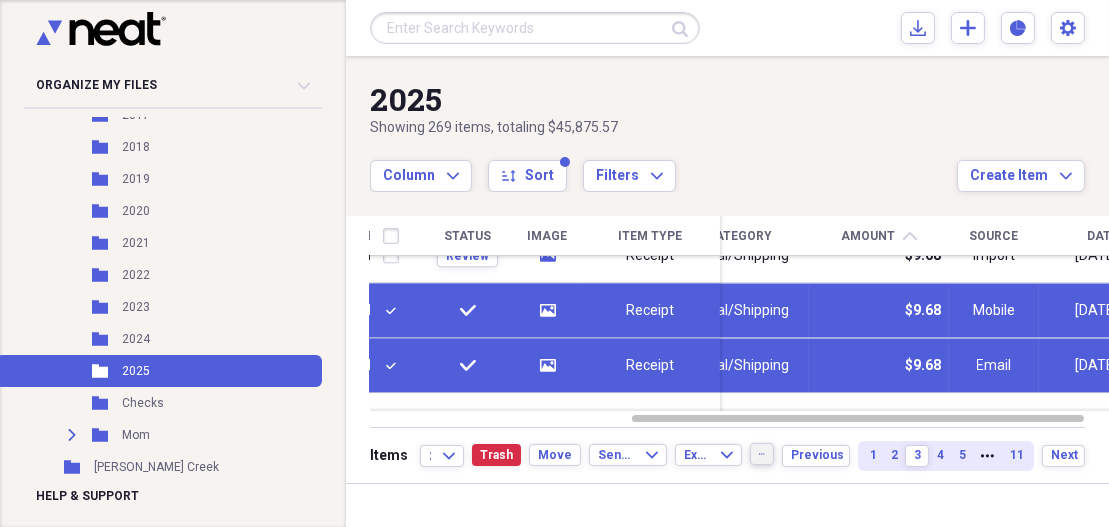 click on "more" 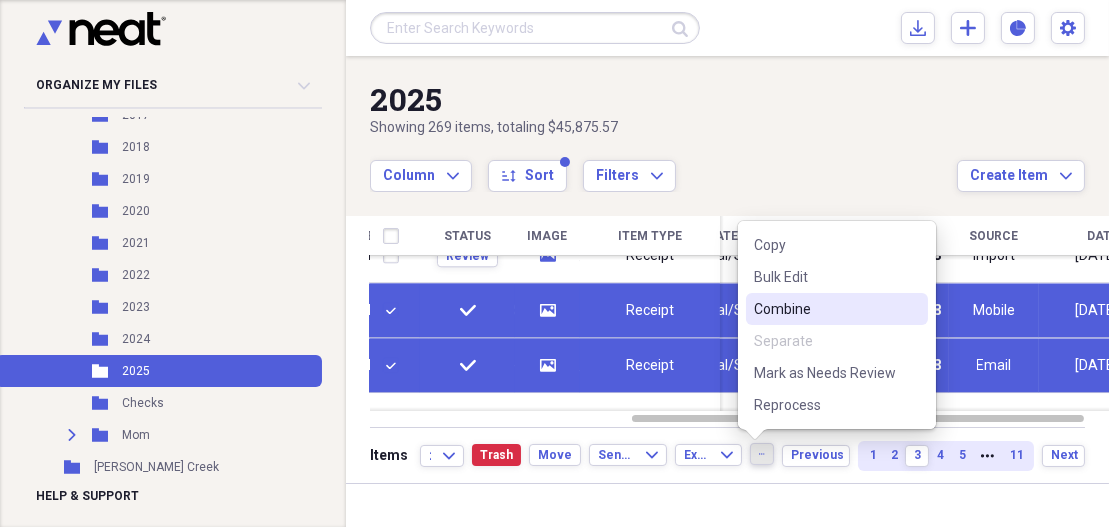 click on "Combine" at bounding box center (825, 309) 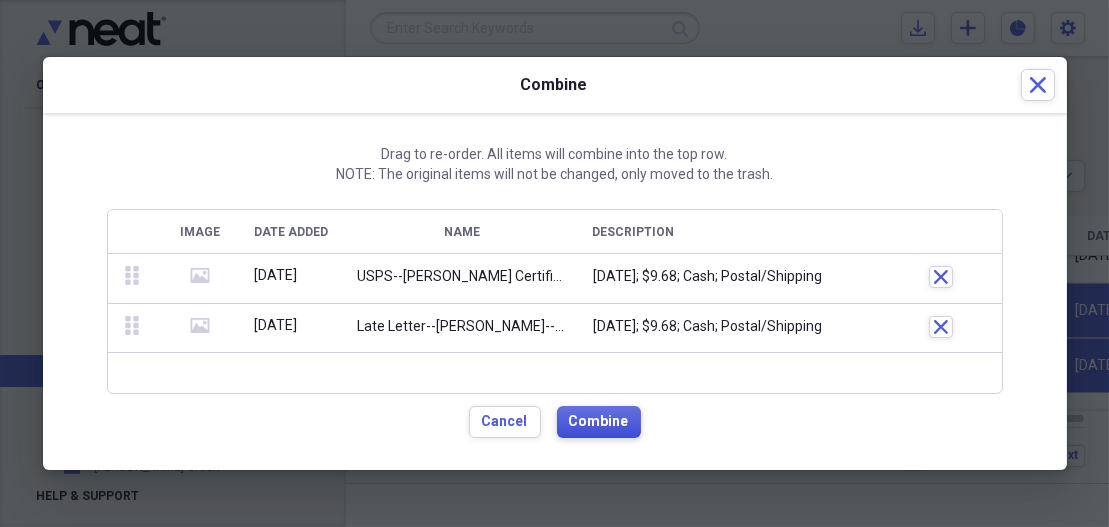 click on "Combine" at bounding box center [599, 422] 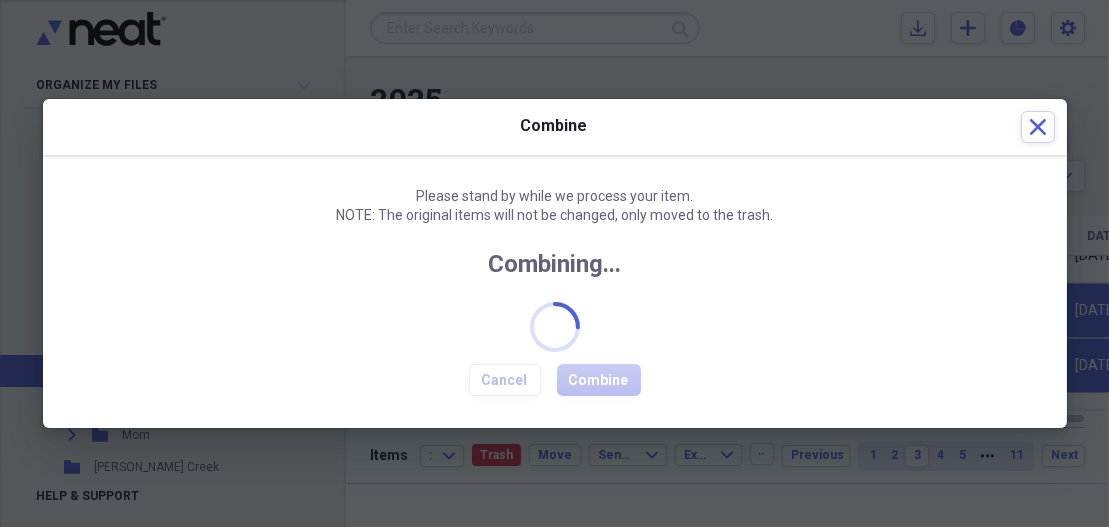 checkbox on "false" 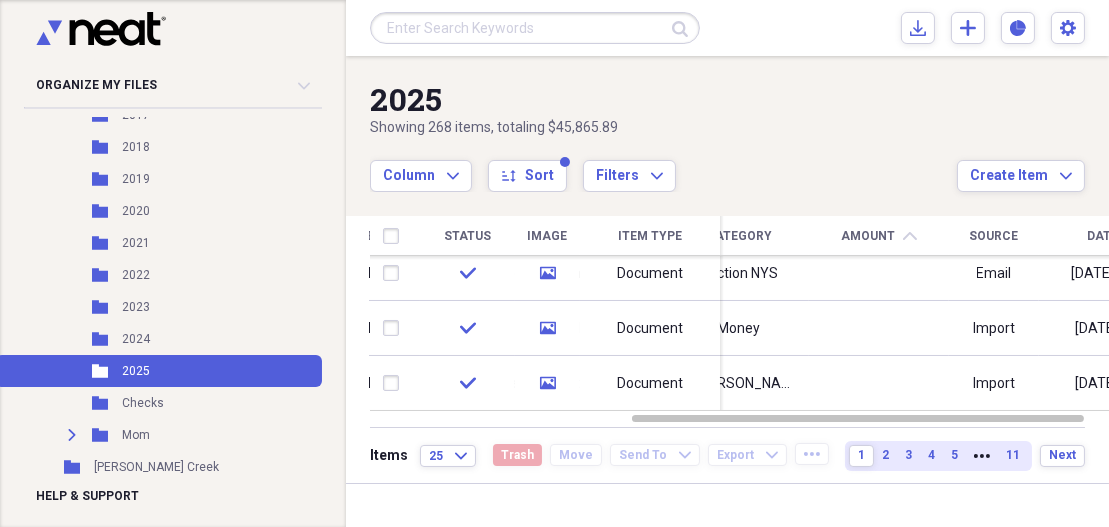 drag, startPoint x: 1100, startPoint y: 264, endPoint x: 1107, endPoint y: 433, distance: 169.14491 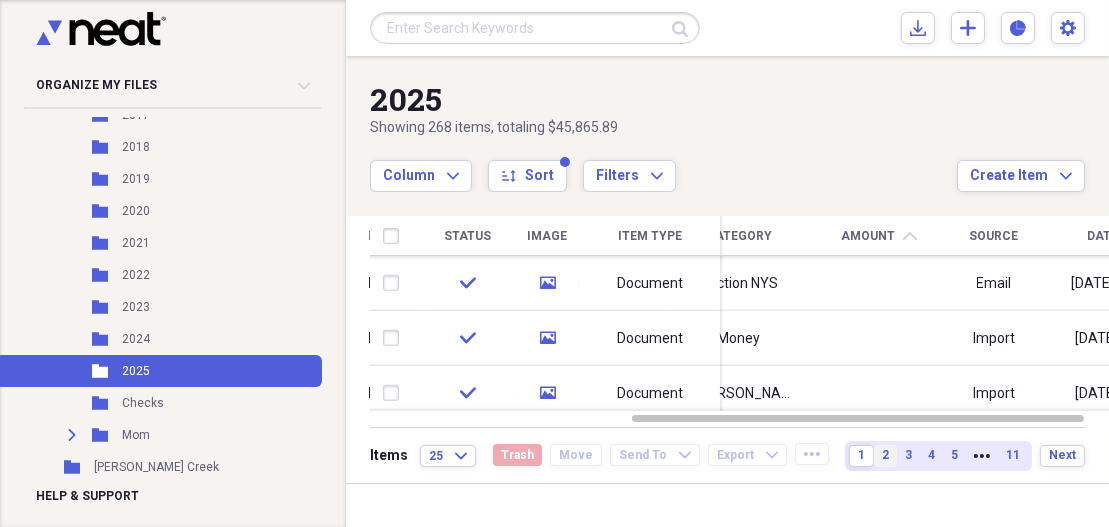 click on "2" at bounding box center (885, 455) 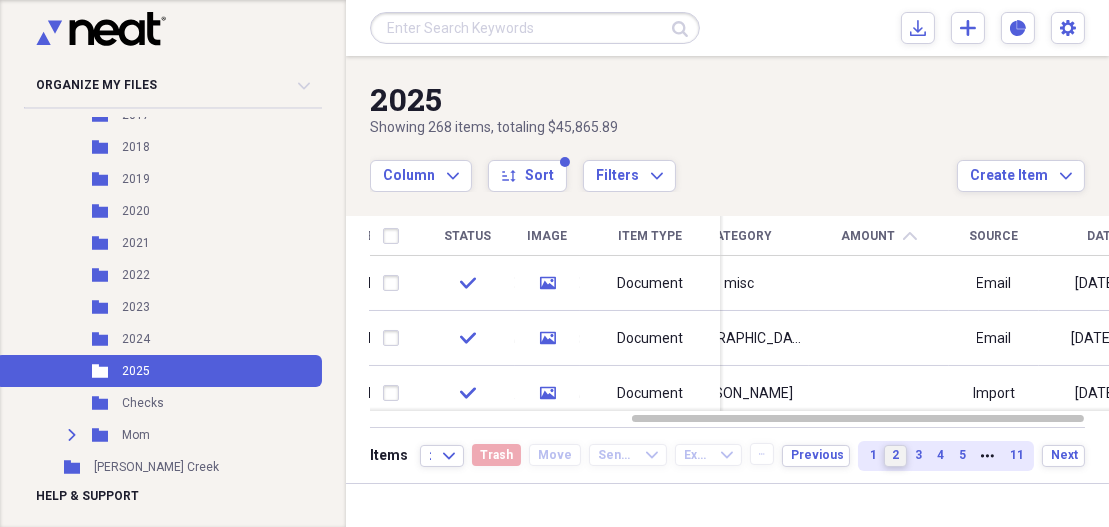 click at bounding box center (1131, 333) 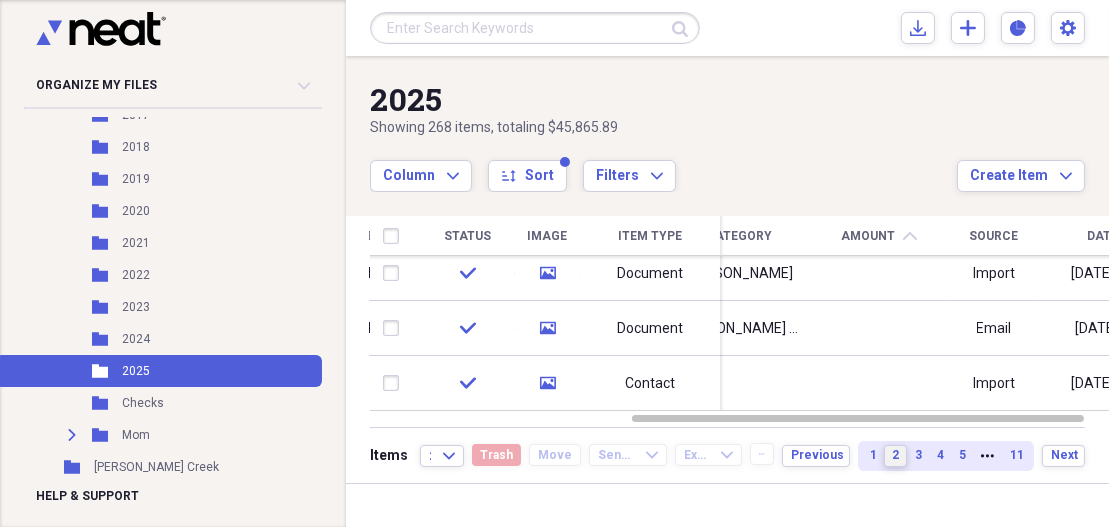 drag, startPoint x: 1100, startPoint y: 258, endPoint x: 1104, endPoint y: 425, distance: 167.0479 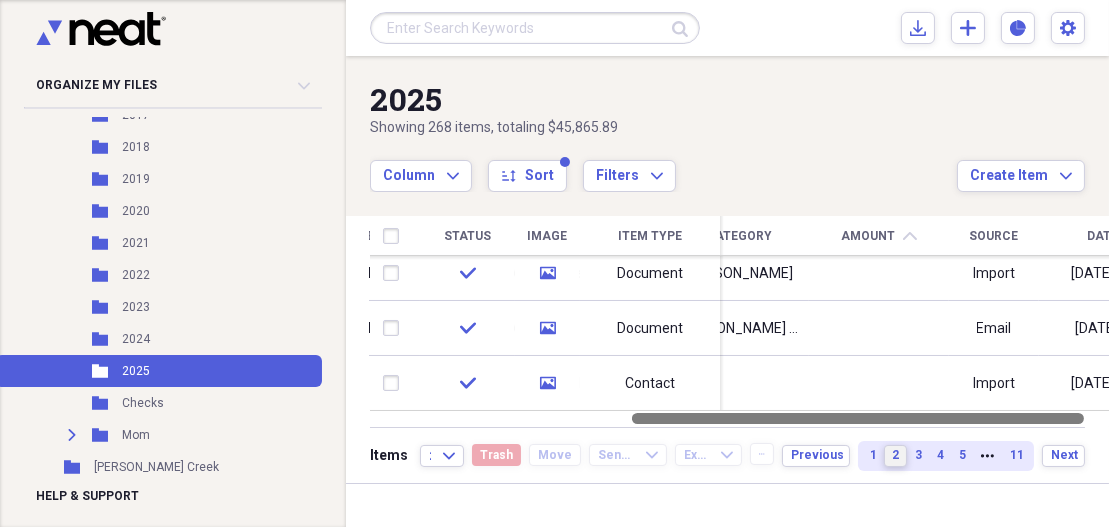 click on "Status Image Item Type Date Name Category Amount chevron-up Source Date Added check media Document [DATE] [PERSON_NAME]--Family Accounts Money Import [DATE] 11:01 am check media Document [DATE] [PERSON_NAME]--[PERSON_NAME]--Trust Account Money Import [DATE] 11:01 am check media Document [DATE] Your feedback helps us help you! - Microbac Water System Email [DATE] 10:27 am check media Document [DATE] [PERSON_NAME] for [PERSON_NAME] Import [DATE] 4:44 pm check media Document [DATE] We Buy Parks Entertainment NeatConnect [DATE] 12:58 pm check media Document [DATE] We Buy Mobile Home Parks [GEOGRAPHIC_DATA] NeatConnect [DATE] 12:57 pm check media Document [DATE] [PERSON_NAME] - Prudential - life Insurance Life Insurance Import [DATE] 12:18 pm check media Document [DATE] [PERSON_NAME] to New Accts - From Family Trust [PERSON_NAME] Import [DATE] 12:18 pm check media Document [DATE] [PERSON_NAME] Family Trust Statement-- [DATE] [PERSON_NAME] Family Trust Email [DATE] 6:43 am check media Contact Import" at bounding box center [754, 322] 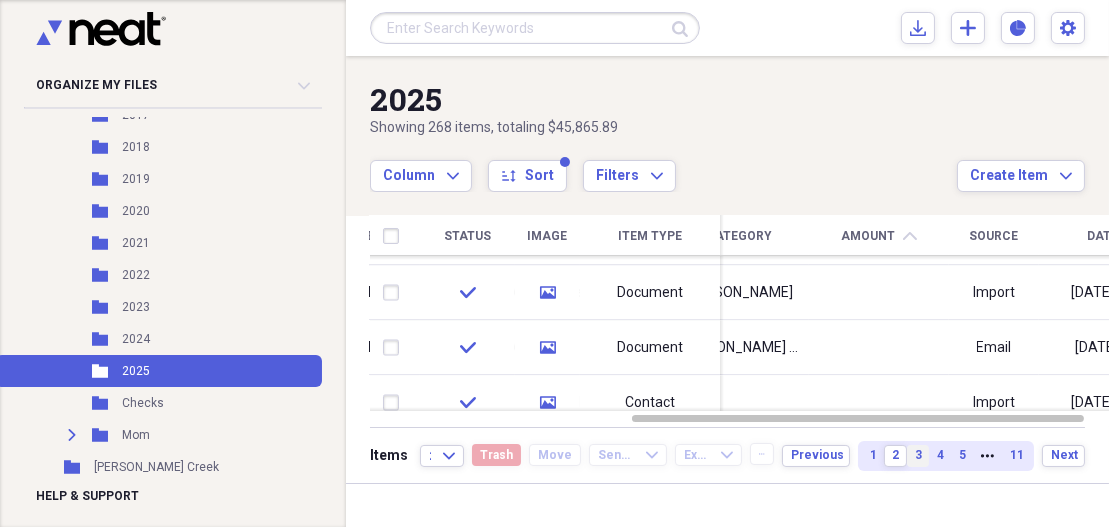 click on "3" at bounding box center [918, 455] 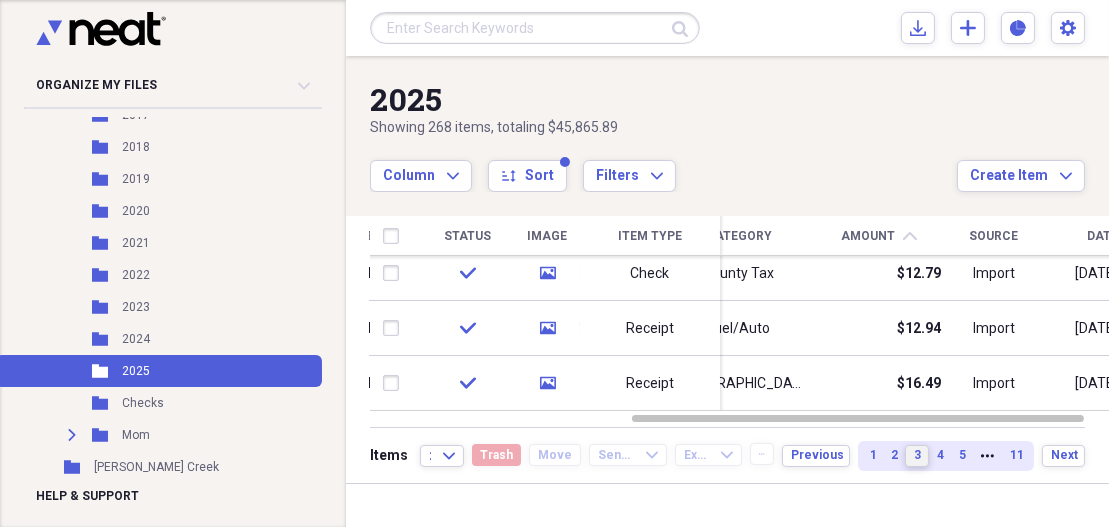 drag, startPoint x: 1099, startPoint y: 271, endPoint x: 1107, endPoint y: 407, distance: 136.23509 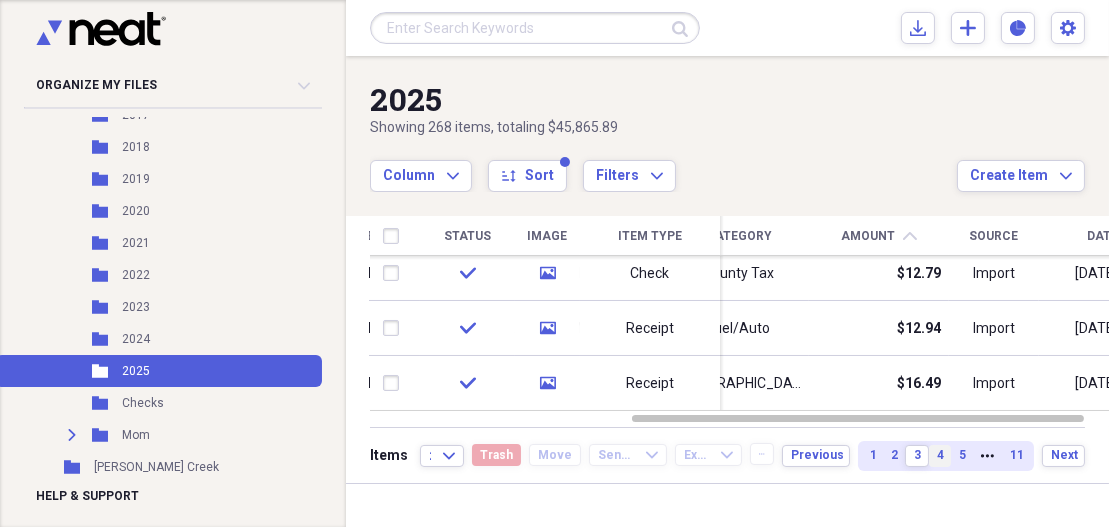 click on "4" at bounding box center [940, 455] 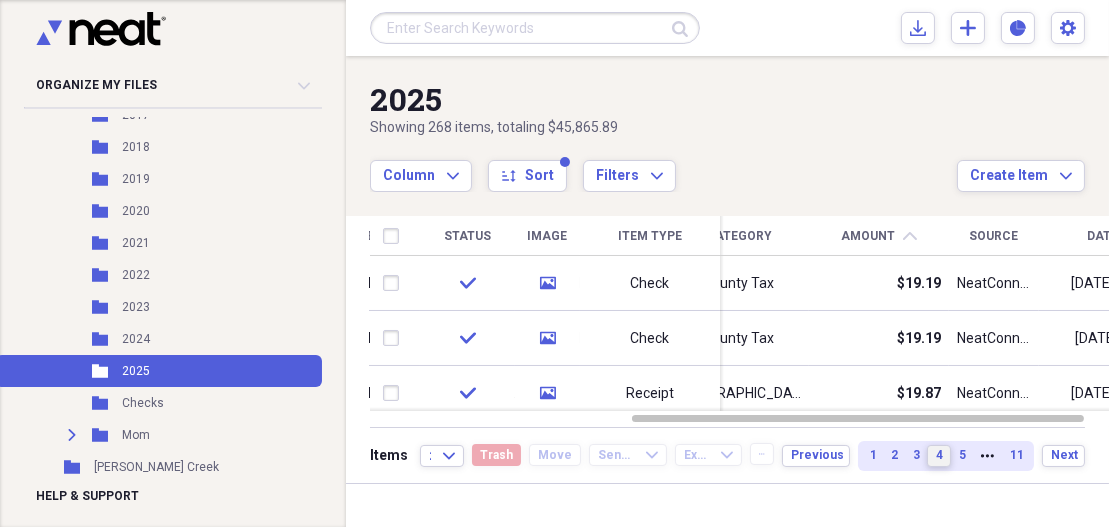 click at bounding box center [1131, 271] 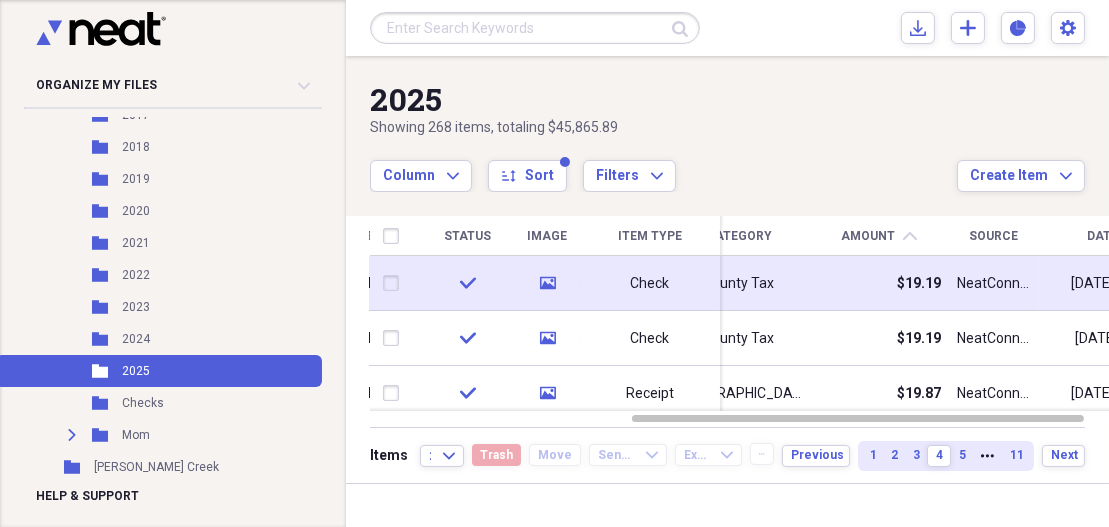 click at bounding box center (395, 283) 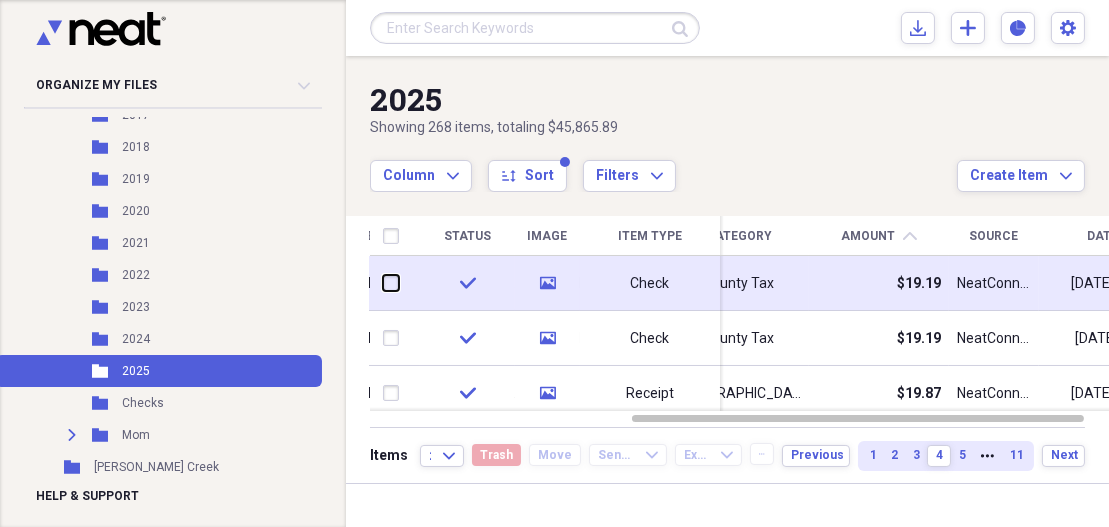 click at bounding box center (383, 283) 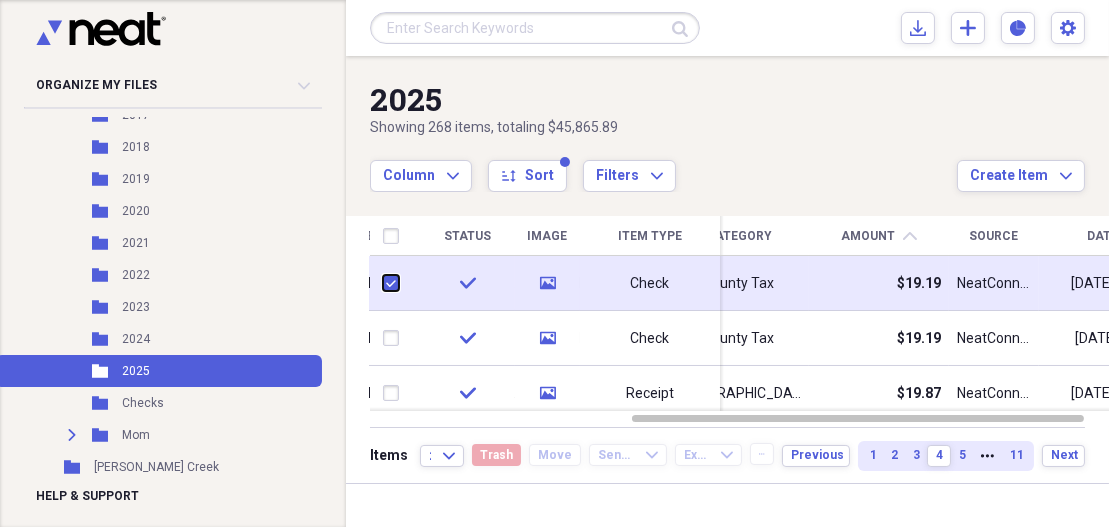 checkbox on "true" 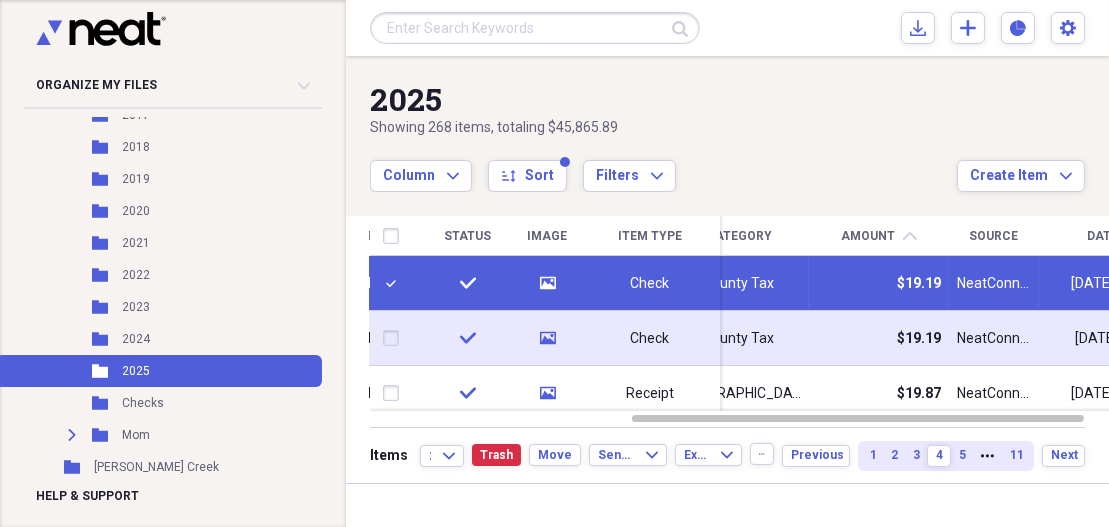 click at bounding box center [395, 338] 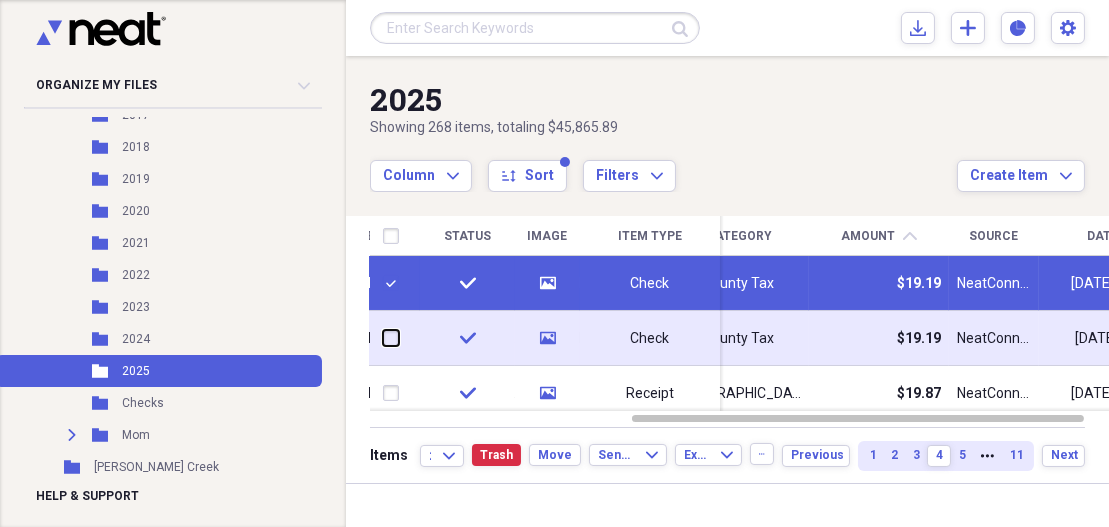 click at bounding box center [383, 338] 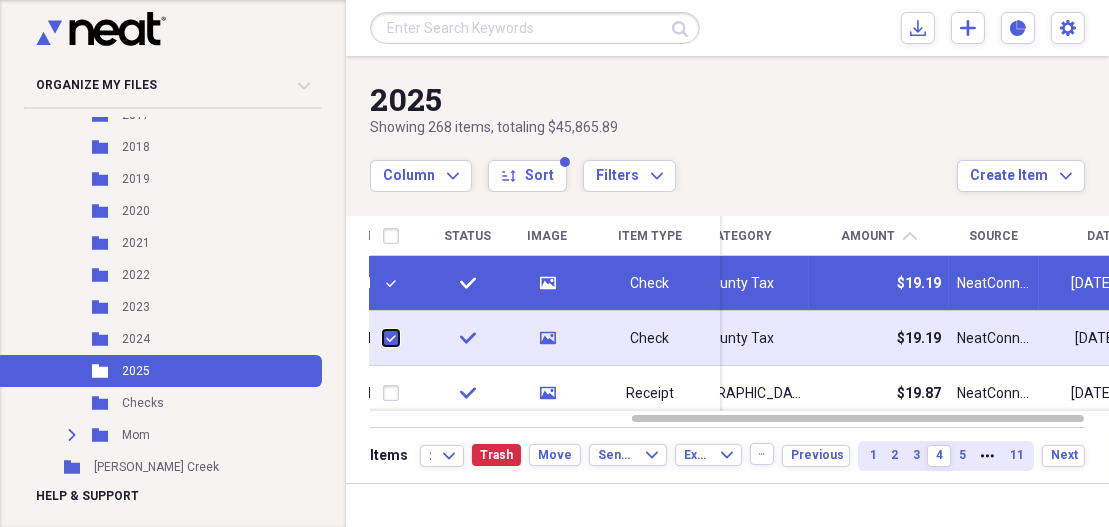 checkbox on "true" 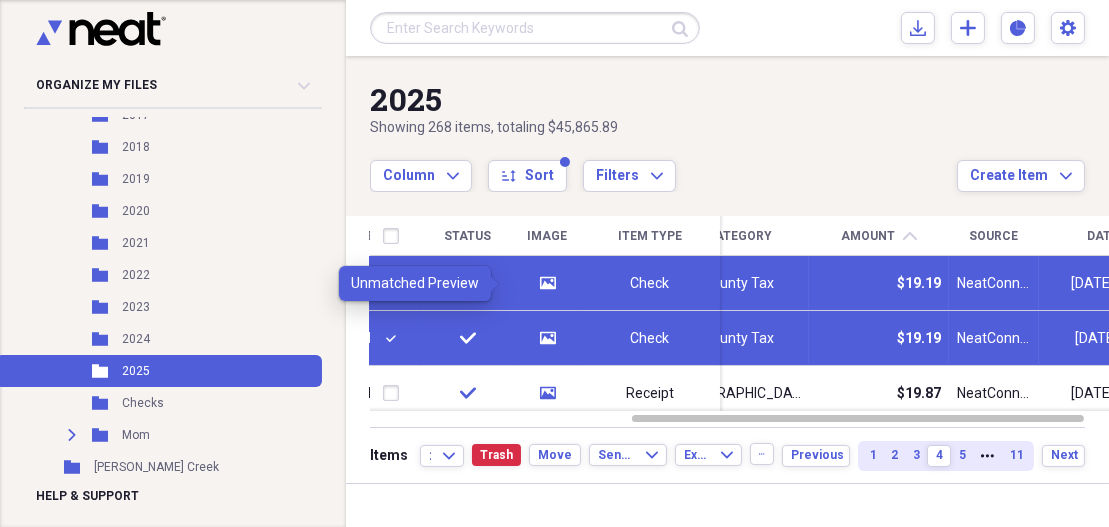click 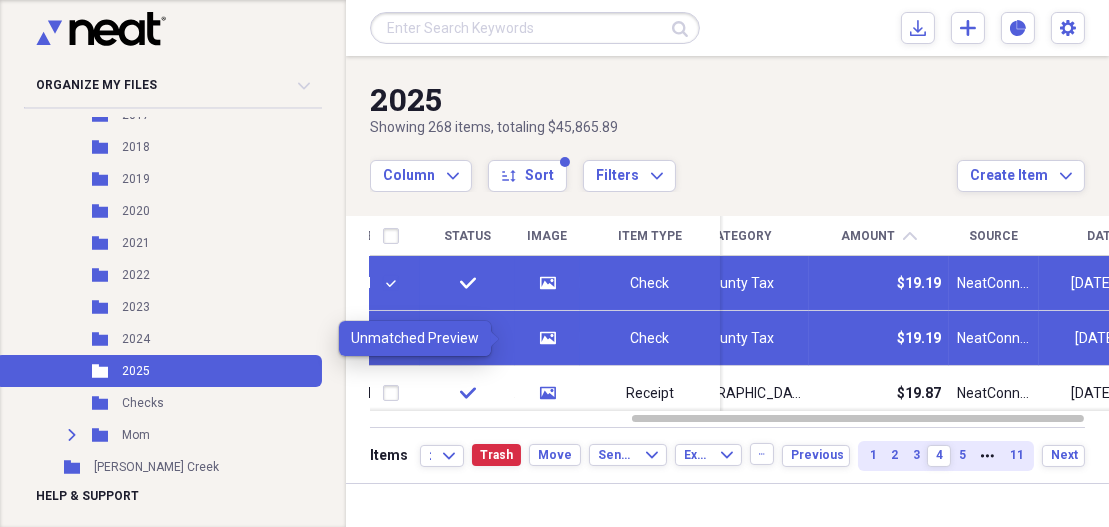 click on "media" 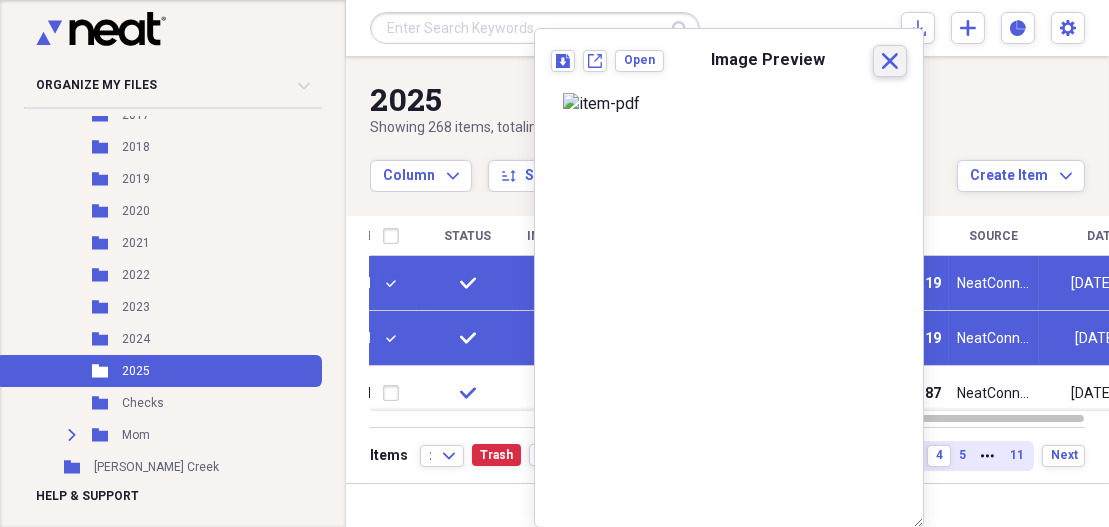 click on "Close" 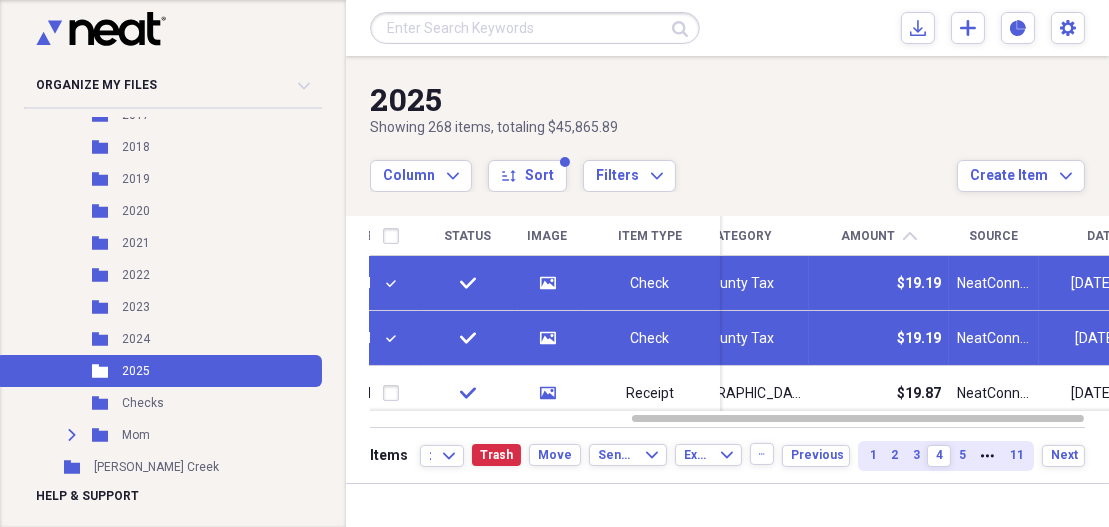 click at bounding box center [395, 283] 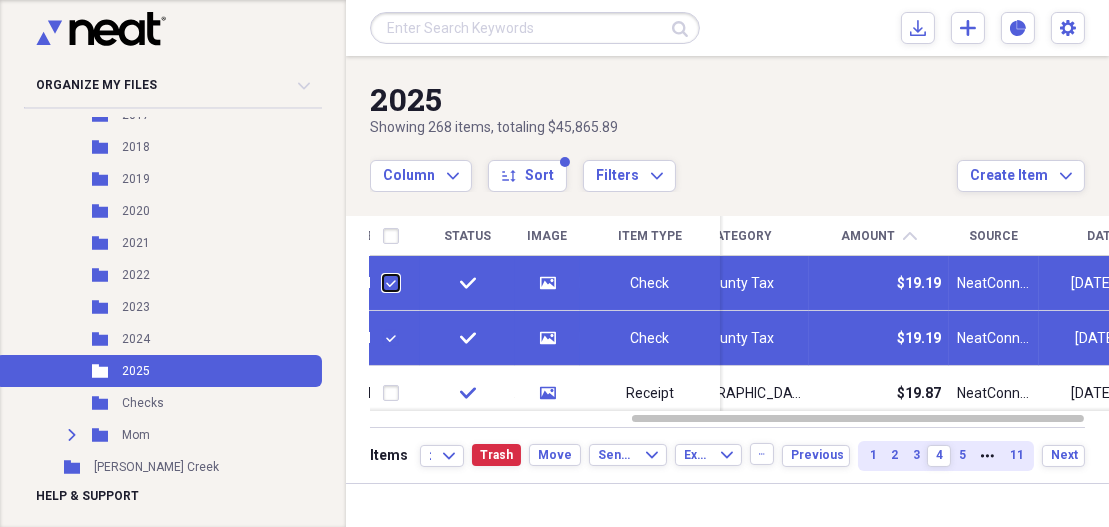 click at bounding box center (383, 283) 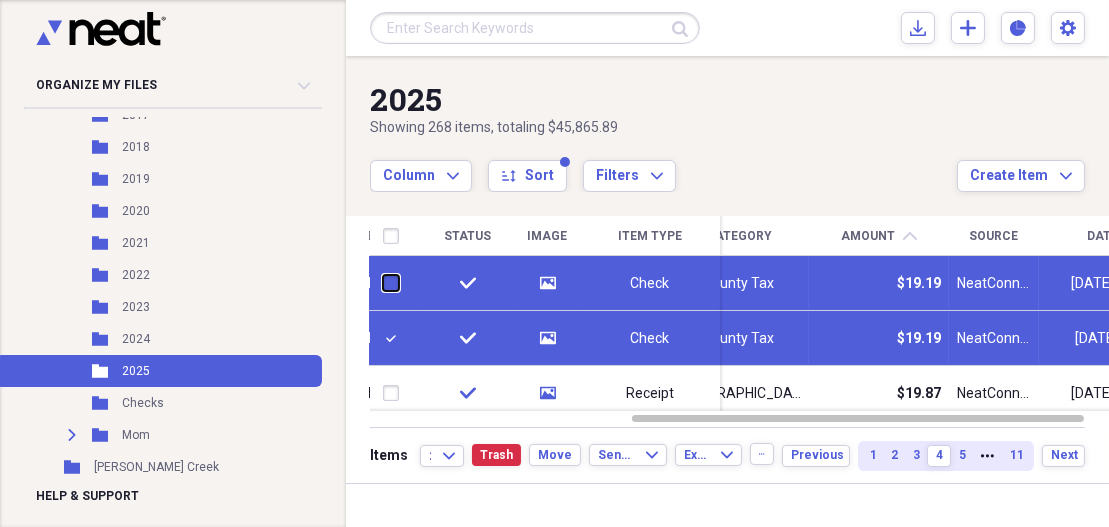 checkbox on "false" 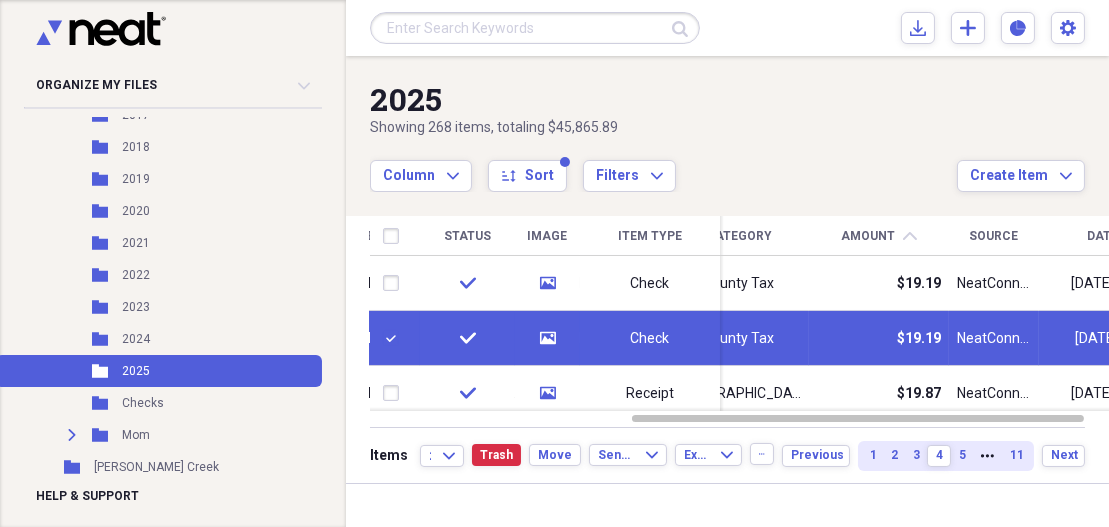 click at bounding box center [395, 338] 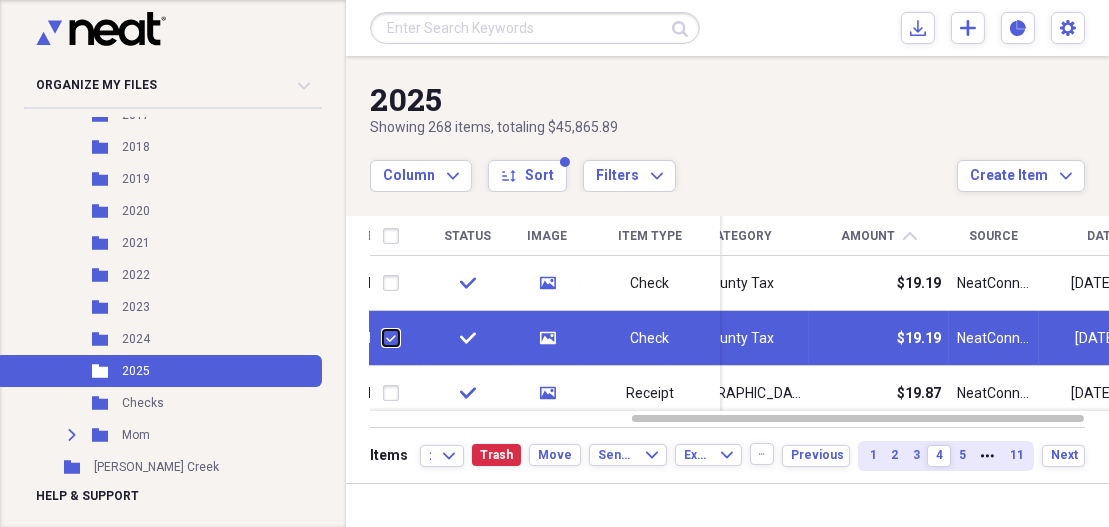 click at bounding box center [383, 338] 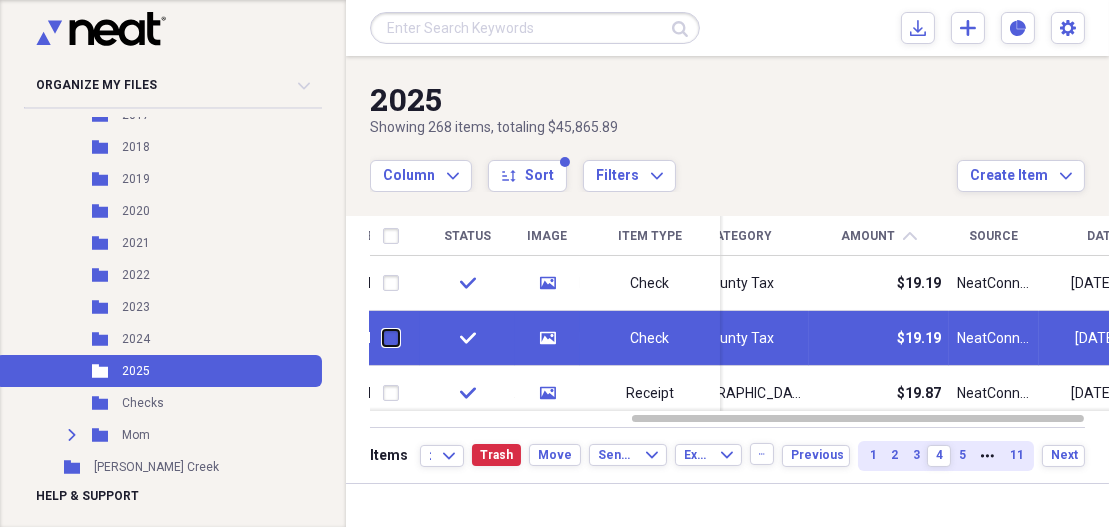 checkbox on "false" 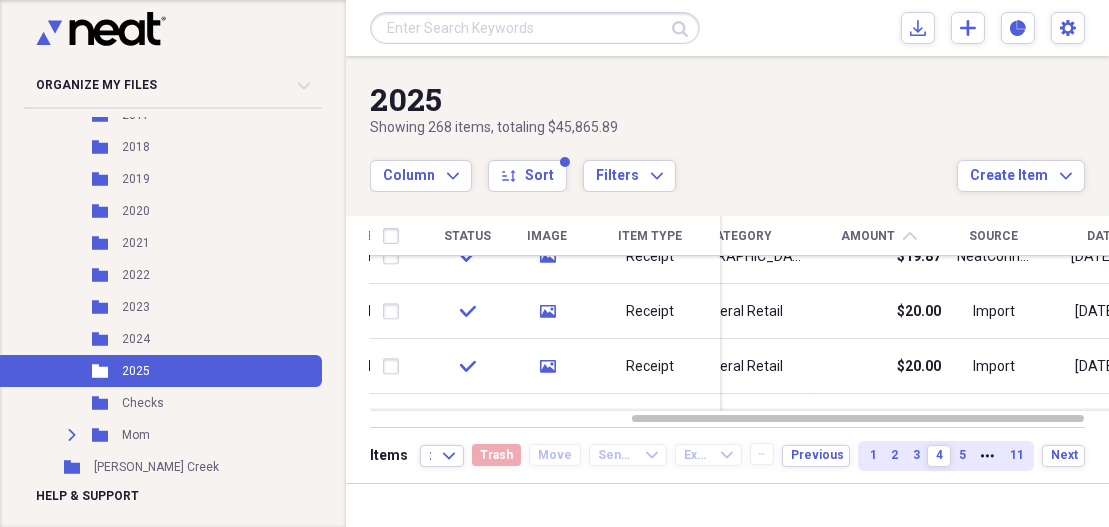 drag, startPoint x: 1104, startPoint y: 265, endPoint x: 1106, endPoint y: 279, distance: 14.142136 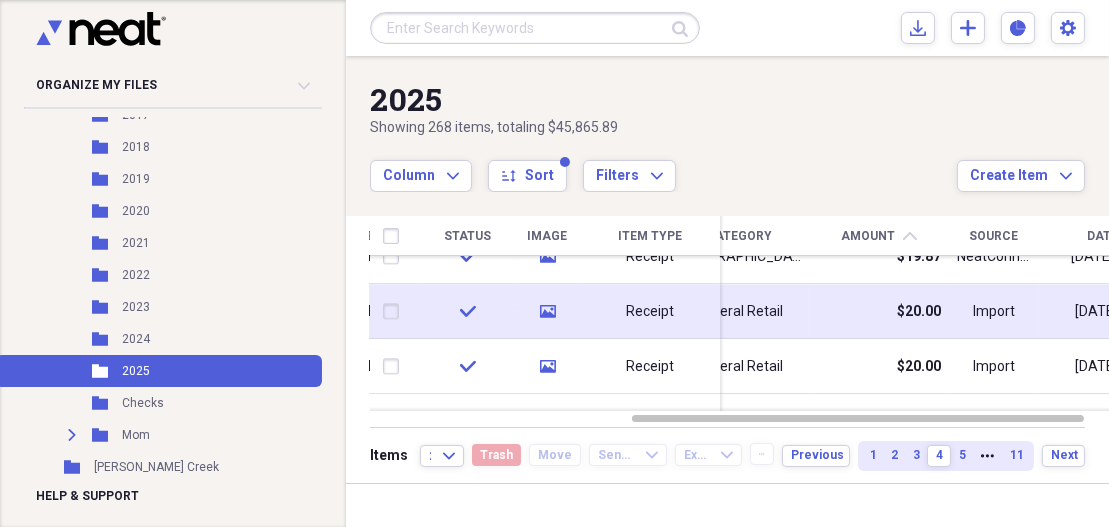 click at bounding box center (395, 312) 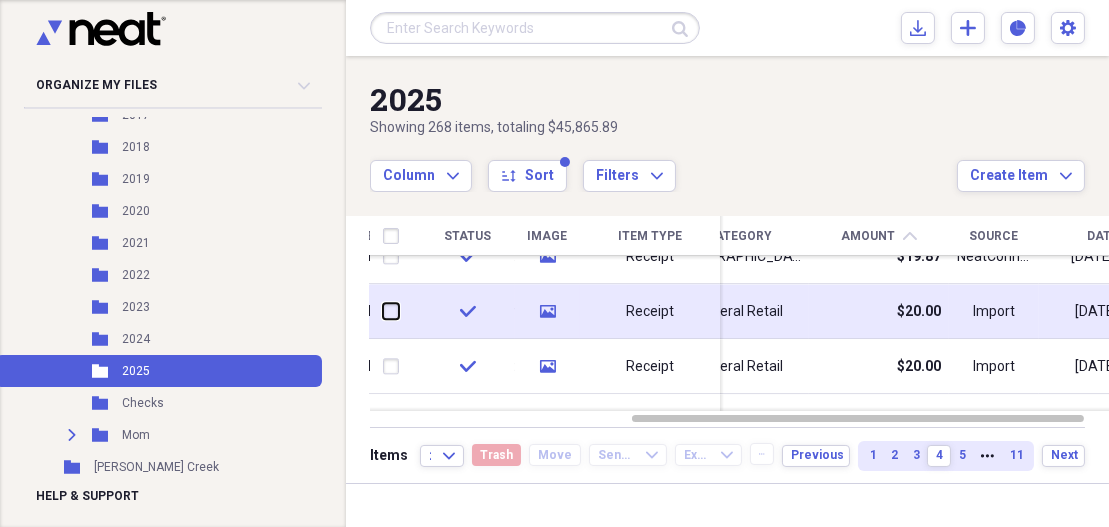 click at bounding box center (383, 311) 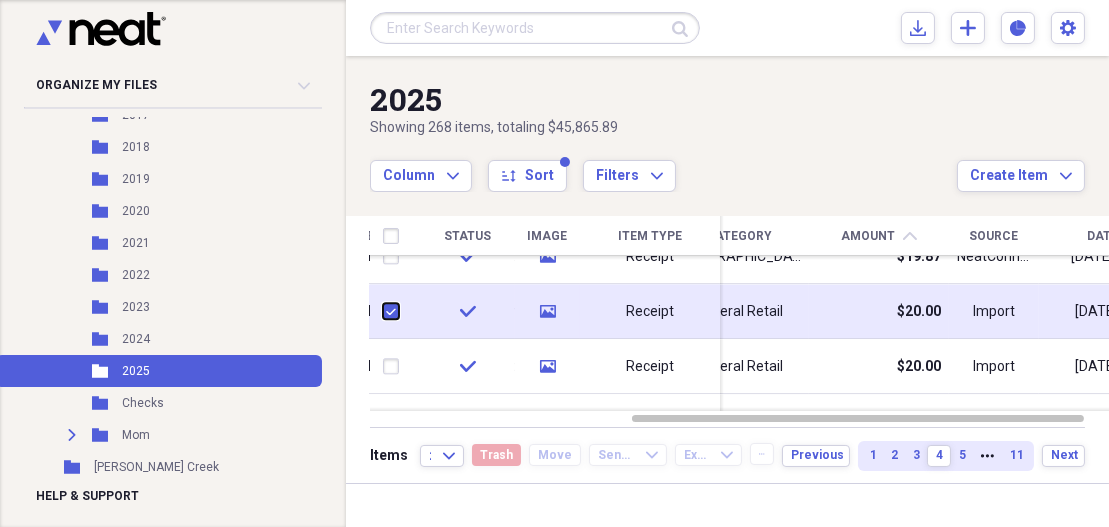 checkbox on "true" 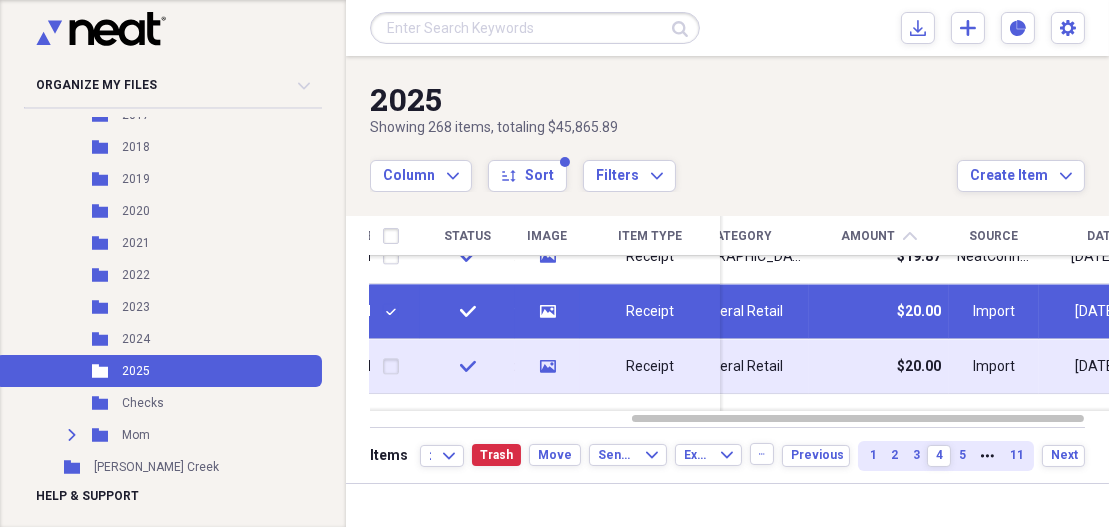 click at bounding box center [395, 367] 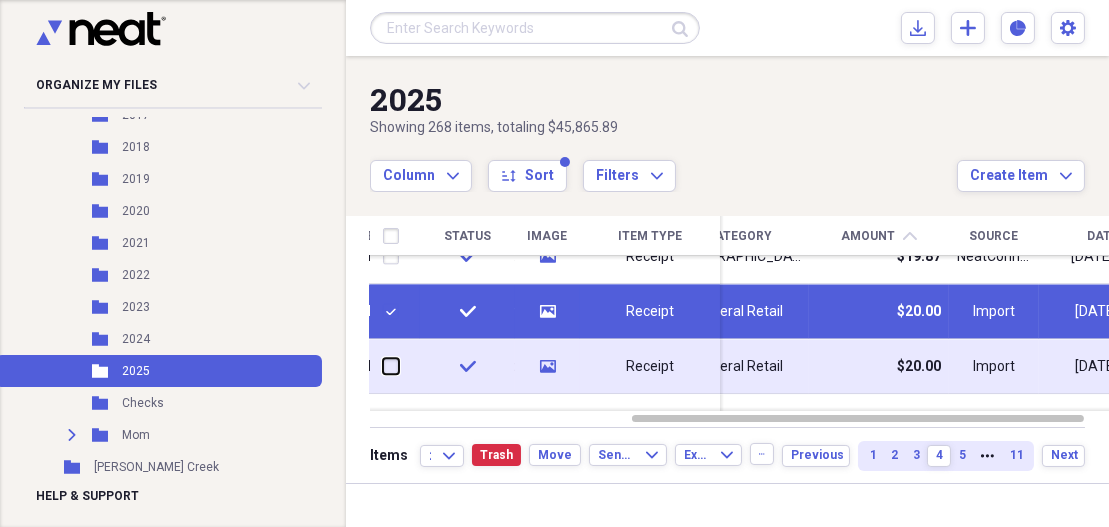 click at bounding box center (383, 366) 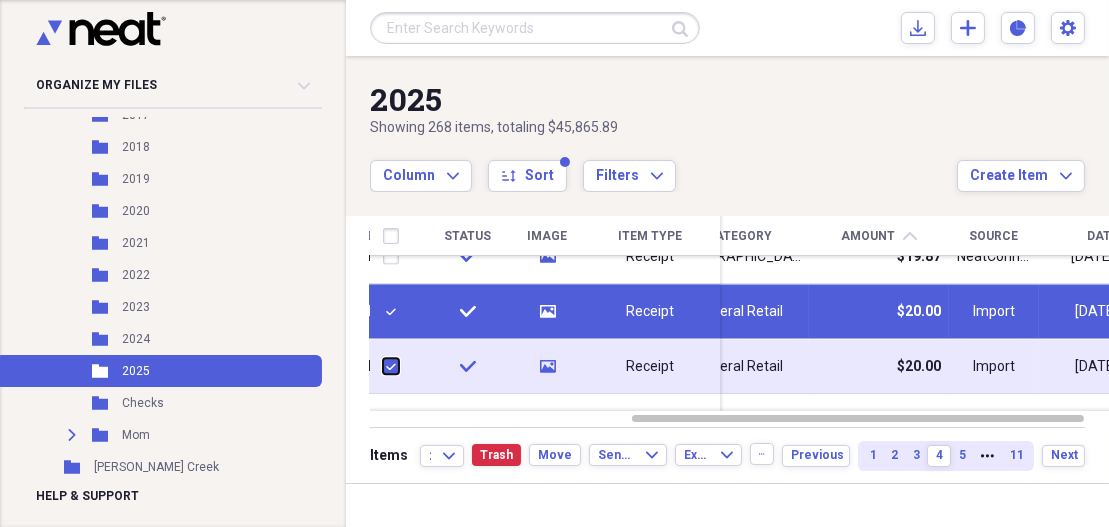 checkbox on "true" 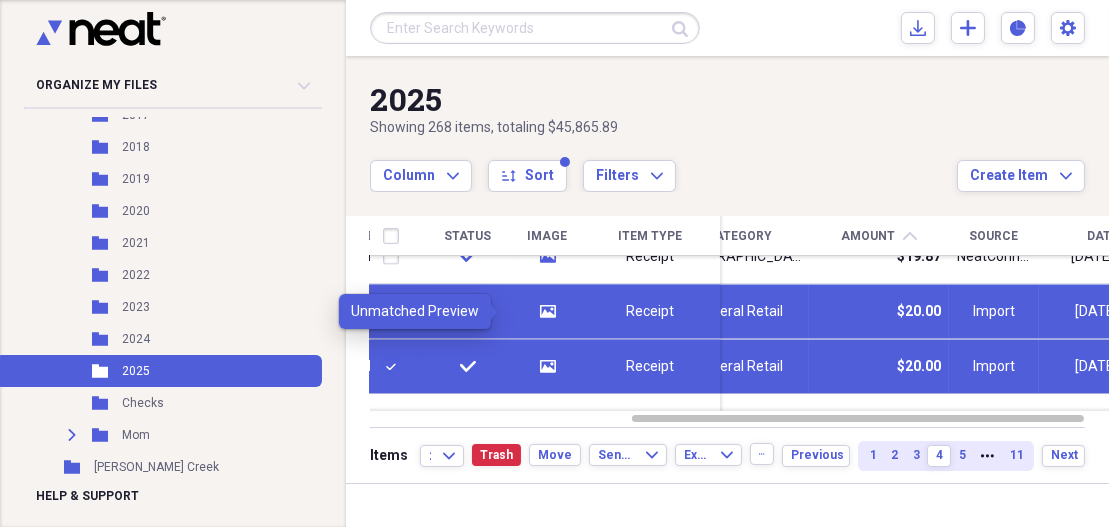 click 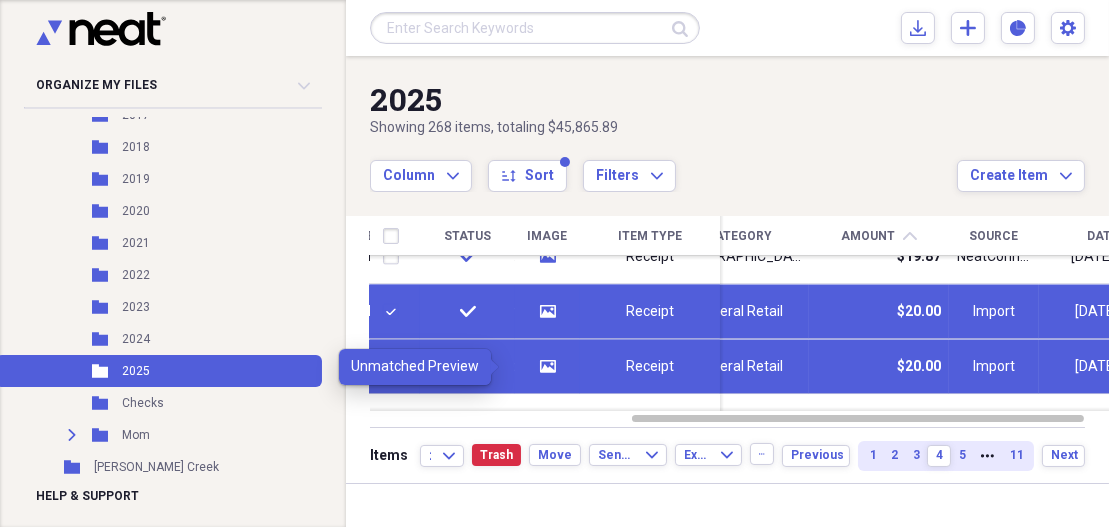 click on "media" 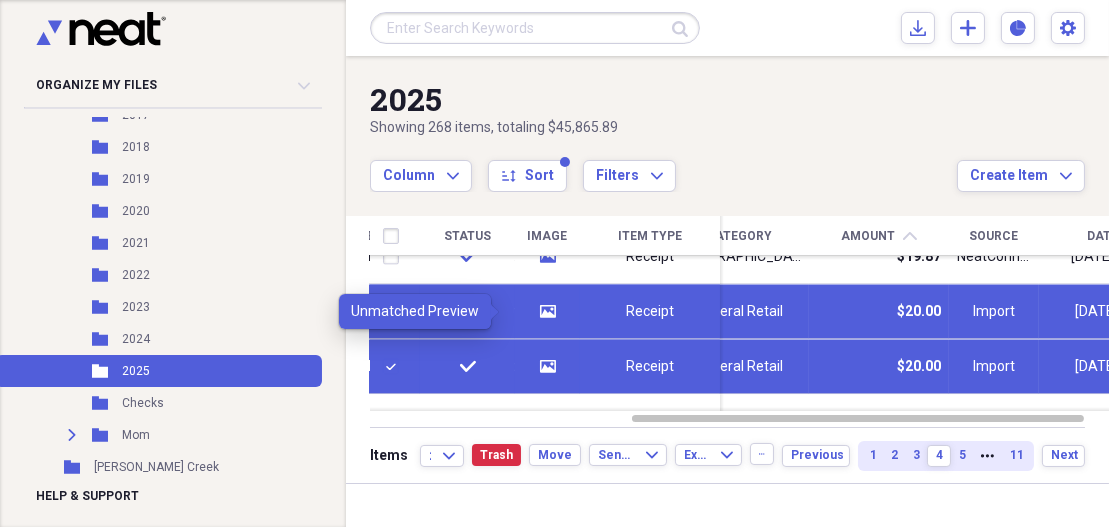 click on "media" 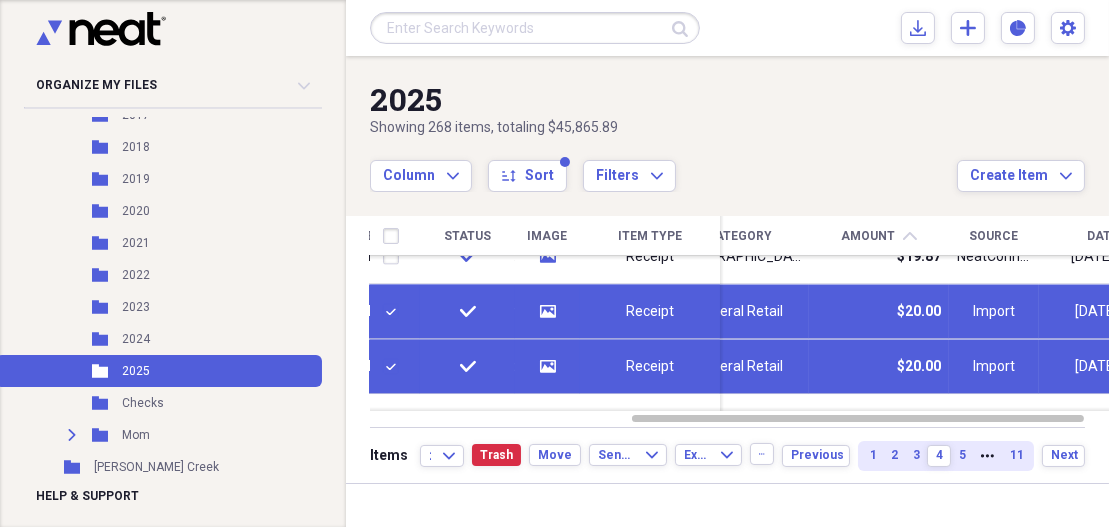 click at bounding box center [395, 312] 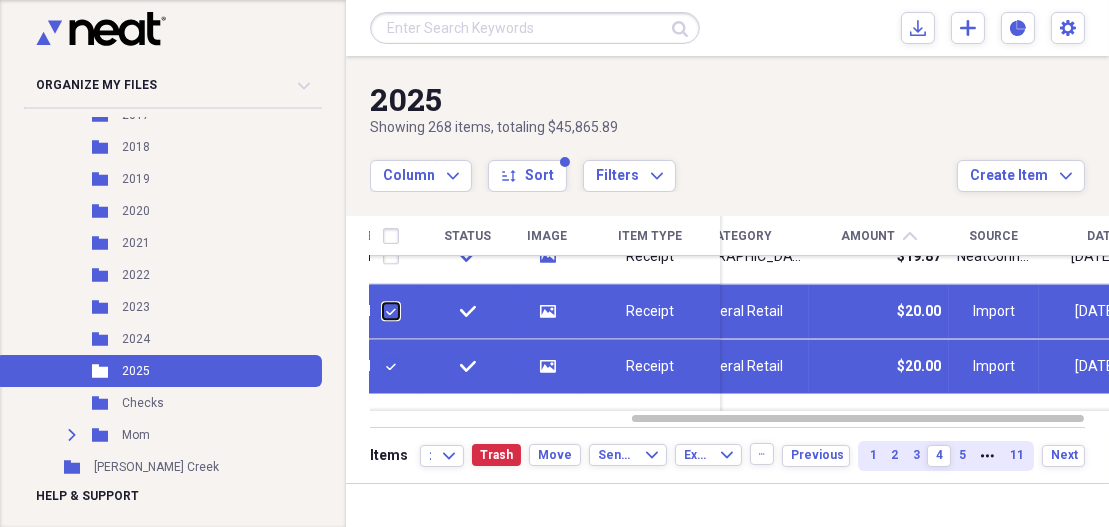 click at bounding box center (383, 311) 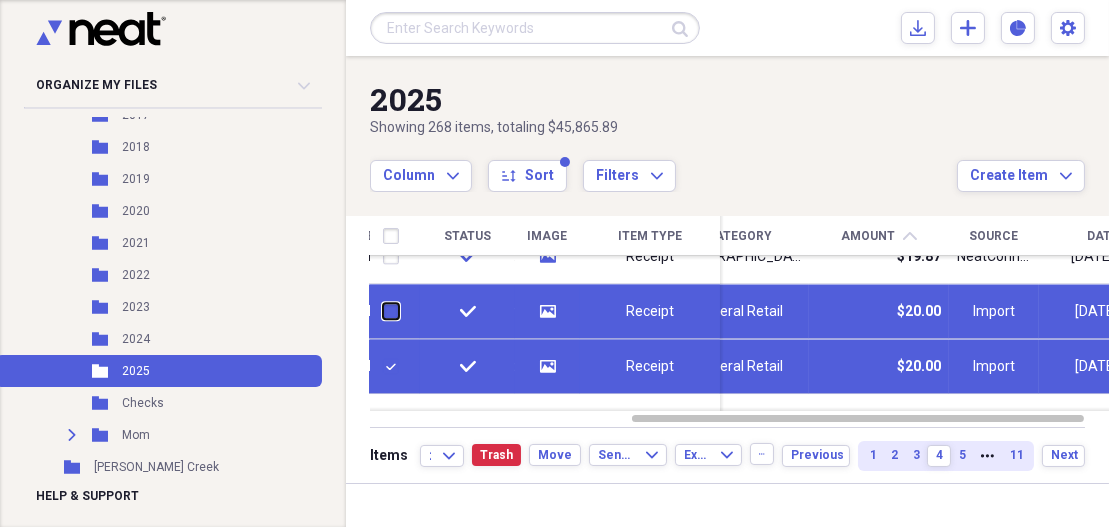 checkbox on "false" 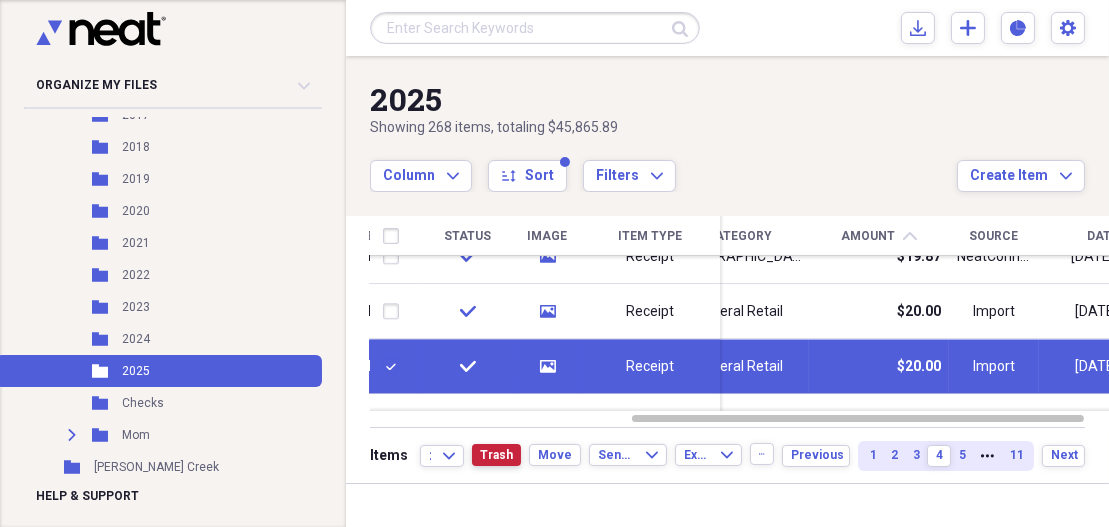 click on "Trash" at bounding box center [496, 455] 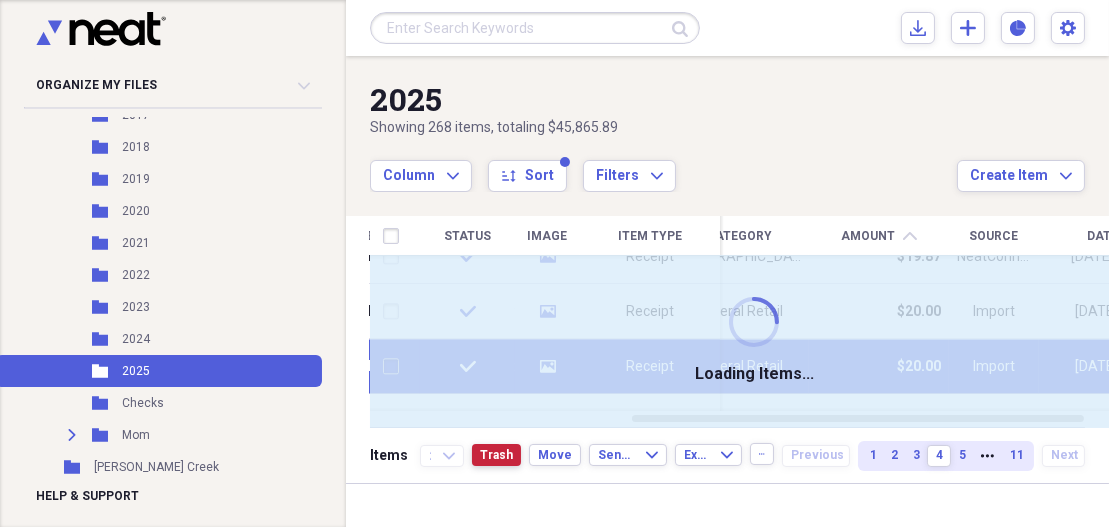 checkbox on "false" 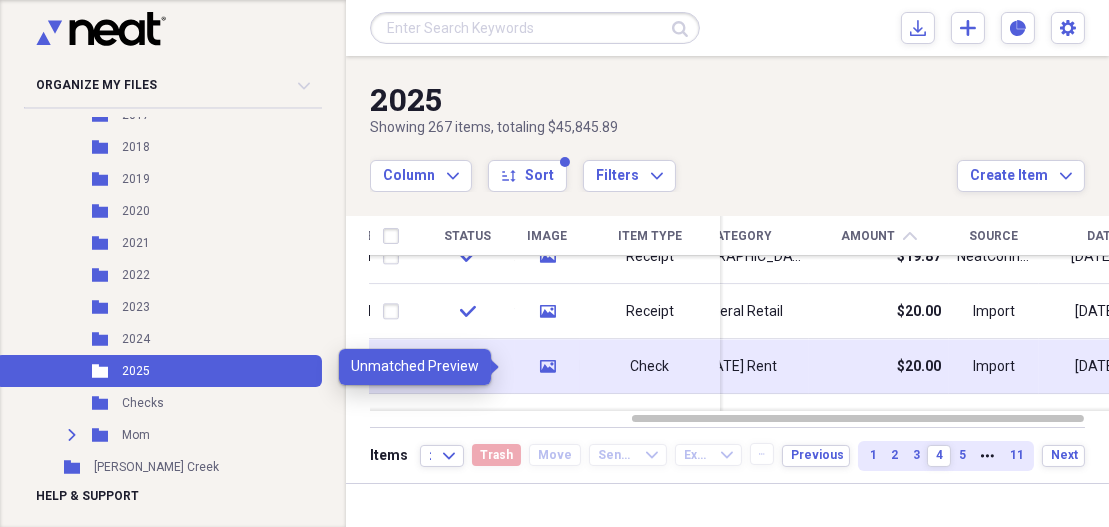 click on "media" 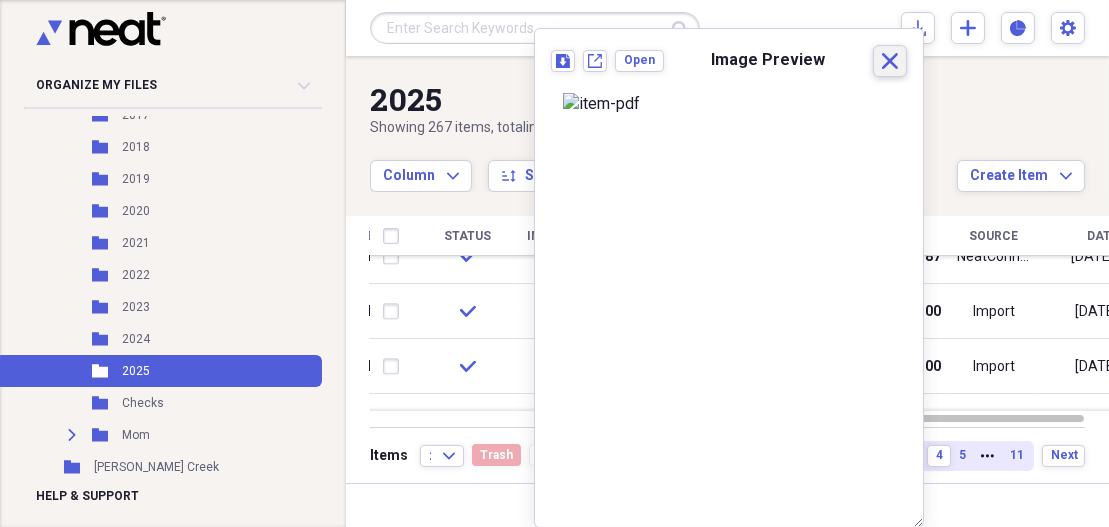 click 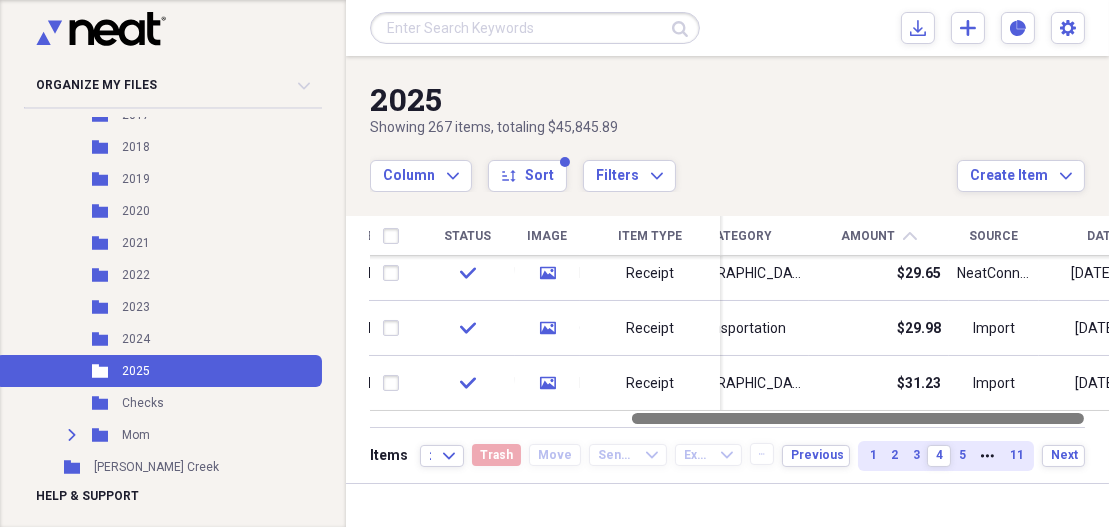 drag, startPoint x: 1102, startPoint y: 284, endPoint x: 1107, endPoint y: 416, distance: 132.09467 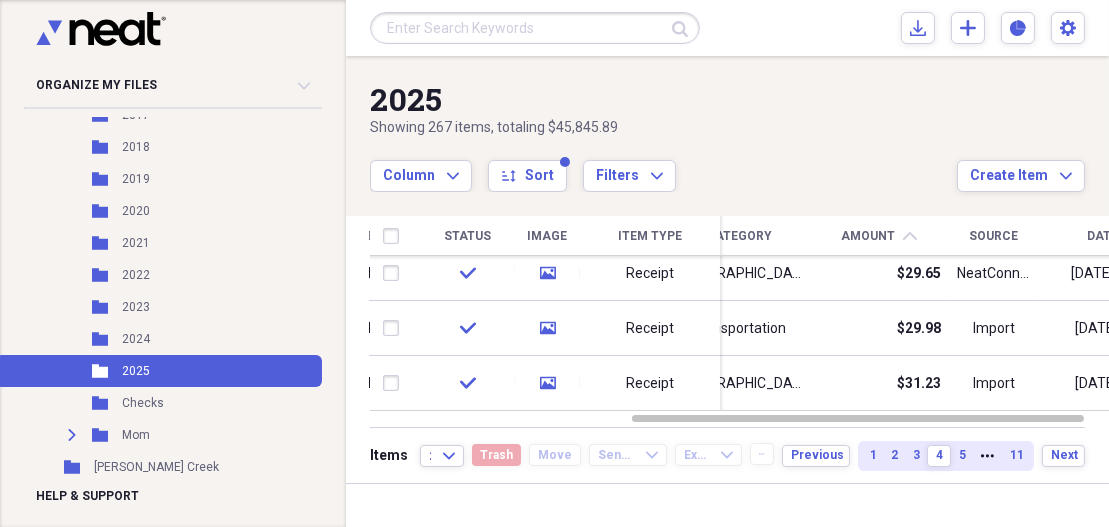 drag, startPoint x: 1100, startPoint y: 392, endPoint x: 1103, endPoint y: 410, distance: 18.248287 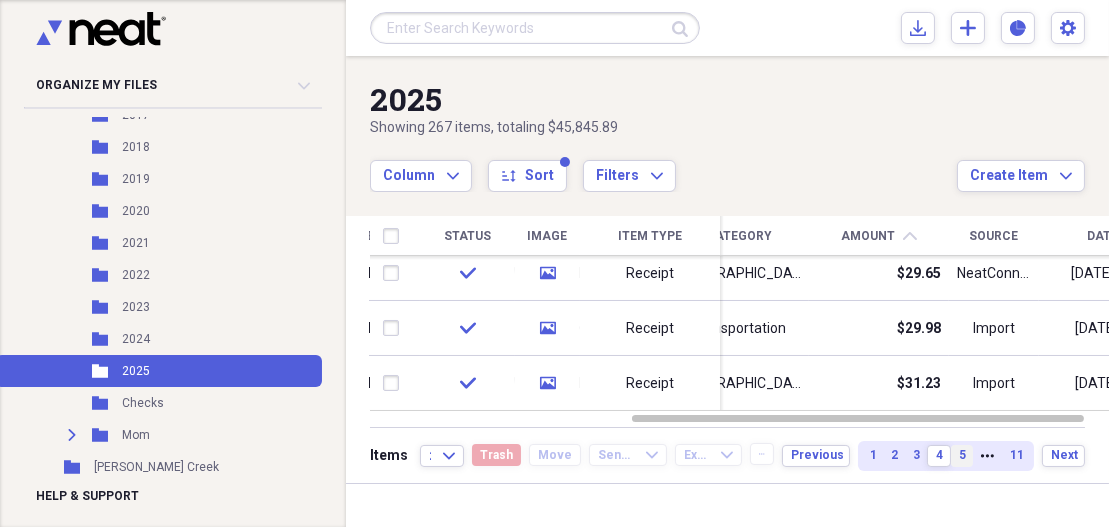 click on "5" at bounding box center (962, 455) 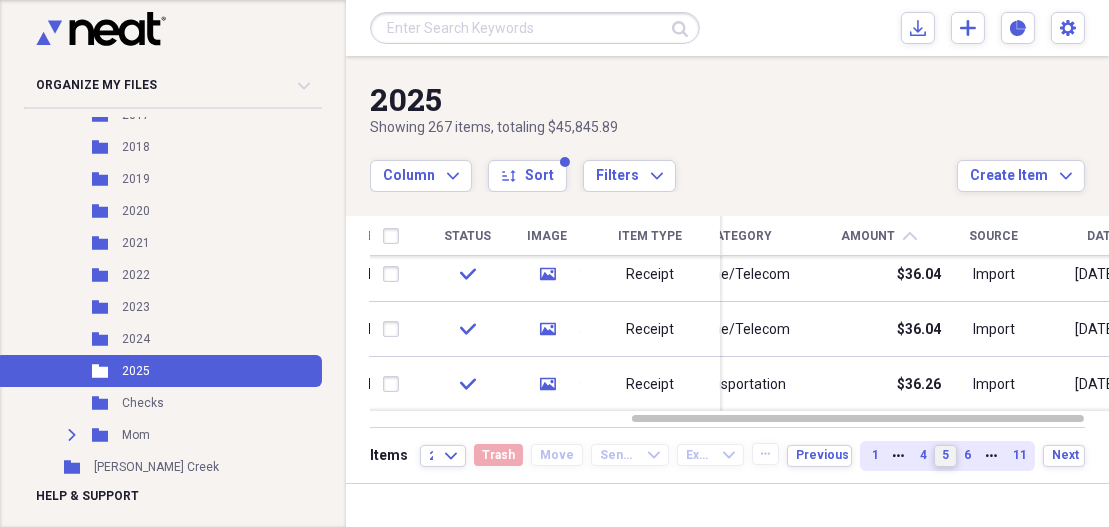 drag, startPoint x: 1100, startPoint y: 267, endPoint x: 1106, endPoint y: 306, distance: 39.45884 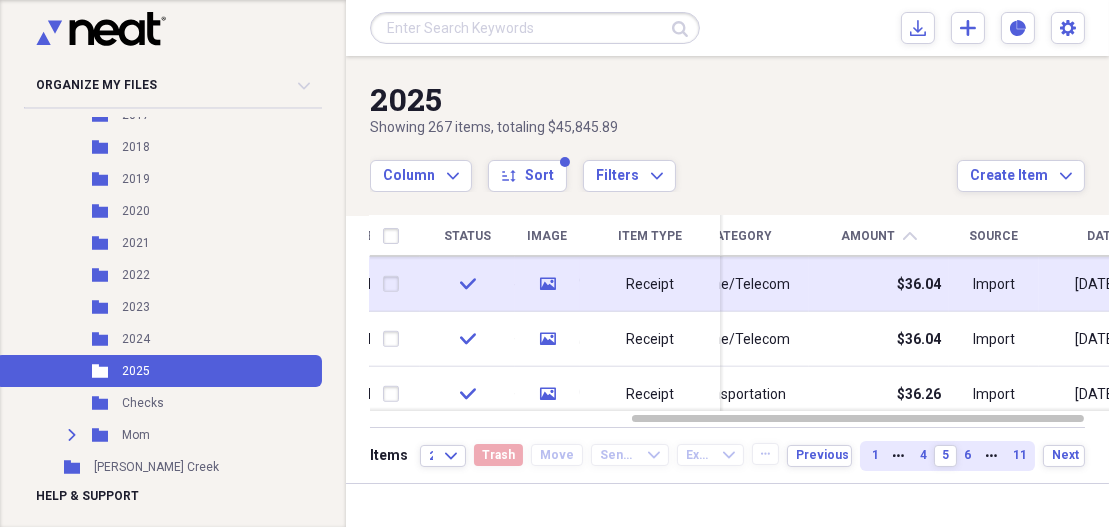 click at bounding box center (395, 284) 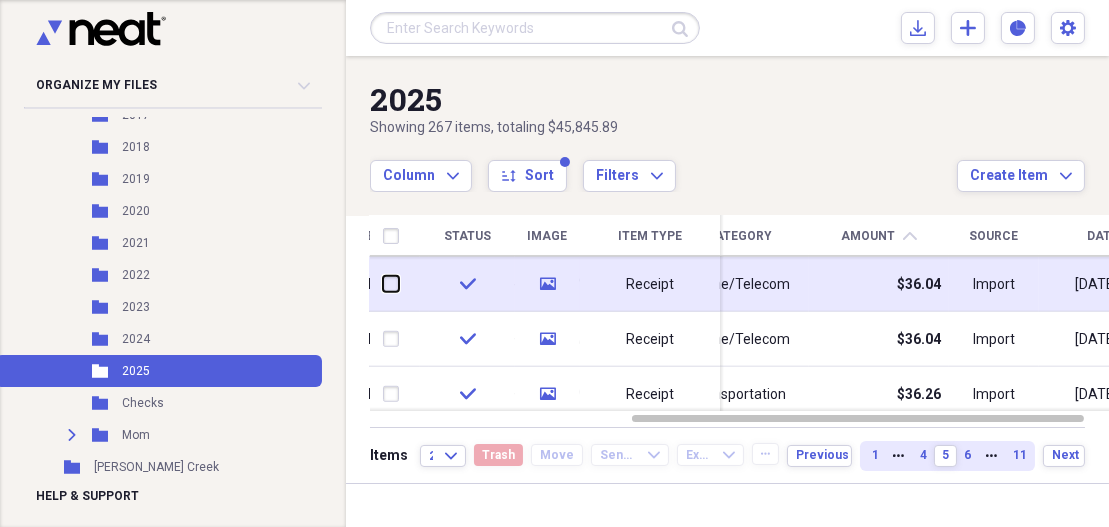 click at bounding box center [383, 284] 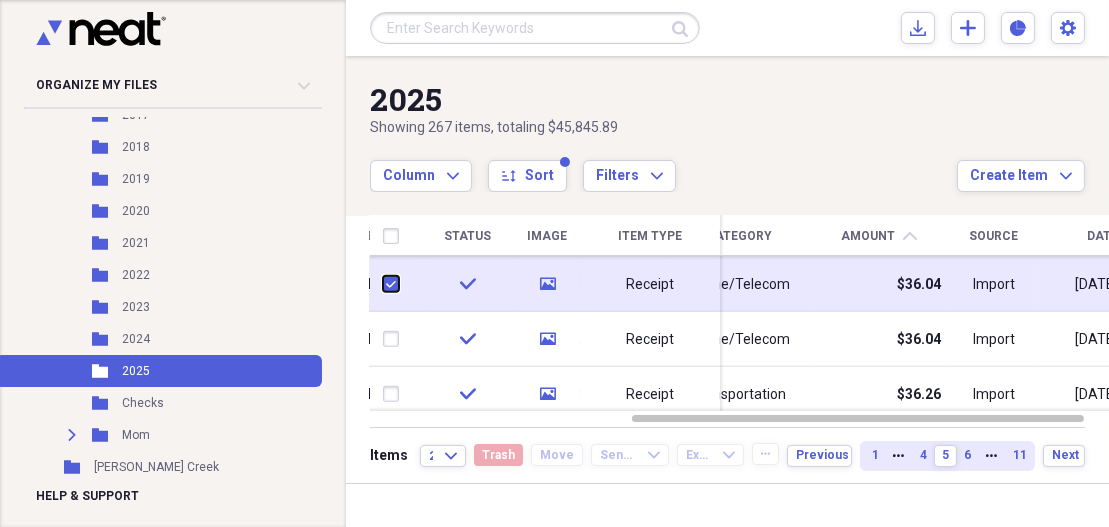 checkbox on "true" 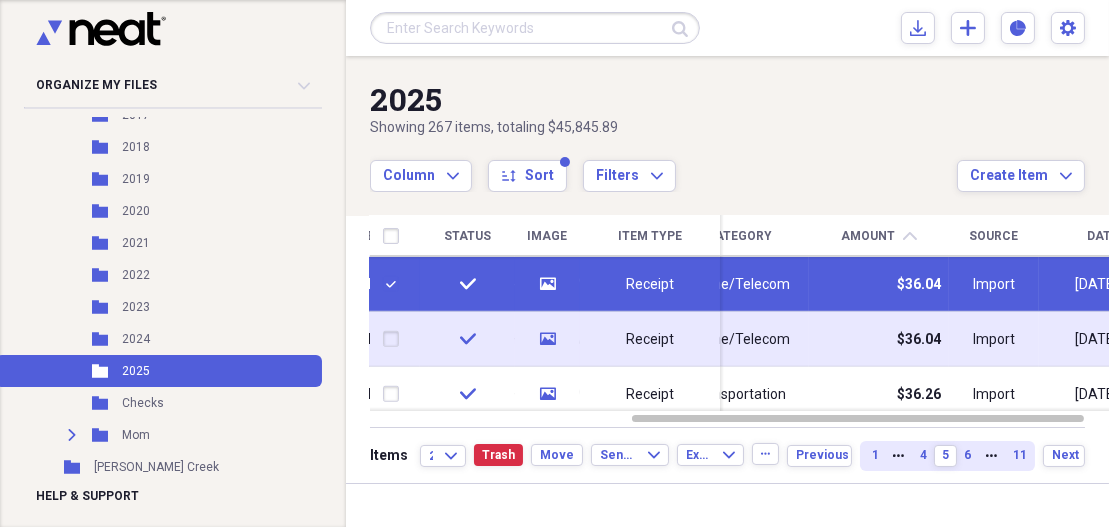 click at bounding box center [395, 339] 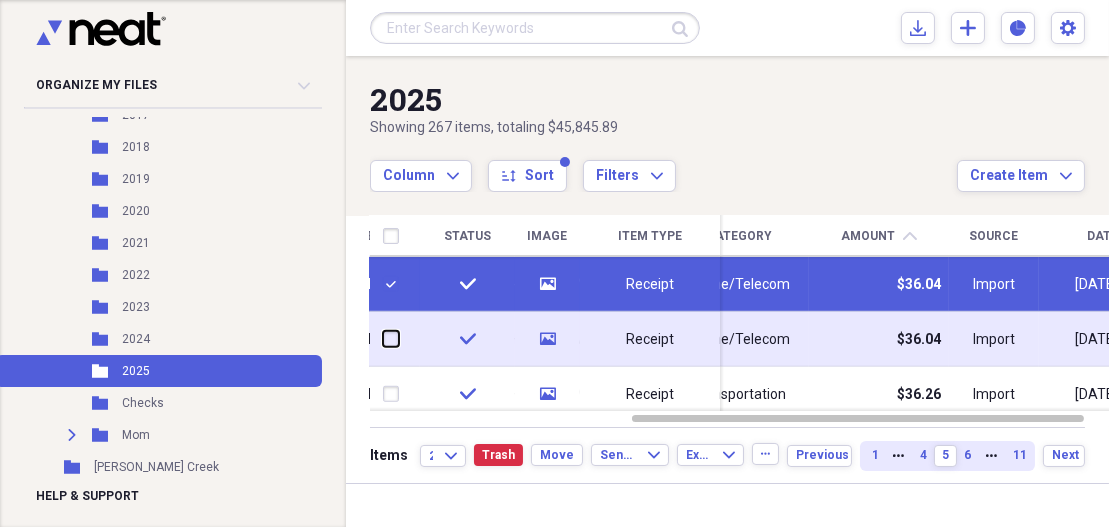 click at bounding box center [383, 339] 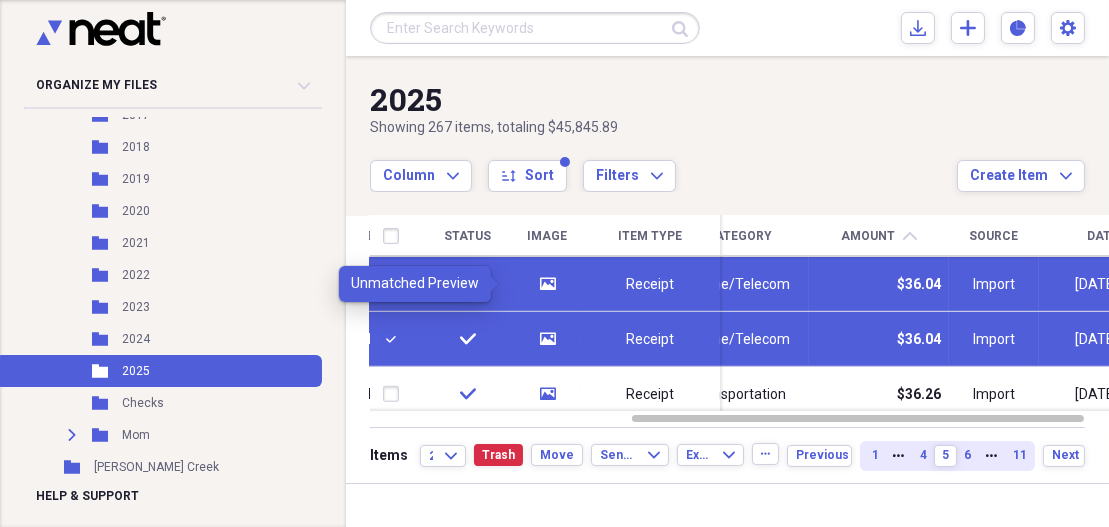 click 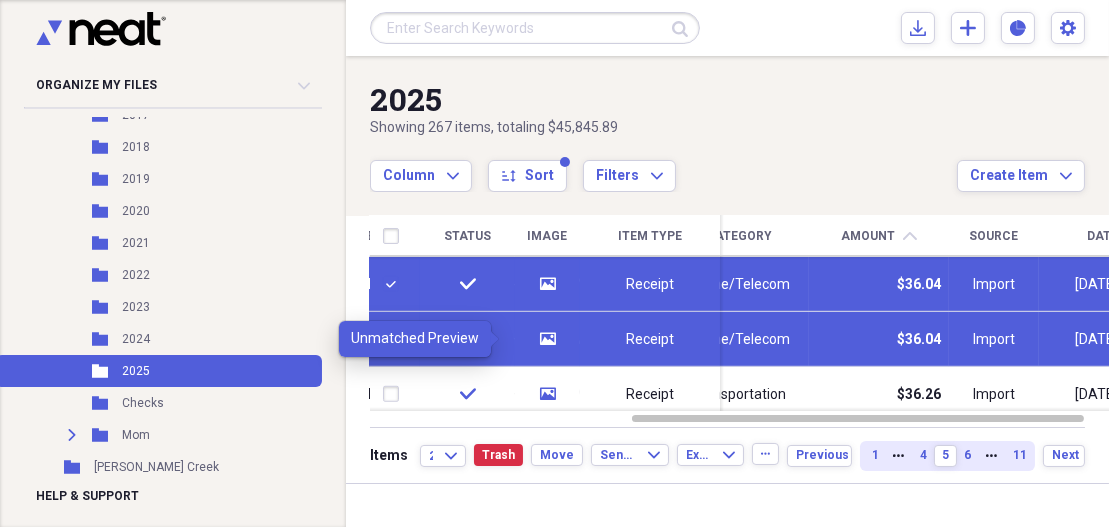 click on "media" 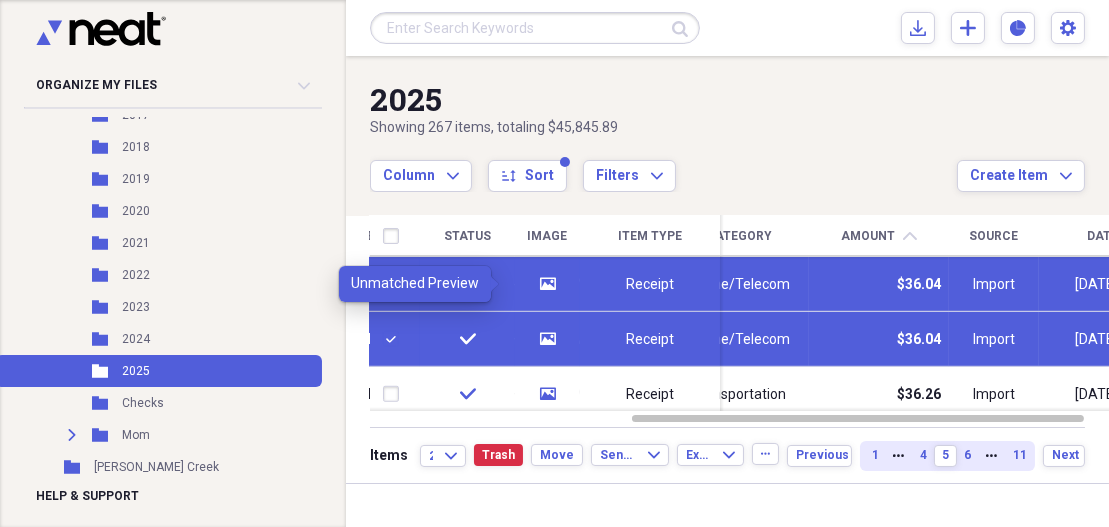 click on "media" at bounding box center (548, 284) 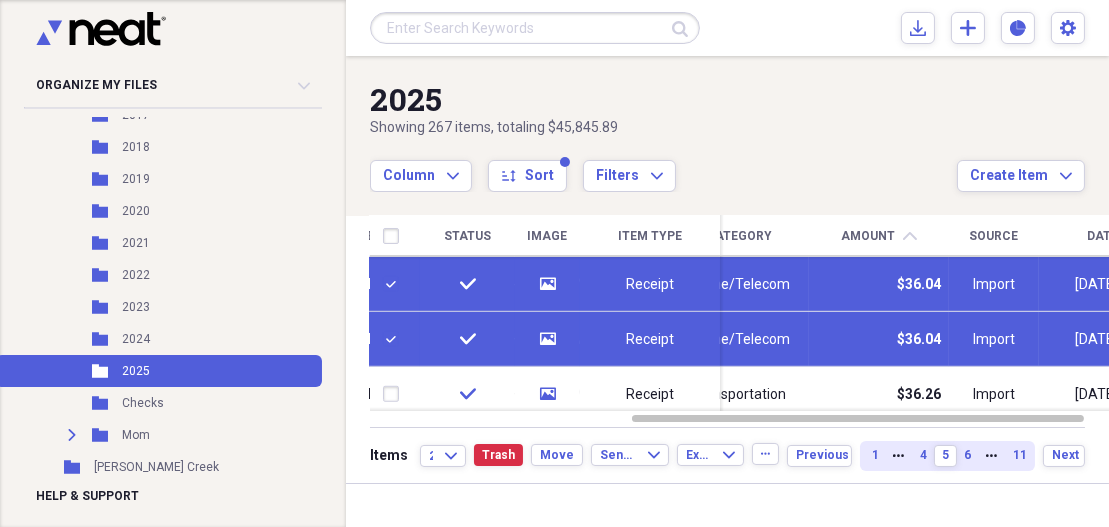 click at bounding box center (395, 339) 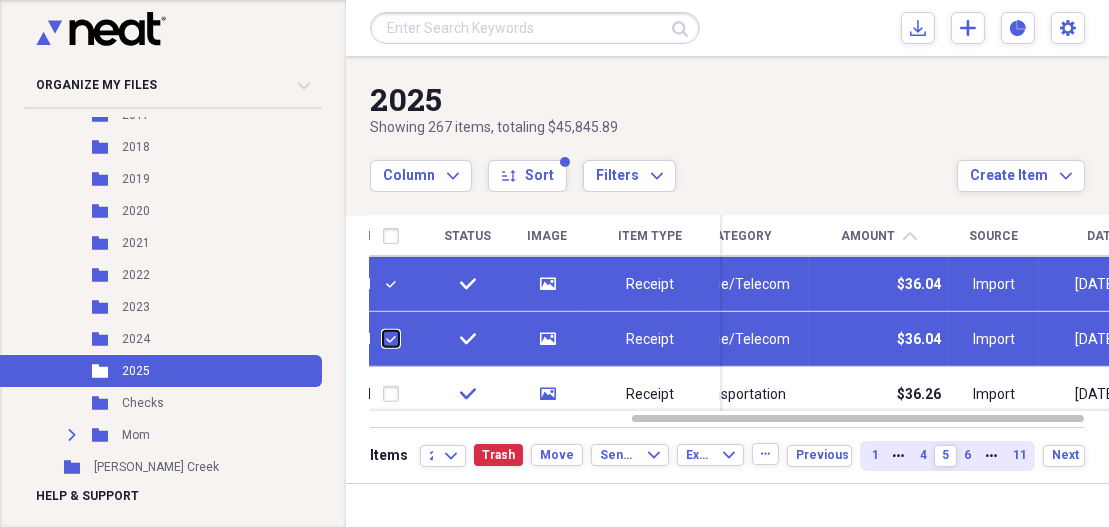 click at bounding box center (383, 339) 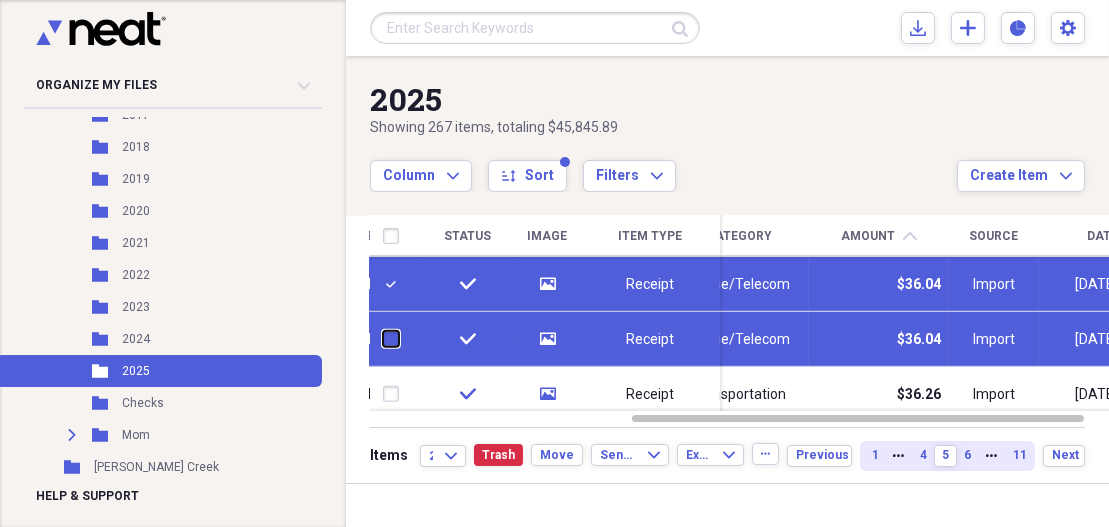 checkbox on "false" 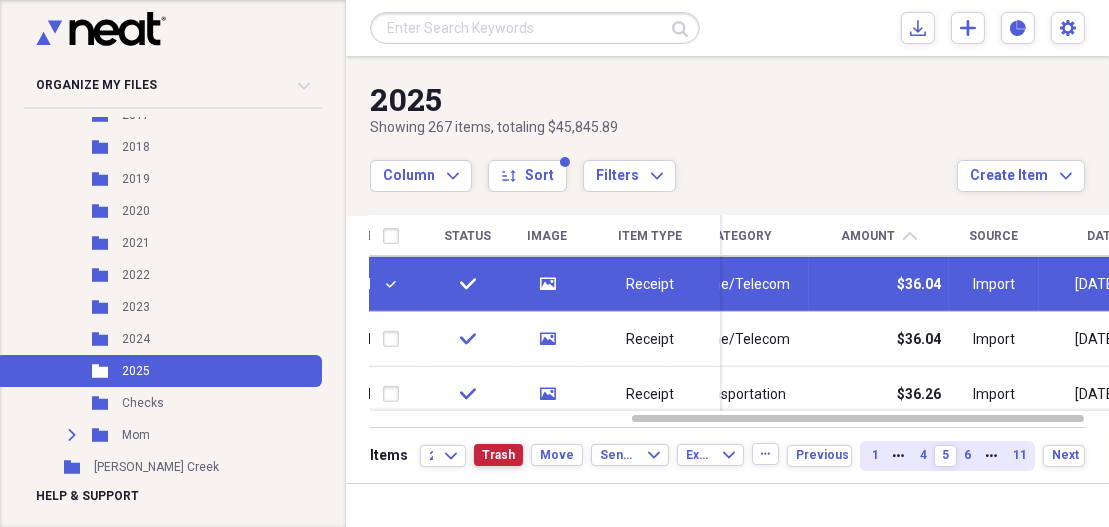 click on "Trash" at bounding box center [498, 455] 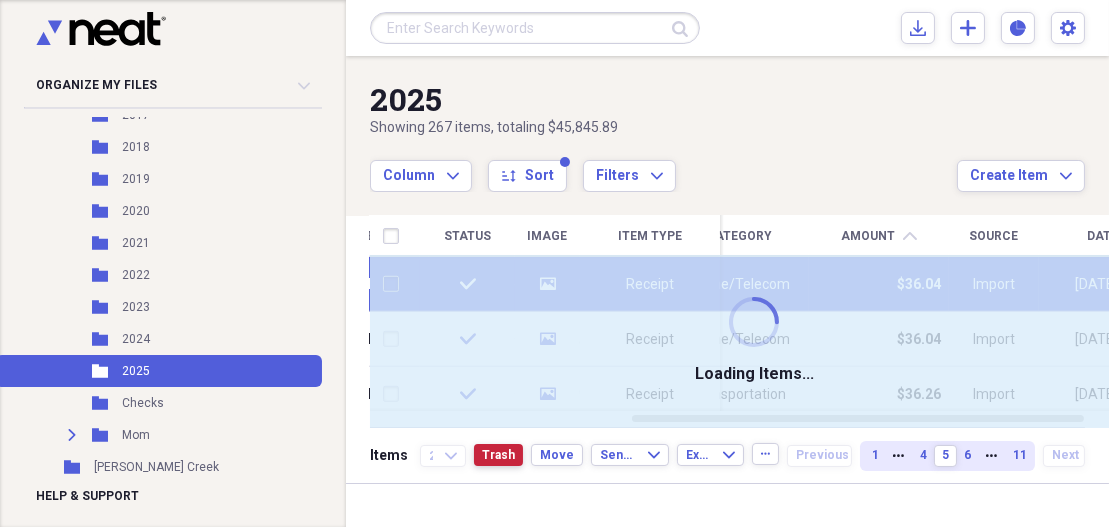 checkbox on "false" 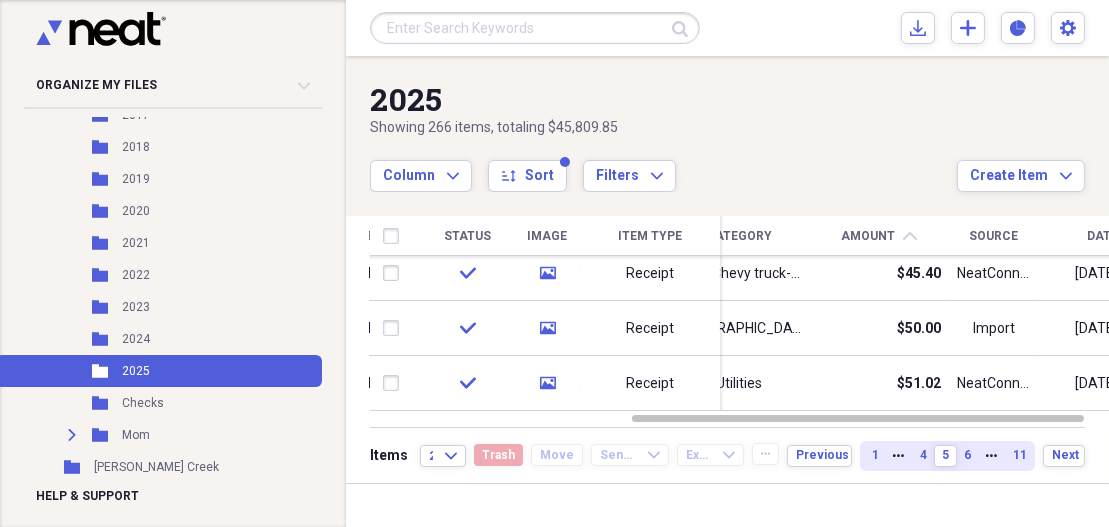 drag, startPoint x: 1100, startPoint y: 313, endPoint x: 1106, endPoint y: 403, distance: 90.199776 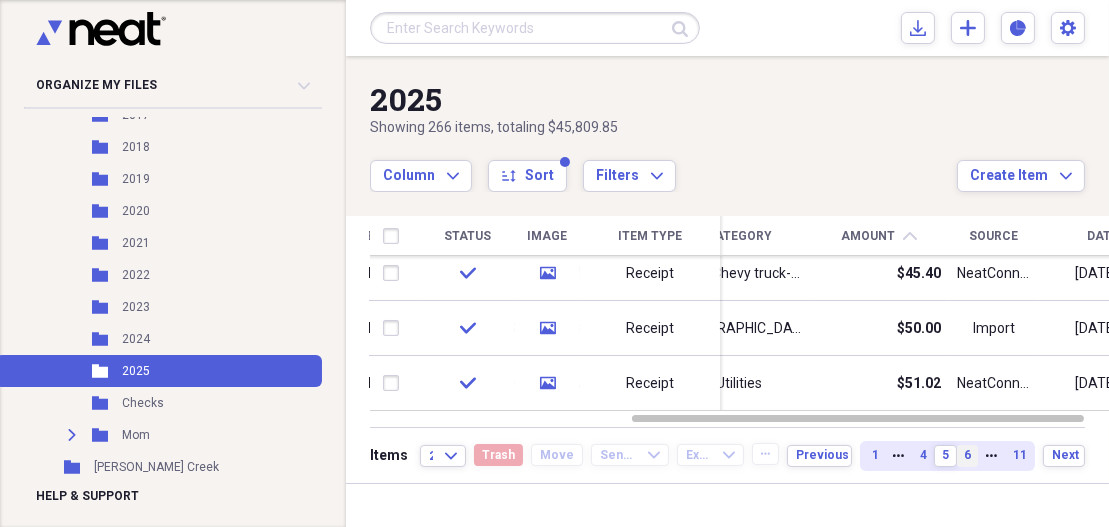 click on "6" at bounding box center [967, 455] 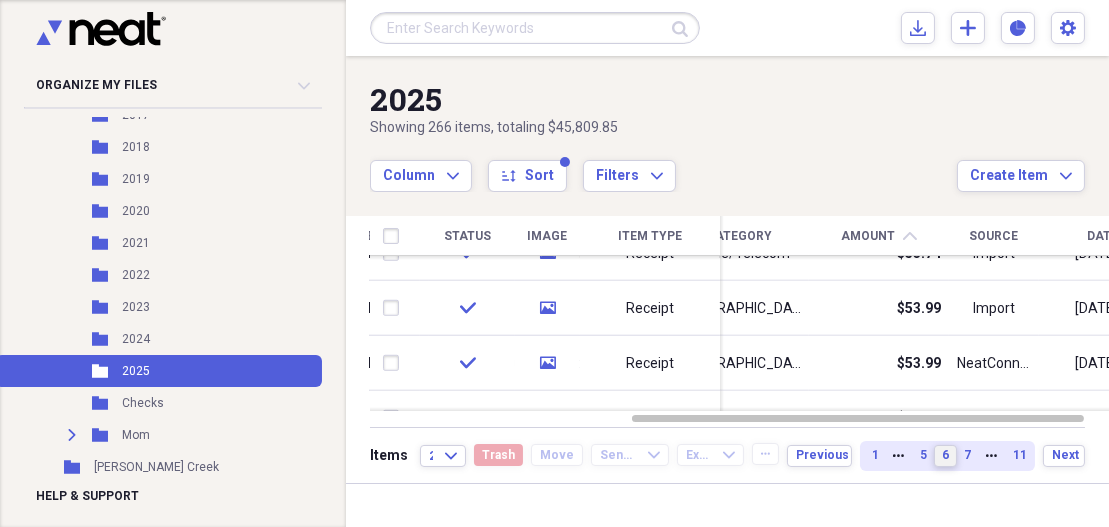 drag, startPoint x: 1108, startPoint y: 266, endPoint x: 1107, endPoint y: 292, distance: 26.019224 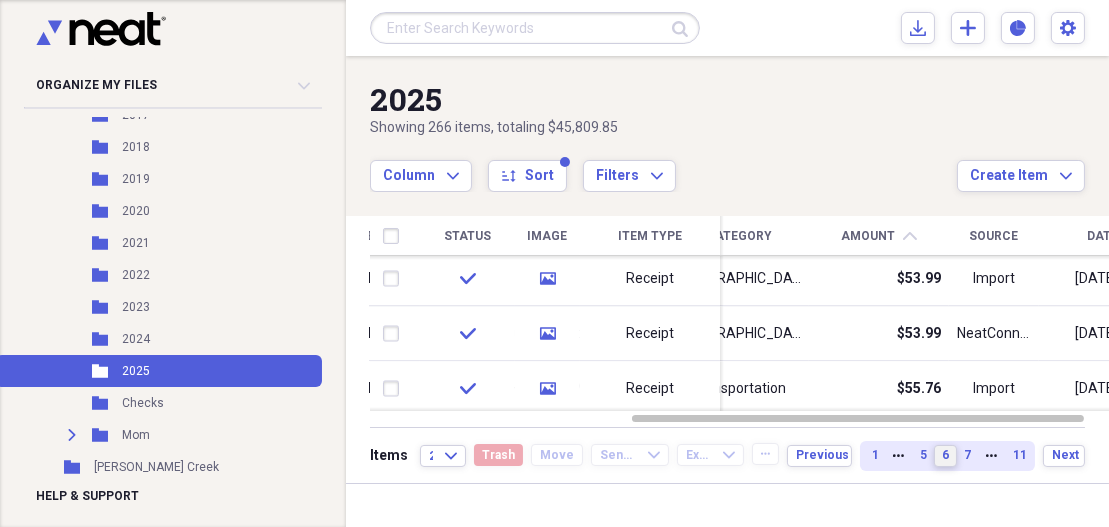 click on "Organize My Files 4 Collapse Unfiled Needs Review 4 Unfiled All Files Unfiled Unfiled Unfiled Saved Reports Collapse My Cabinet [PERSON_NAME]'s Cabinet Add Folder Expand Folder 2011 and earlier Add Folder Folder 2012 Add Folder Folder 2013 Add Folder Folder 2014 Add Folder Expand Folder 2016 Add Folder Folder 2017 Add Folder Expand Folder 2018 Add Folder Folder 2019 San Antonio Add Folder Folder 2020 Add Folder Folder 2021 Add Folder Folder 2022 Add Folder Expand Folder 2023 Add Folder Folder 2024 Add Folder Folder 2025 Add Folder Folder Candlelight Resturant Add Folder Folder Misc Add Folder Collapse Open Folder [US_STATE] Add Folder Folder 2017 Add Folder Folder 2018 Add Folder Folder 2019 Add Folder Folder 2020 Add Folder Folder 2021 Add Folder Folder 2022 Add Folder Folder 2023 Add Folder Folder 2024 Add Folder Folder 2025 Add Folder Folder Checks Add Folder Expand Folder Mom Add Folder Folder [PERSON_NAME] Creek Add Folder Expand Folder [GEOGRAPHIC_DATA] Property Add Folder Trash Trash Help & Support Submit Import Import Add 25" at bounding box center (554, 263) 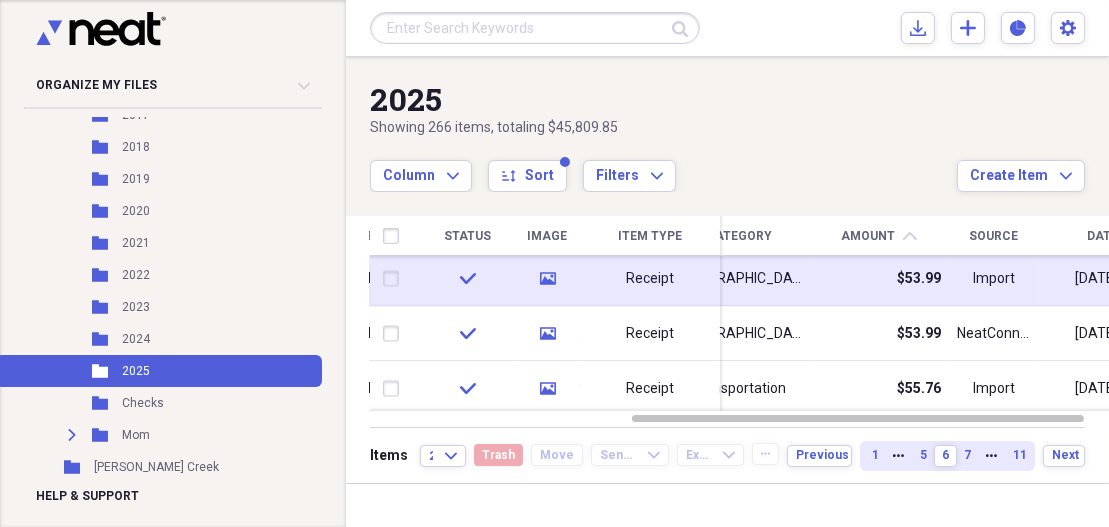 click at bounding box center [395, 279] 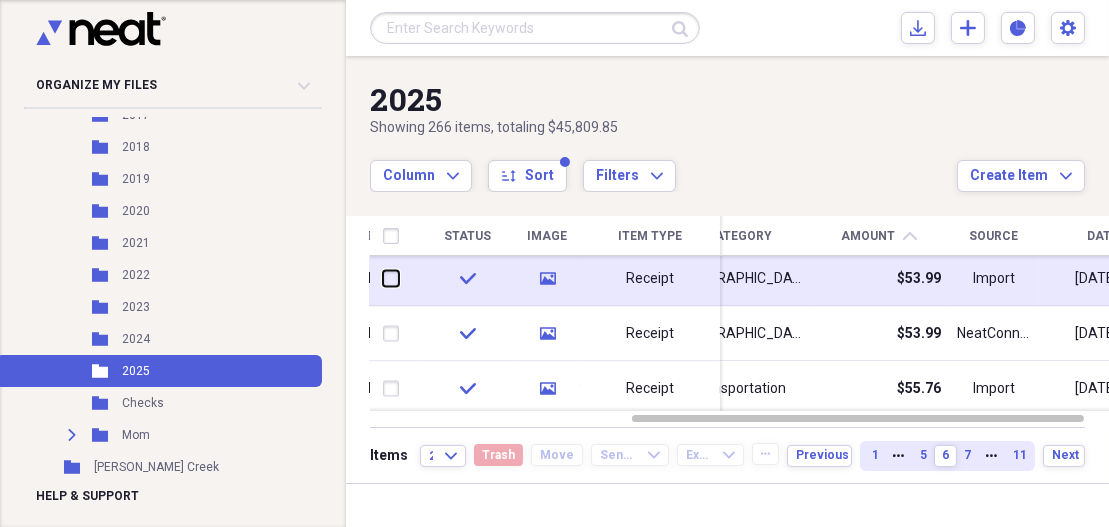 click at bounding box center (383, 279) 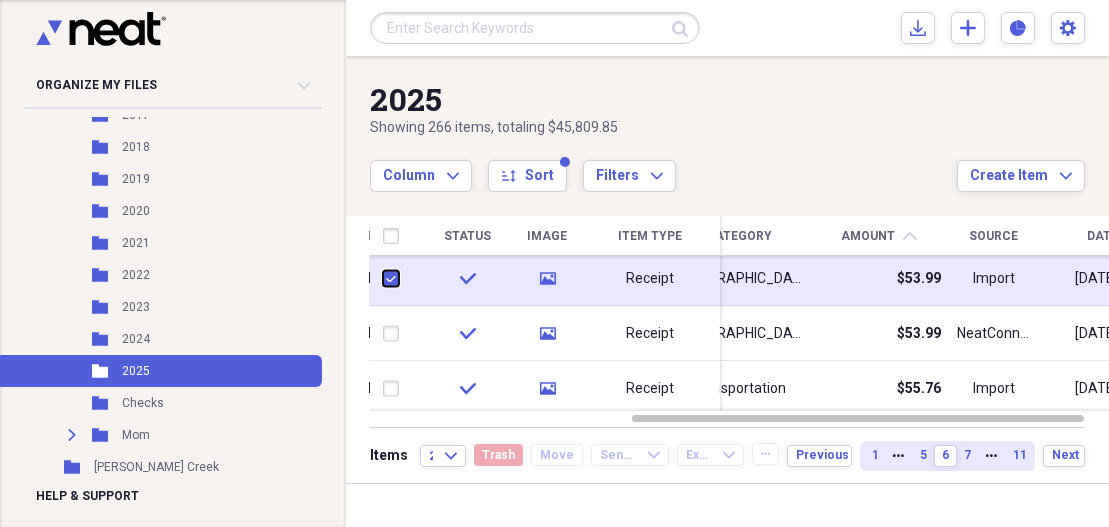 checkbox on "true" 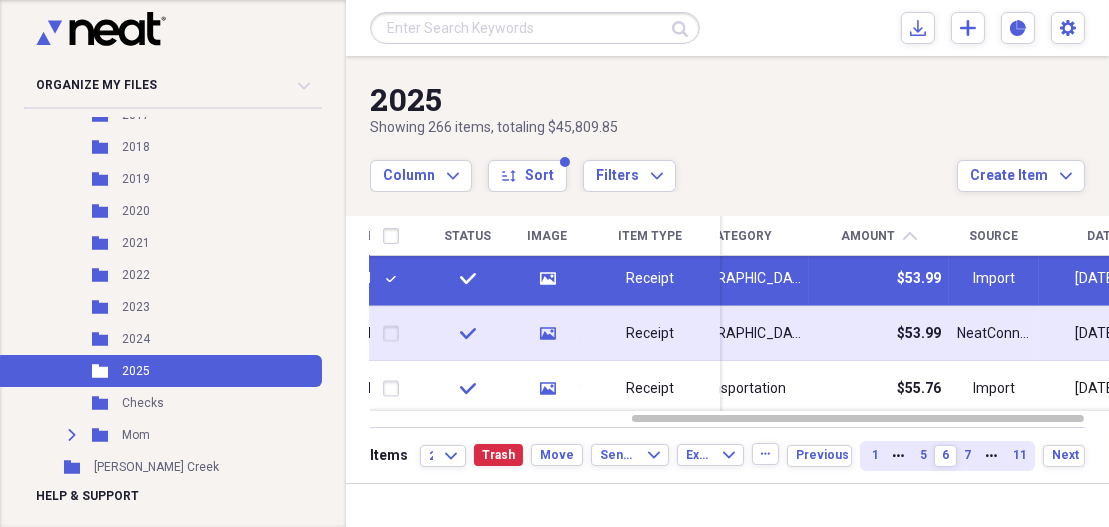 click at bounding box center (395, 334) 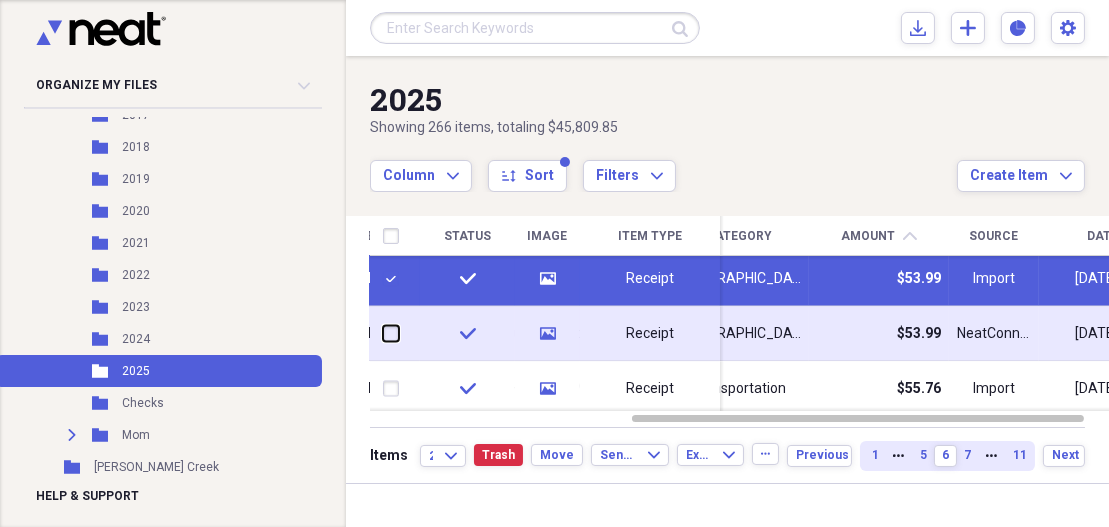 click at bounding box center [383, 334] 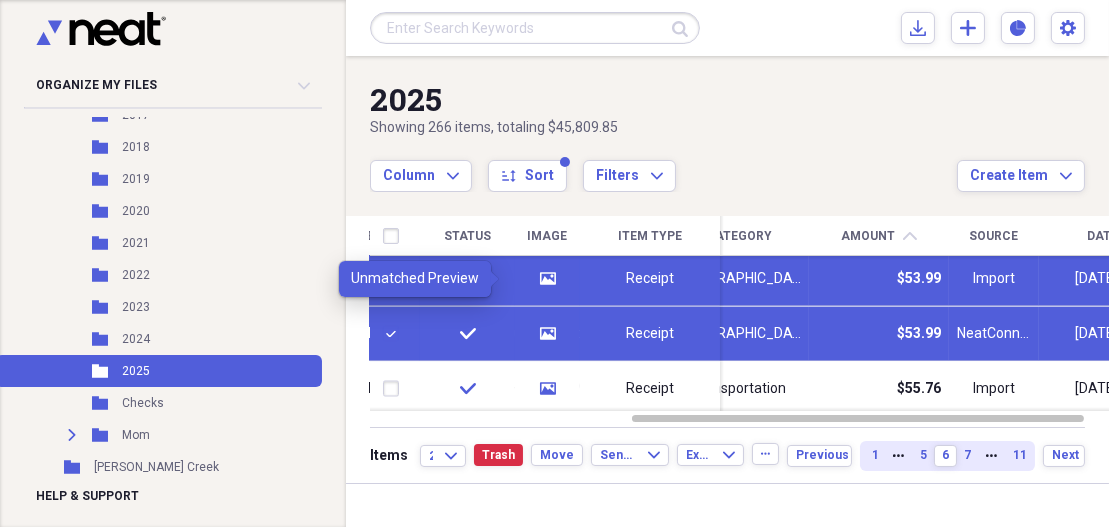 click 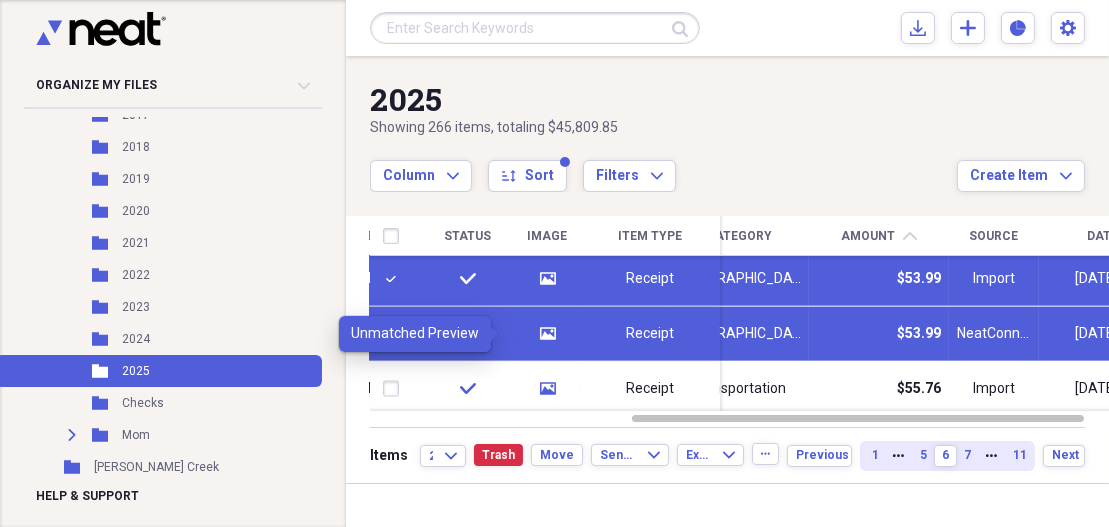 click on "media" 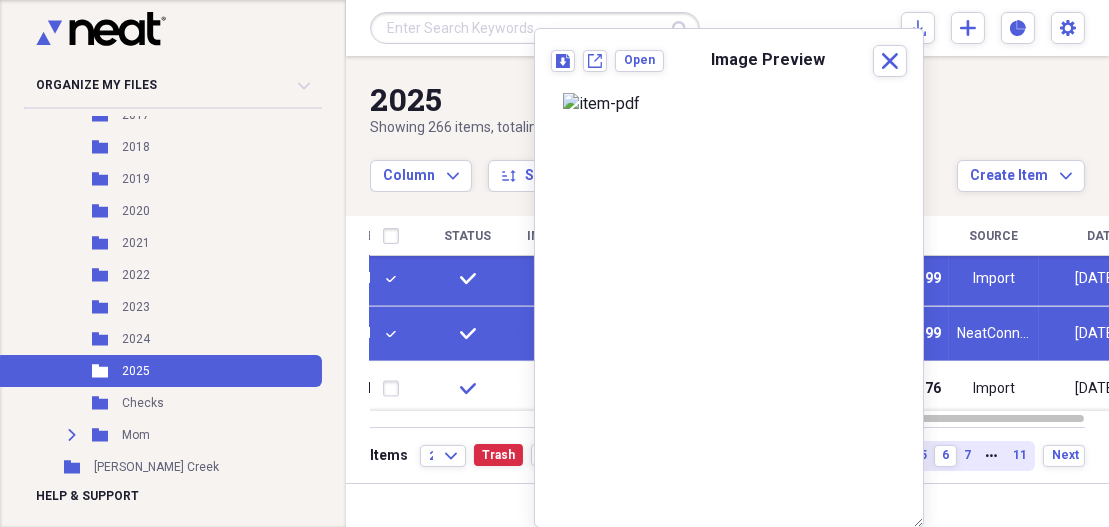 click at bounding box center (395, 279) 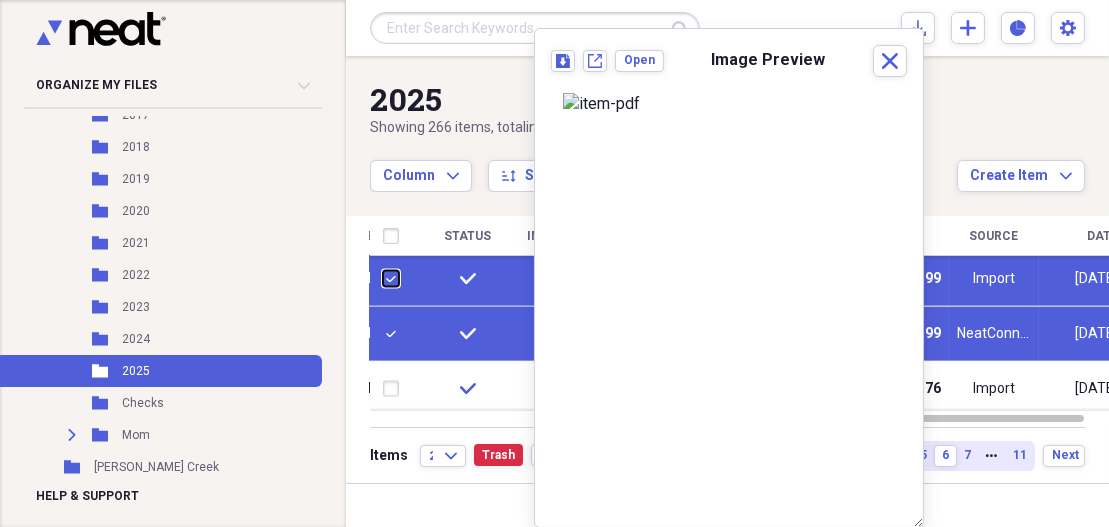 click at bounding box center [383, 279] 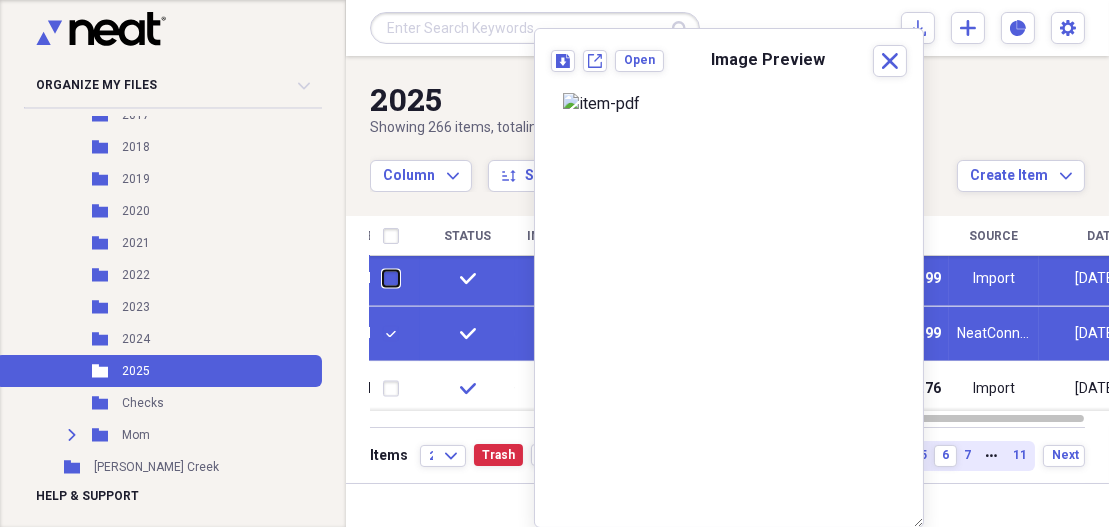checkbox on "false" 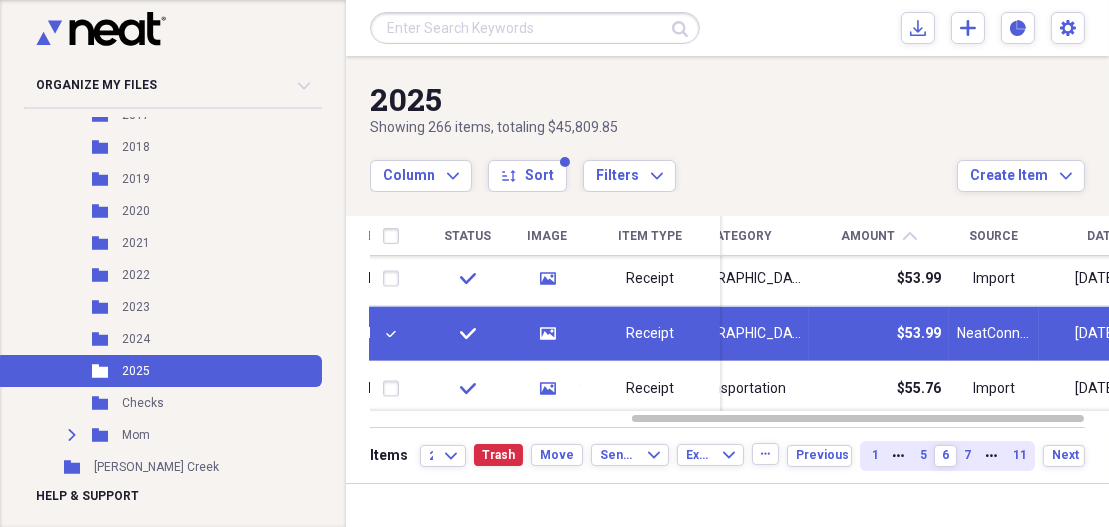 click at bounding box center (395, 334) 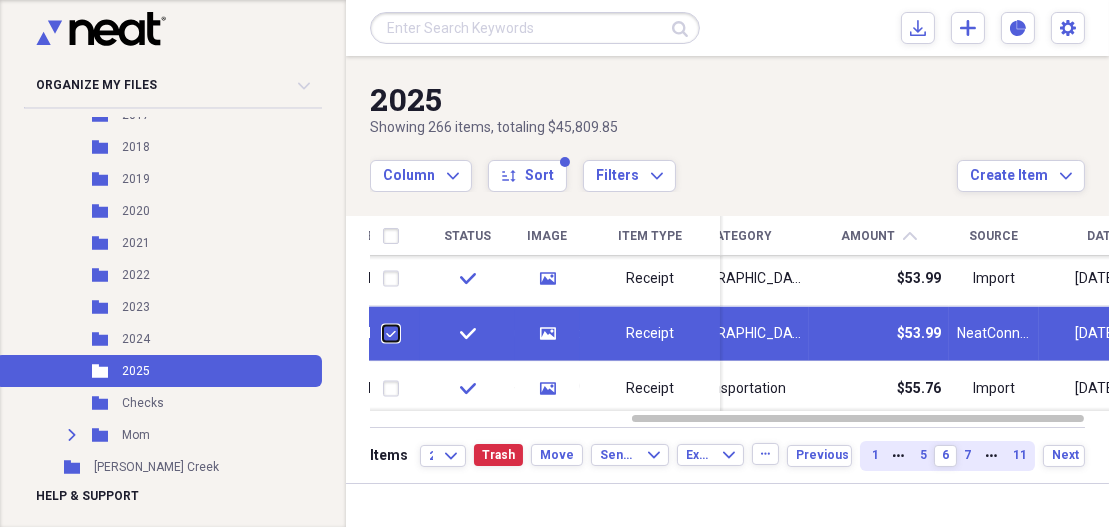 click at bounding box center (383, 334) 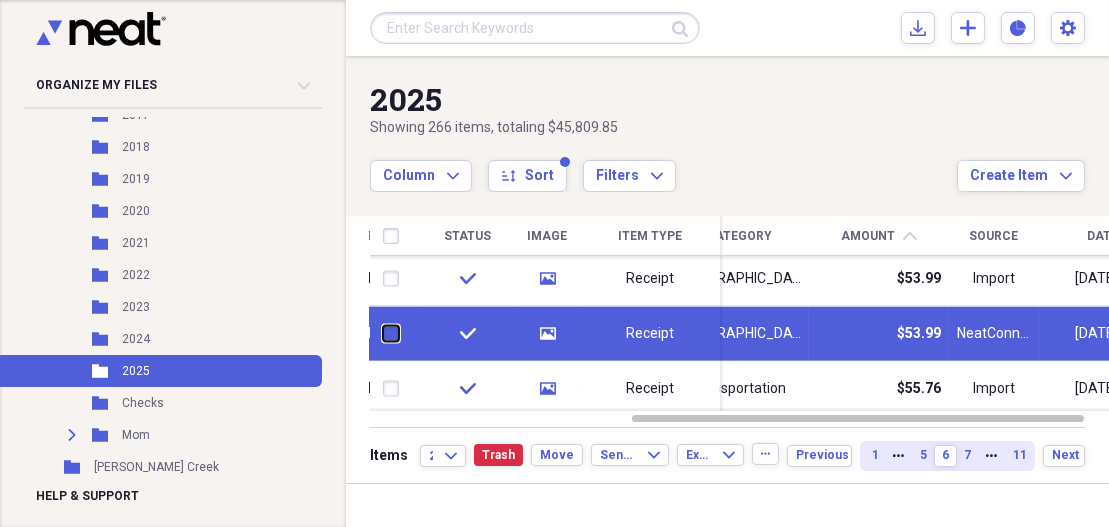 checkbox on "false" 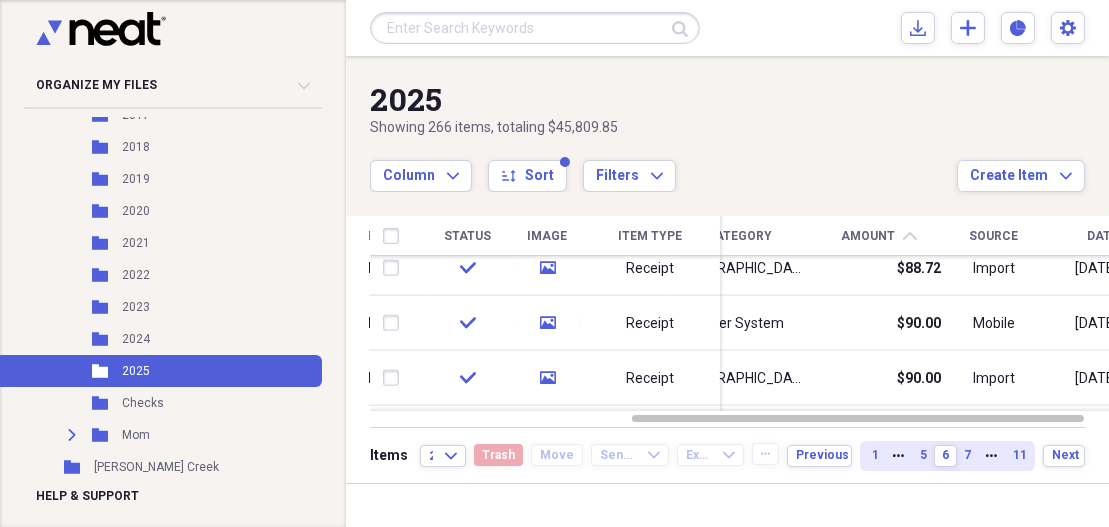 drag, startPoint x: 1103, startPoint y: 292, endPoint x: 1107, endPoint y: 372, distance: 80.09994 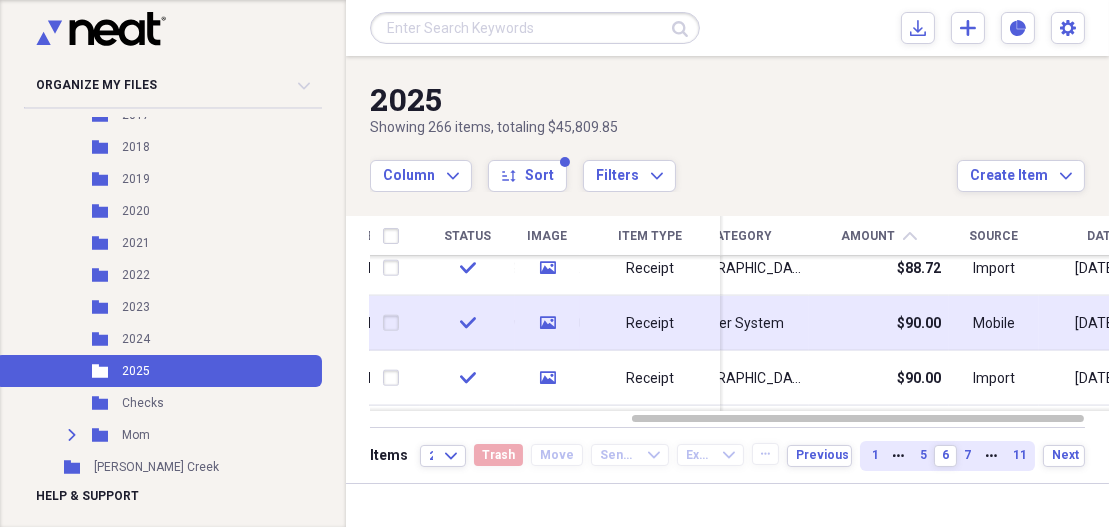 click at bounding box center (395, 323) 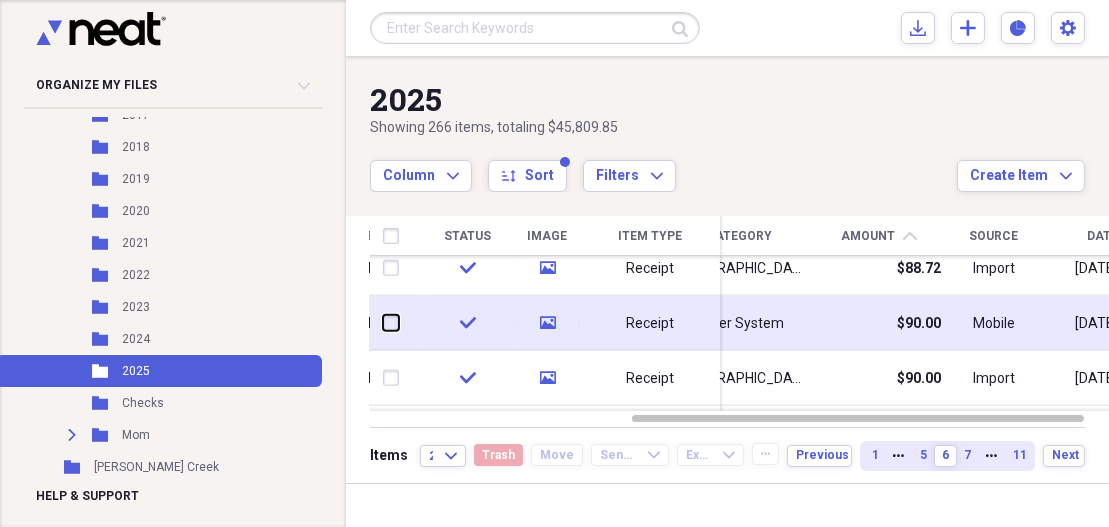 click at bounding box center (383, 323) 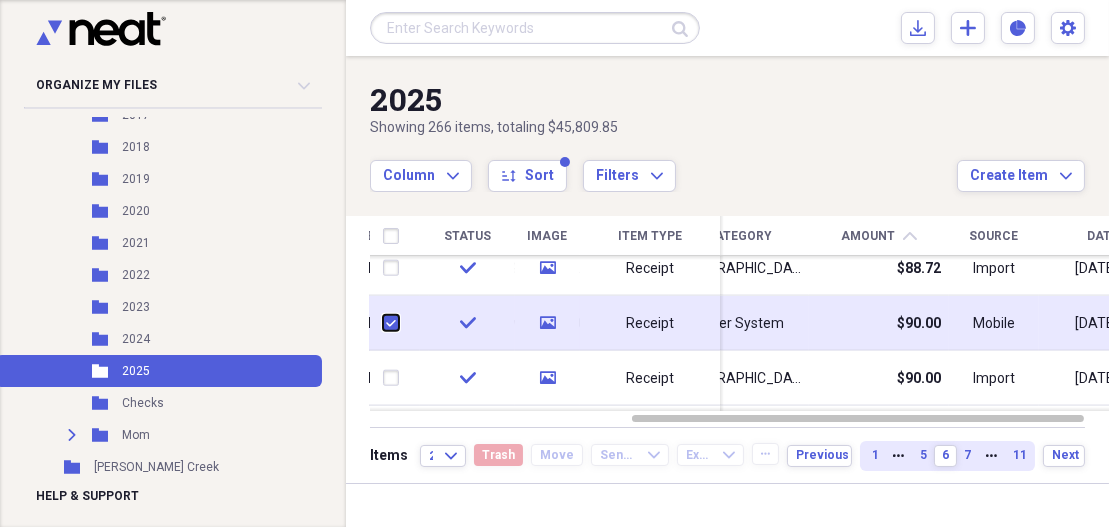 checkbox on "true" 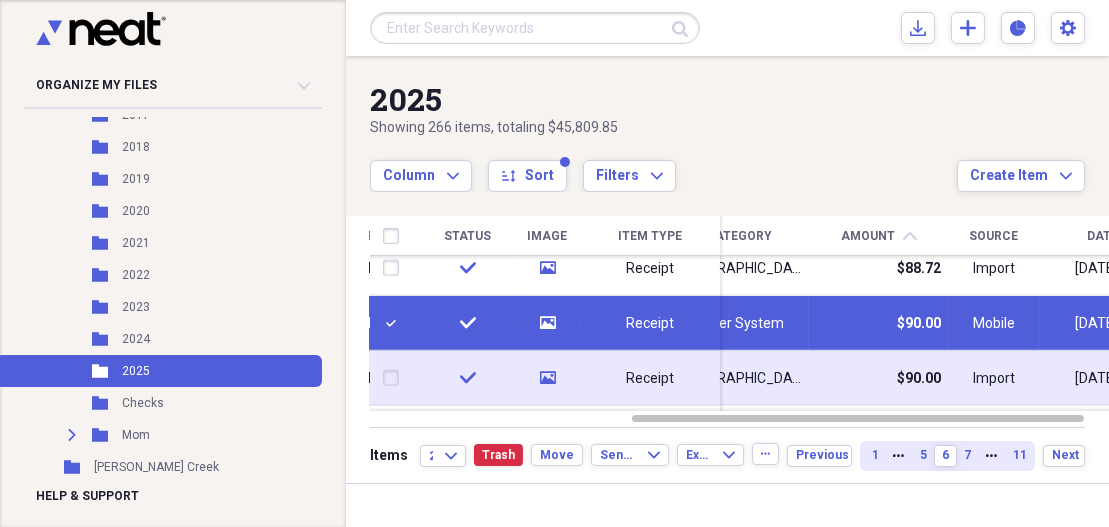 click at bounding box center [395, 378] 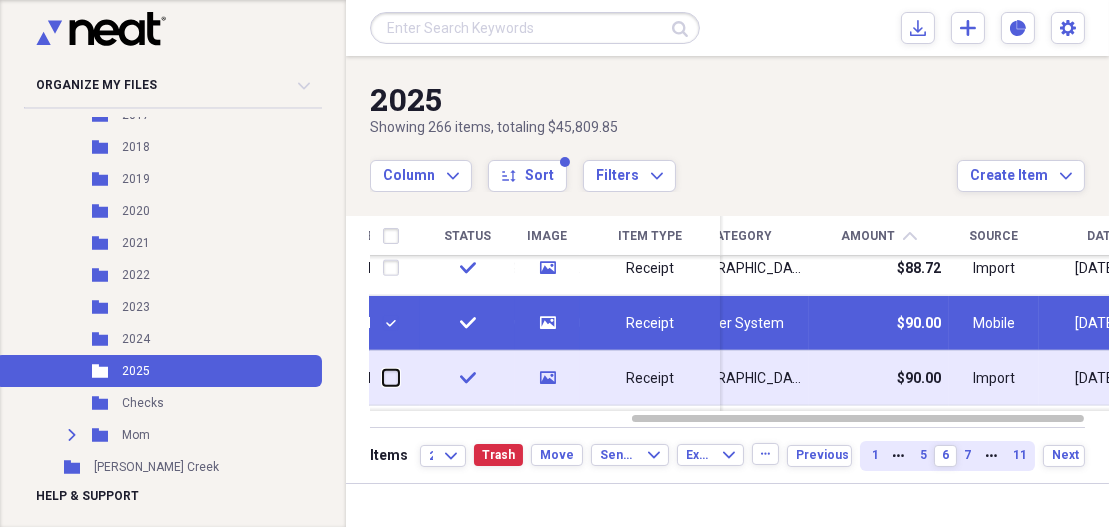 click at bounding box center (383, 378) 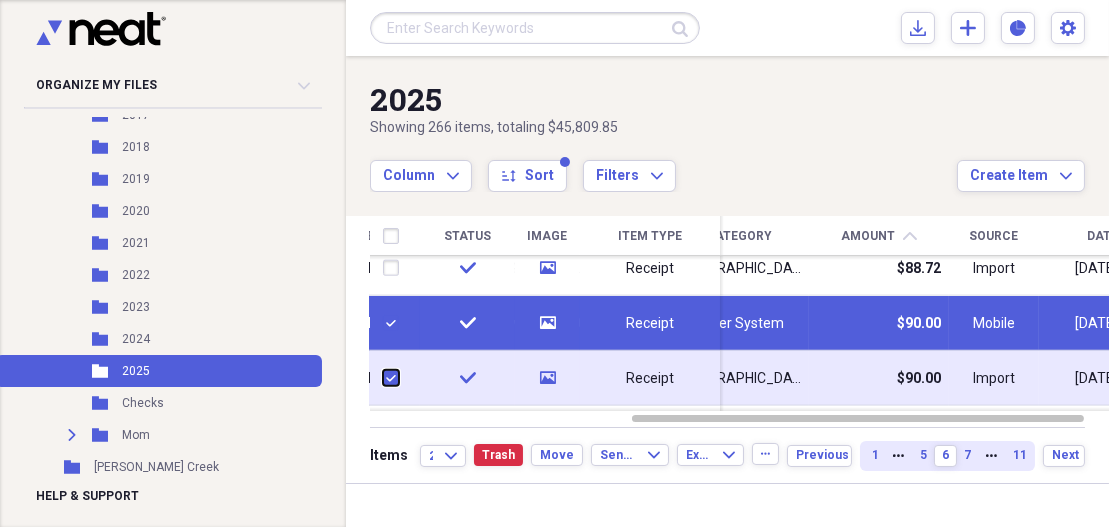 checkbox on "true" 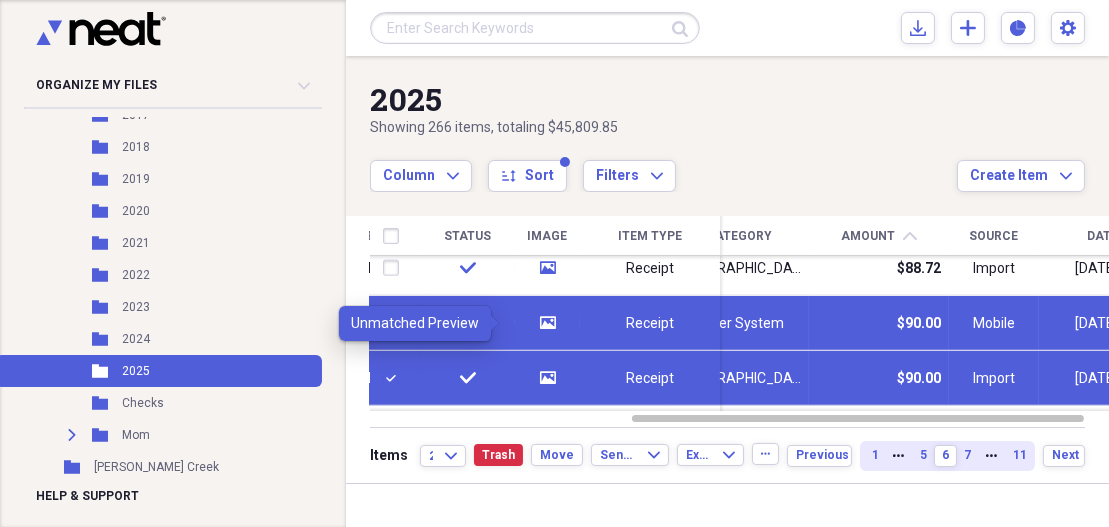 click on "media" 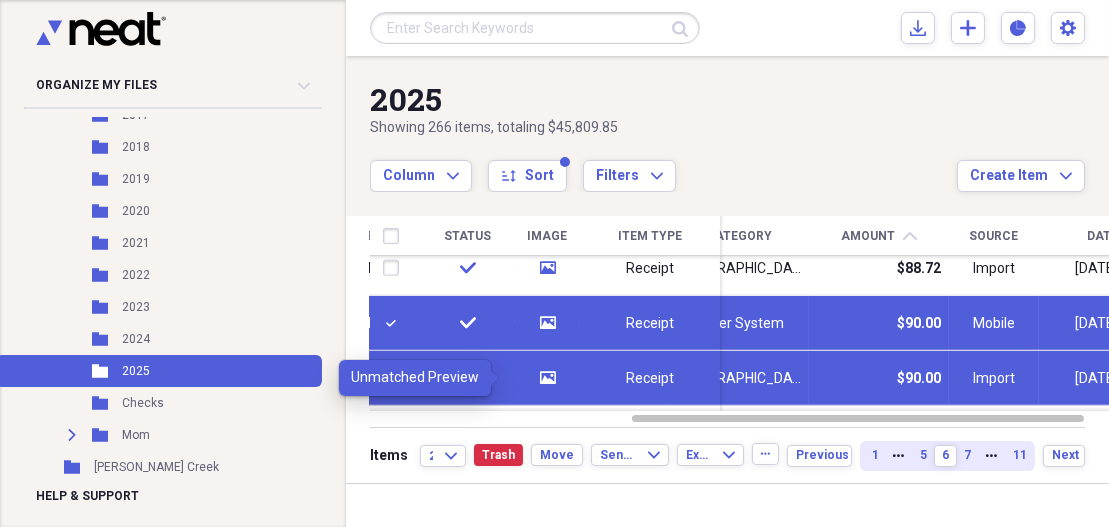 click on "media" 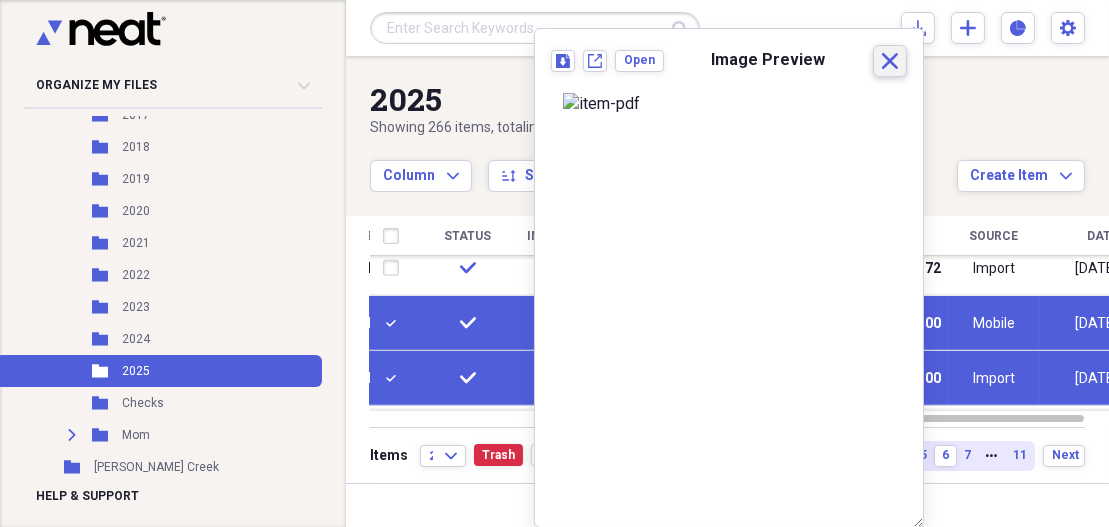 click 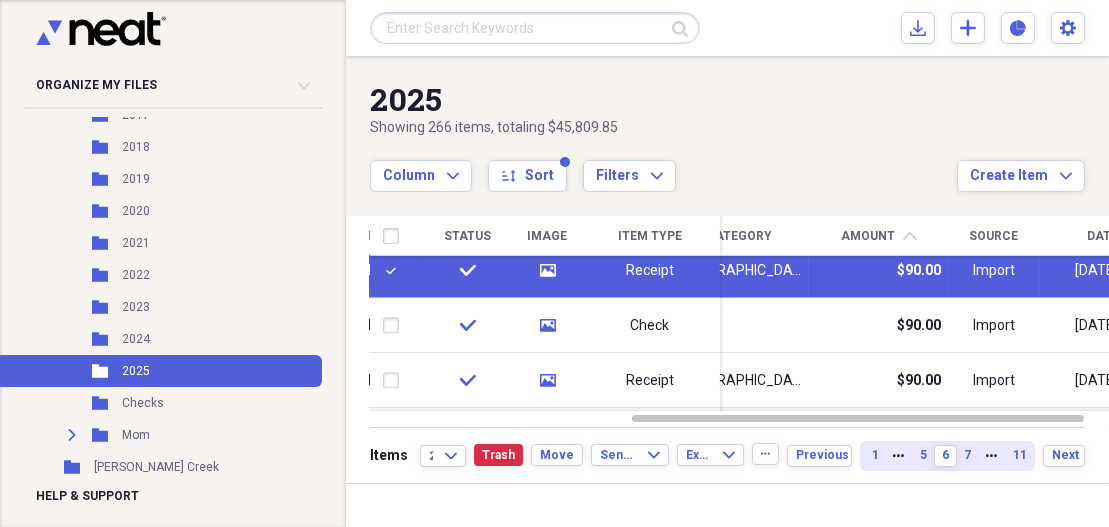 drag, startPoint x: 1100, startPoint y: 372, endPoint x: 1101, endPoint y: 385, distance: 13.038404 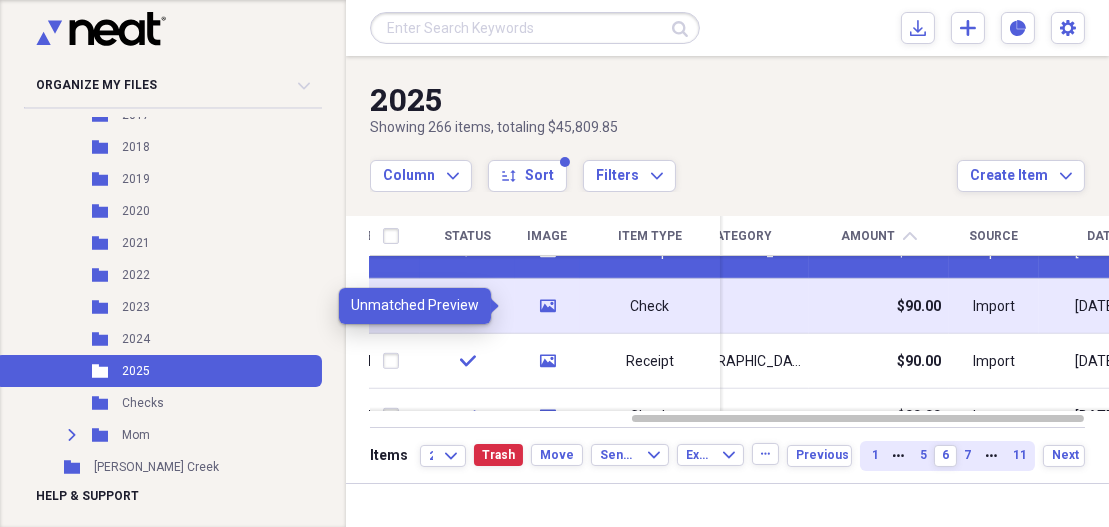click 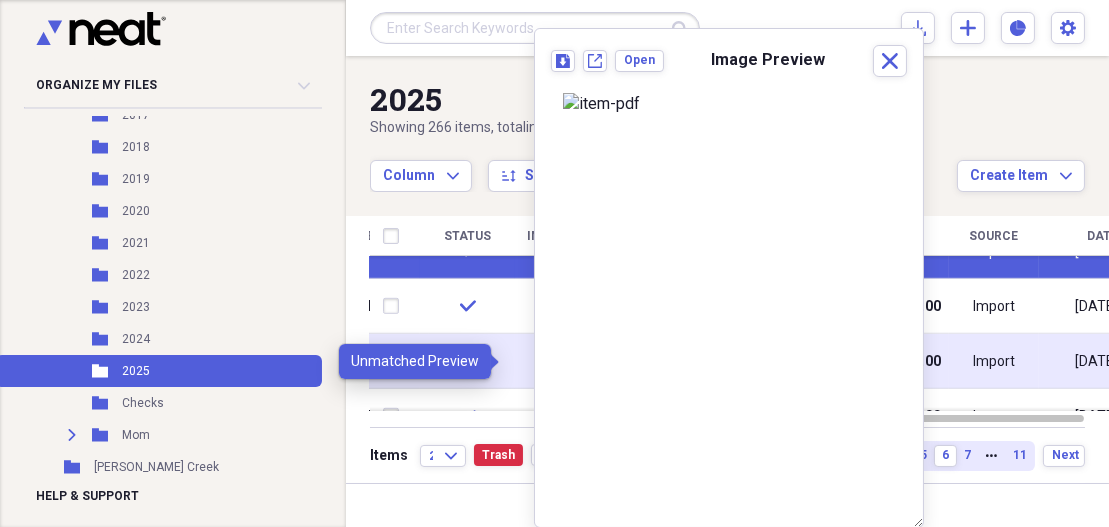 click 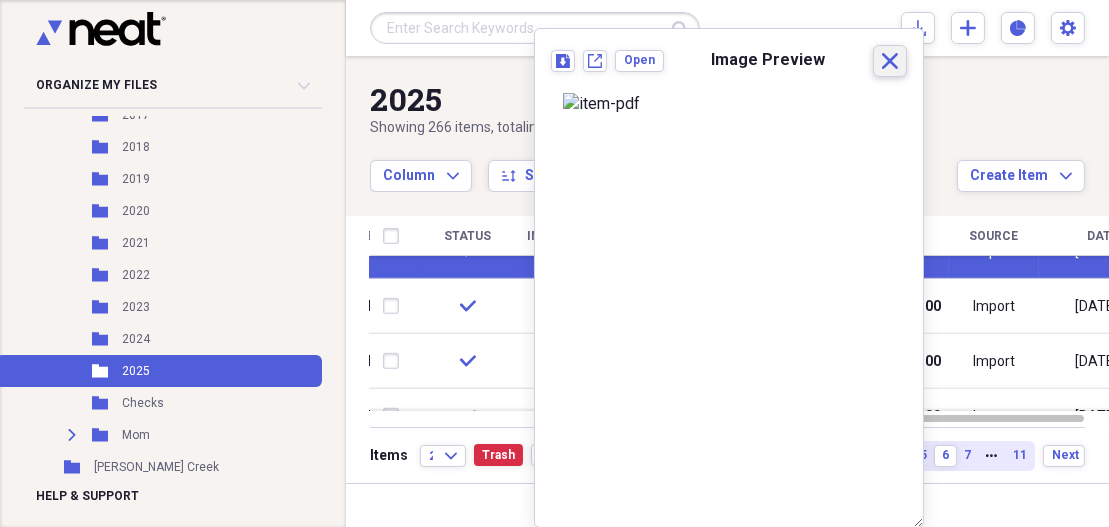 click on "Close" 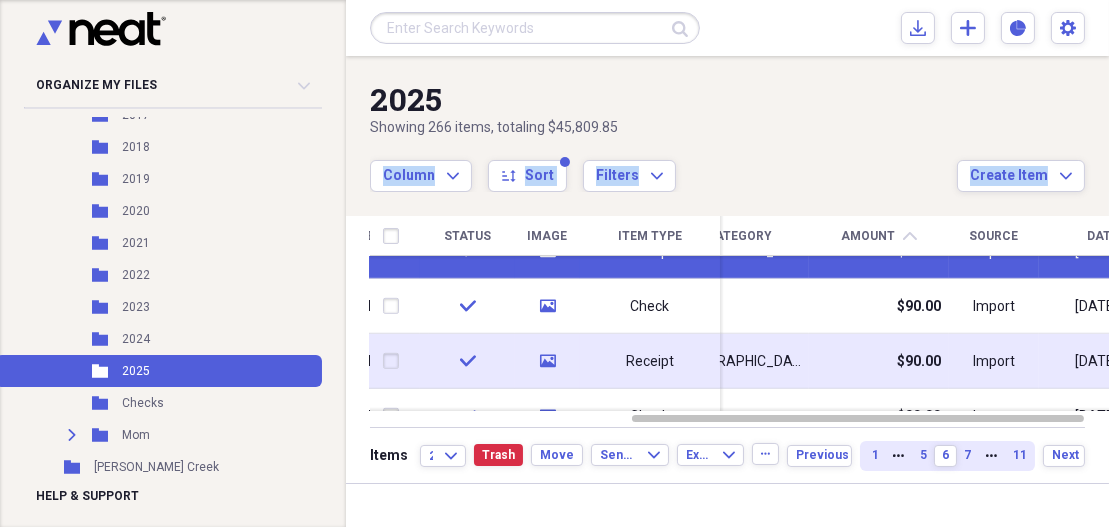 drag, startPoint x: 963, startPoint y: 236, endPoint x: 1036, endPoint y: 346, distance: 132.01894 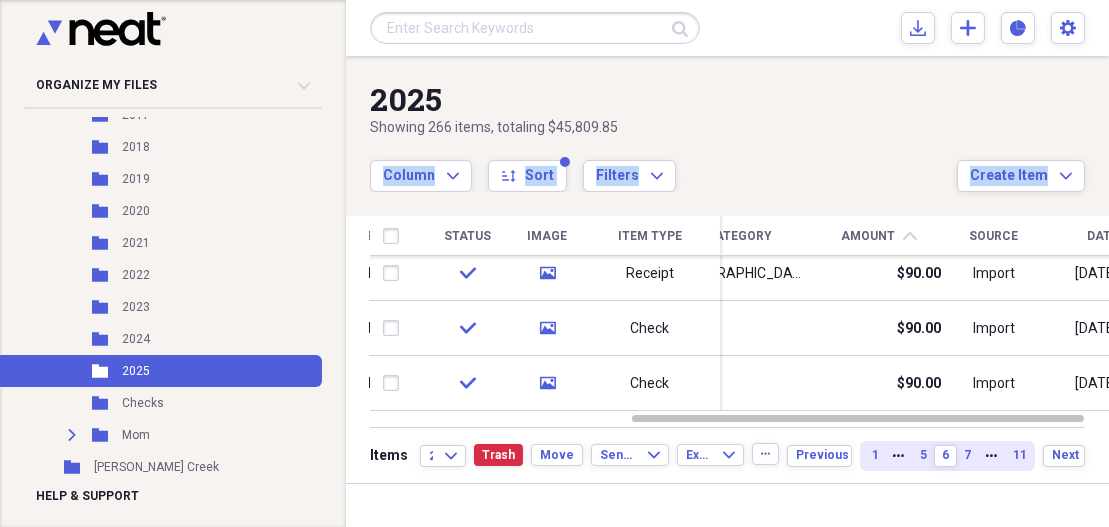 drag, startPoint x: 1102, startPoint y: 382, endPoint x: 1102, endPoint y: 409, distance: 27 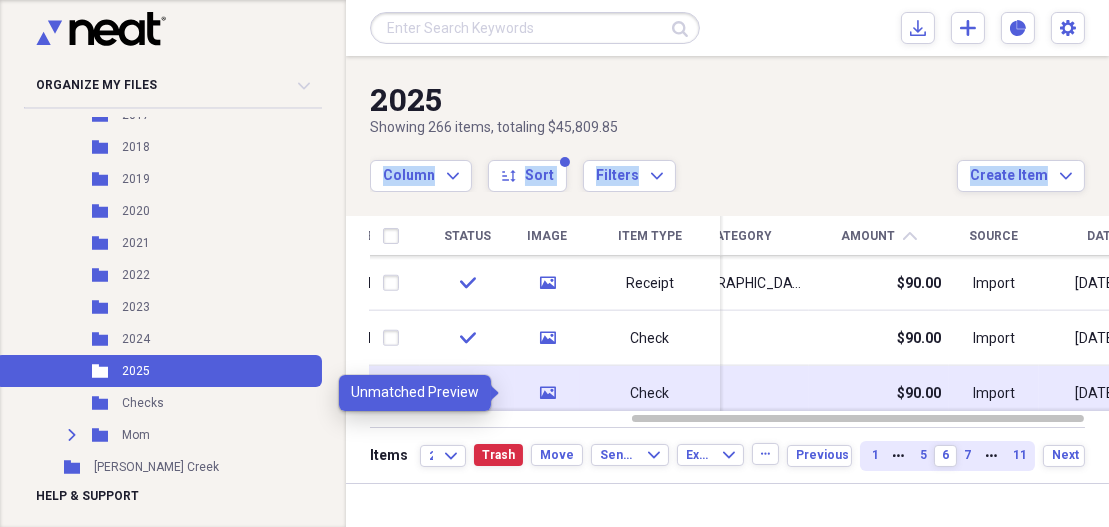 click on "media" 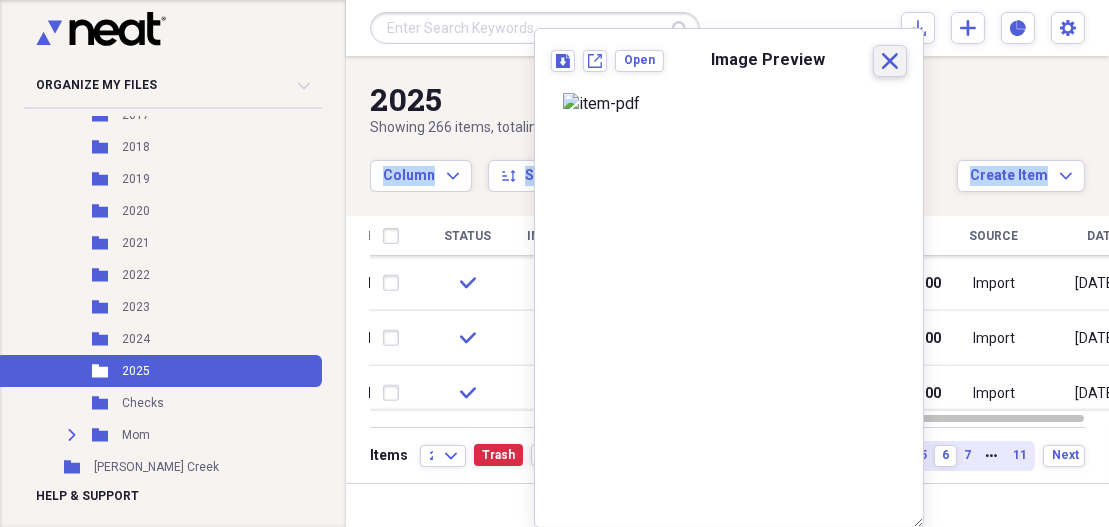 click on "Close" at bounding box center [890, 61] 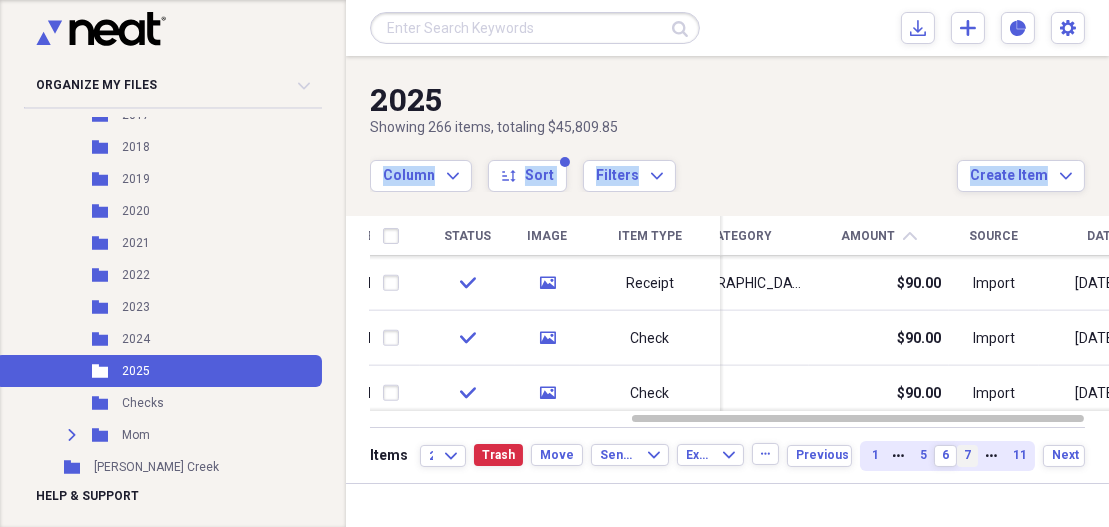 click on "7" at bounding box center (967, 455) 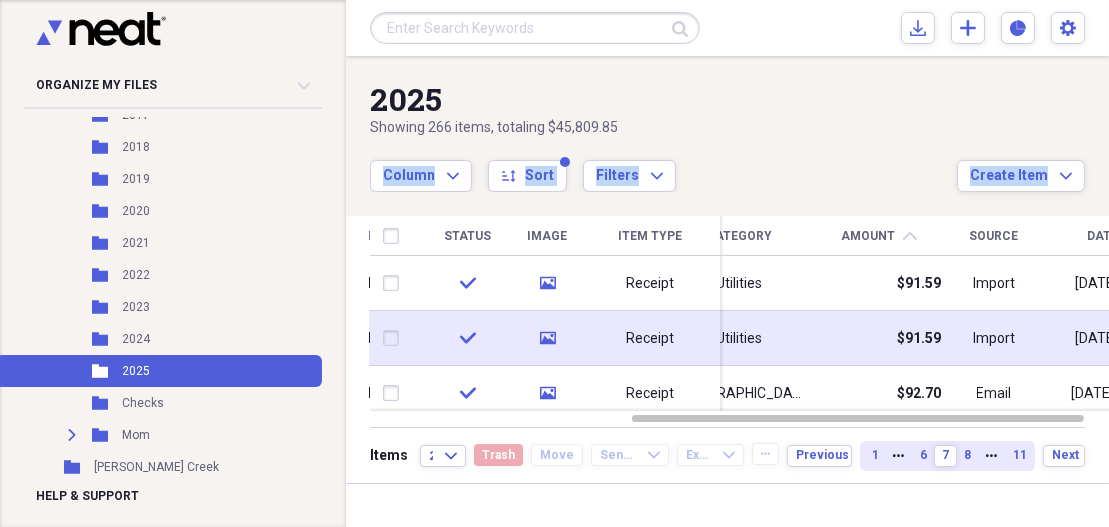 drag, startPoint x: 852, startPoint y: 373, endPoint x: 754, endPoint y: 359, distance: 98.99495 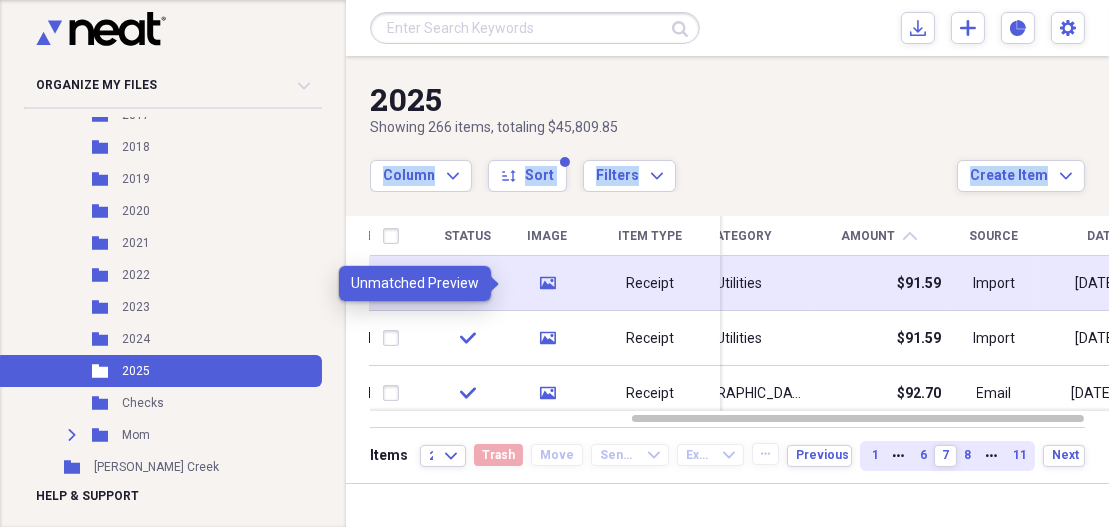 click on "media" 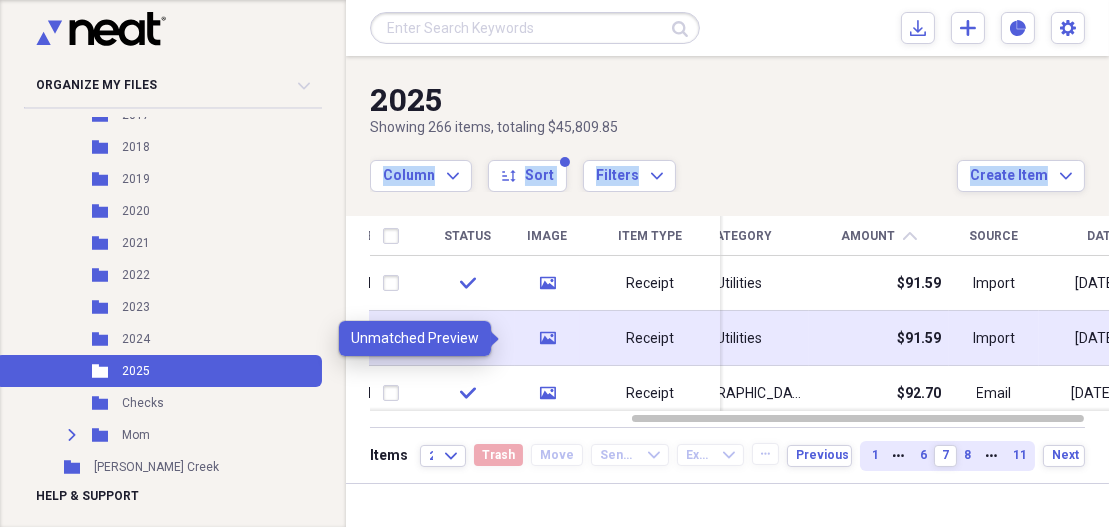 click 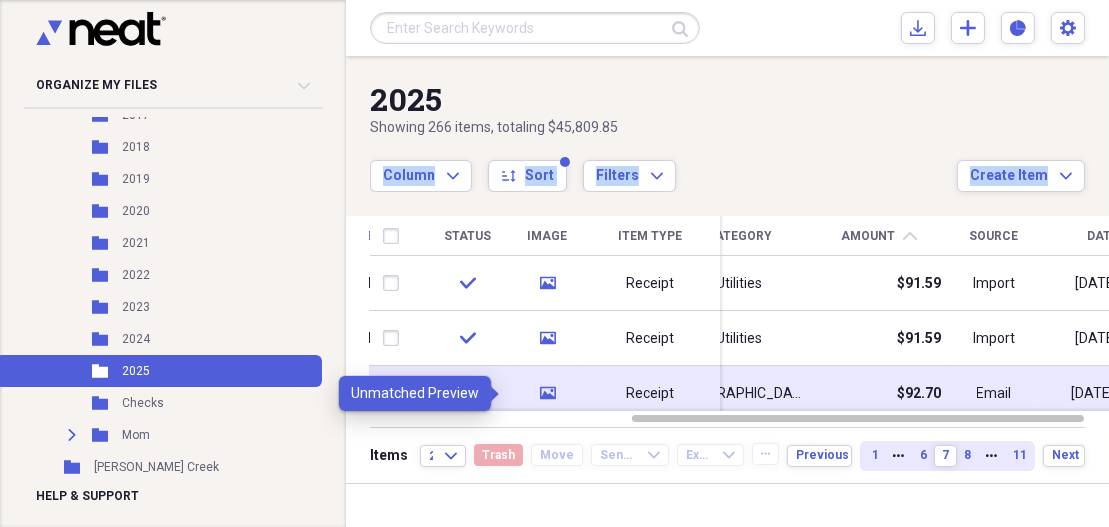 click on "media" 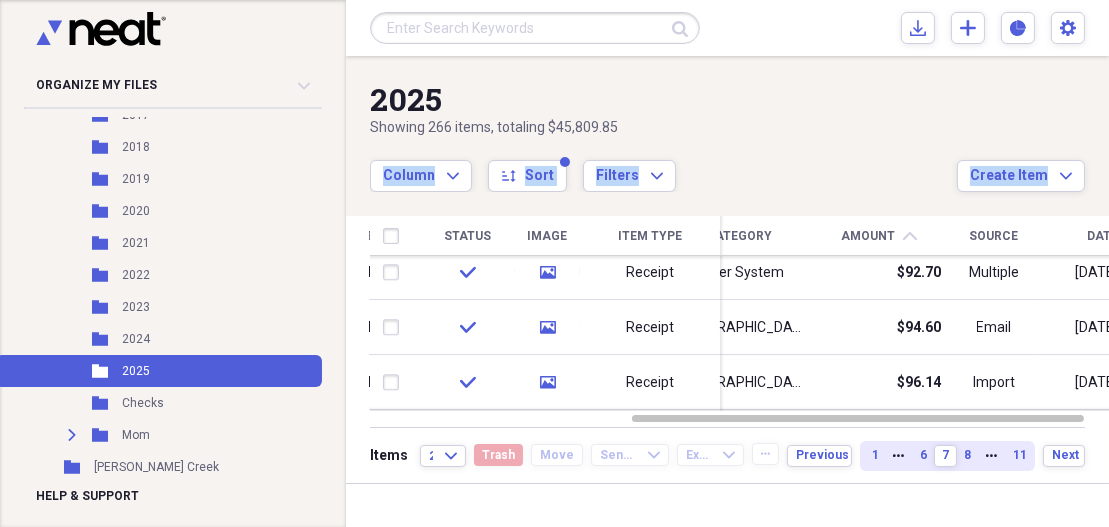 drag, startPoint x: 1104, startPoint y: 266, endPoint x: 1104, endPoint y: 282, distance: 16 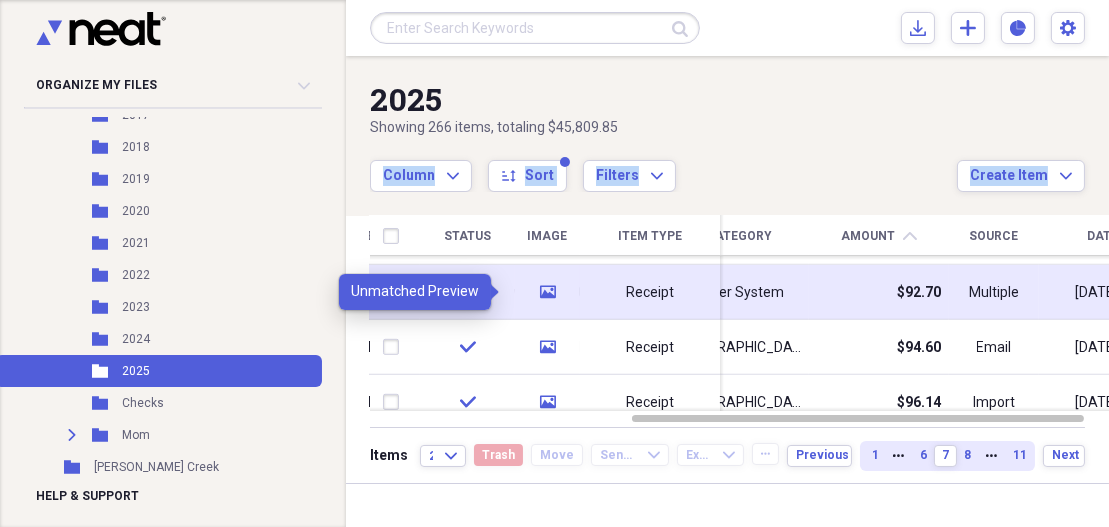 click 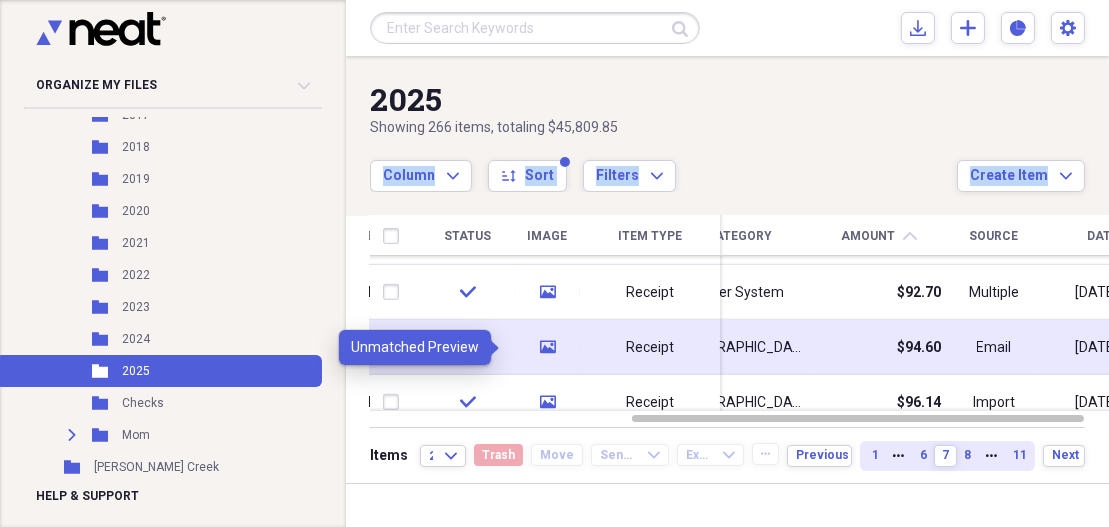 click on "media" 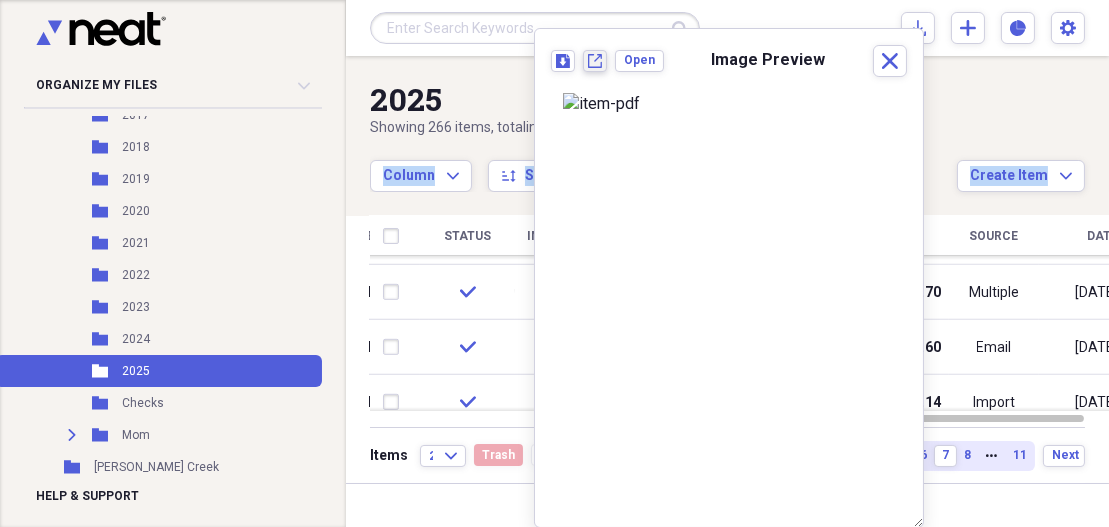 click 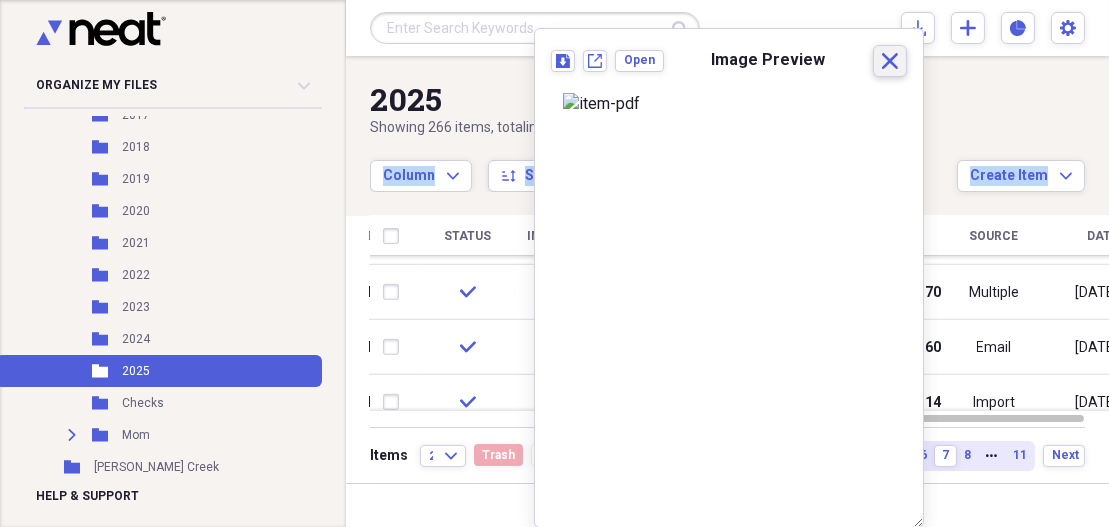 click 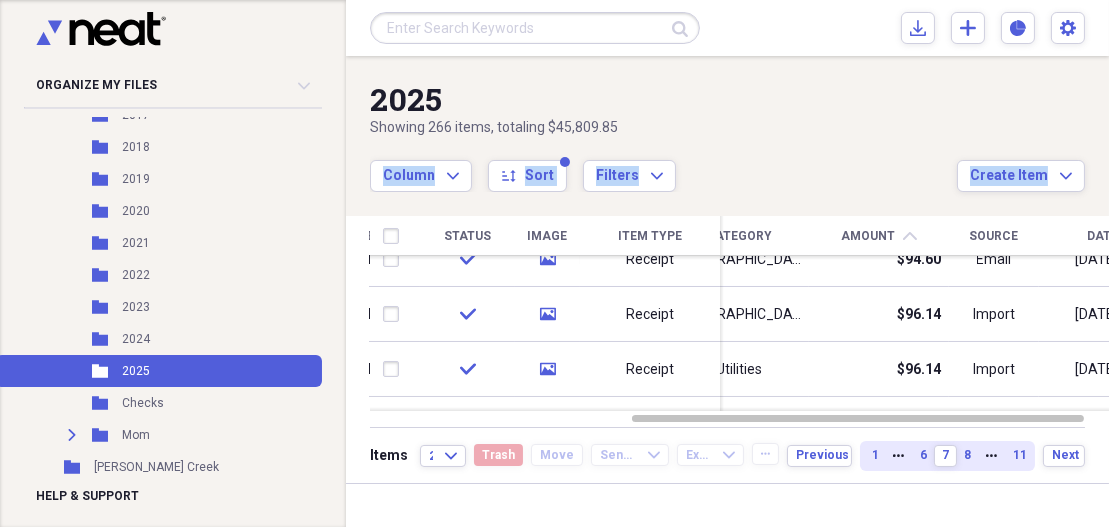click at bounding box center [1131, 296] 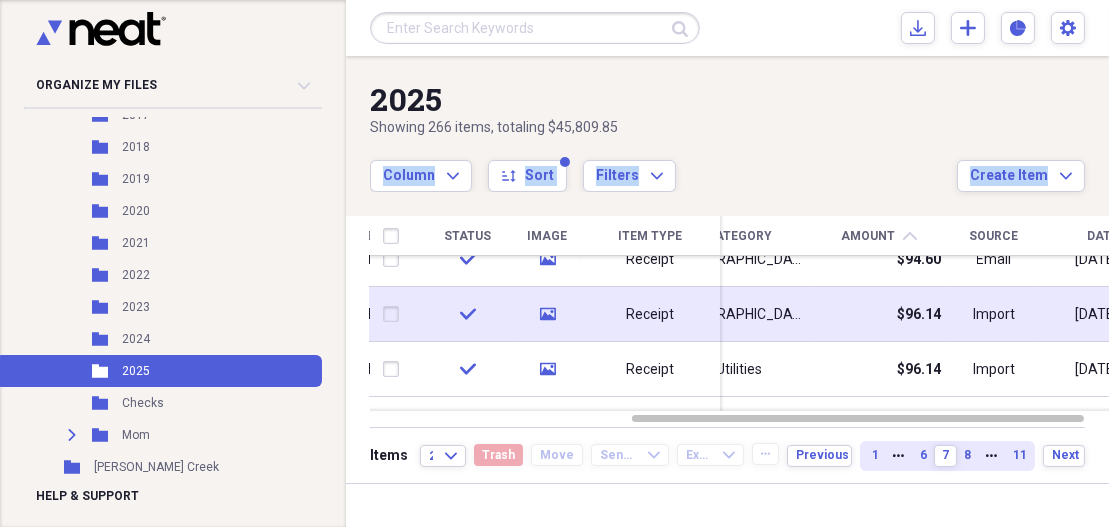 click at bounding box center (395, 314) 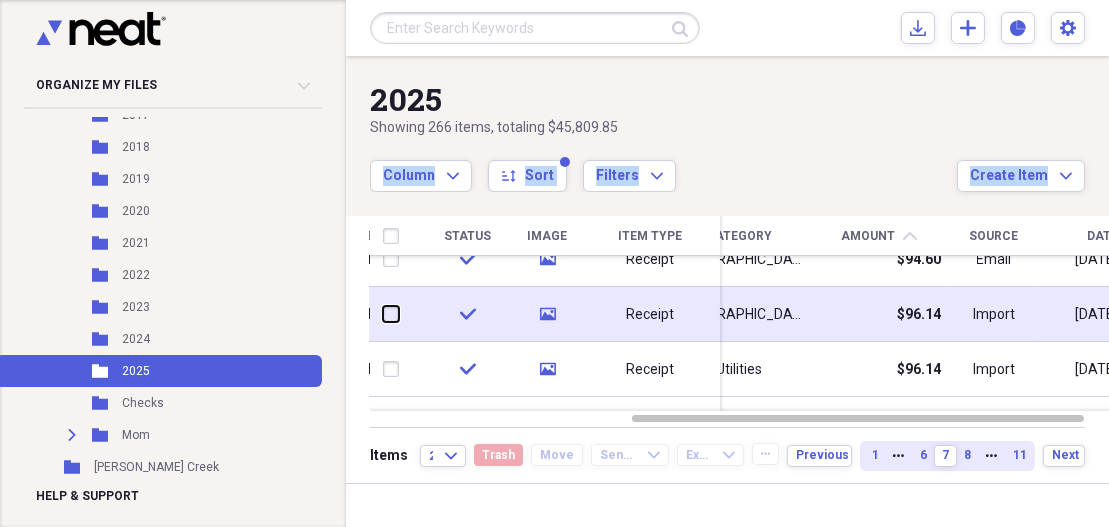 click at bounding box center (383, 314) 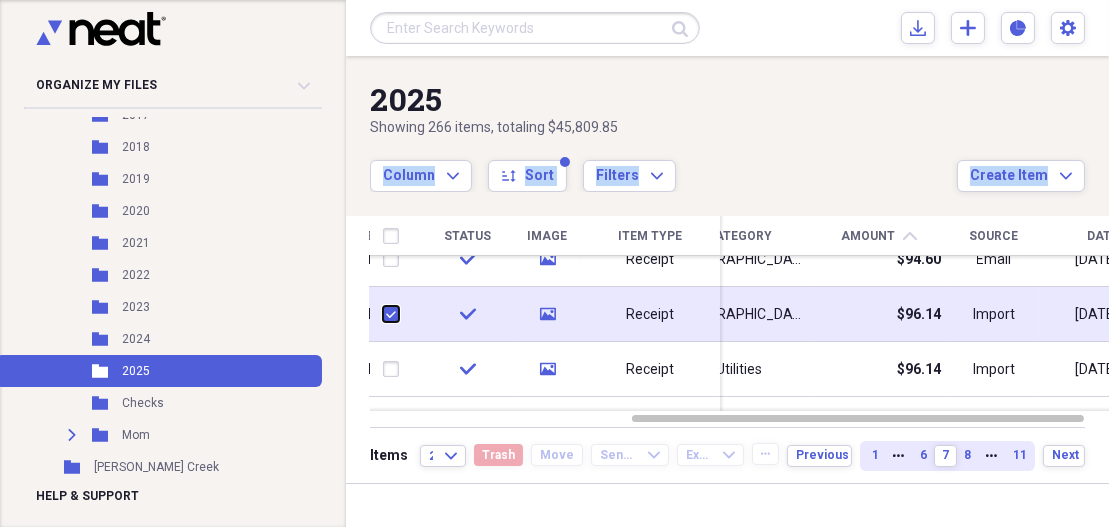 checkbox on "true" 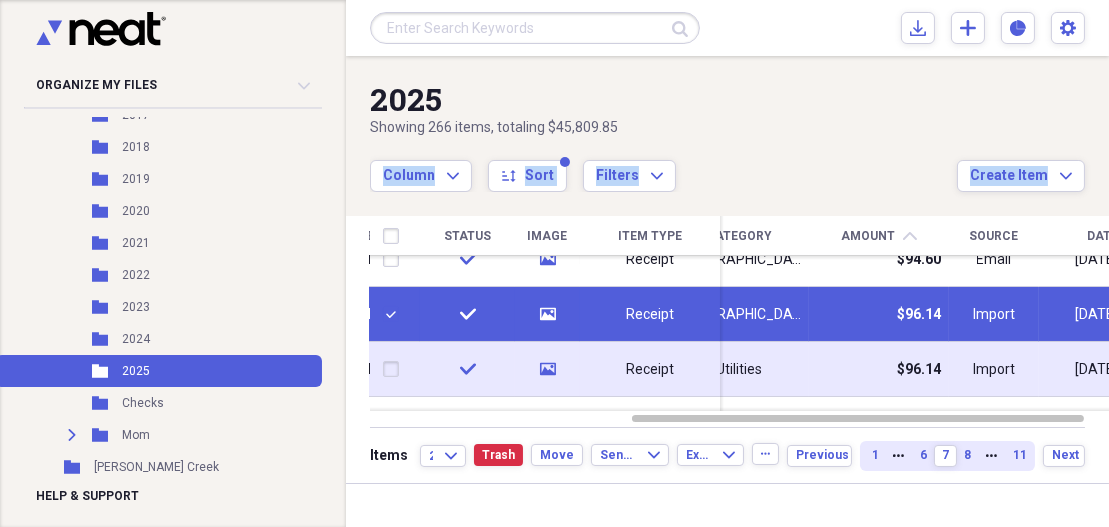 click at bounding box center (395, 369) 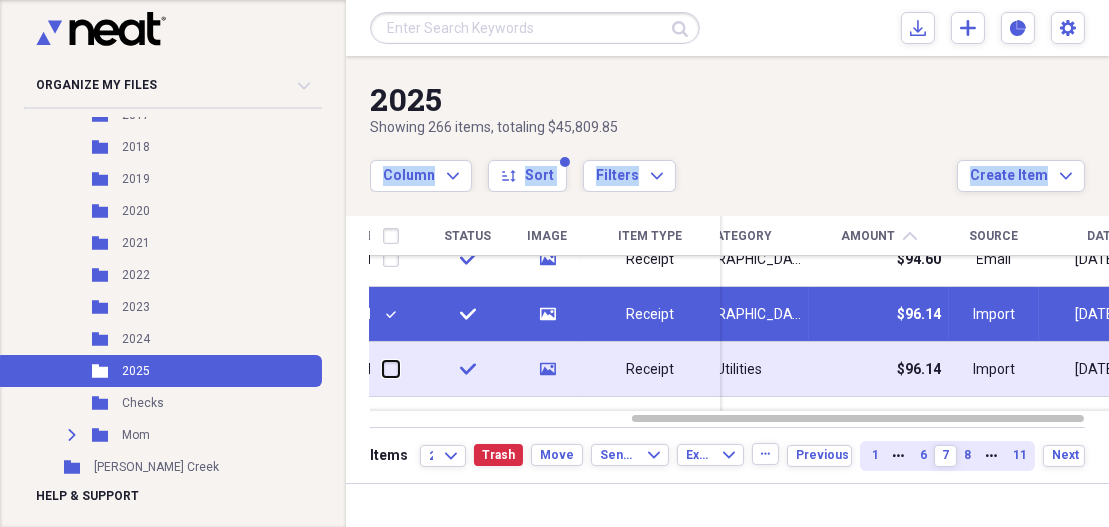 click at bounding box center [383, 369] 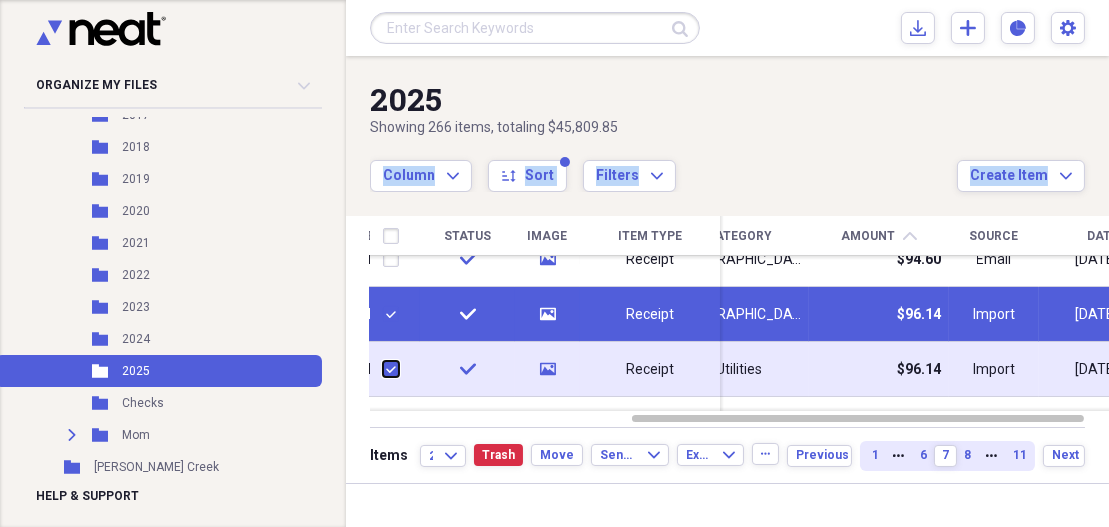 checkbox on "true" 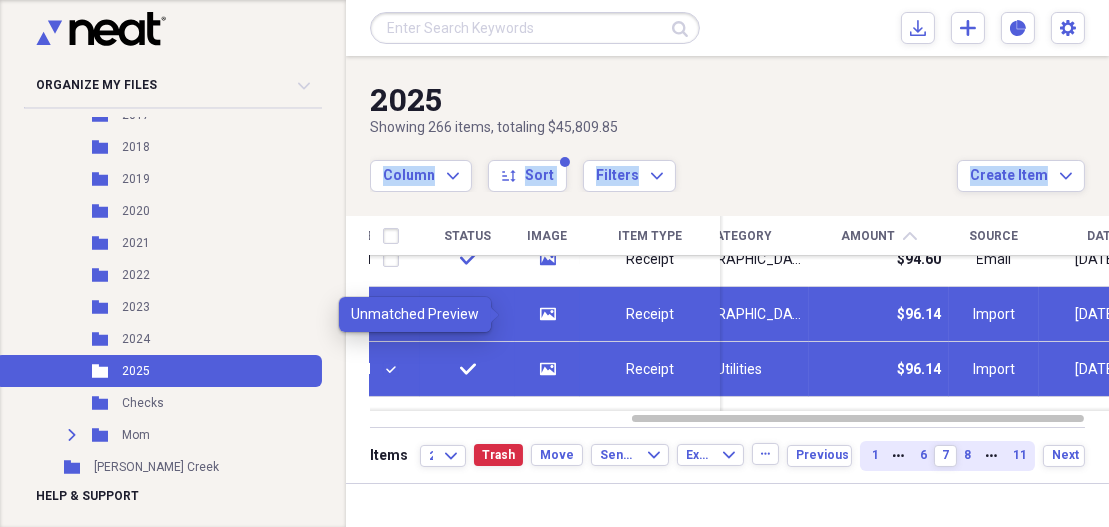 click 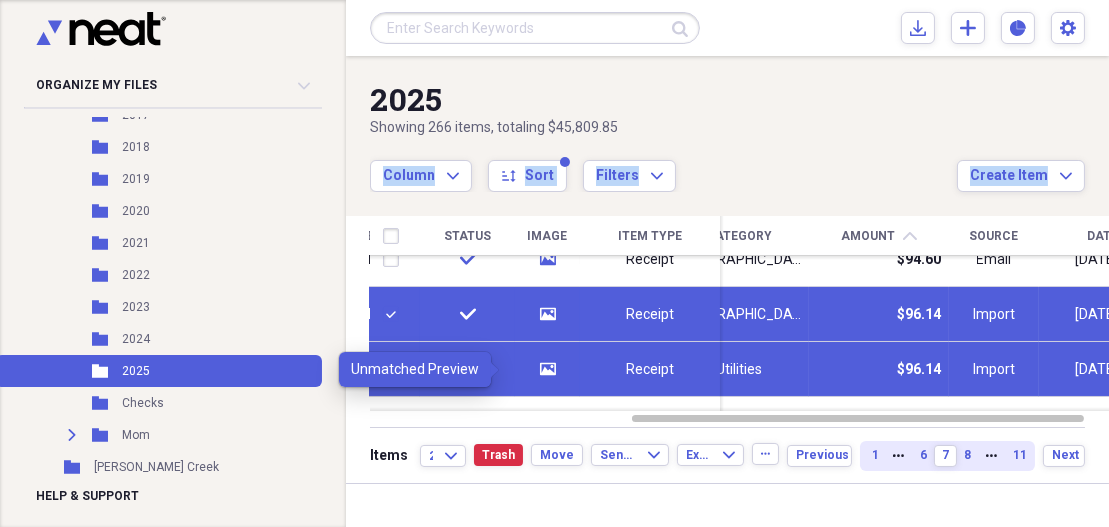 click on "media" 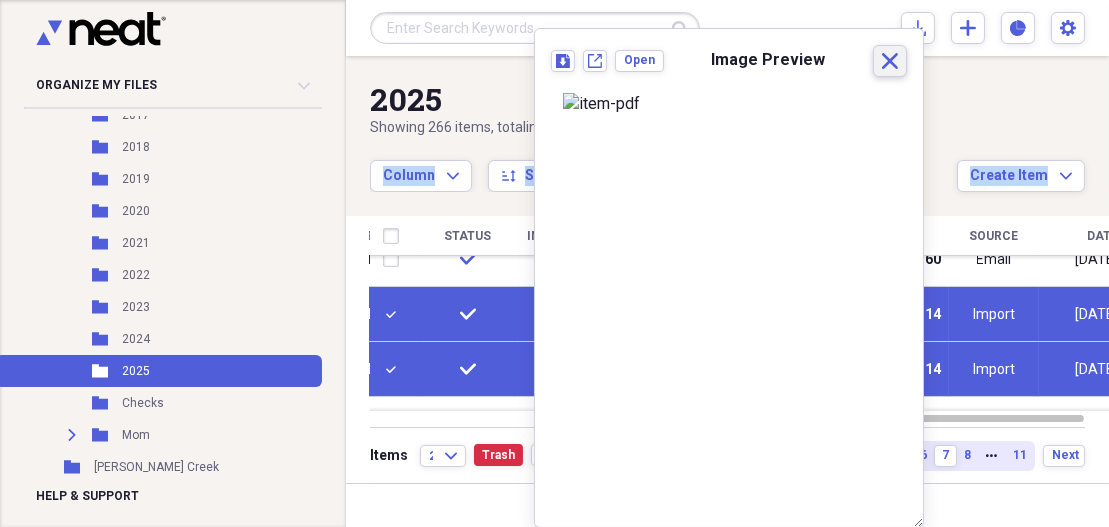 click 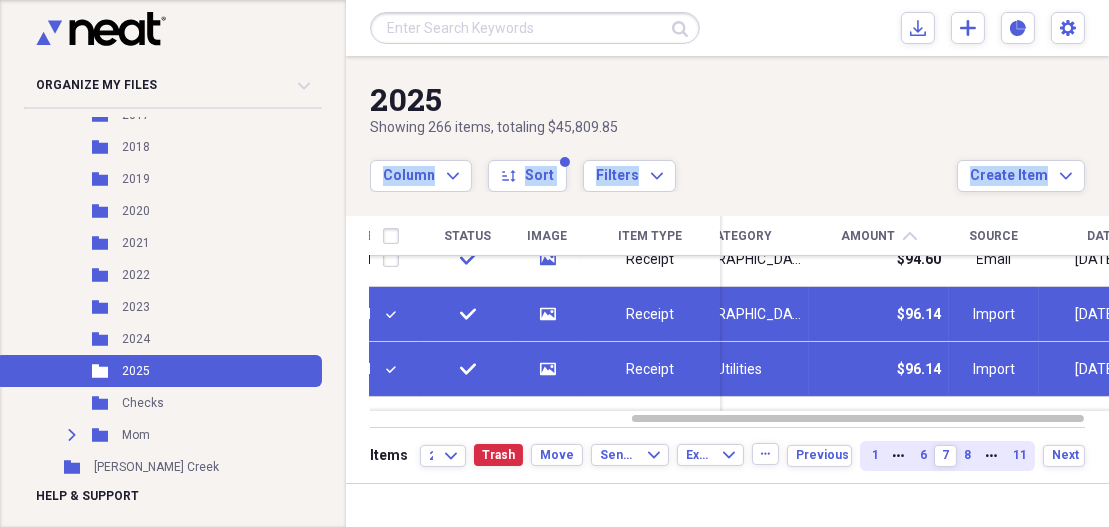 click at bounding box center (395, 314) 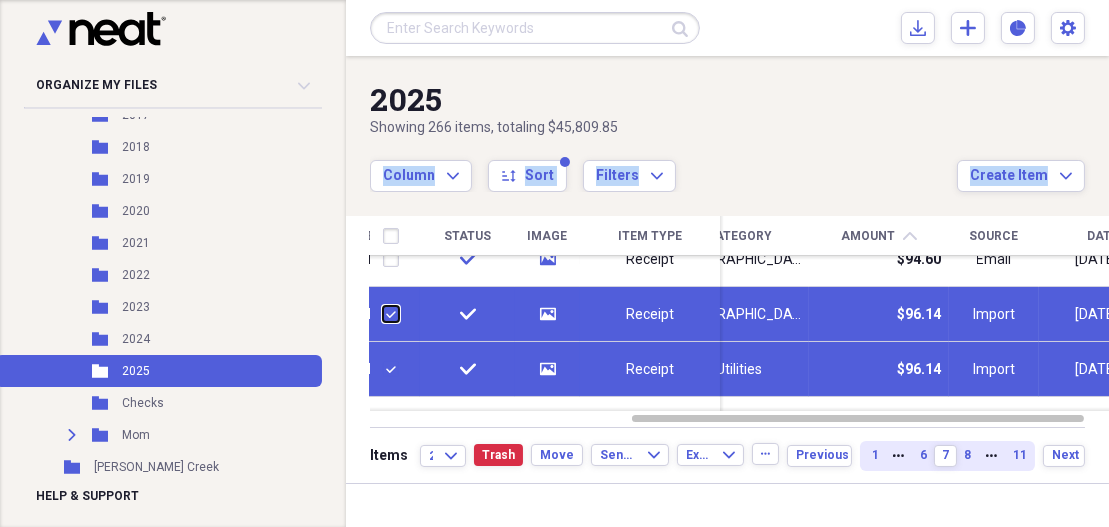 click at bounding box center [383, 314] 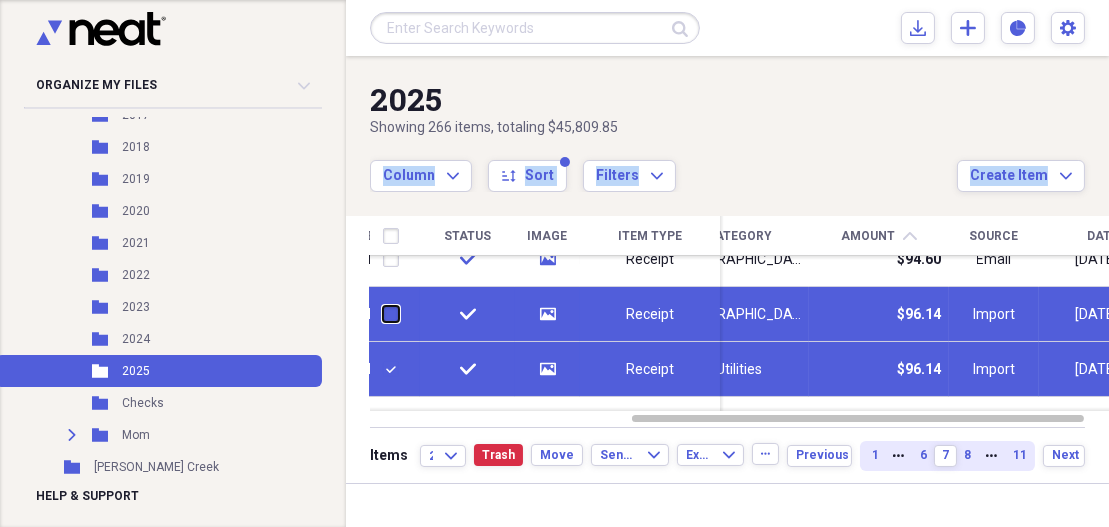 checkbox on "false" 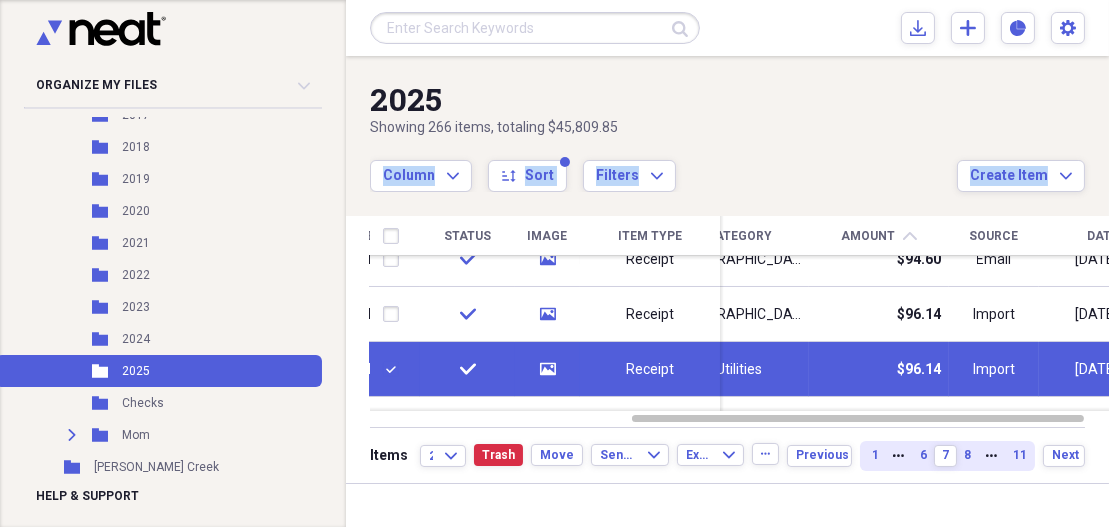 click at bounding box center (395, 369) 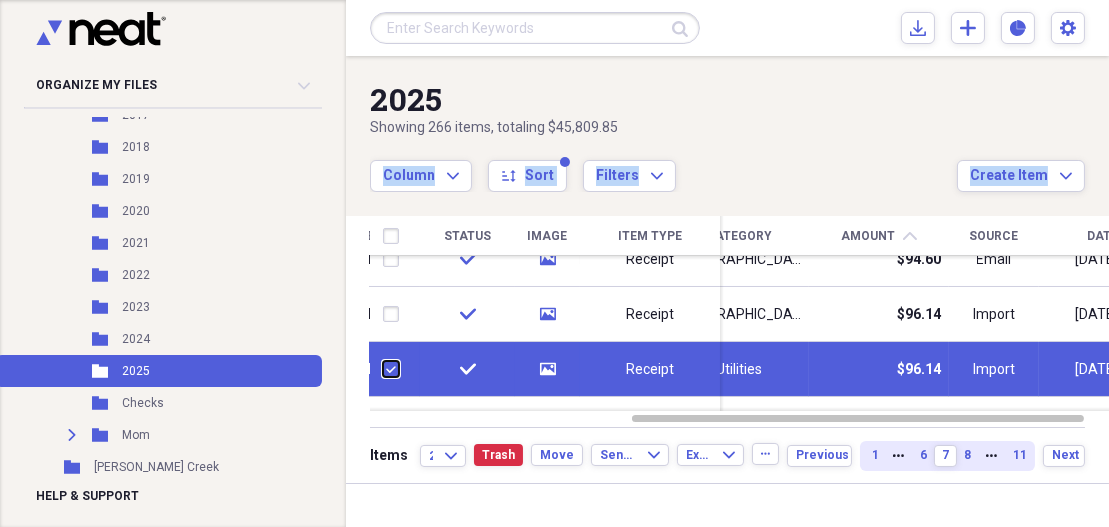 click at bounding box center (383, 369) 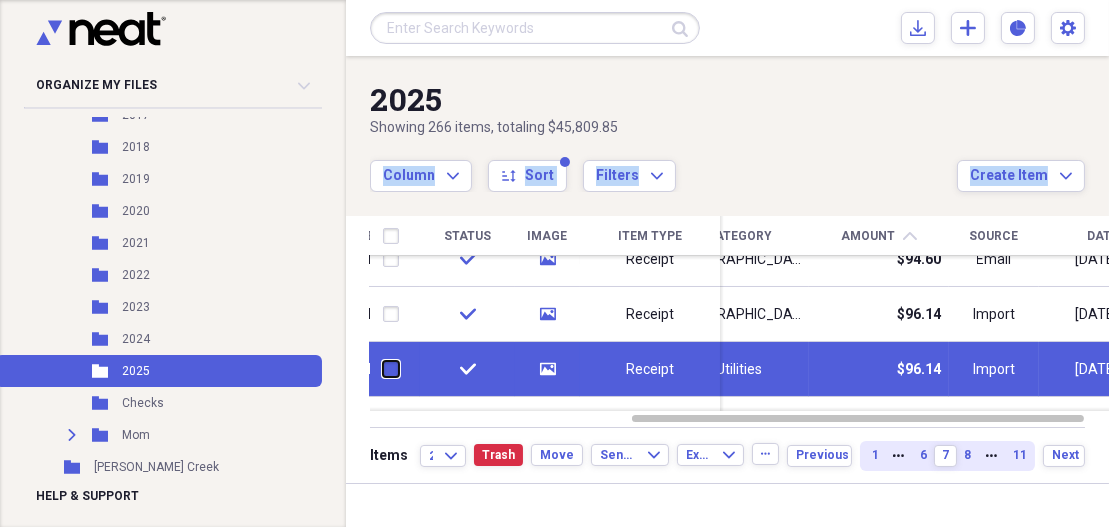 checkbox on "false" 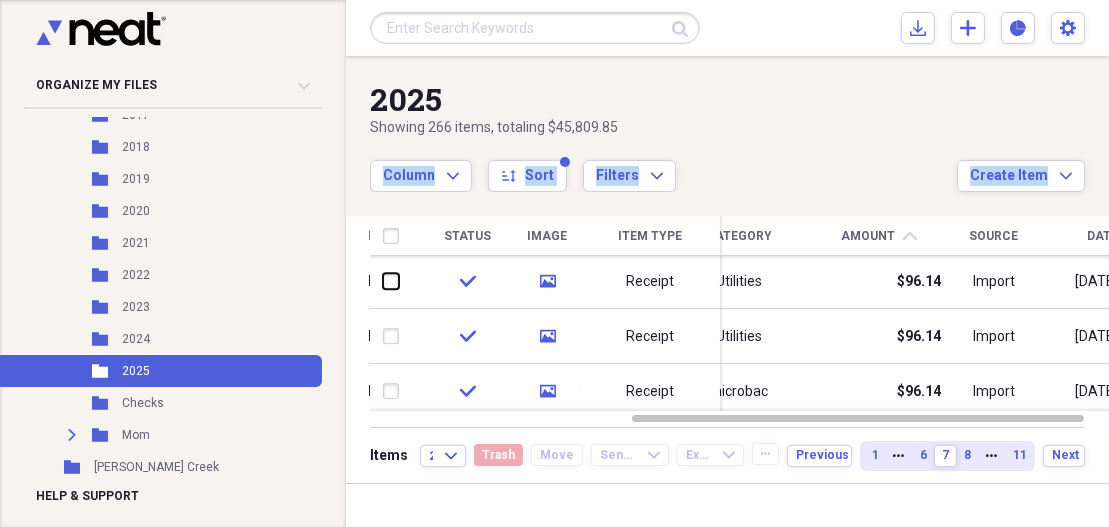 click at bounding box center [1131, 305] 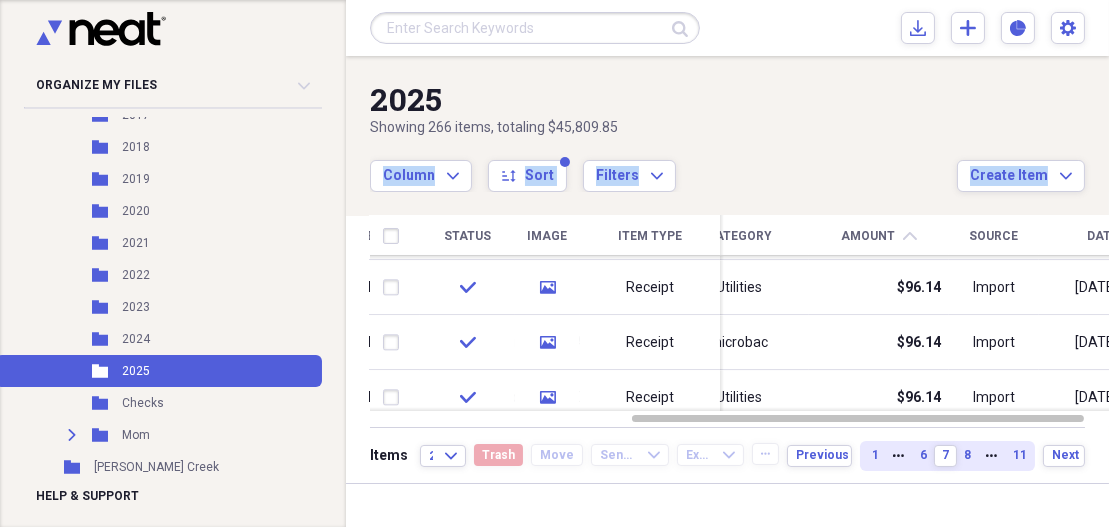 click at bounding box center [1131, 310] 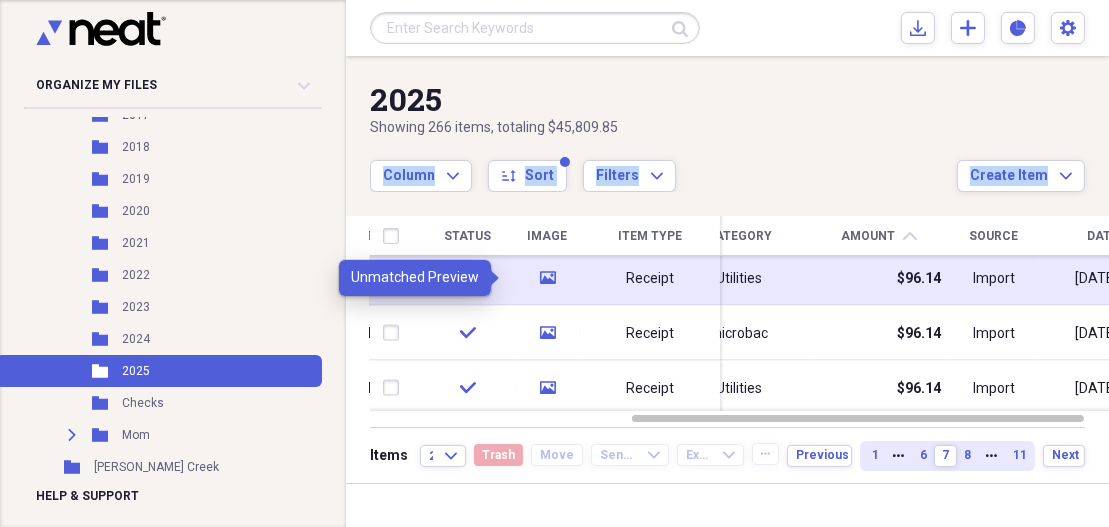 click on "media" 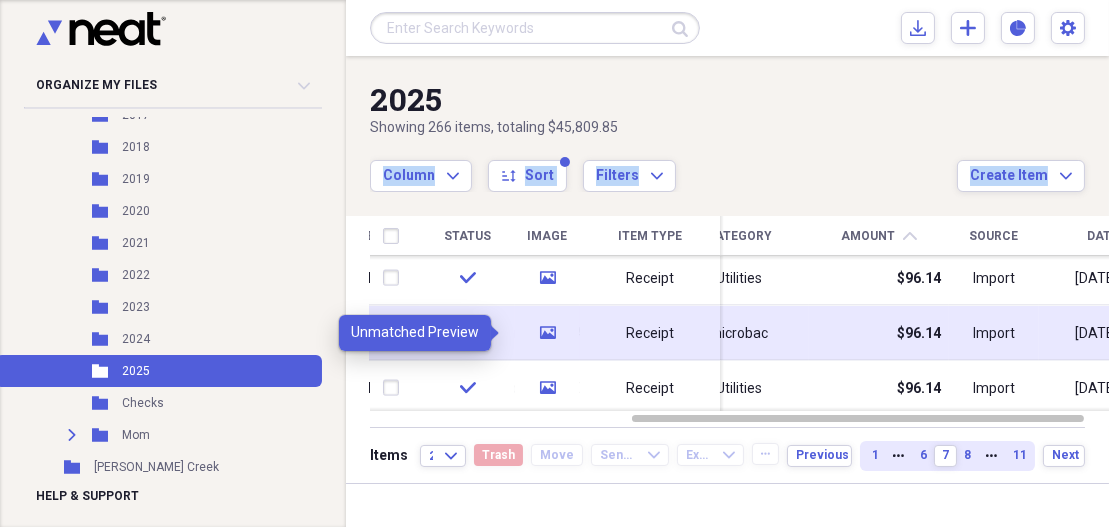 click 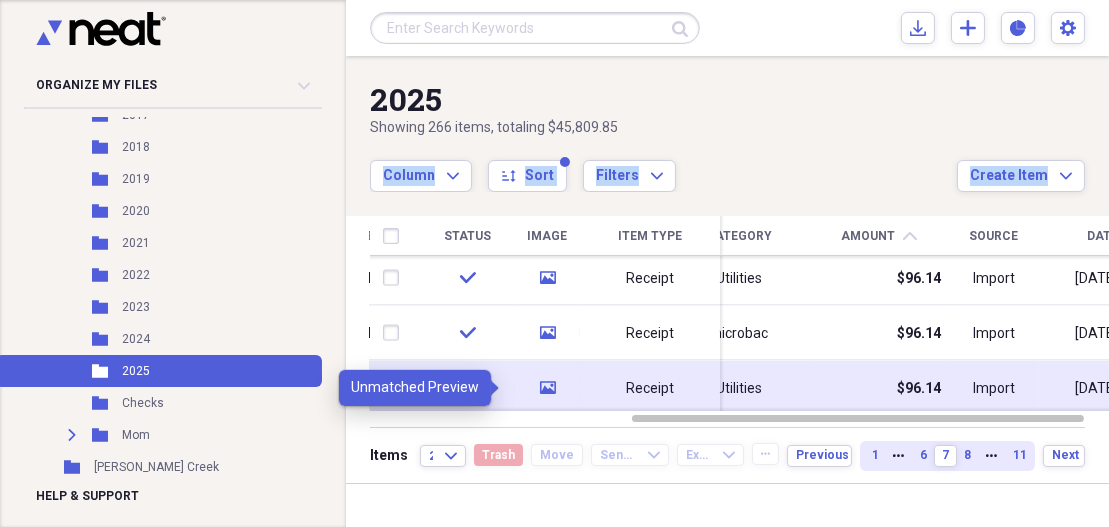 click on "media" 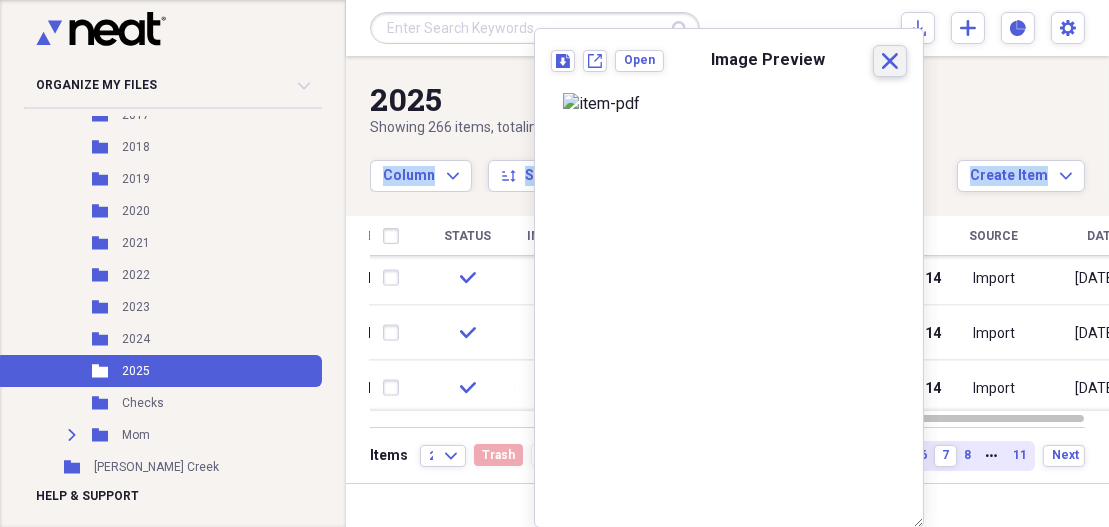 click 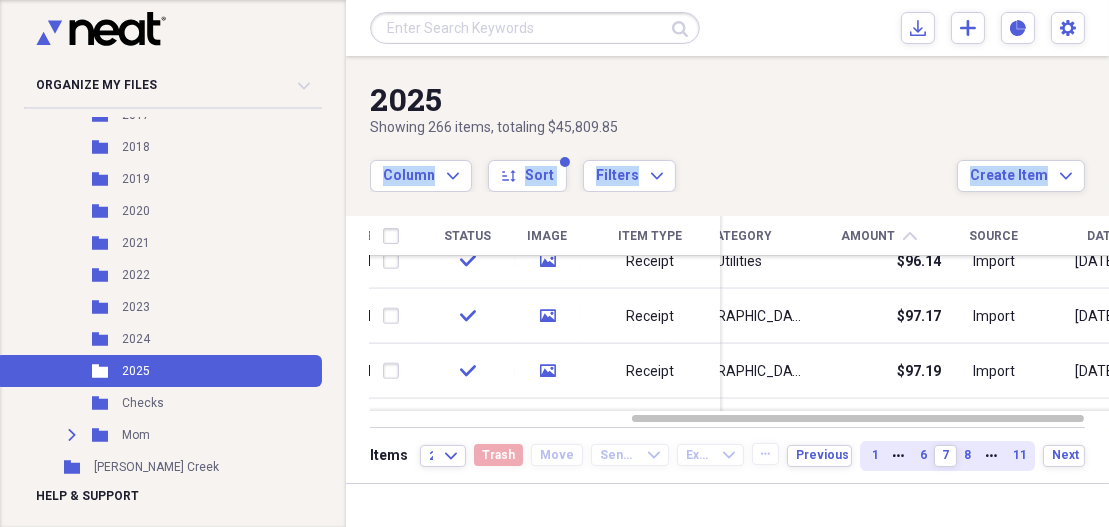 drag, startPoint x: 1100, startPoint y: 310, endPoint x: 1103, endPoint y: 323, distance: 13.341664 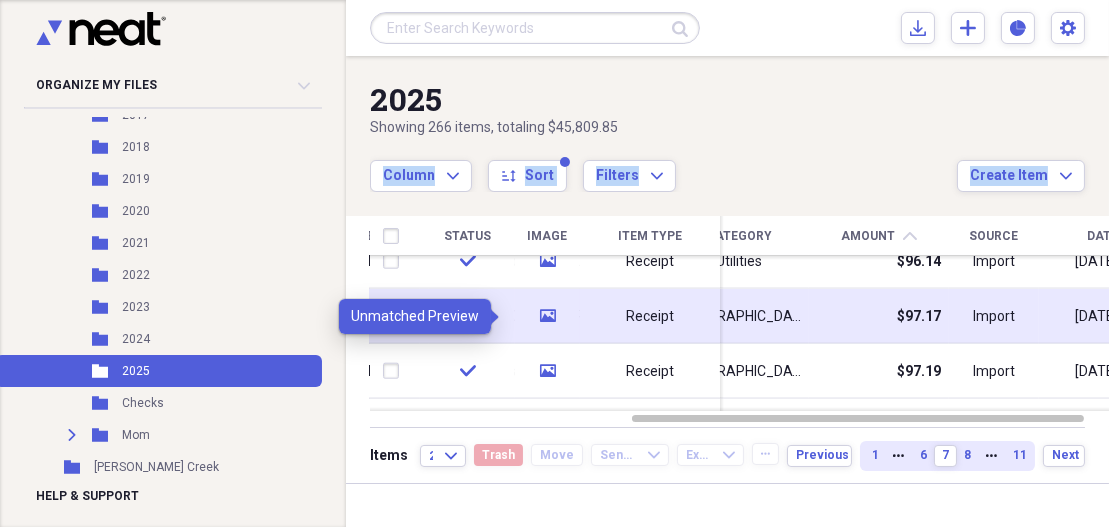 click on "media" 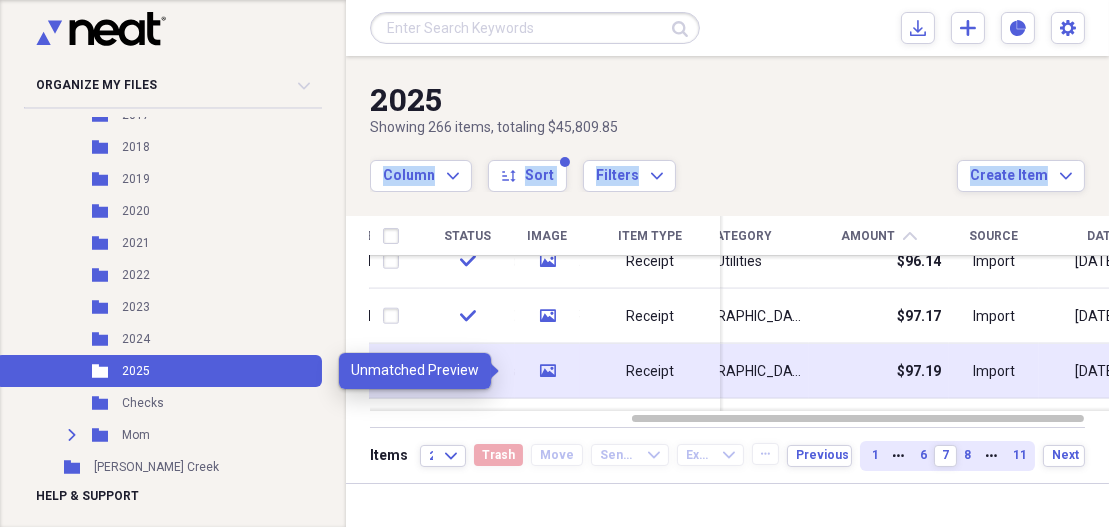 click on "media" 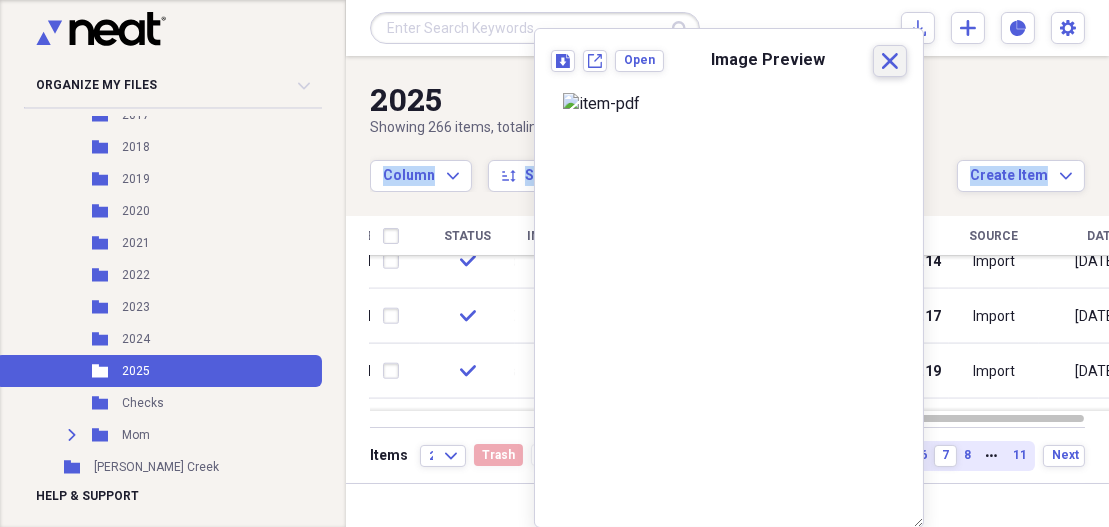 click on "Close" 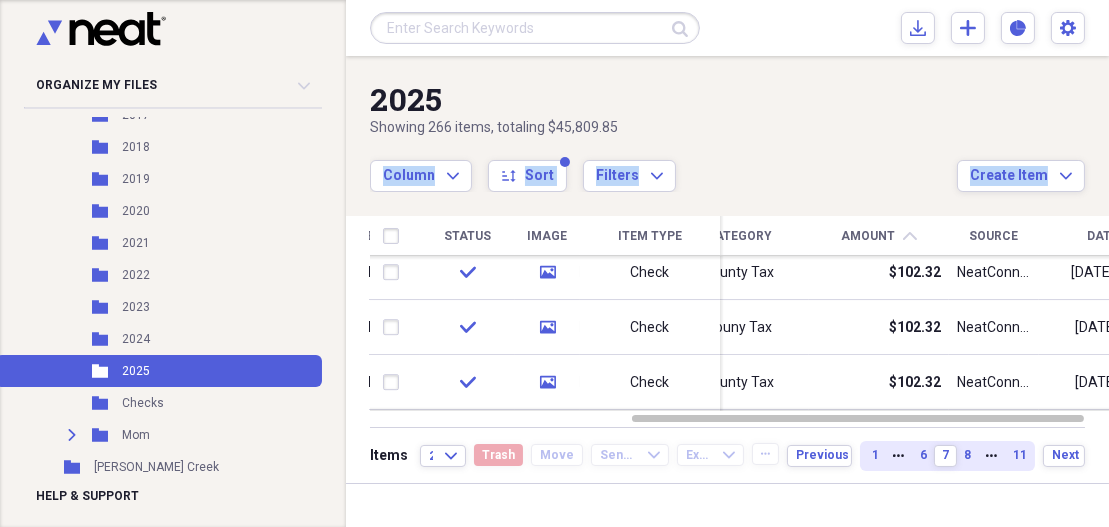 drag, startPoint x: 1107, startPoint y: 318, endPoint x: 1108, endPoint y: 345, distance: 27.018513 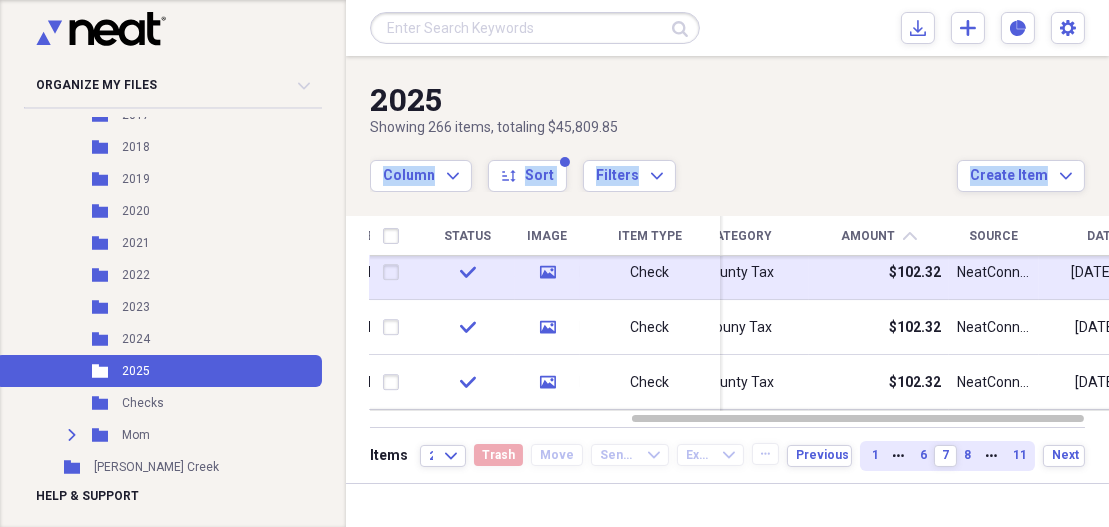 click at bounding box center (395, 273) 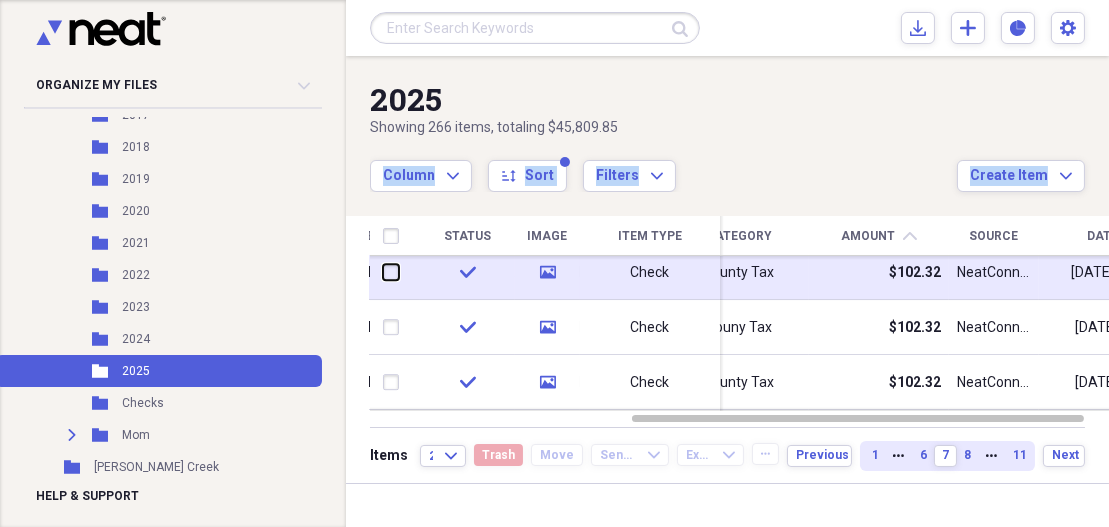click at bounding box center (383, 272) 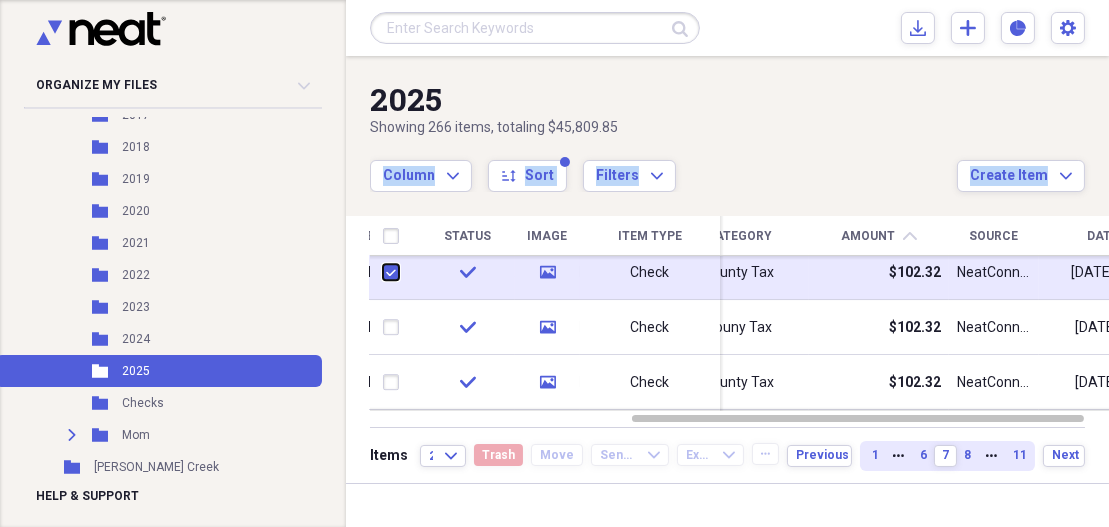 checkbox on "true" 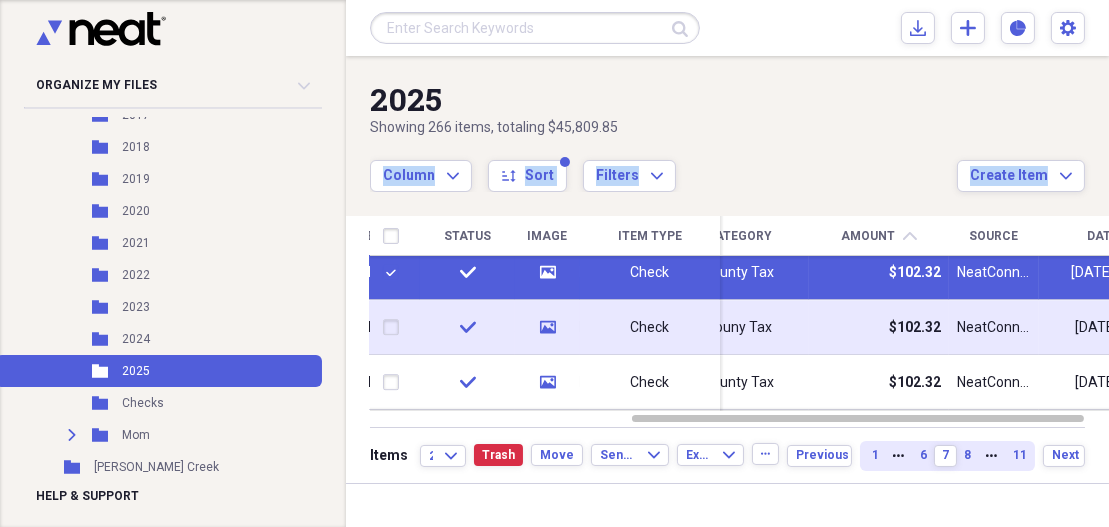 click at bounding box center (395, 328) 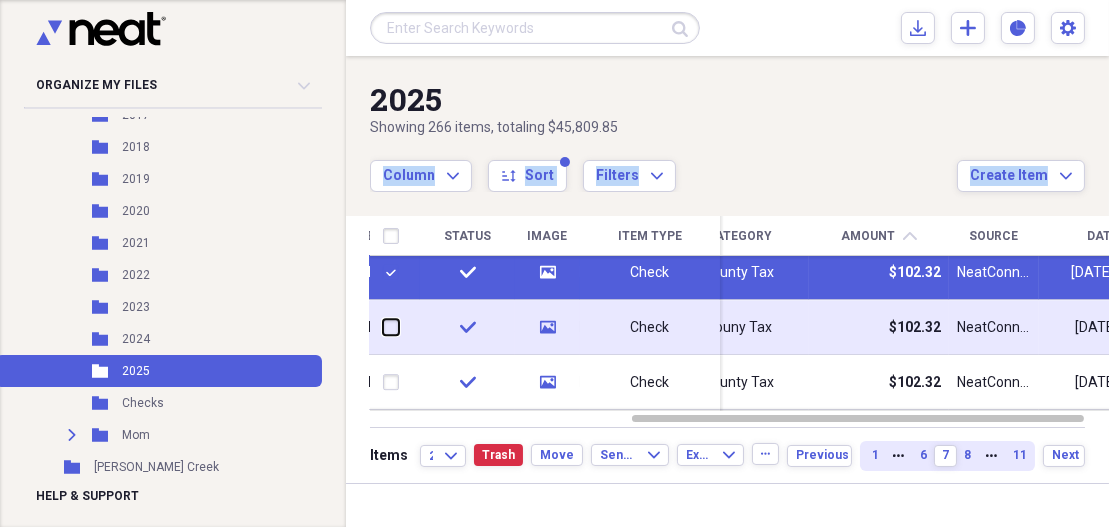 click at bounding box center [383, 327] 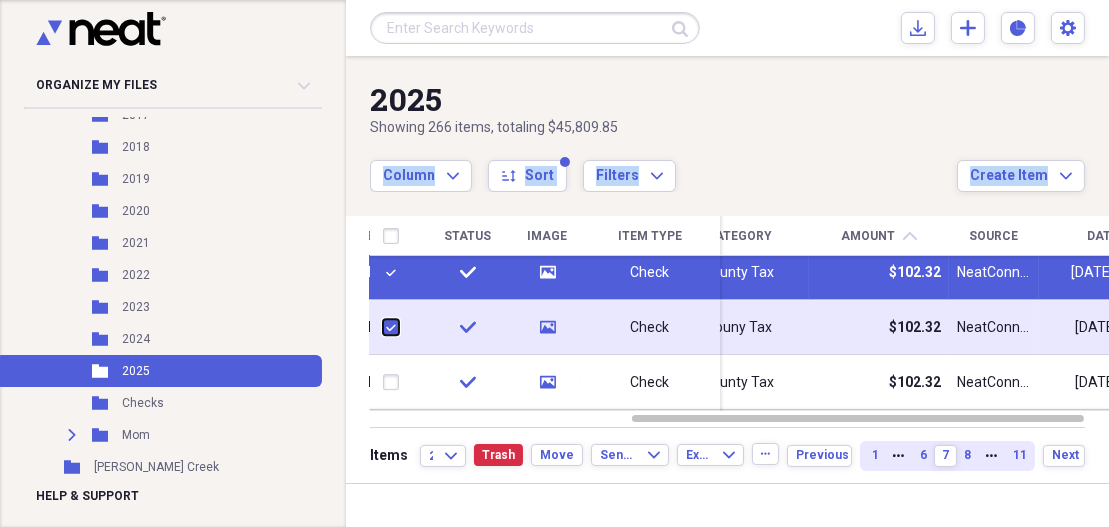 checkbox on "true" 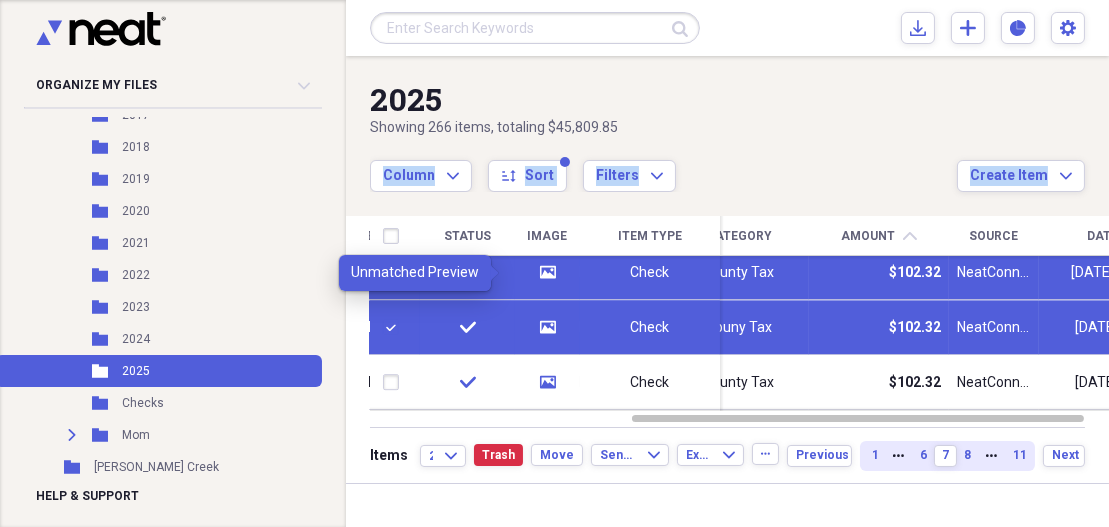 click 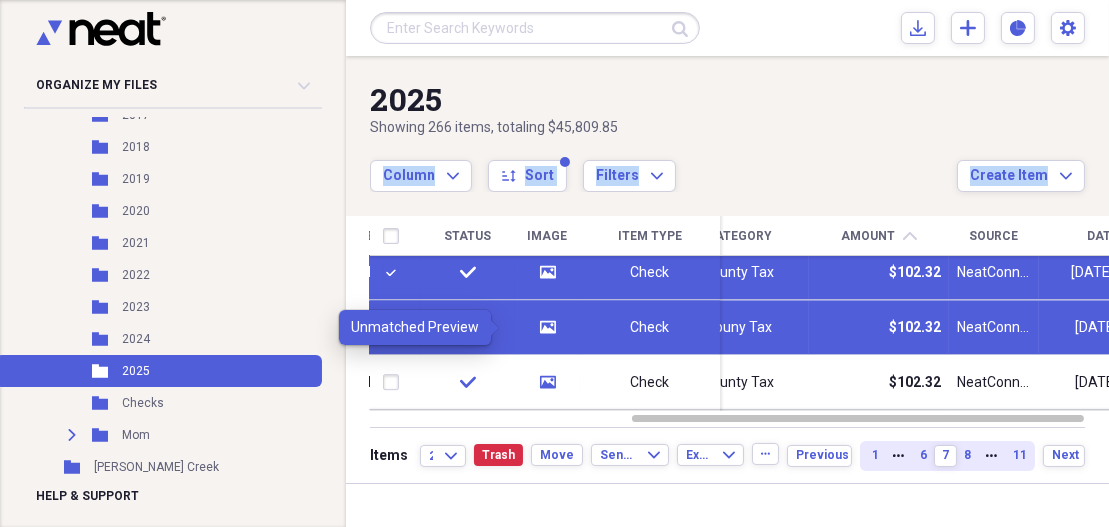 click on "media" 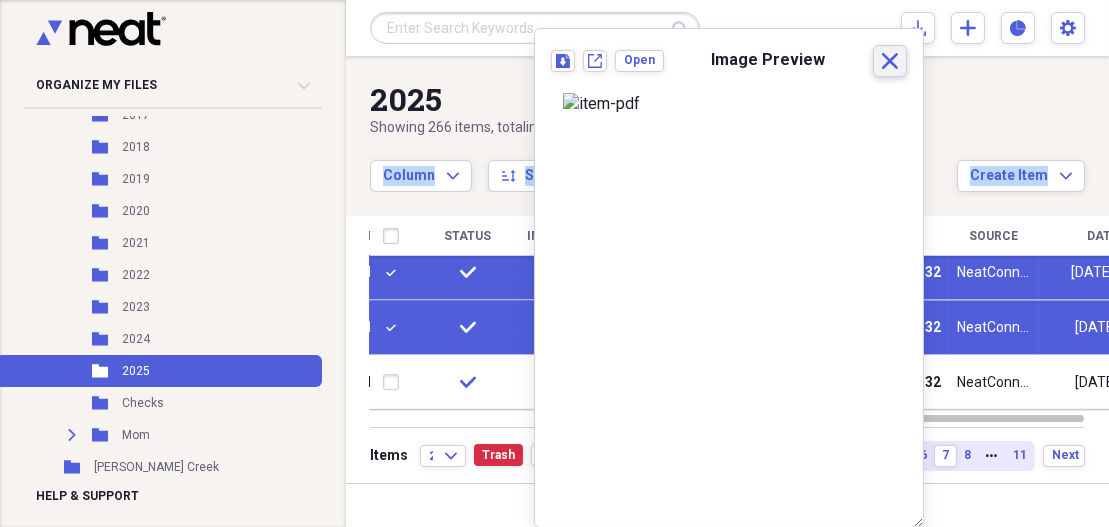 click on "Close" 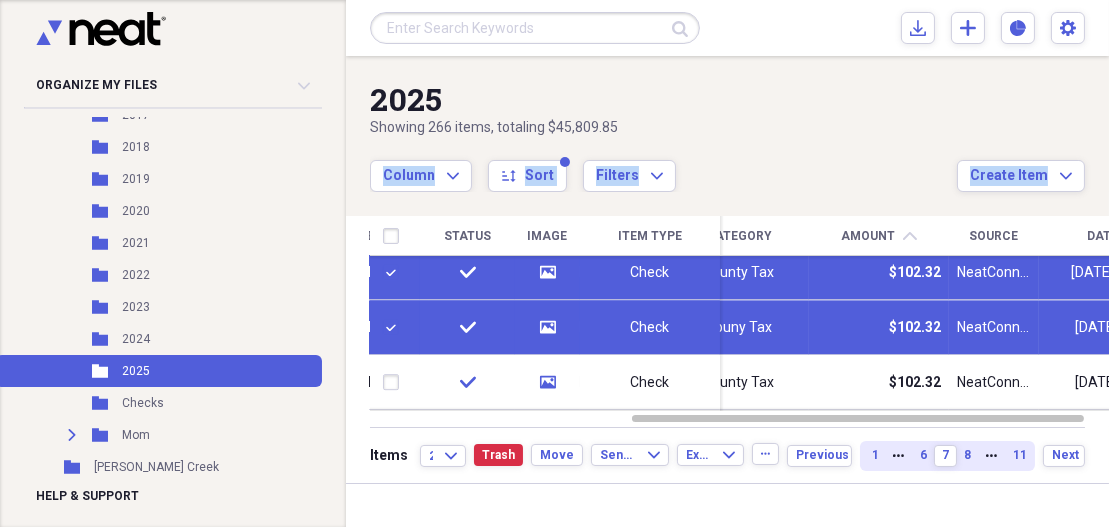 click at bounding box center [395, 273] 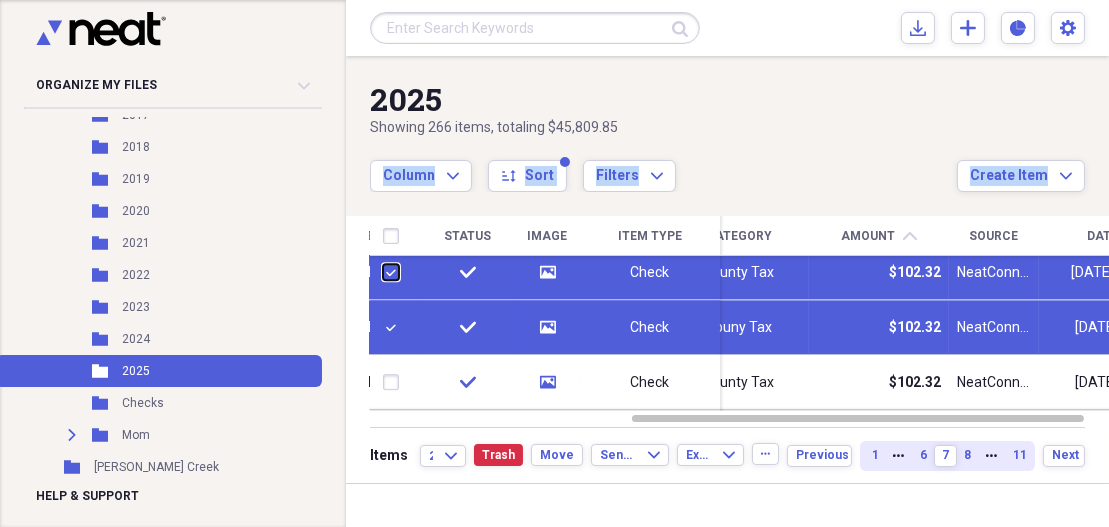 click at bounding box center (383, 272) 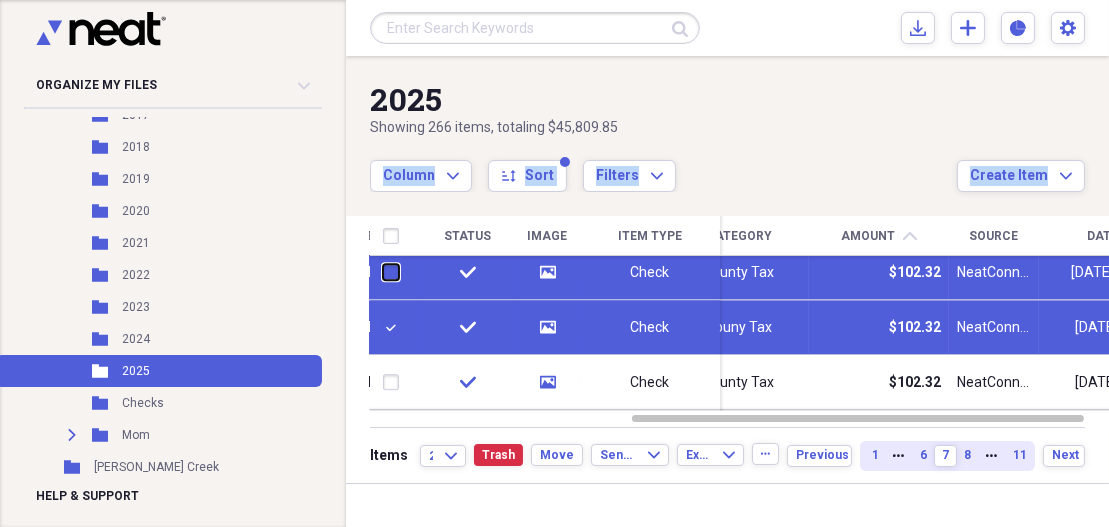 checkbox on "false" 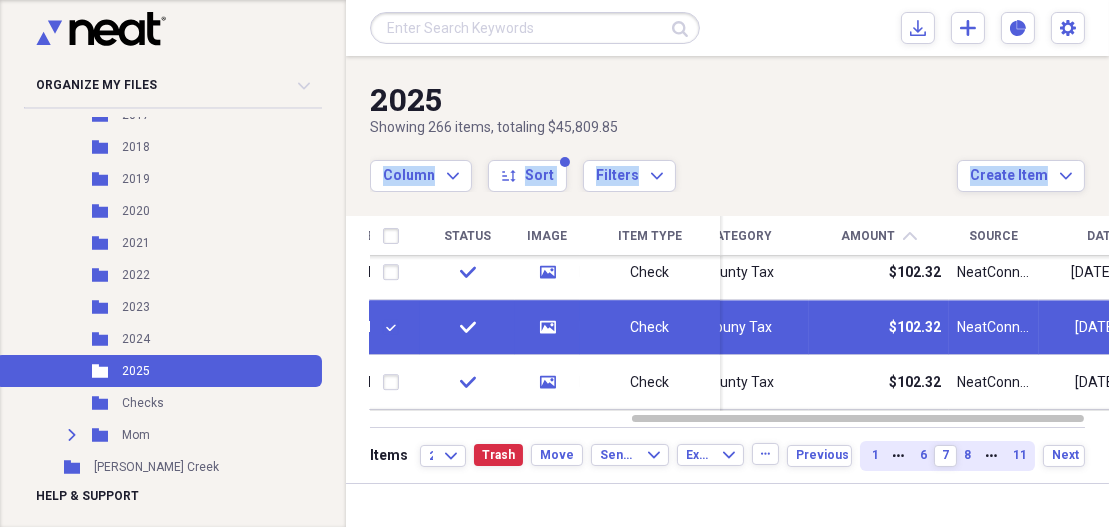 click at bounding box center (395, 328) 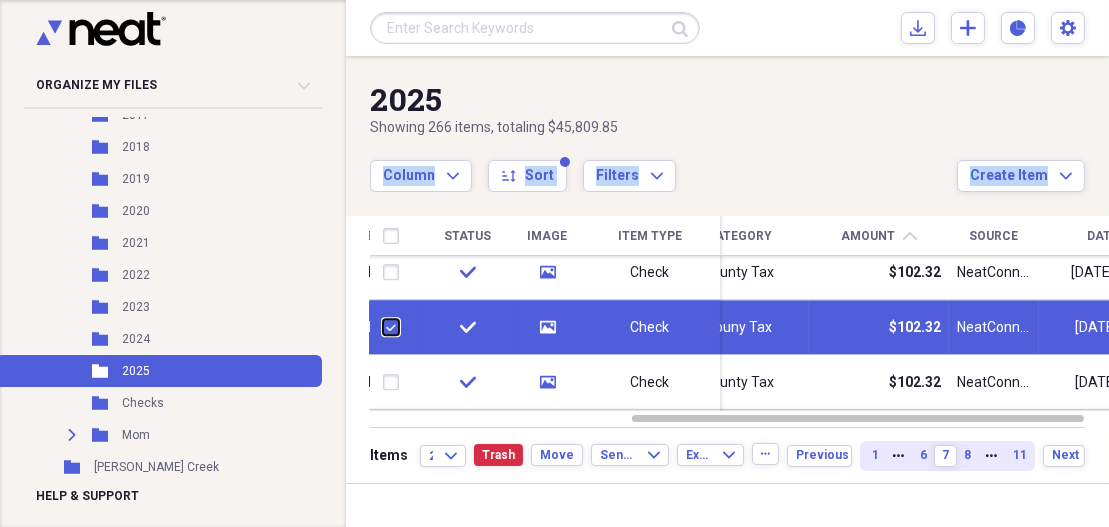 click at bounding box center [383, 327] 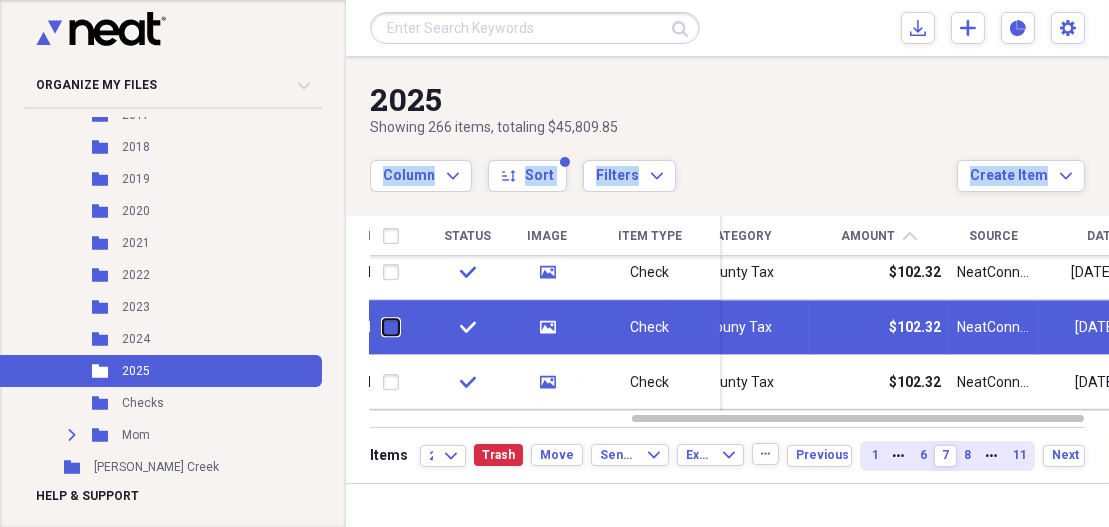 checkbox on "false" 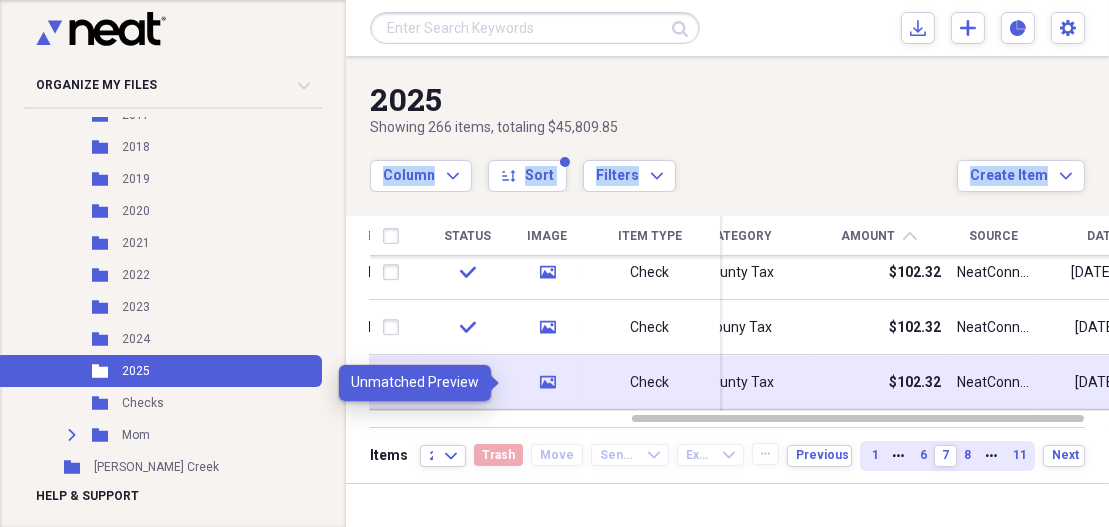 click on "media" 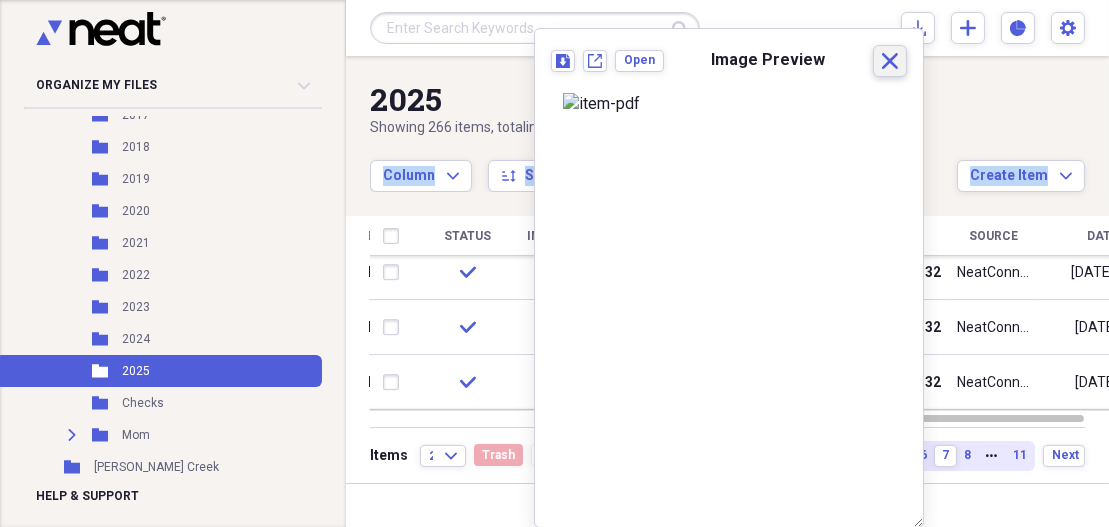 click on "Close" 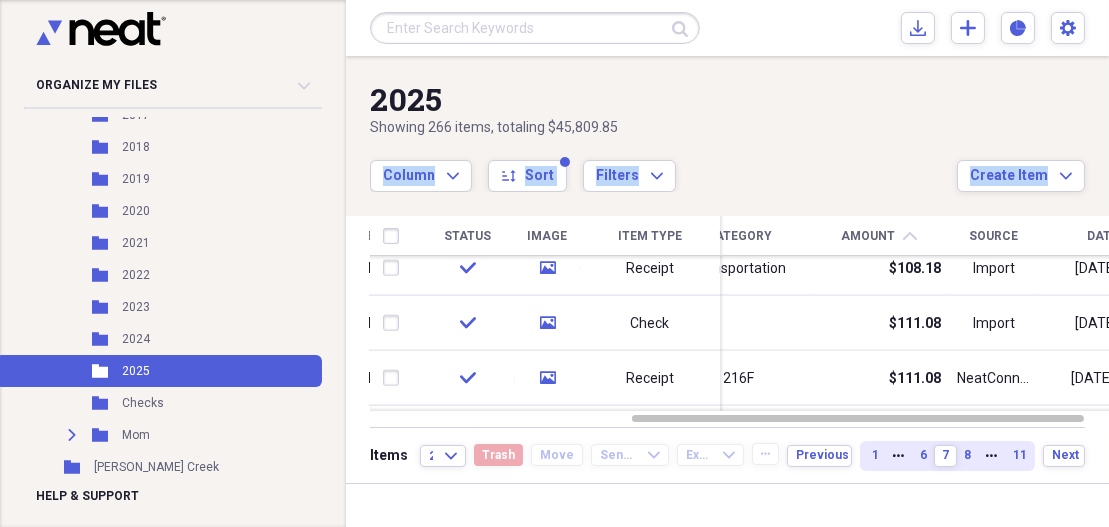 drag, startPoint x: 1102, startPoint y: 349, endPoint x: 1102, endPoint y: 372, distance: 23 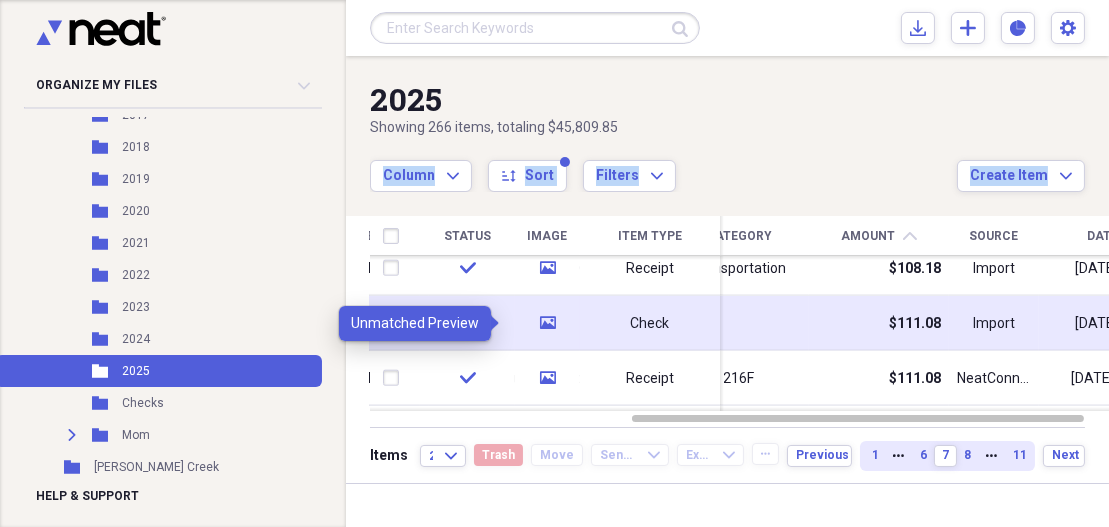 click on "media" 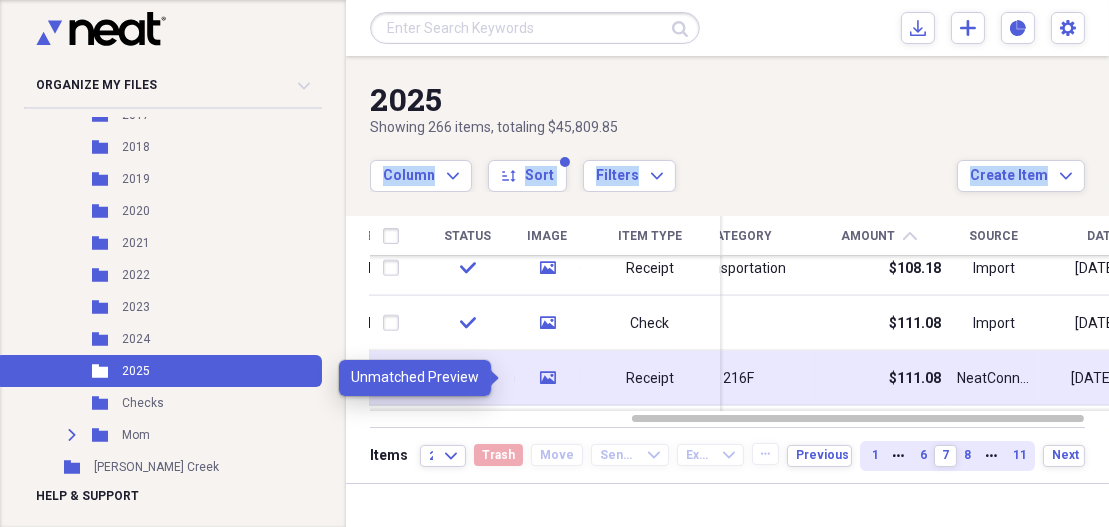 click on "media" 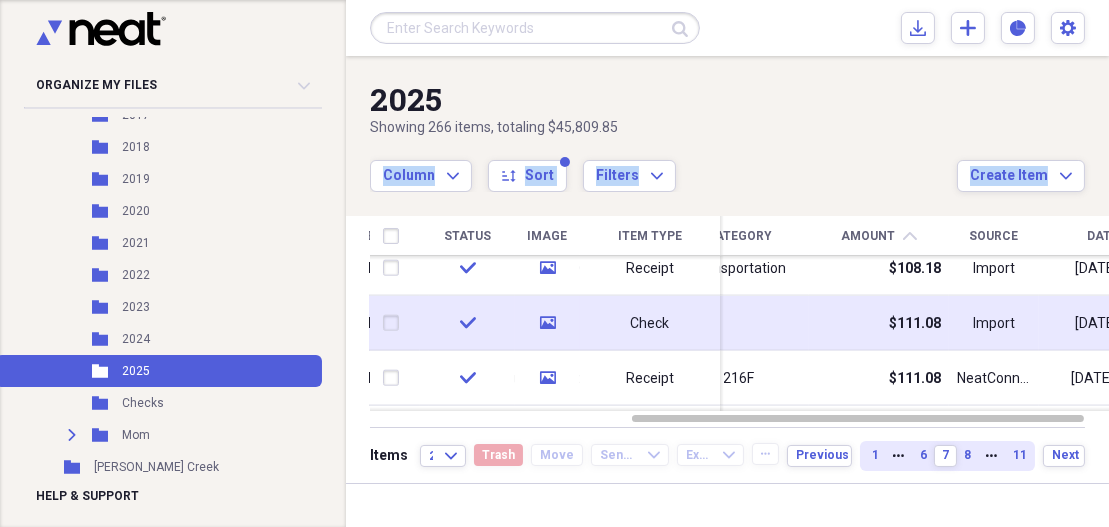 click at bounding box center (395, 323) 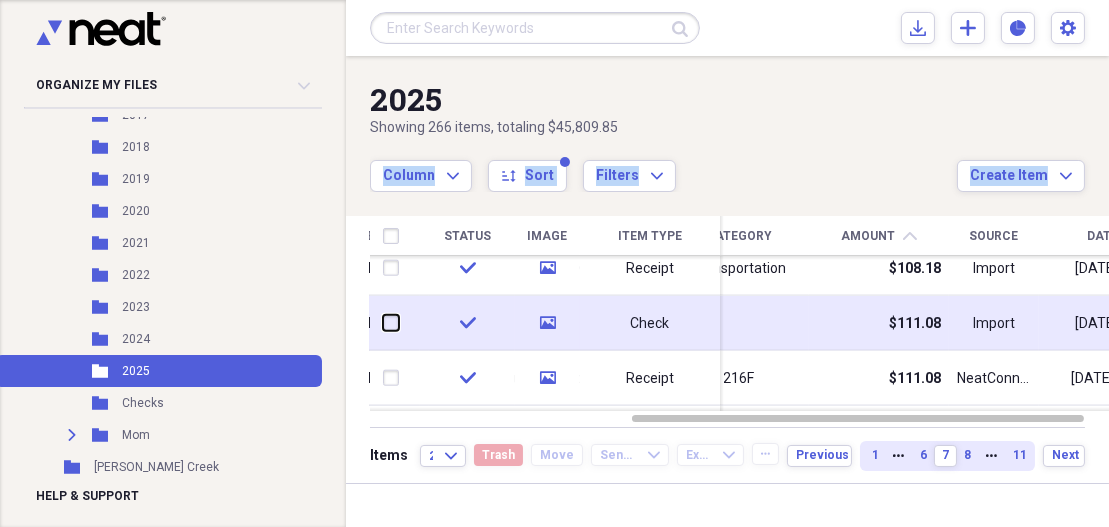 click at bounding box center (383, 323) 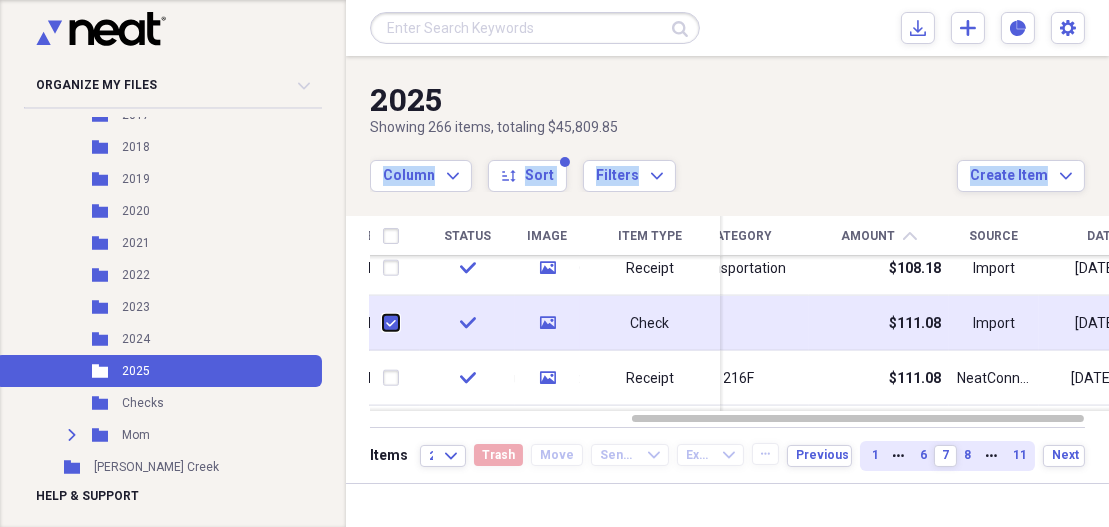 checkbox on "true" 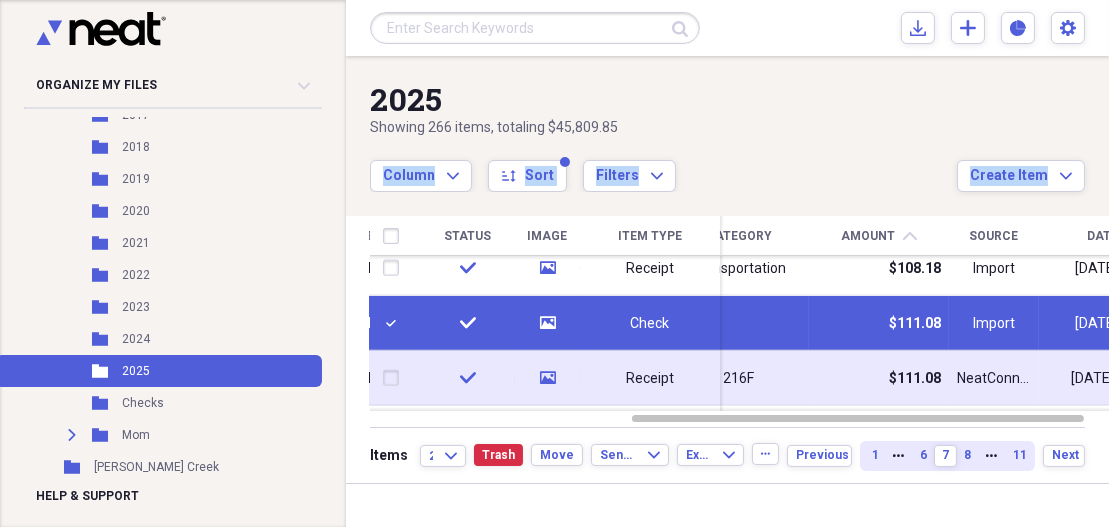 click at bounding box center [395, 378] 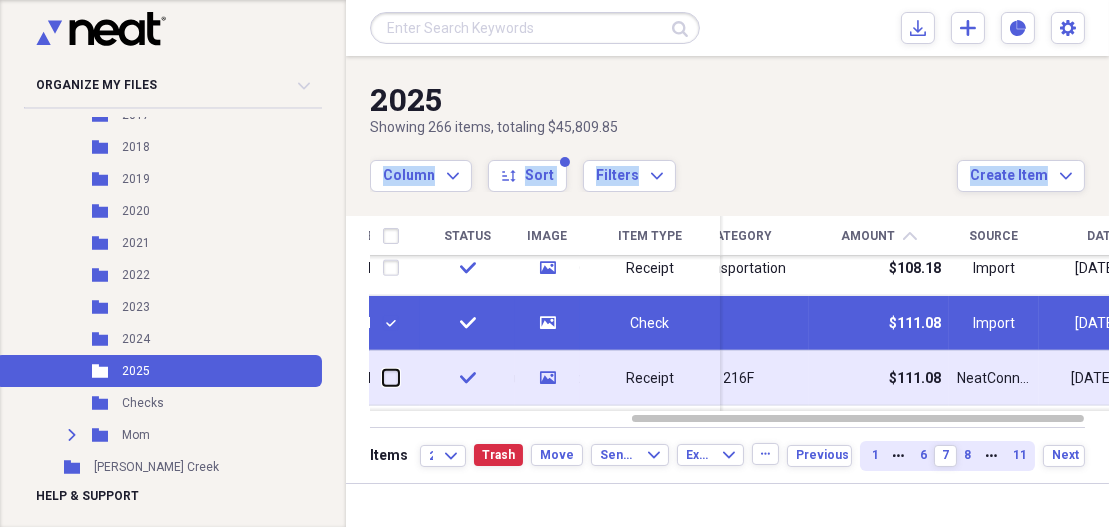 click at bounding box center (383, 378) 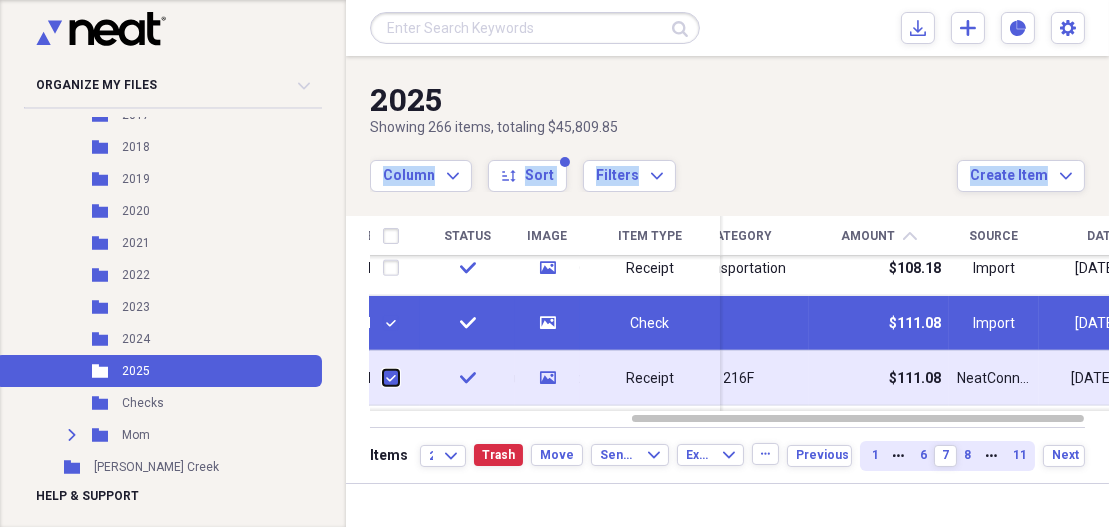 checkbox on "true" 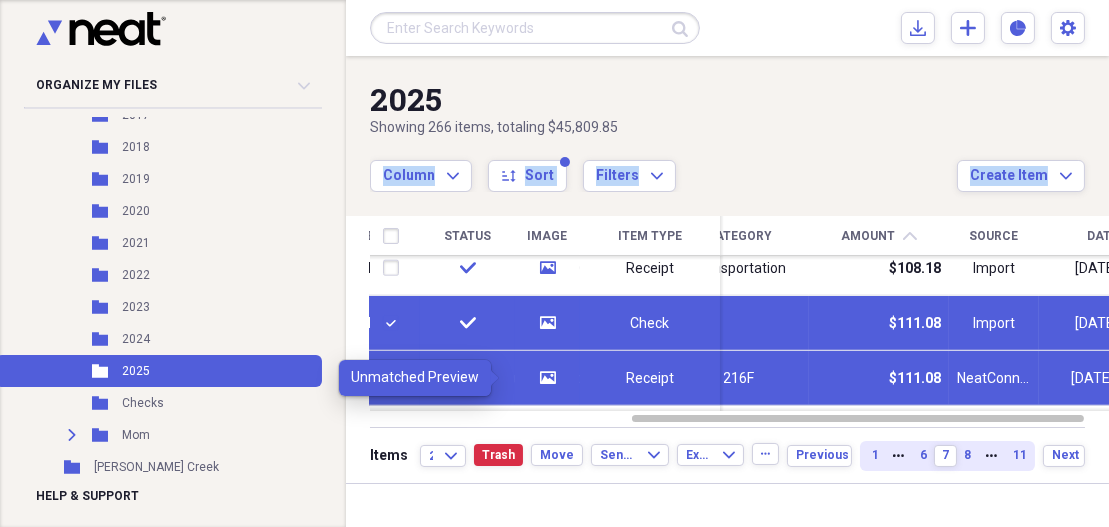 click 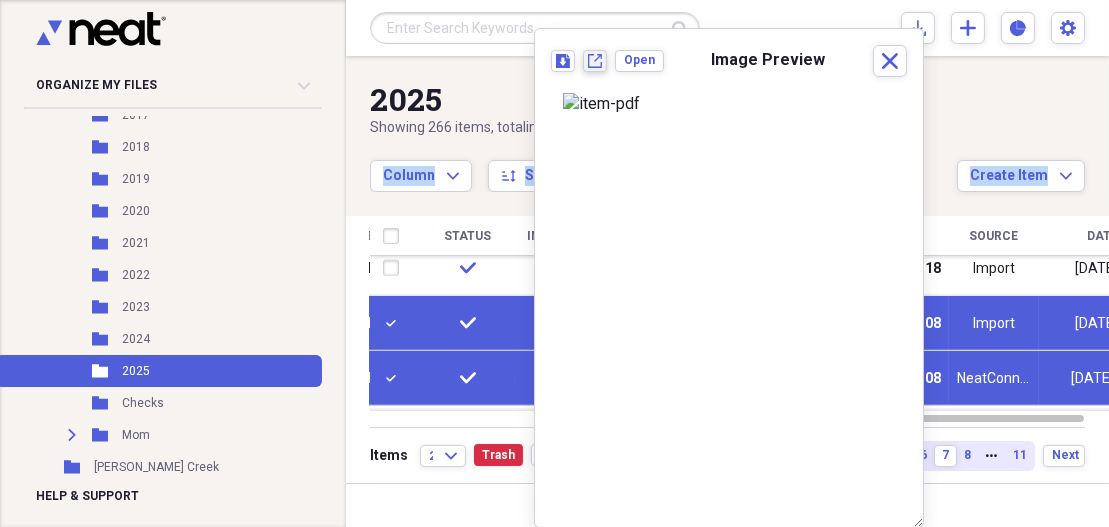 click on "New tab" 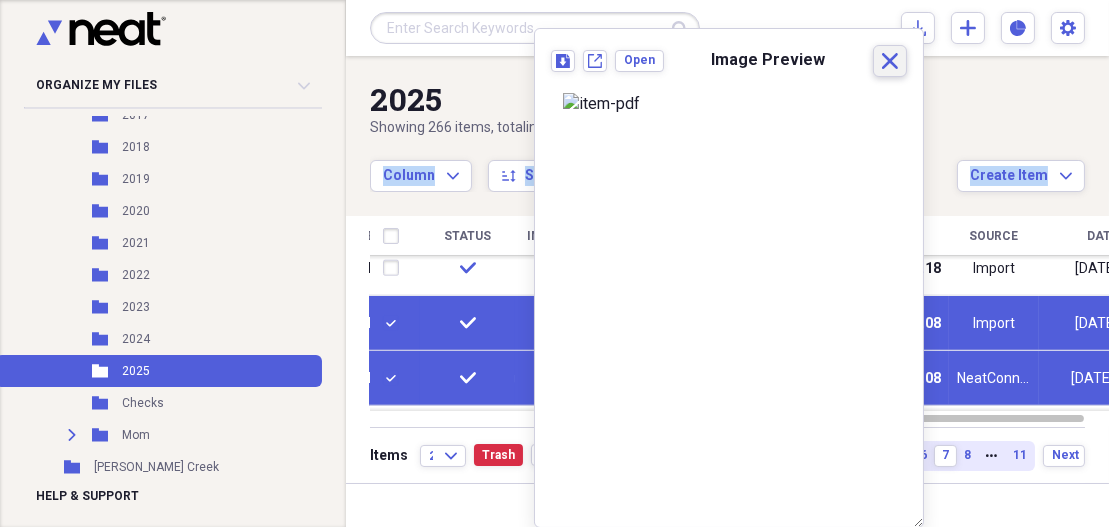 click on "Close" at bounding box center [890, 61] 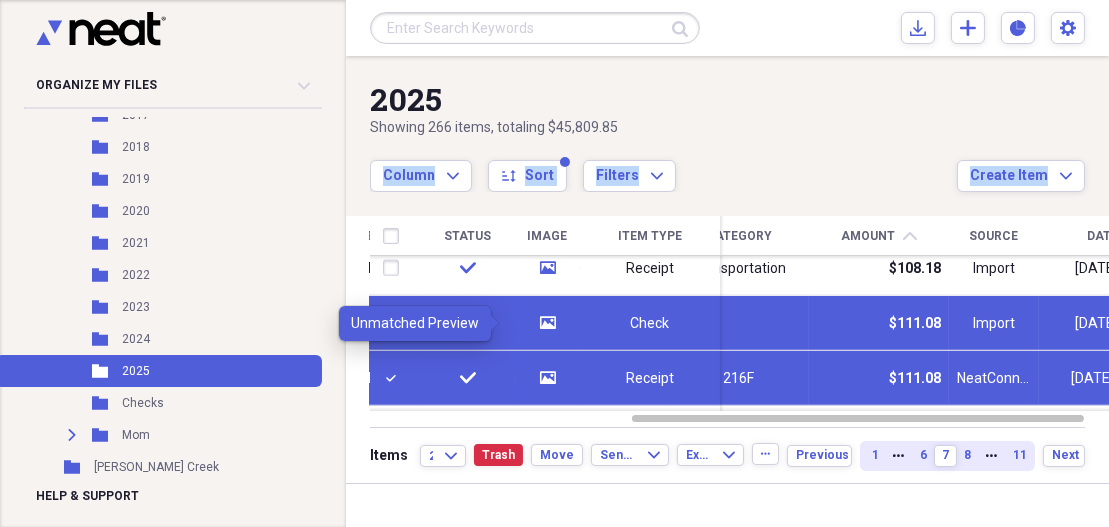 click 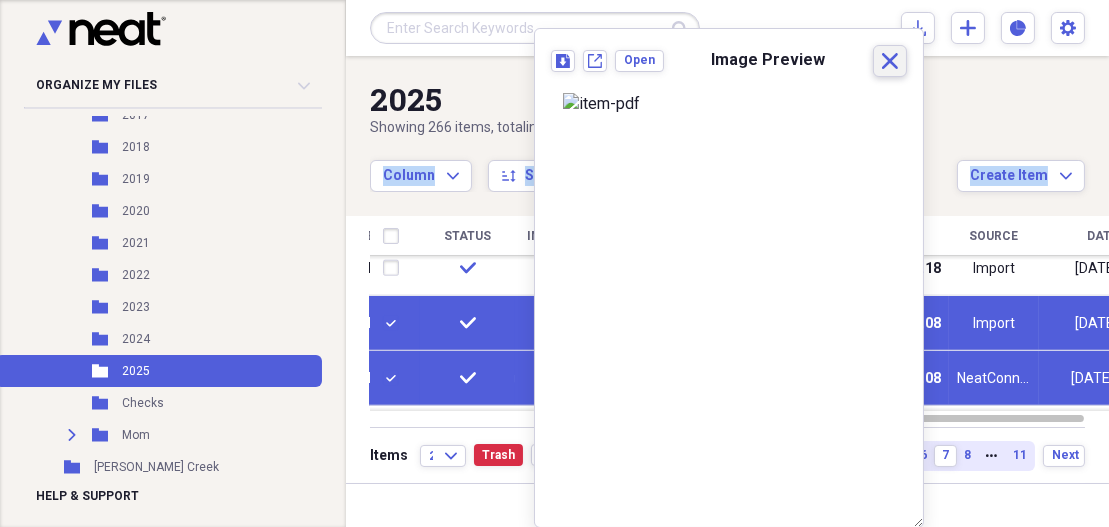 click 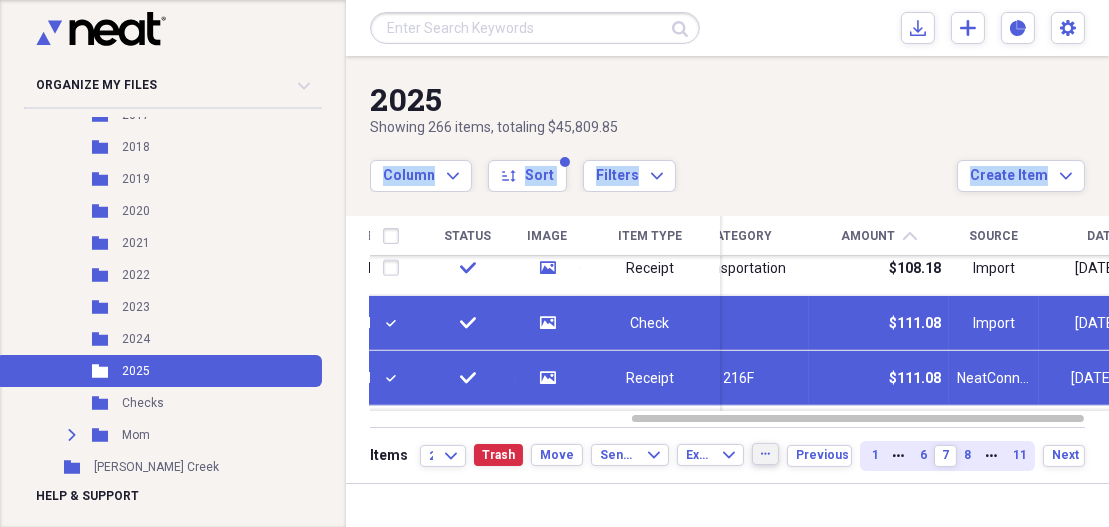 click 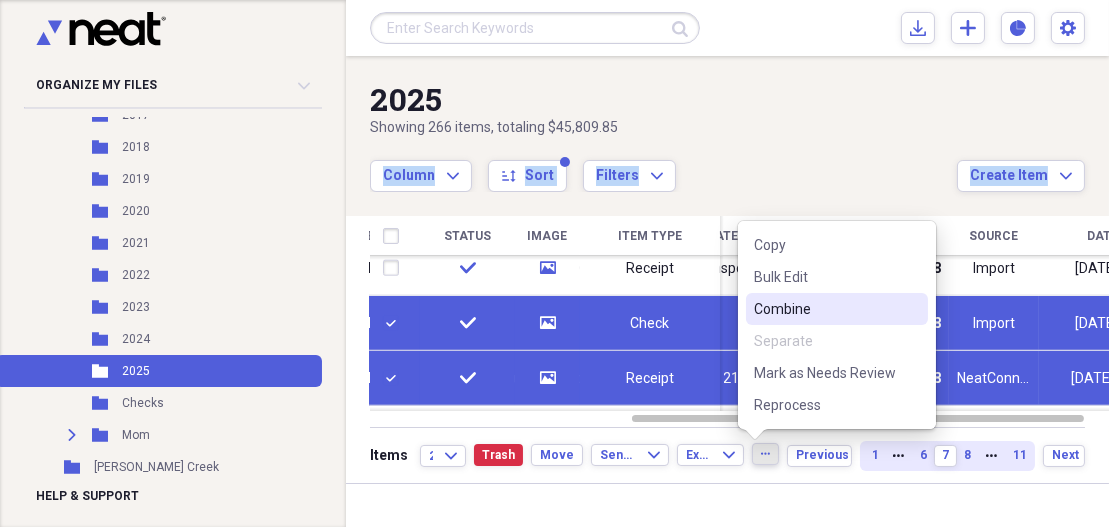 click on "Combine" at bounding box center [825, 309] 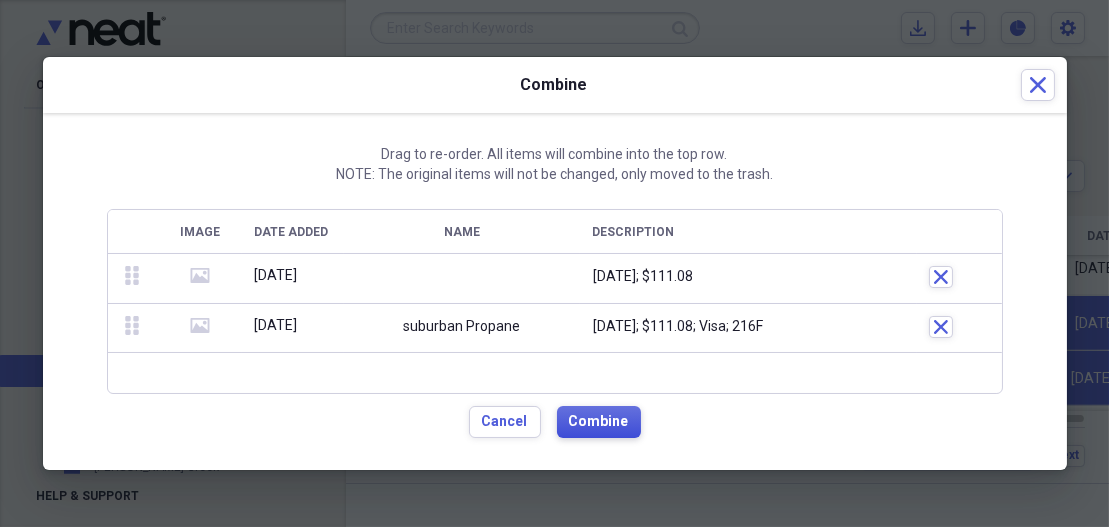 click on "Combine" at bounding box center (599, 422) 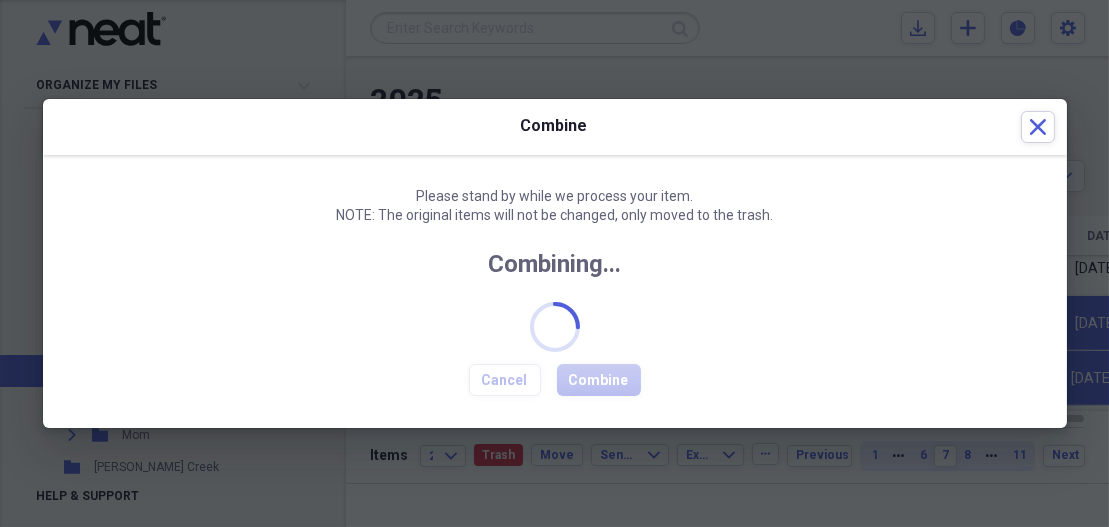 checkbox on "false" 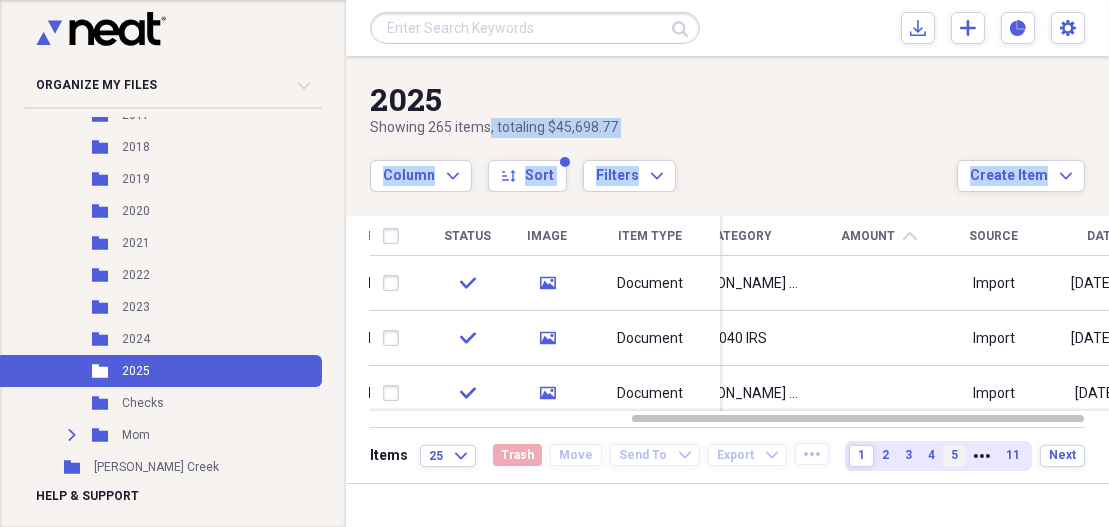 click on "5" at bounding box center (954, 455) 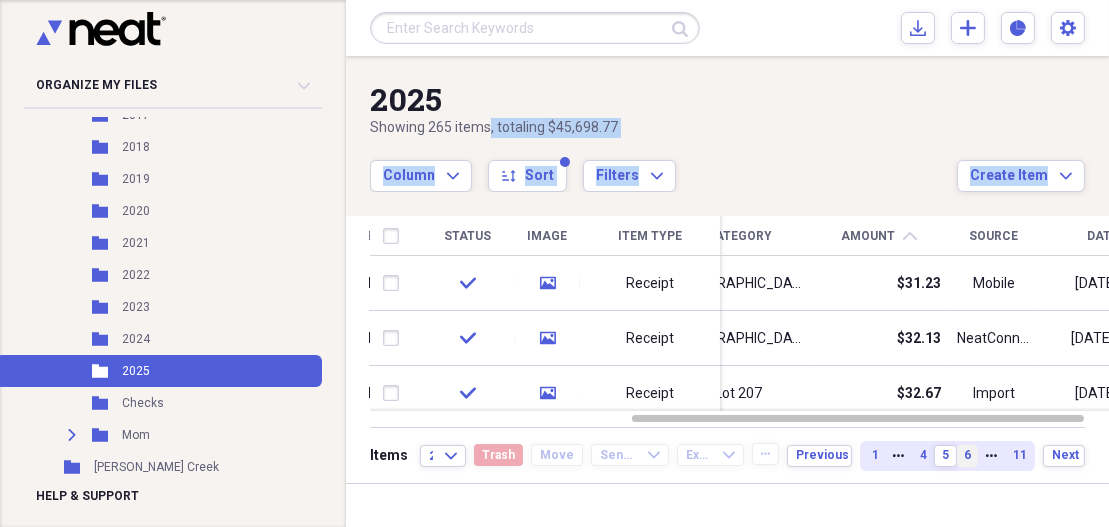 click on "6" at bounding box center [967, 455] 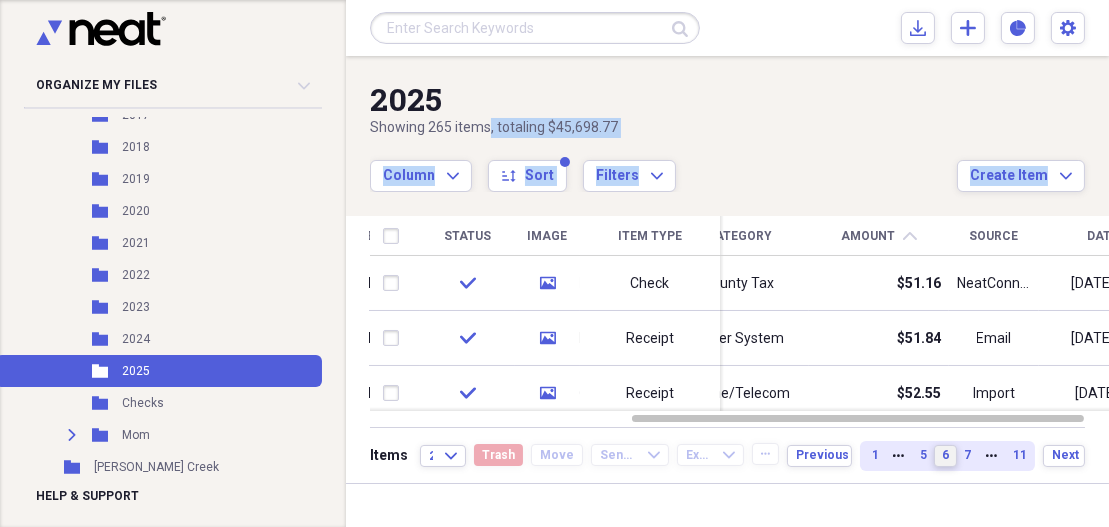 click on "7" at bounding box center (967, 455) 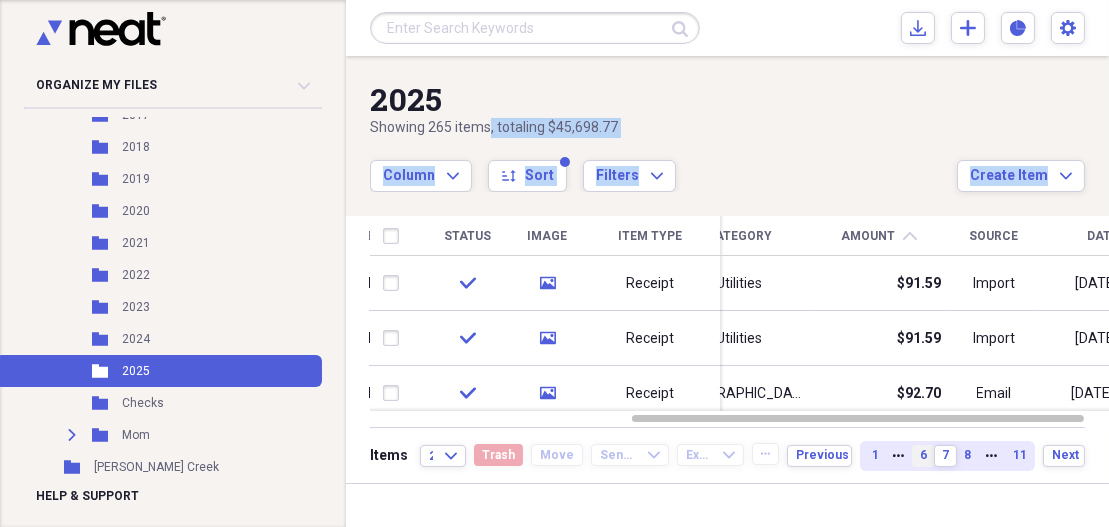 click on "8" at bounding box center [967, 455] 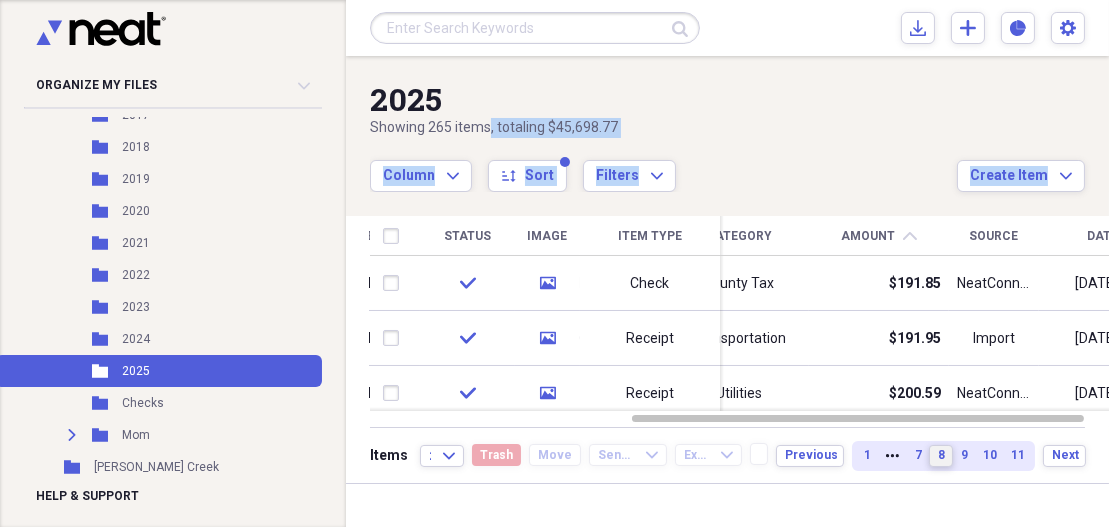 drag, startPoint x: 1102, startPoint y: 265, endPoint x: 1100, endPoint y: 251, distance: 14.142136 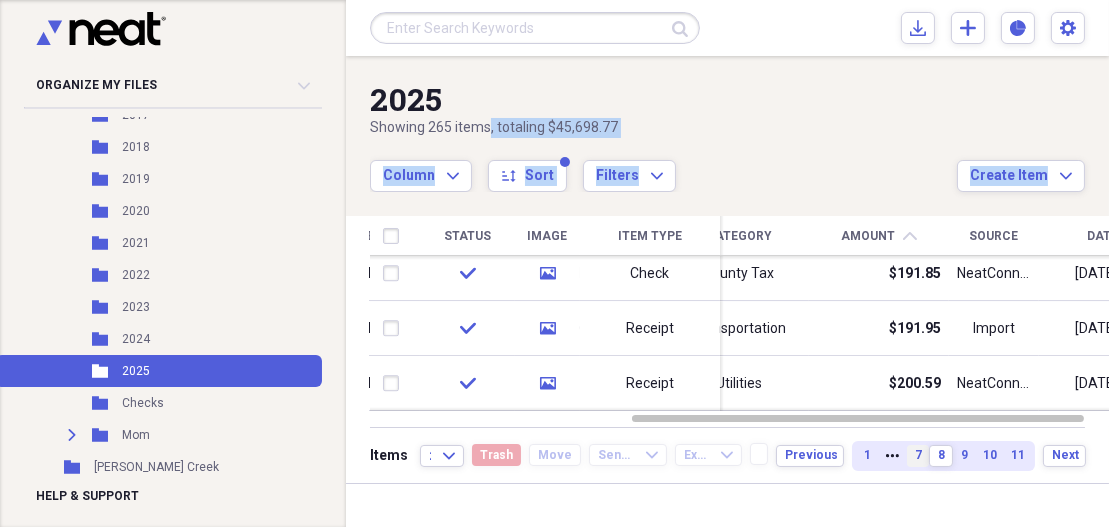 click on "7" at bounding box center (918, 455) 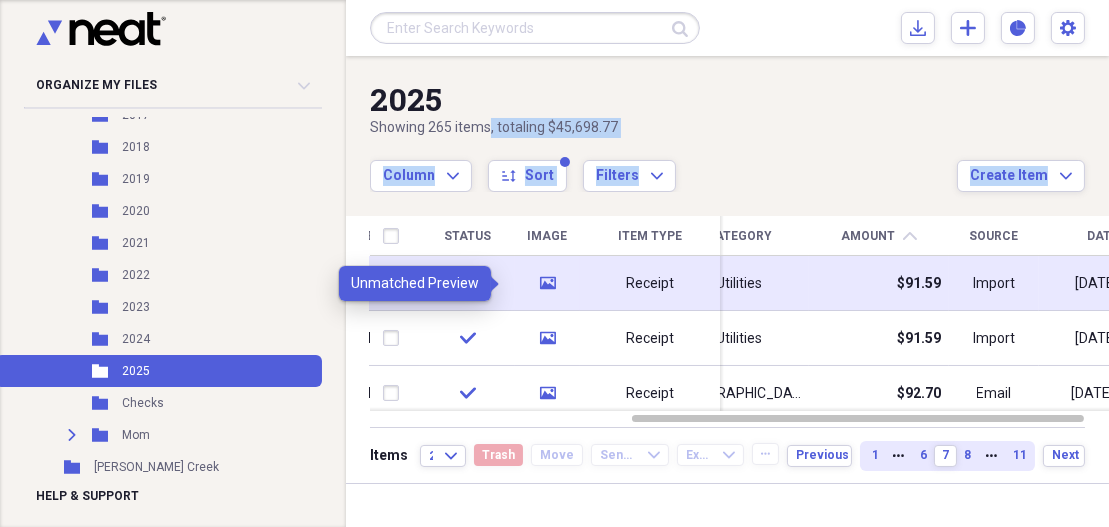 click on "media" 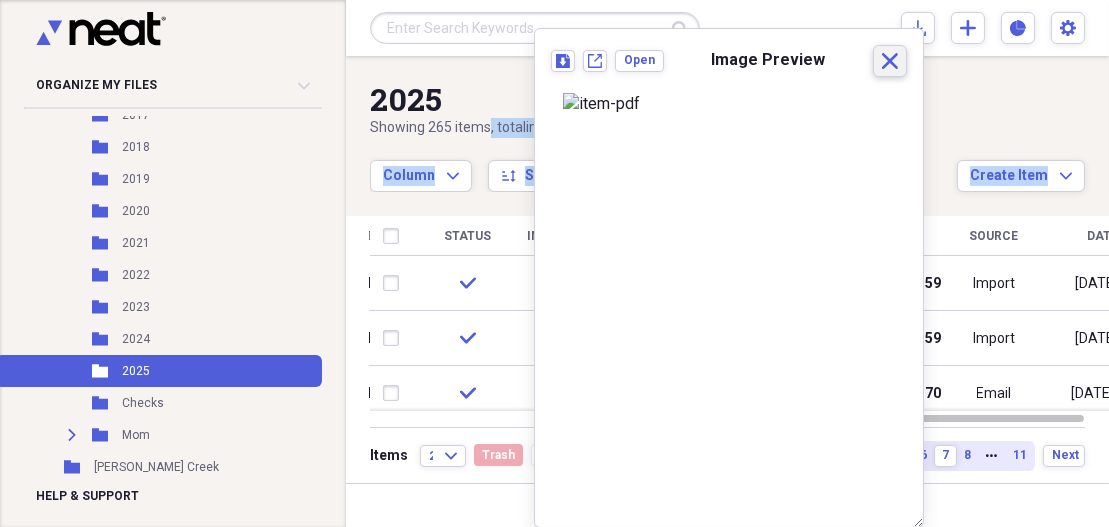 click on "Close" 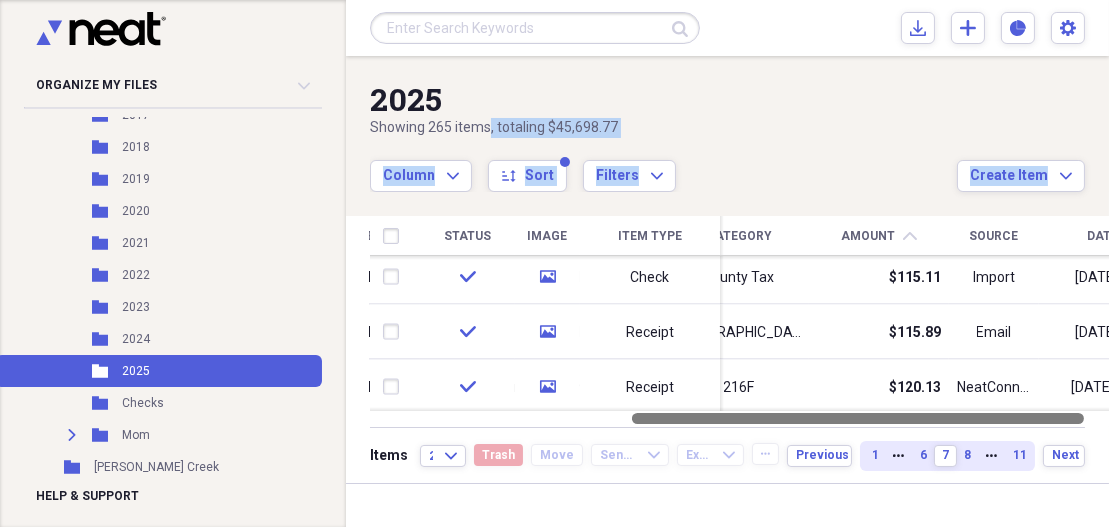 drag, startPoint x: 1101, startPoint y: 271, endPoint x: 1107, endPoint y: 423, distance: 152.11838 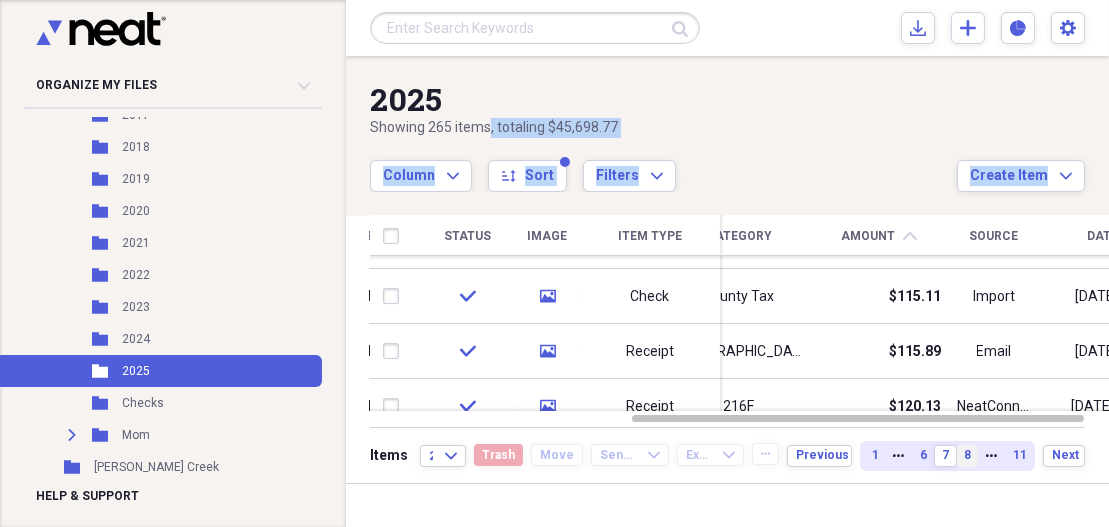 click on "8" at bounding box center [967, 455] 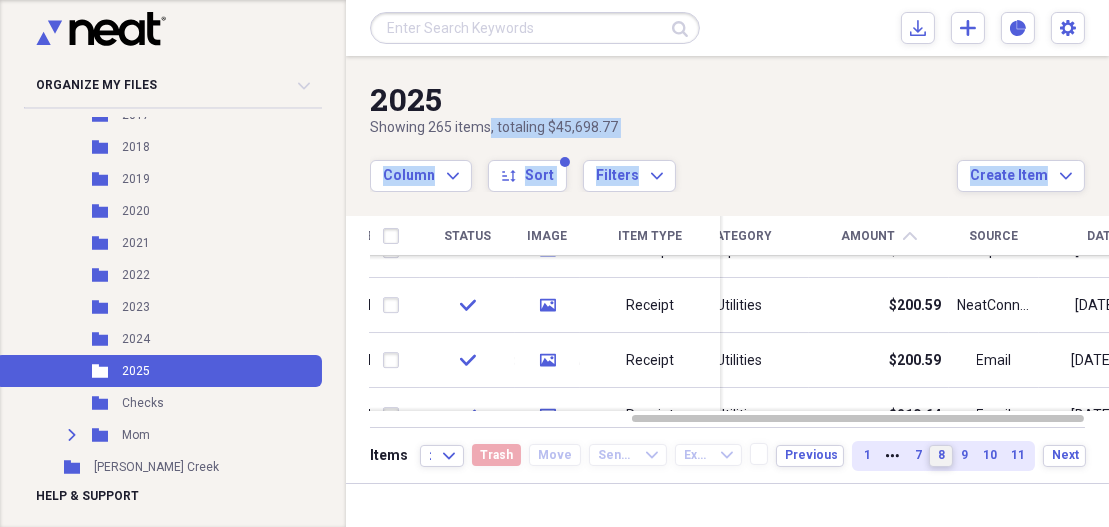 click at bounding box center (1131, 280) 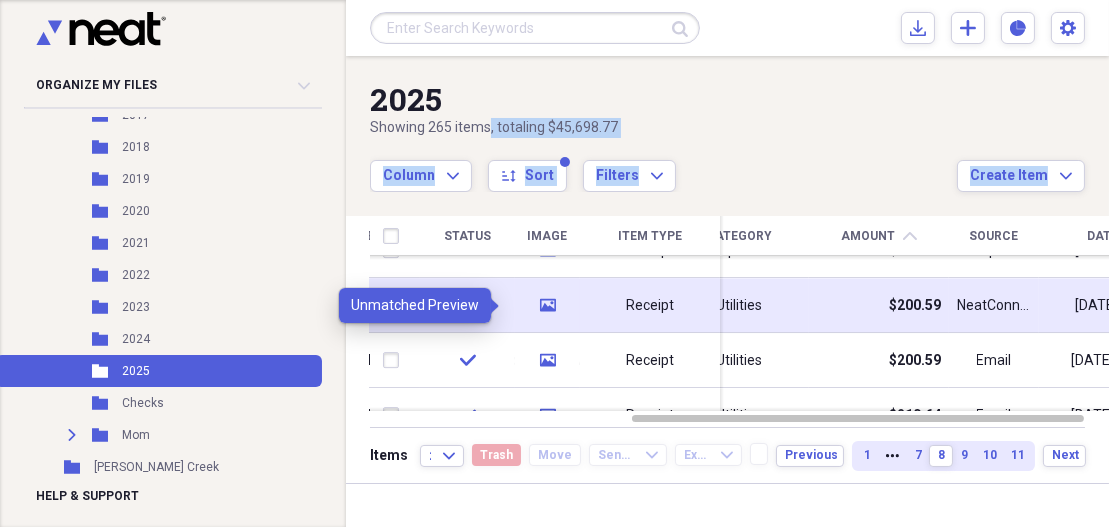 click 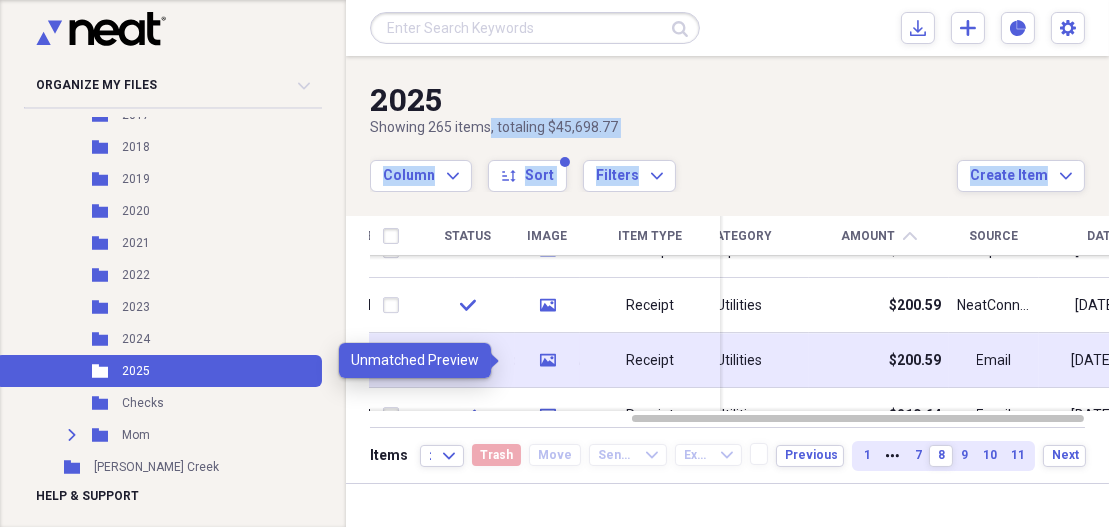 click 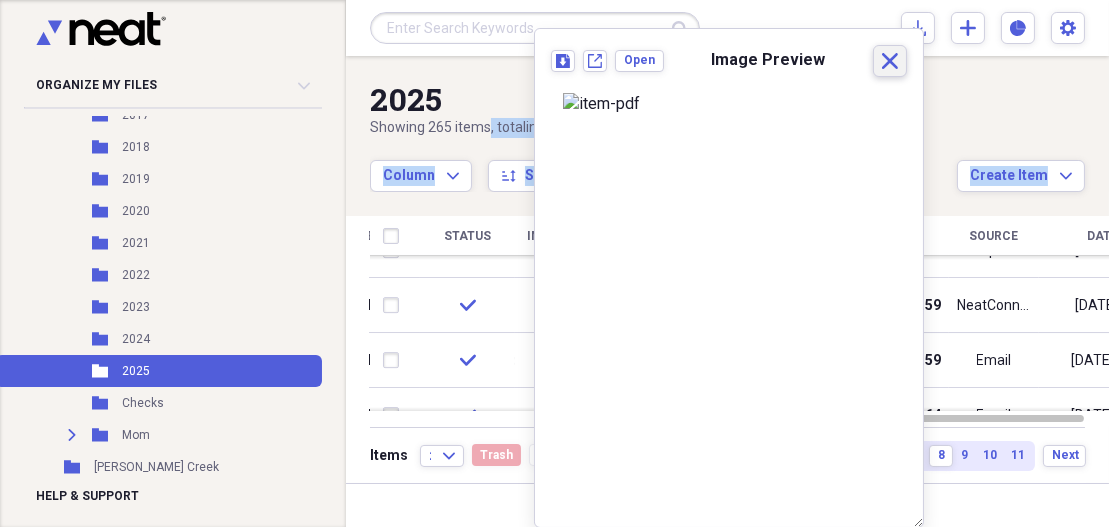 click on "Close" 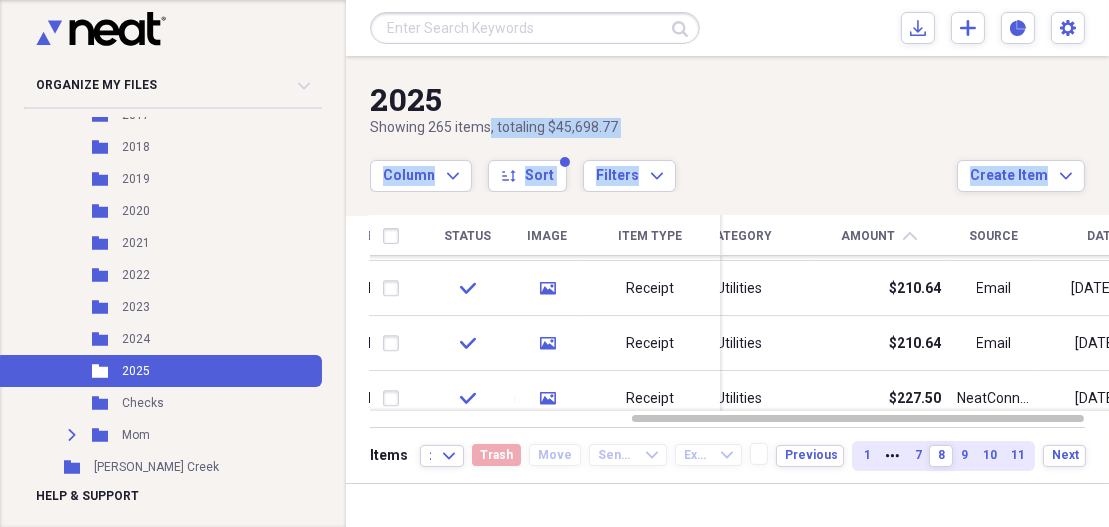 drag, startPoint x: 1103, startPoint y: 277, endPoint x: 1107, endPoint y: 290, distance: 13.601471 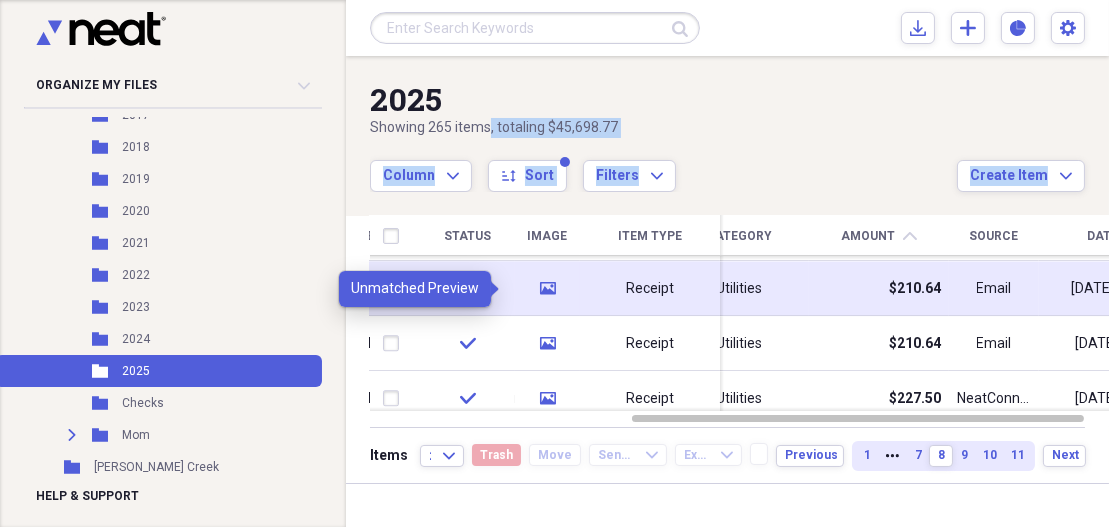 click 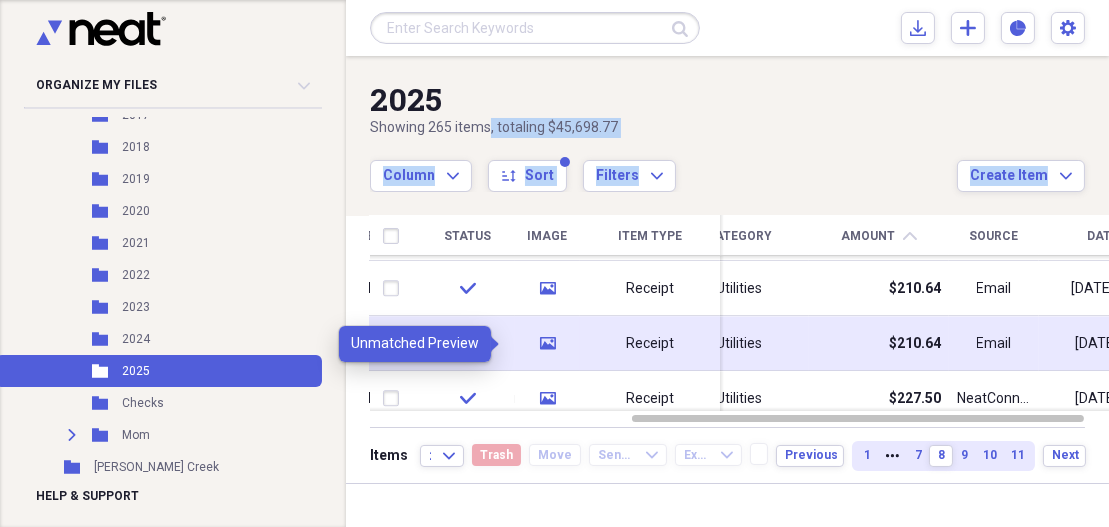 click 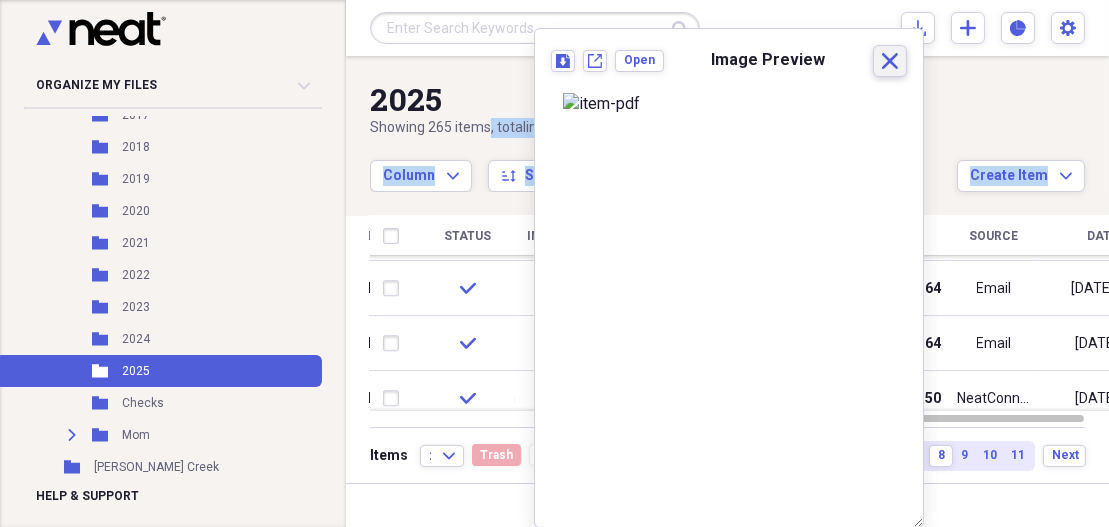 click on "Close" 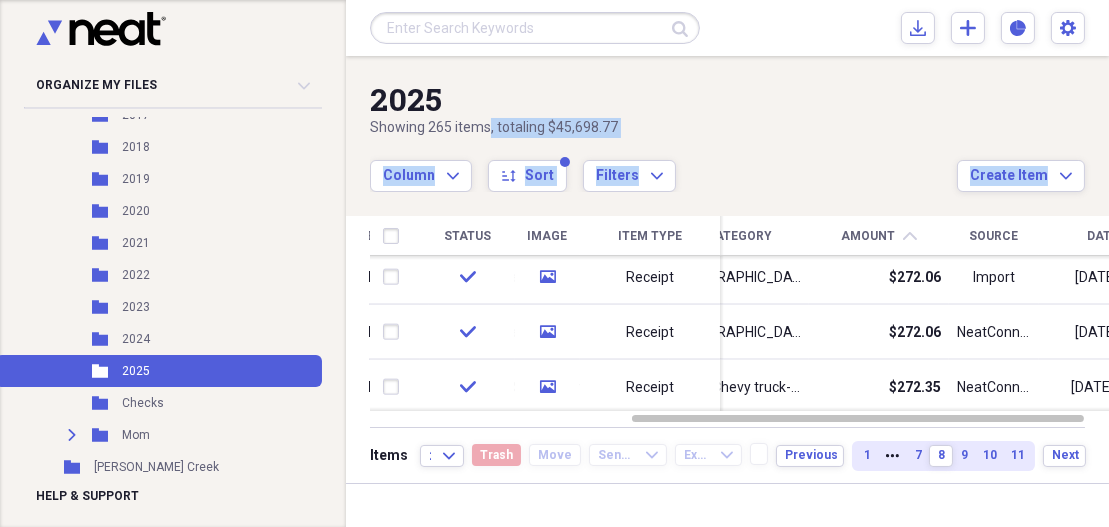 drag, startPoint x: 1102, startPoint y: 291, endPoint x: 1107, endPoint y: 326, distance: 35.35534 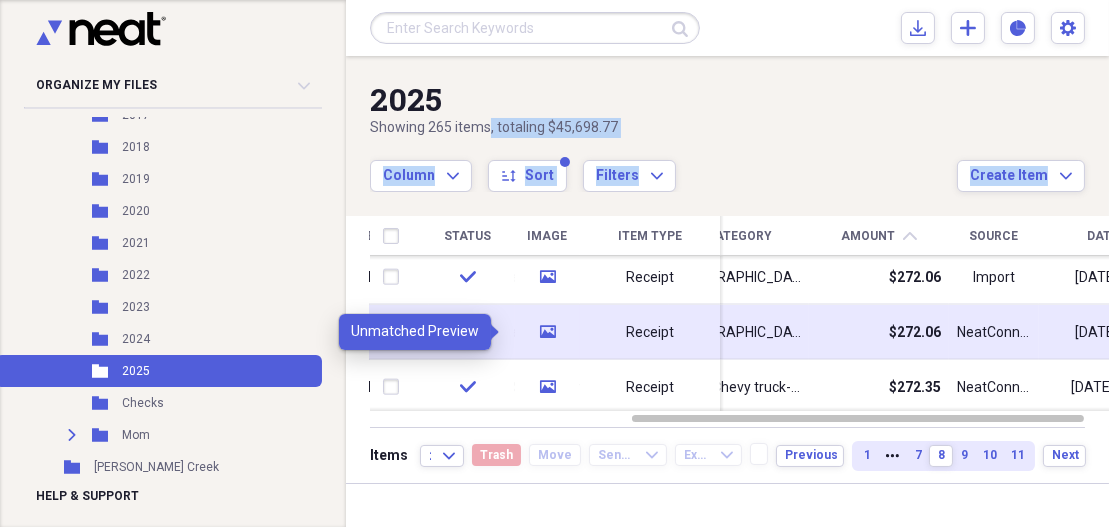 click on "media" 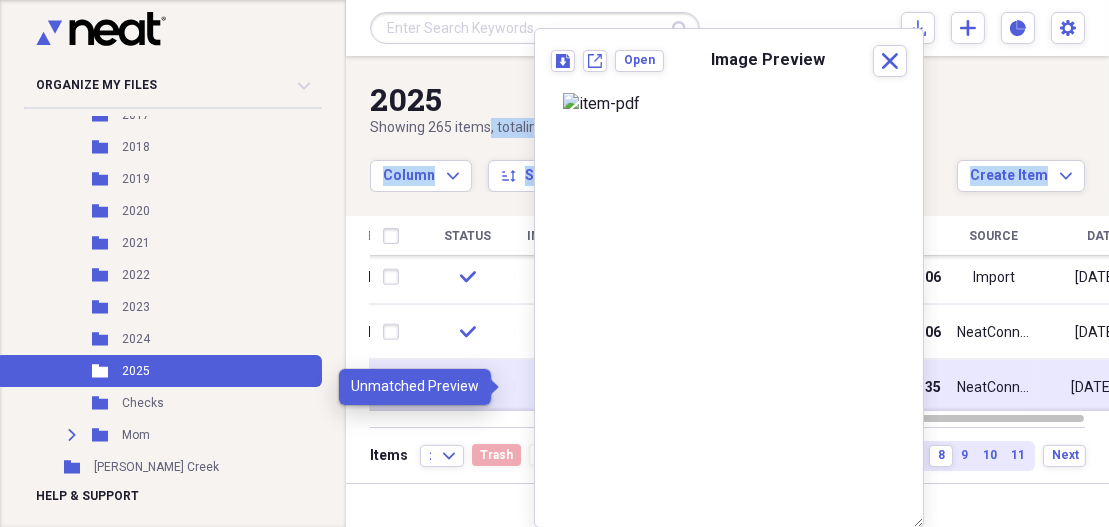 click 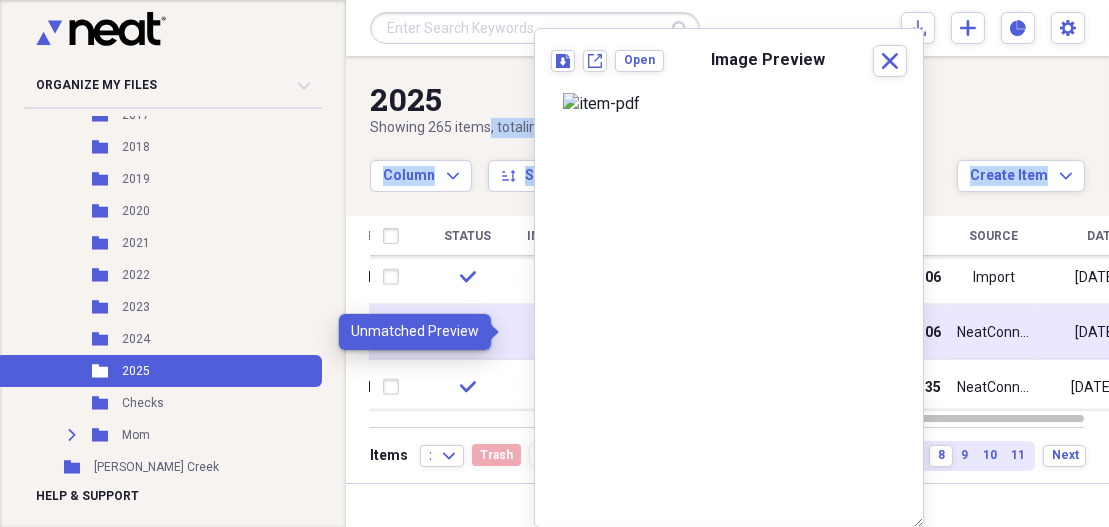 click on "media" 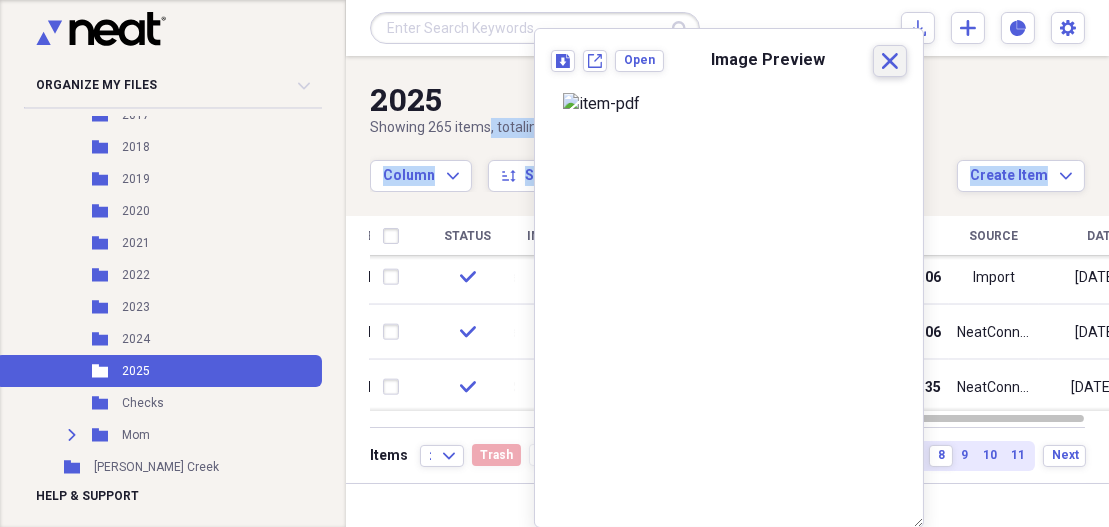 click 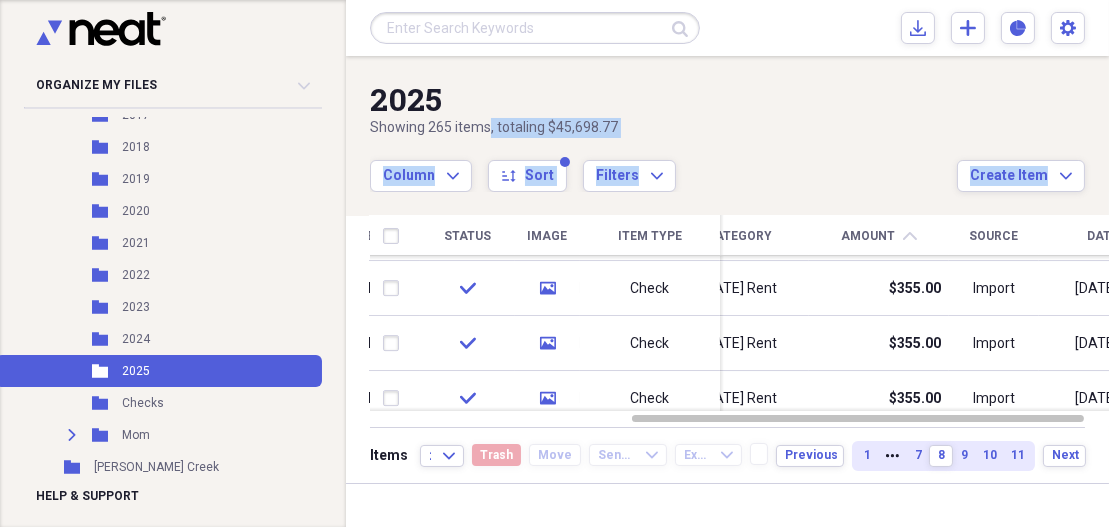 drag, startPoint x: 1104, startPoint y: 324, endPoint x: 1107, endPoint y: 351, distance: 27.166155 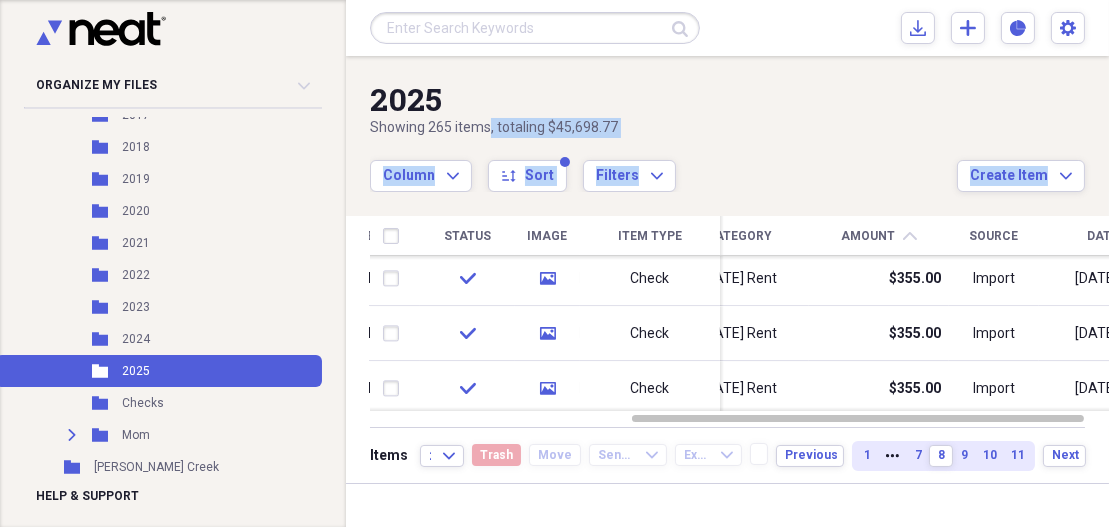 click at bounding box center [1131, 356] 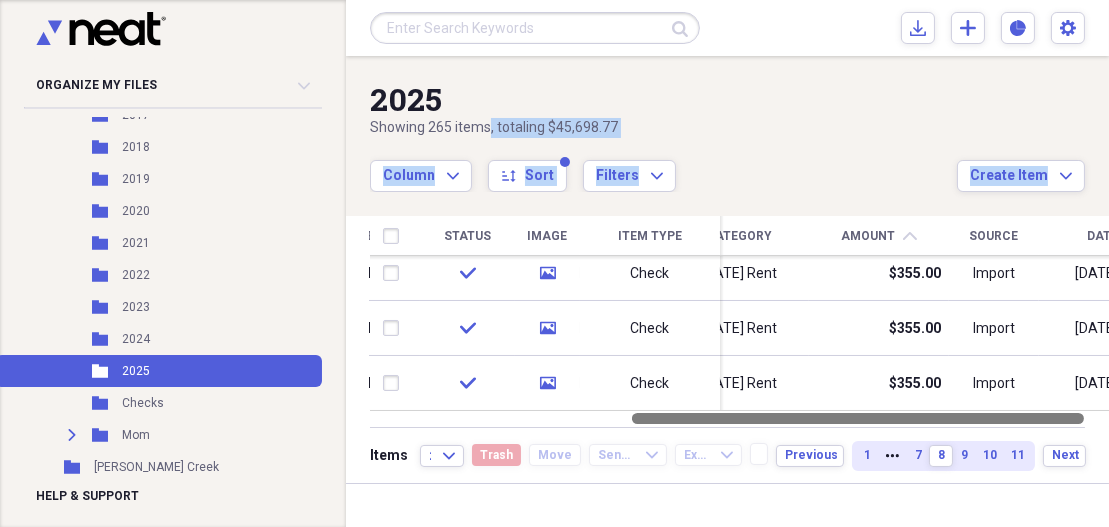 drag, startPoint x: 1105, startPoint y: 353, endPoint x: 1107, endPoint y: 423, distance: 70.028564 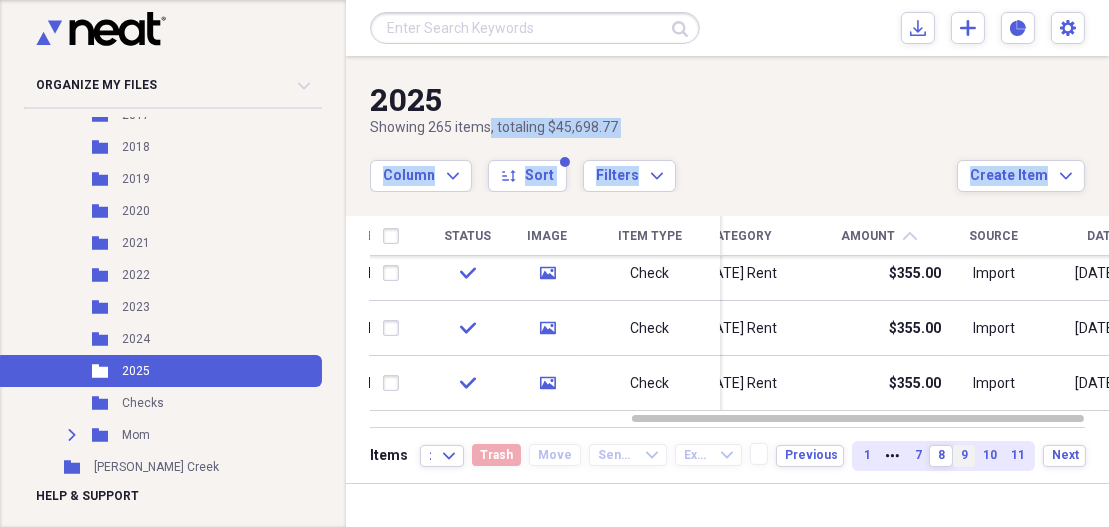 click on "9" at bounding box center (964, 455) 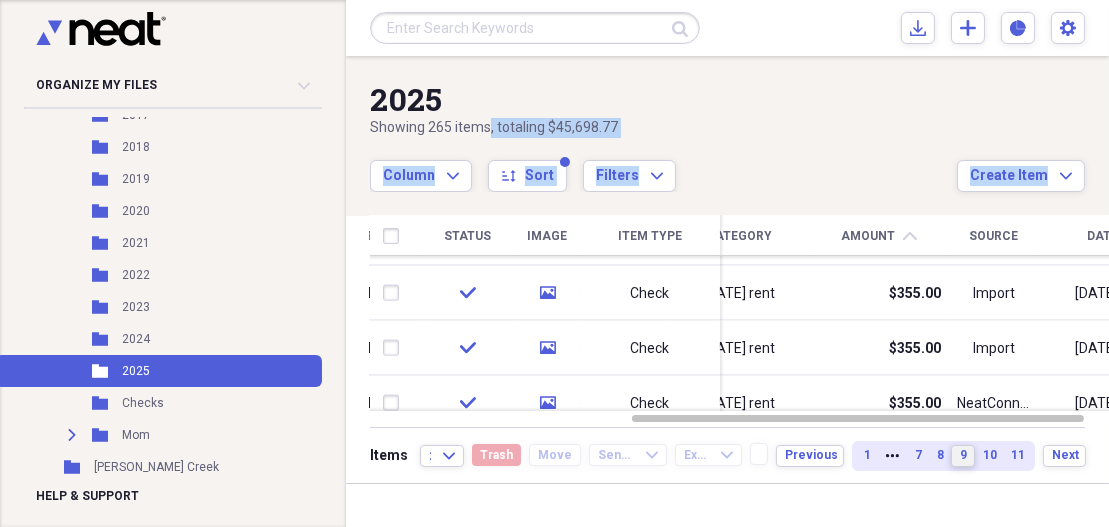 drag, startPoint x: 1103, startPoint y: 267, endPoint x: 1112, endPoint y: 328, distance: 61.66036 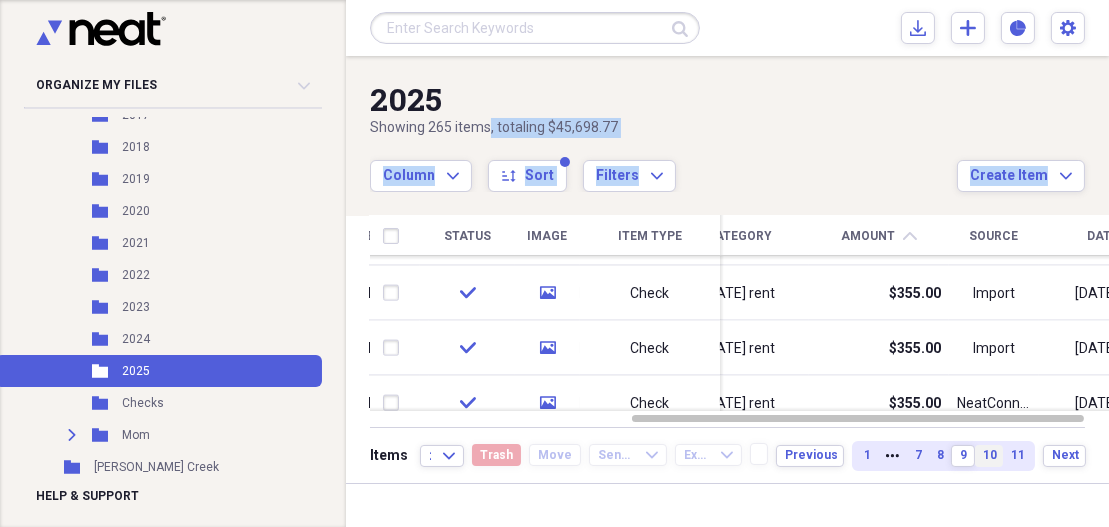 click on "10" at bounding box center [989, 455] 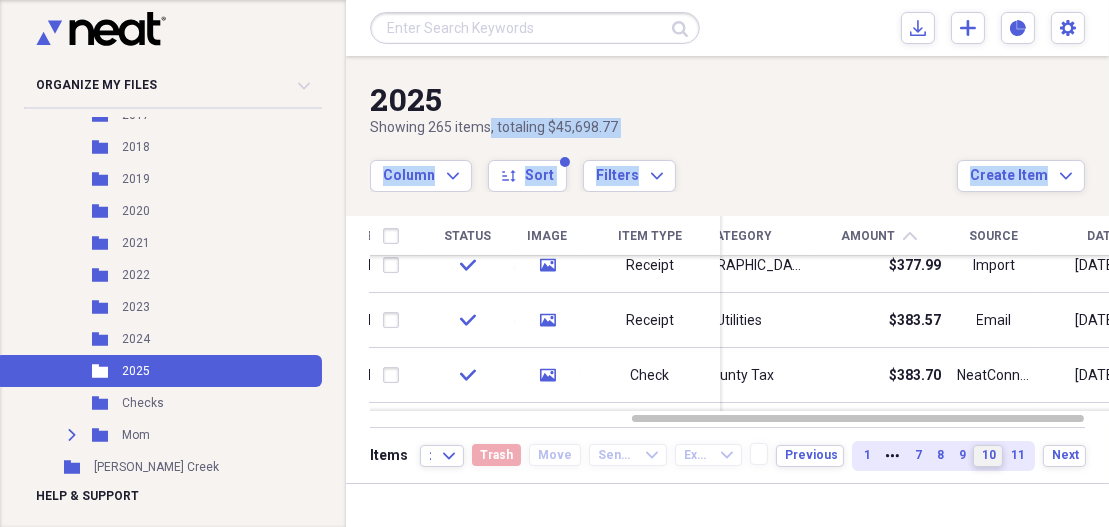 drag, startPoint x: 1102, startPoint y: 262, endPoint x: 1107, endPoint y: 353, distance: 91.13726 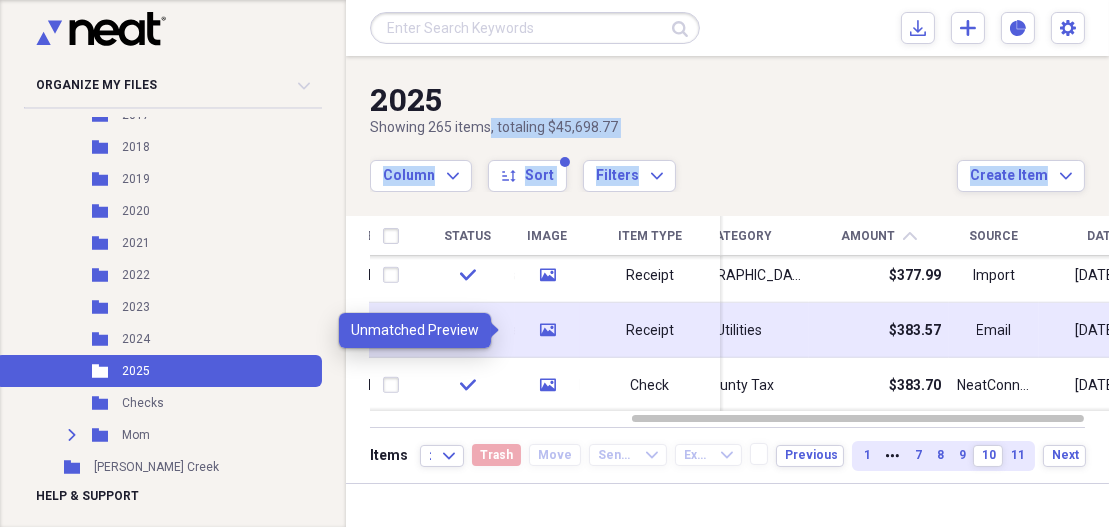 click on "media" 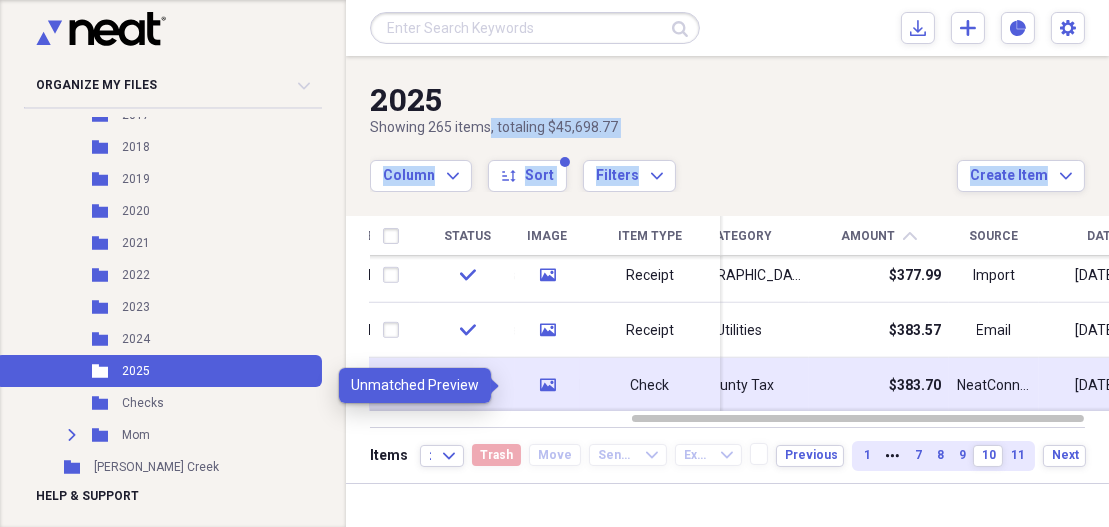 click on "media" 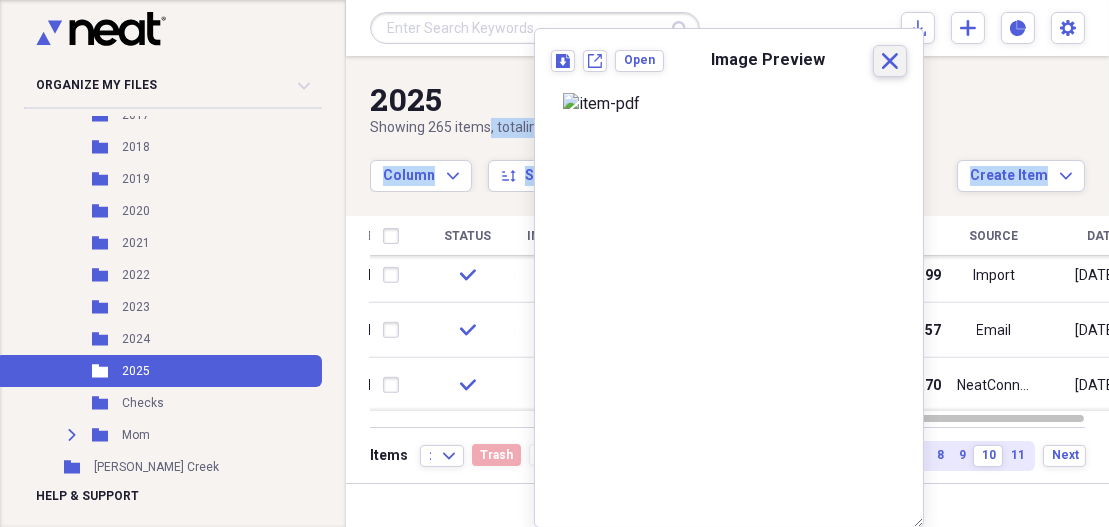 click on "Close" 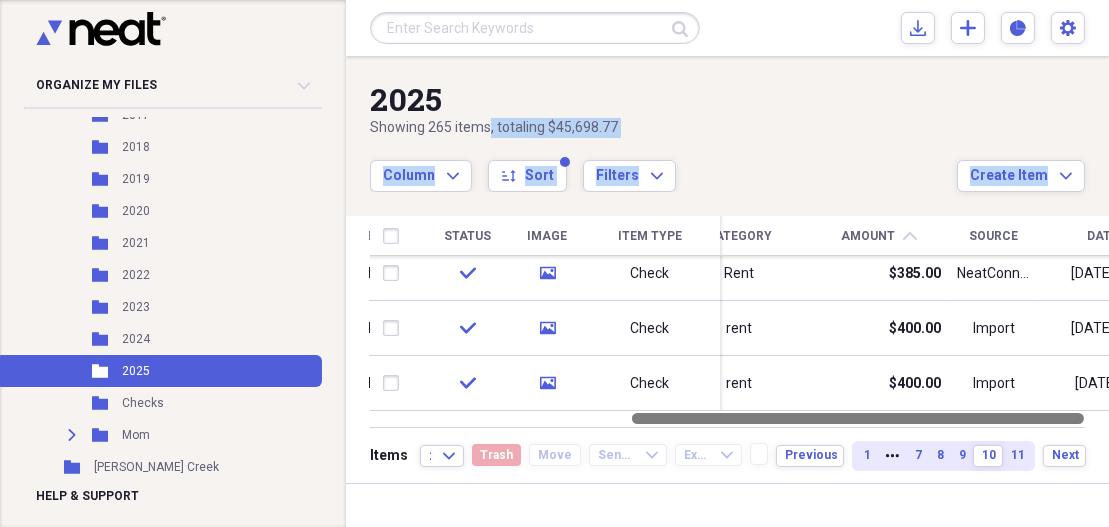 drag, startPoint x: 1102, startPoint y: 359, endPoint x: 1107, endPoint y: 418, distance: 59.211487 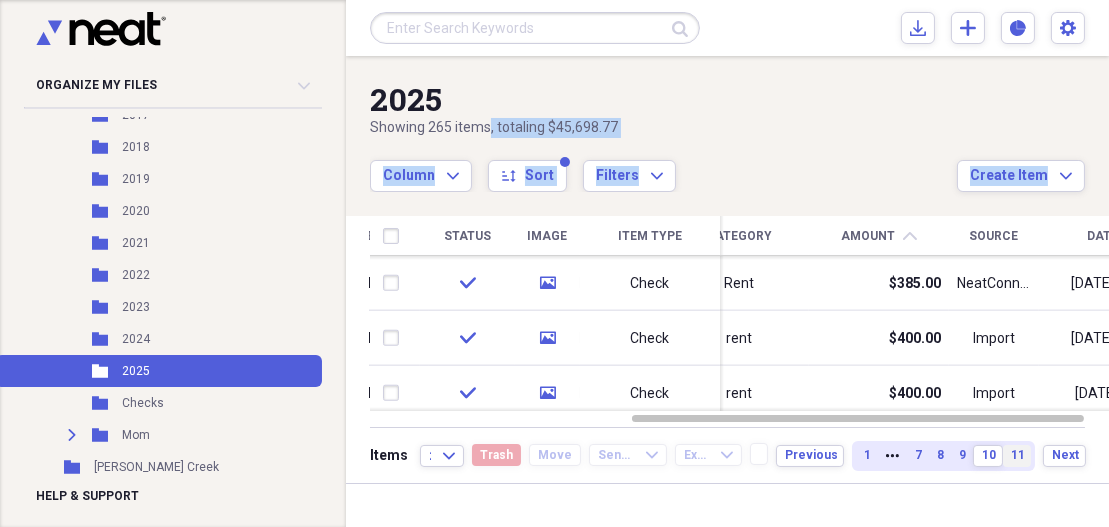 click on "11" at bounding box center (1017, 455) 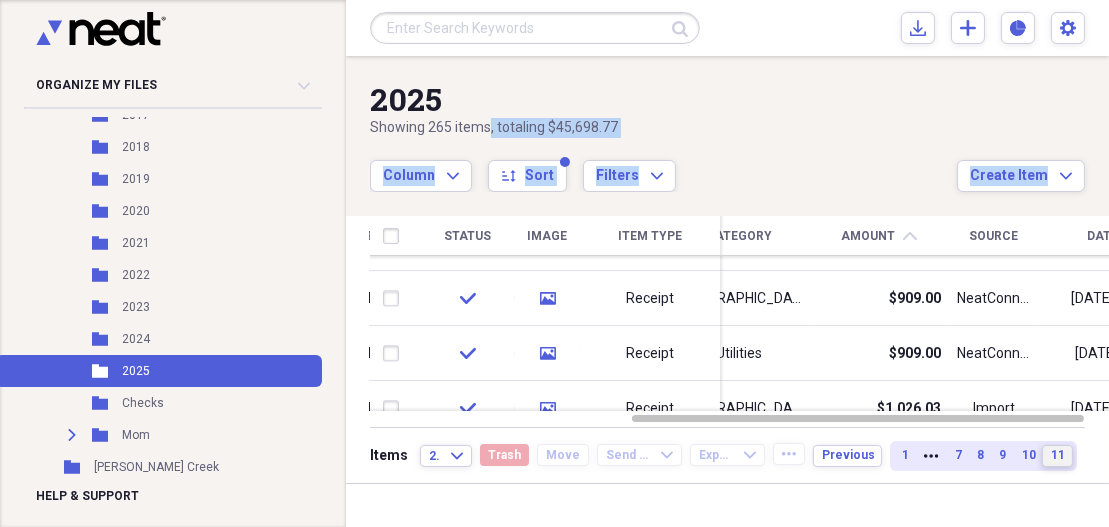 drag, startPoint x: 1103, startPoint y: 268, endPoint x: 1112, endPoint y: 378, distance: 110.36757 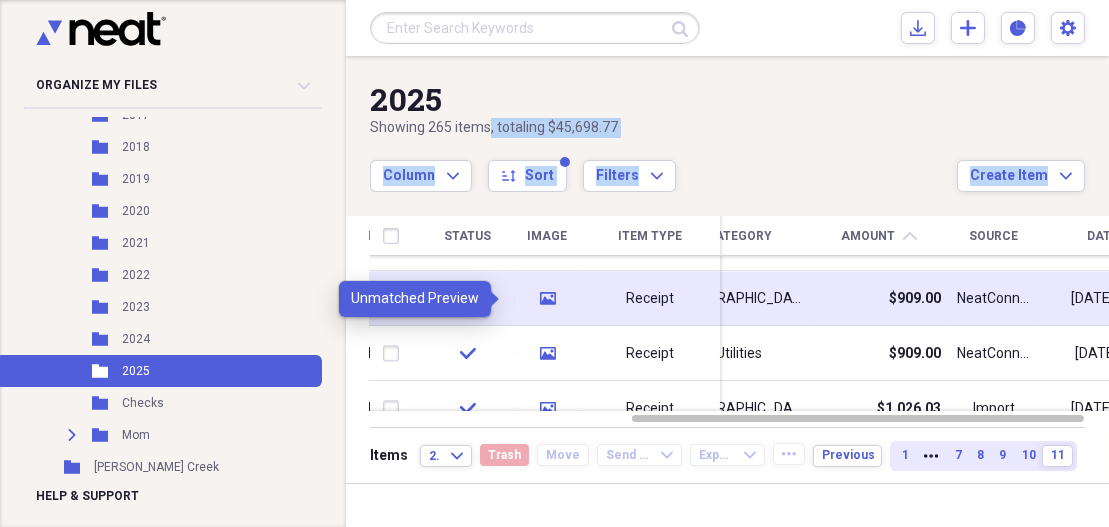 click on "media" 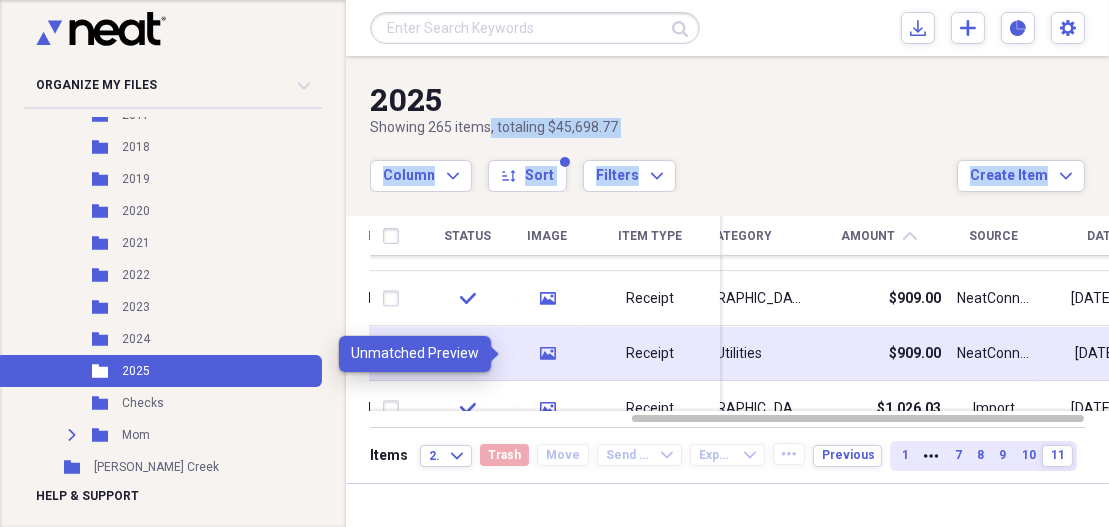 click on "media" 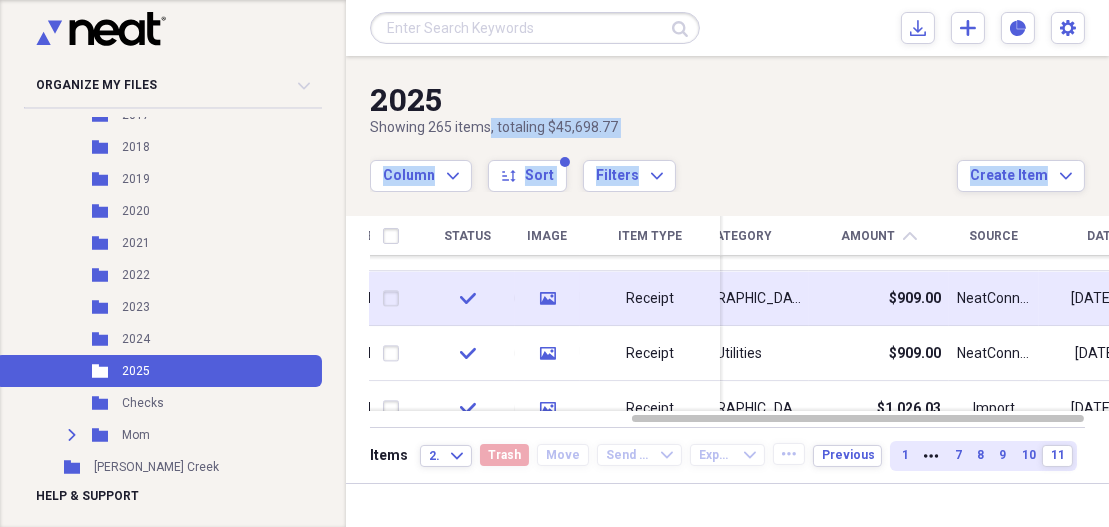 click at bounding box center (395, 299) 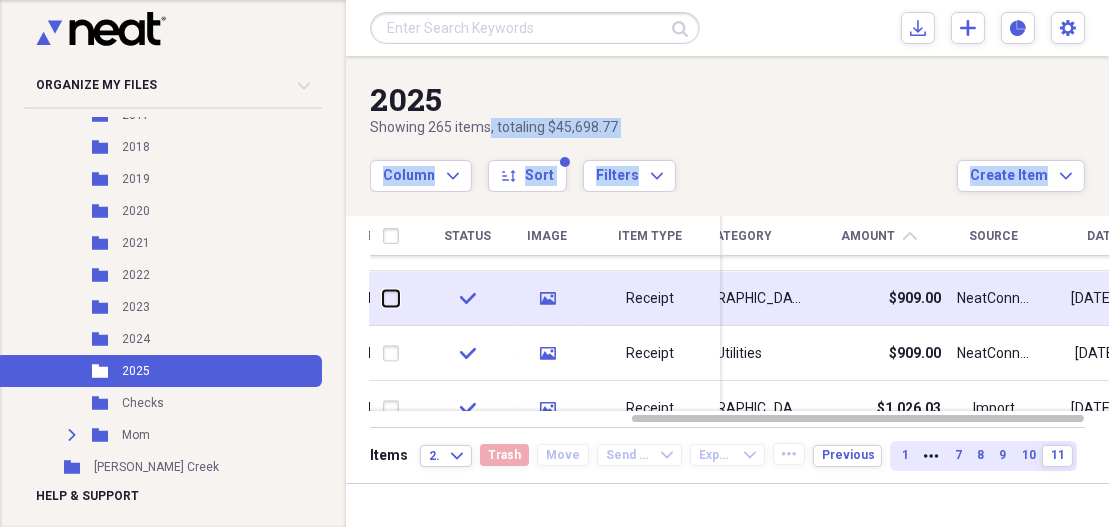 click at bounding box center (383, 298) 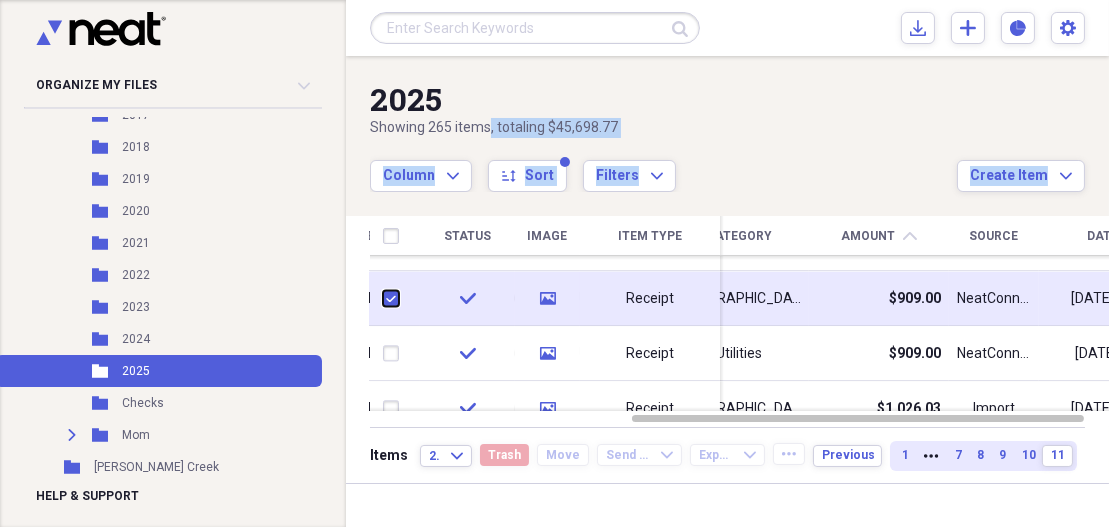 checkbox on "true" 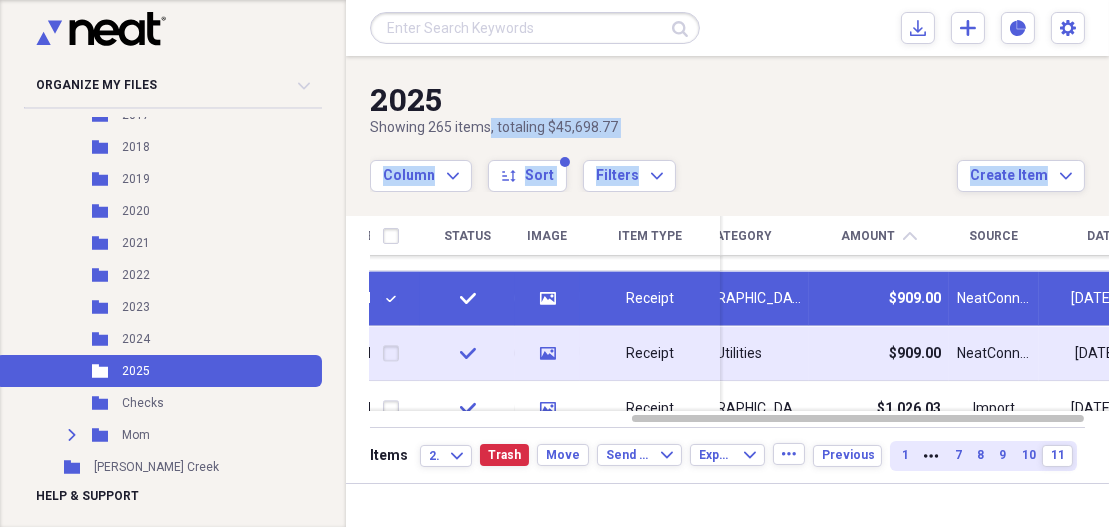 click at bounding box center (395, 354) 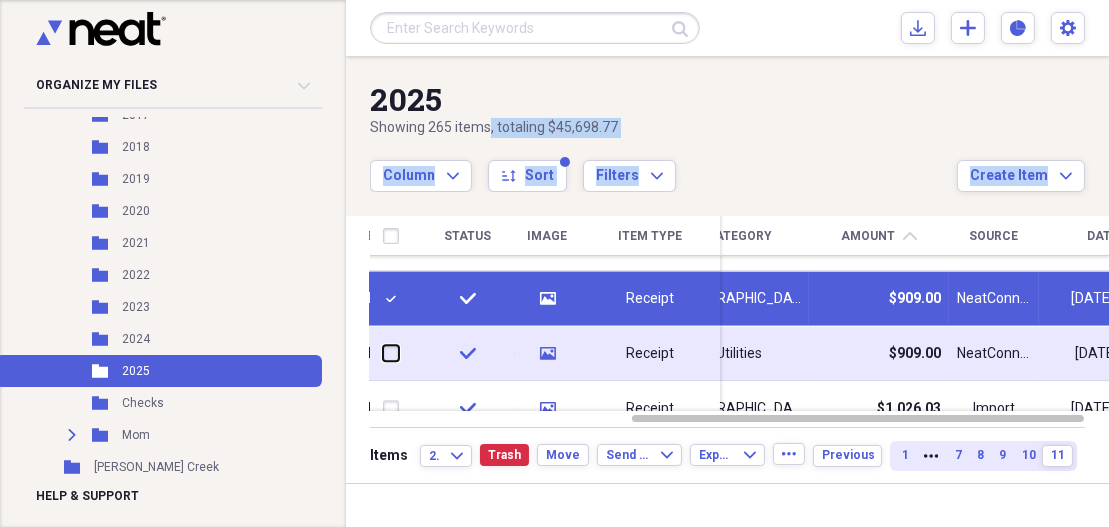 click at bounding box center (383, 353) 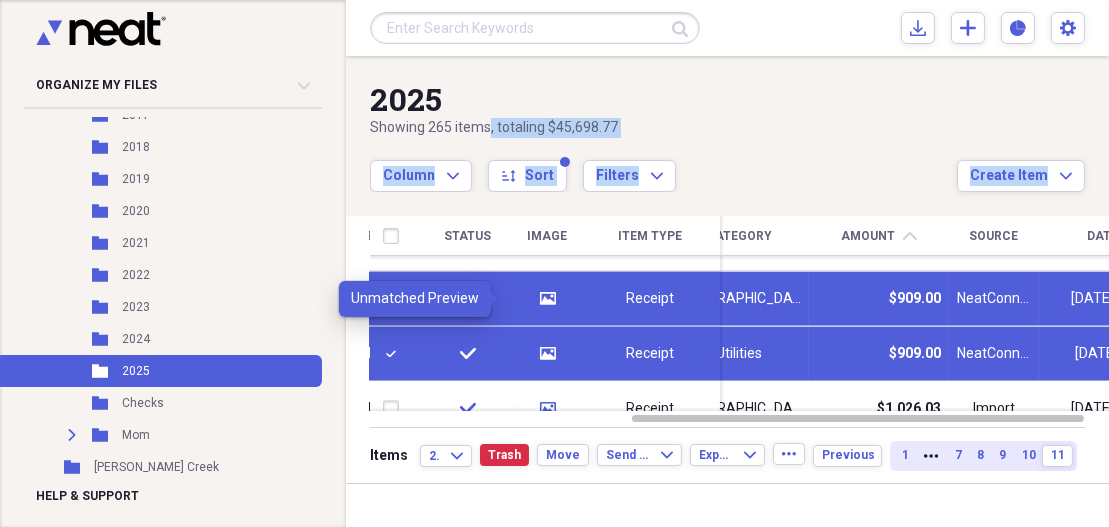 click 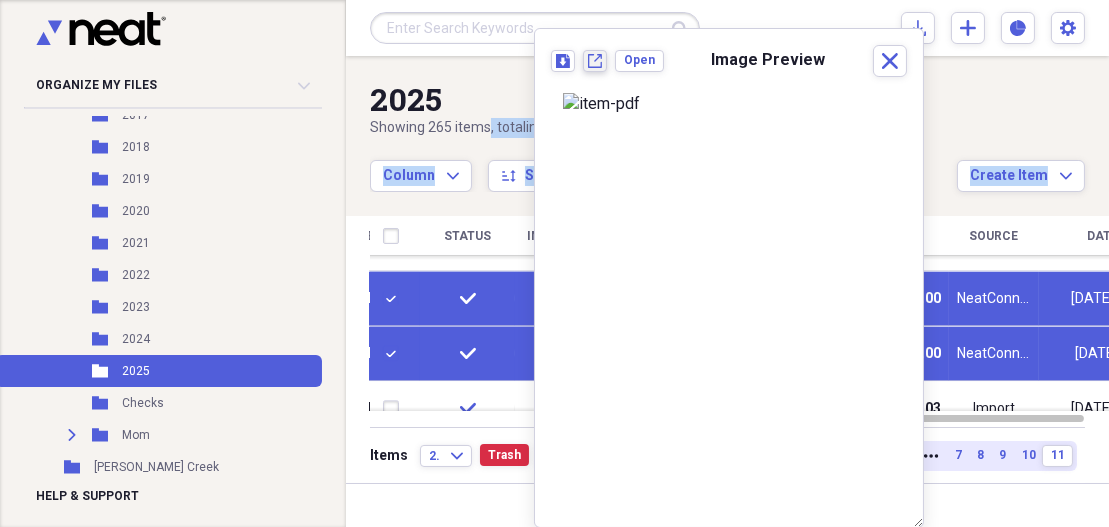 click on "New tab" 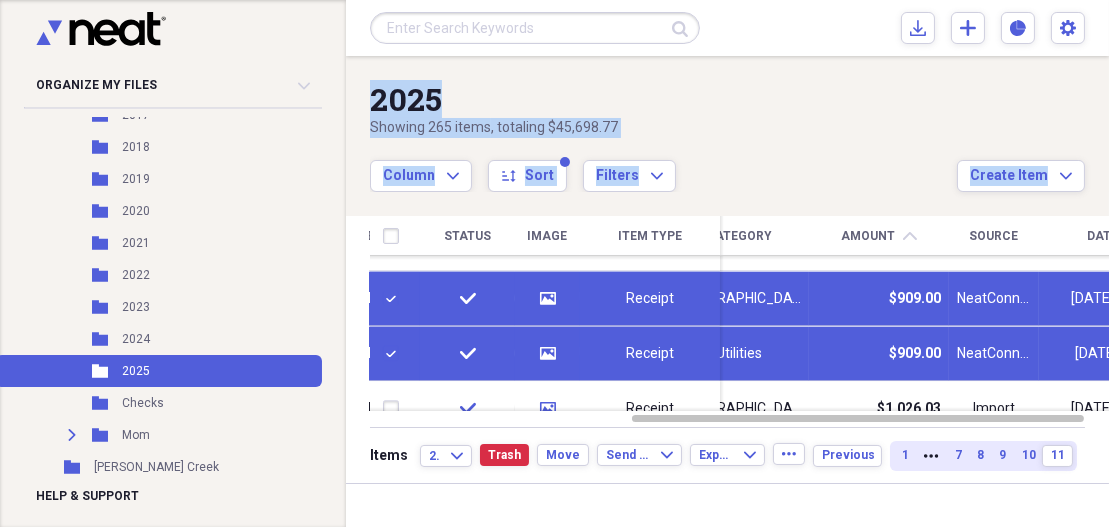drag, startPoint x: 750, startPoint y: 13, endPoint x: 477, endPoint y: 306, distance: 400.47223 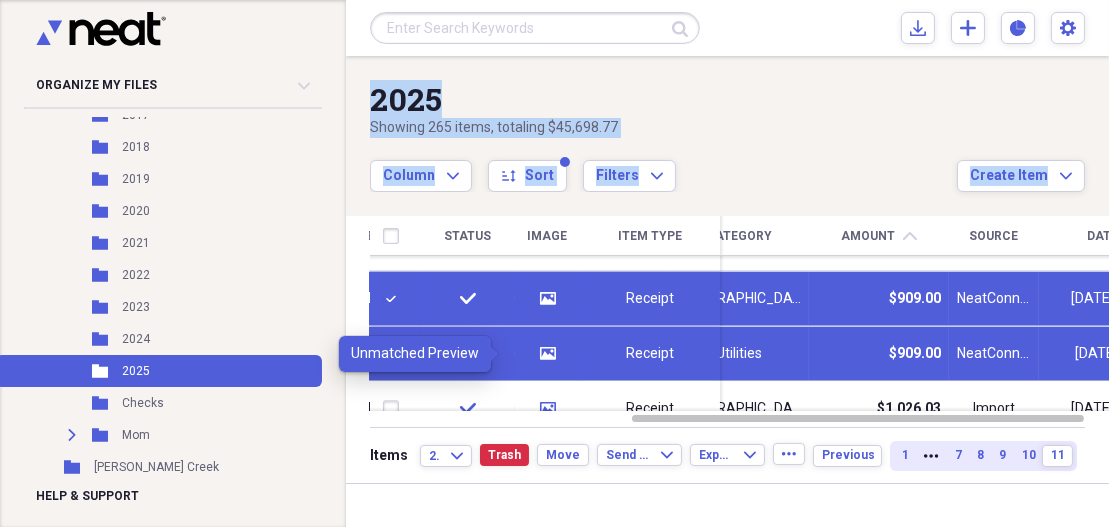 click on "media" 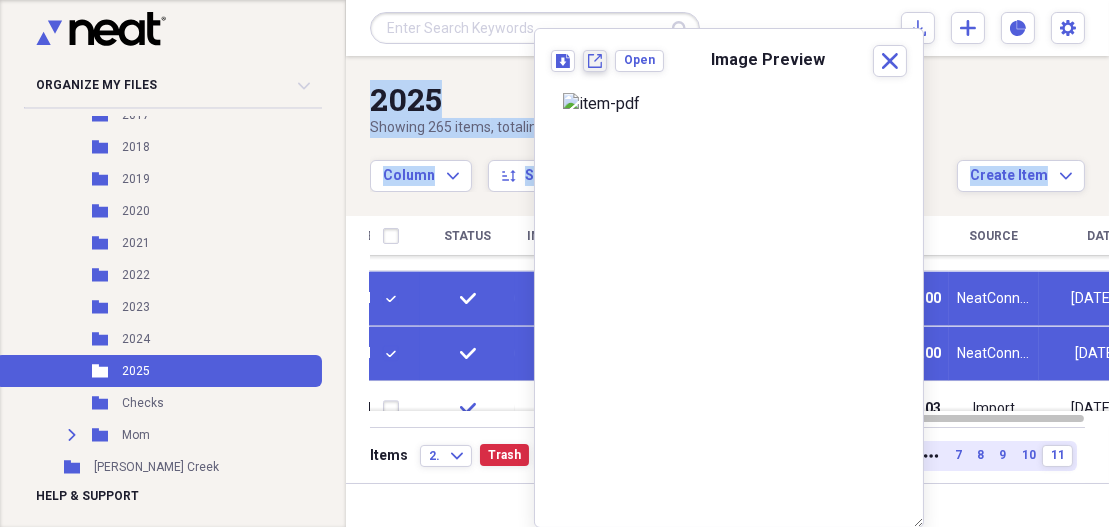 click on "New tab" 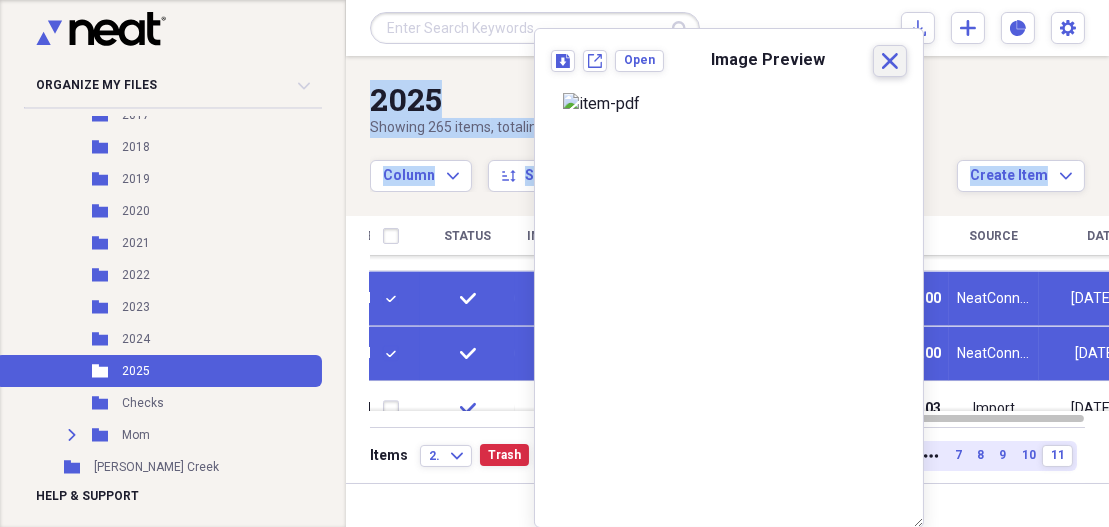 click 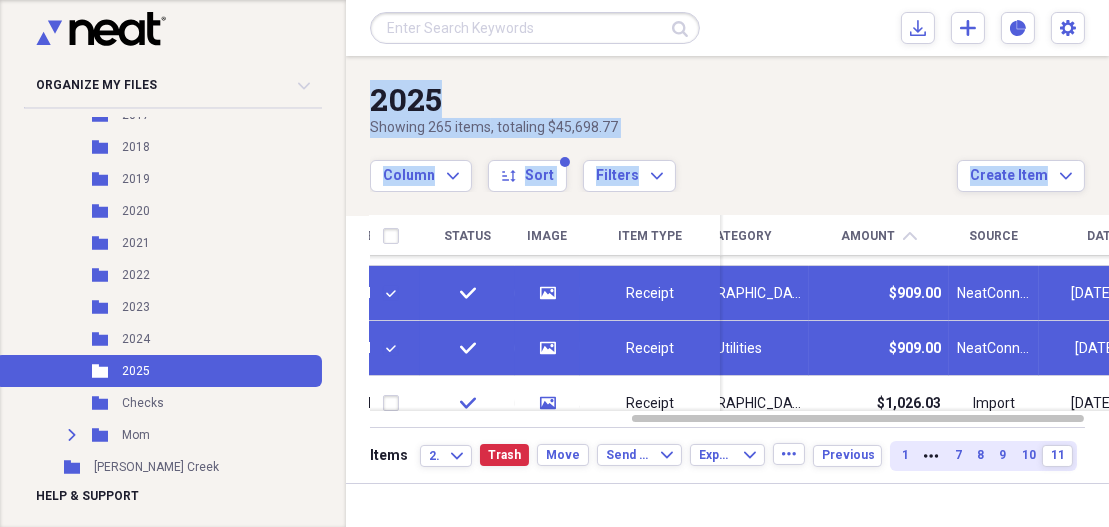 click at bounding box center (1131, 382) 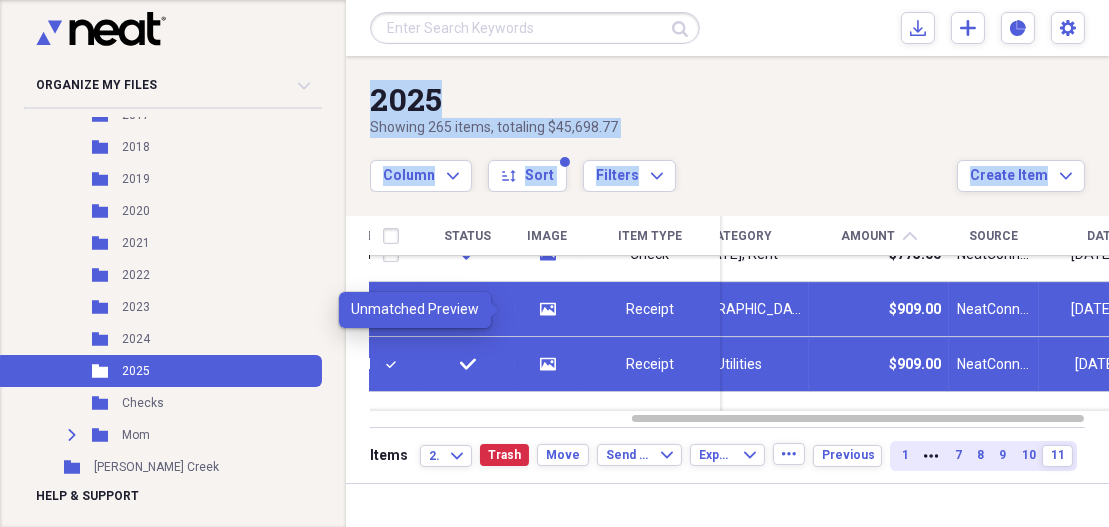 click 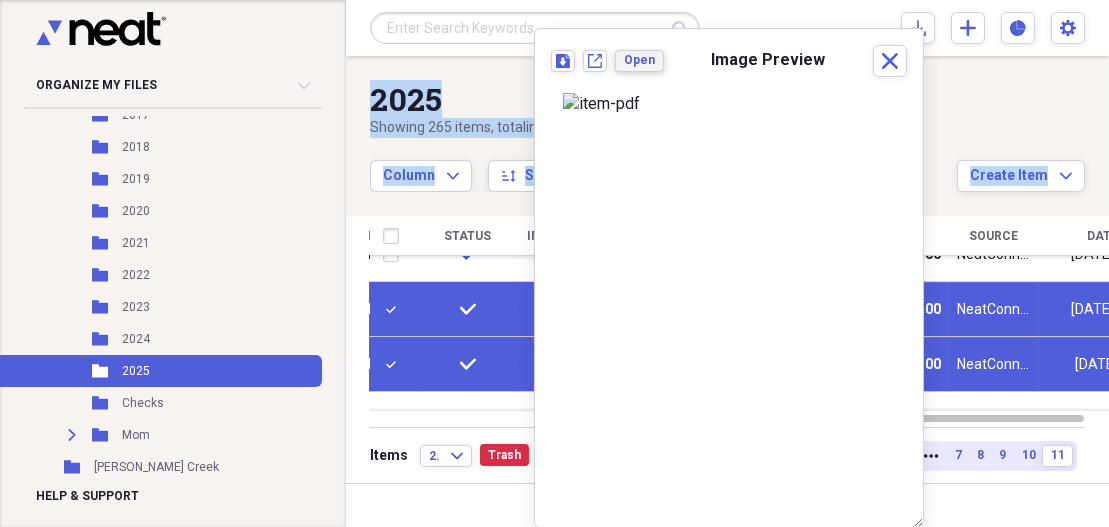 click on "Open" at bounding box center [639, 60] 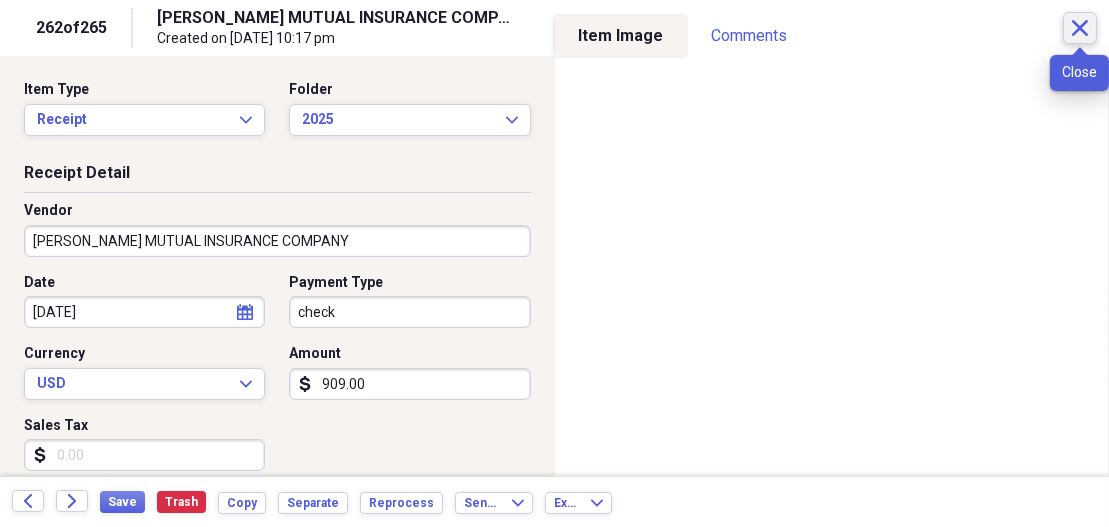 click on "Close" 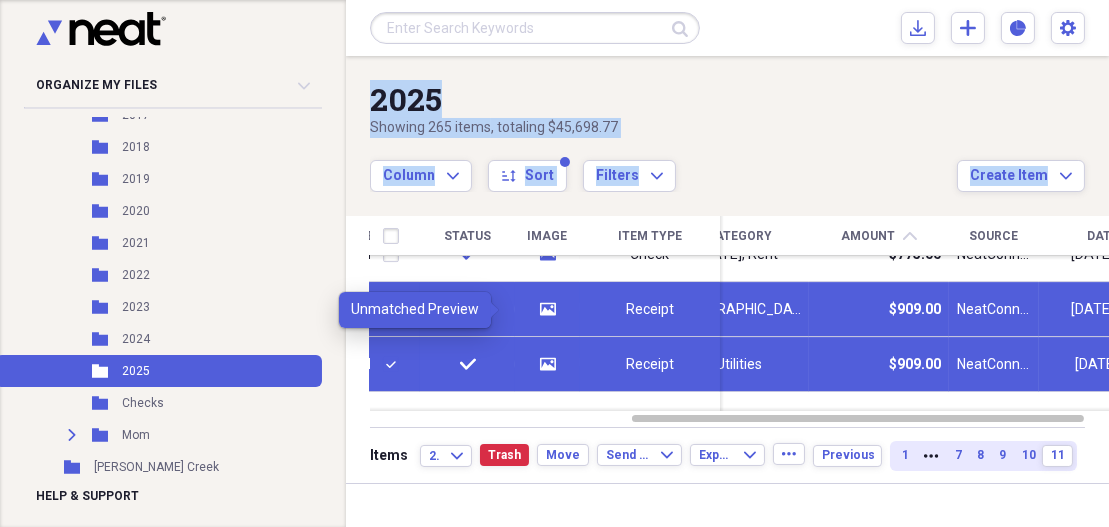 click on "media" 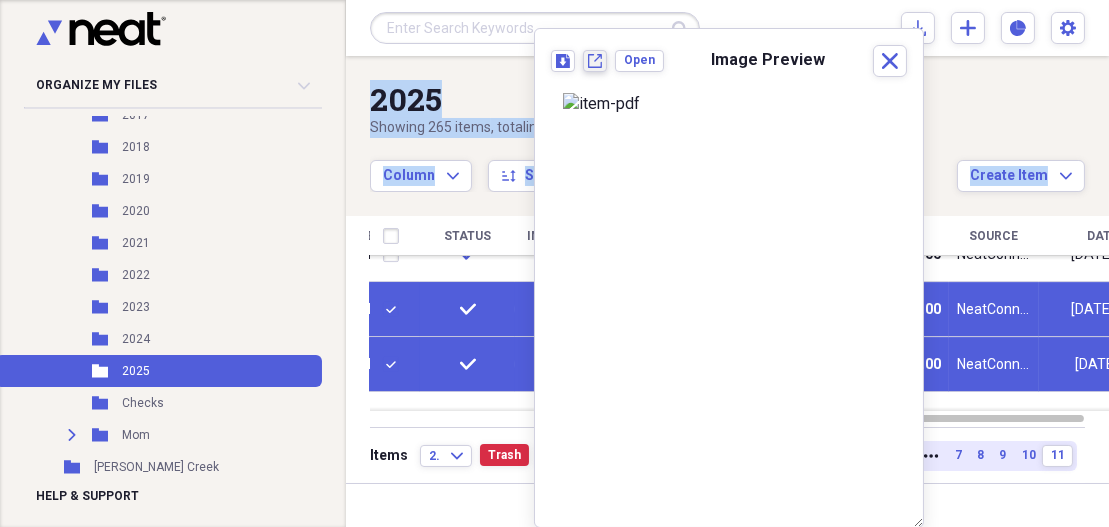 click on "New tab" 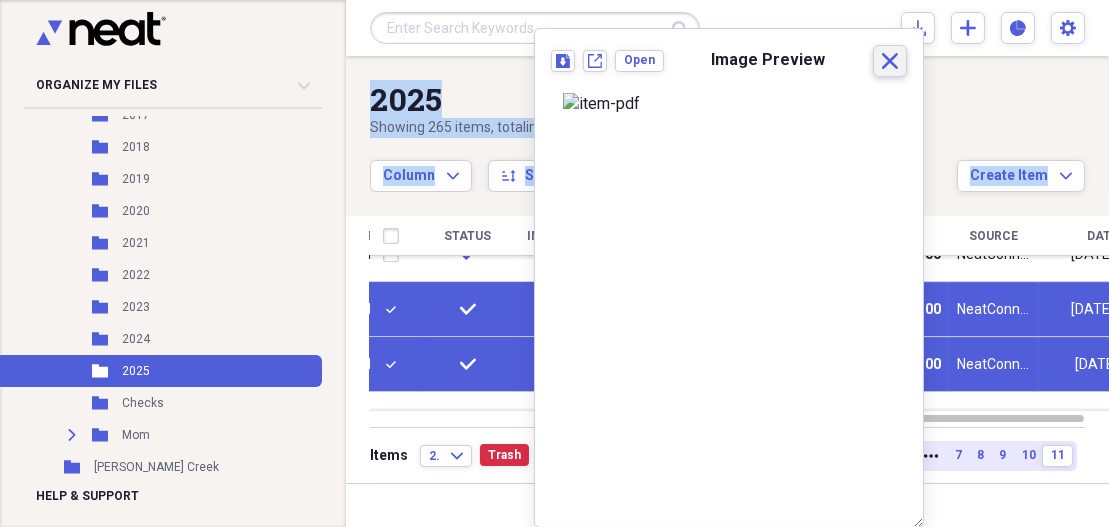 click 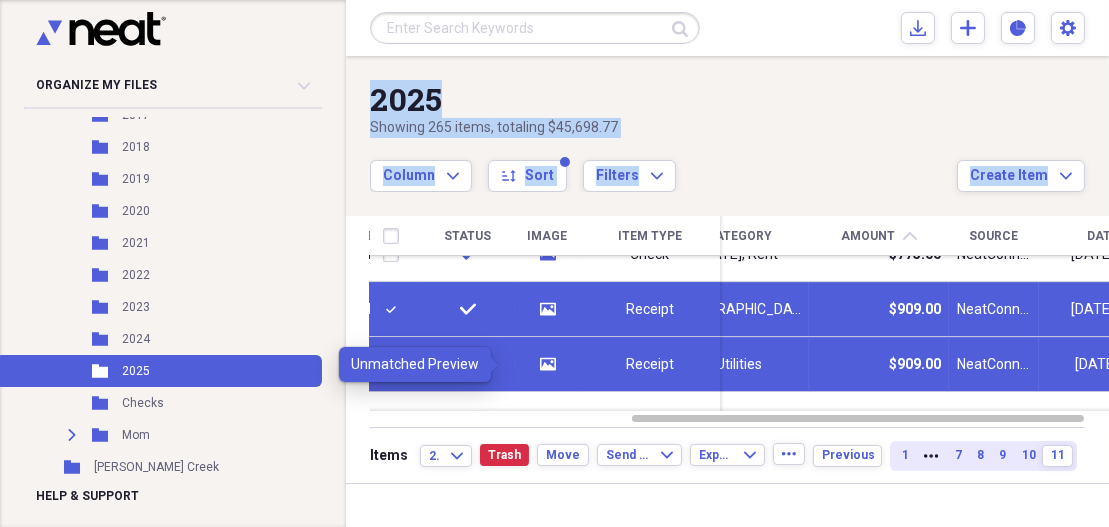 click on "media" 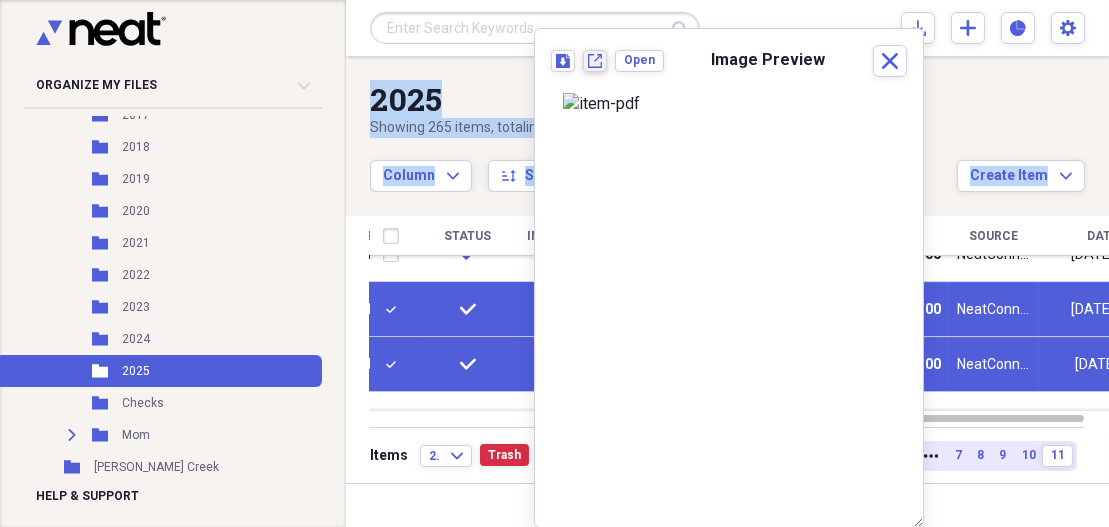 click on "New tab" 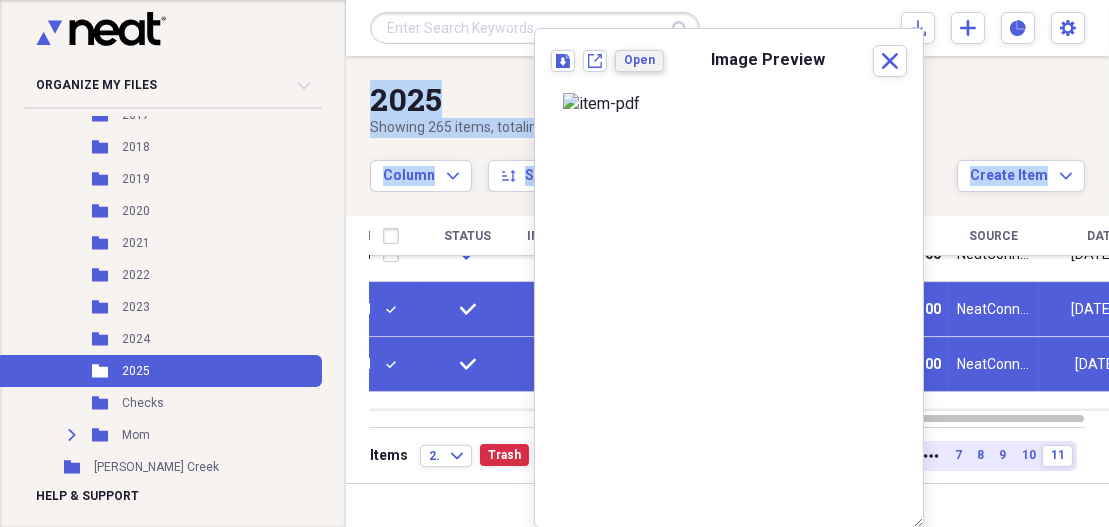 click on "Open" at bounding box center [639, 60] 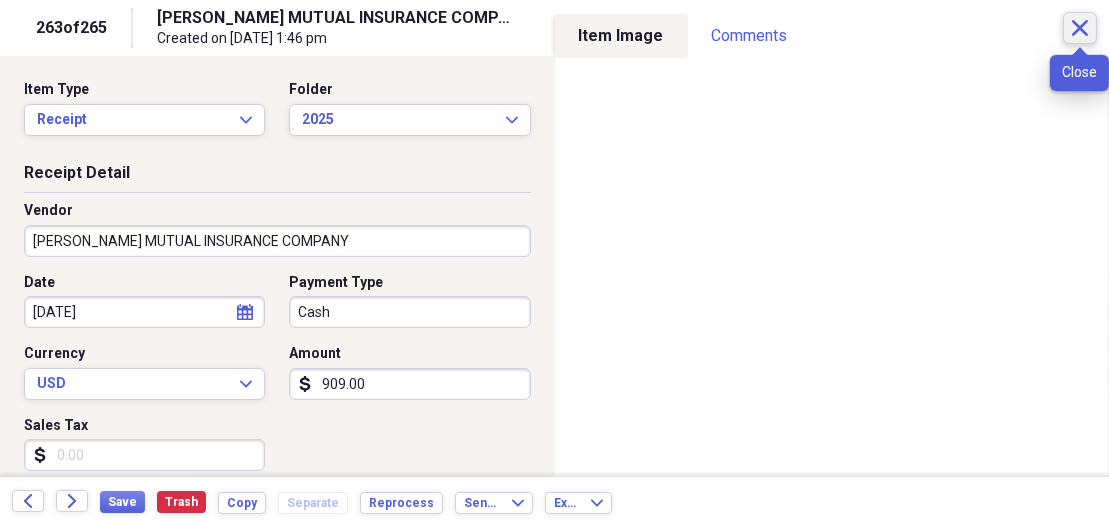 click on "Close" at bounding box center [1080, 28] 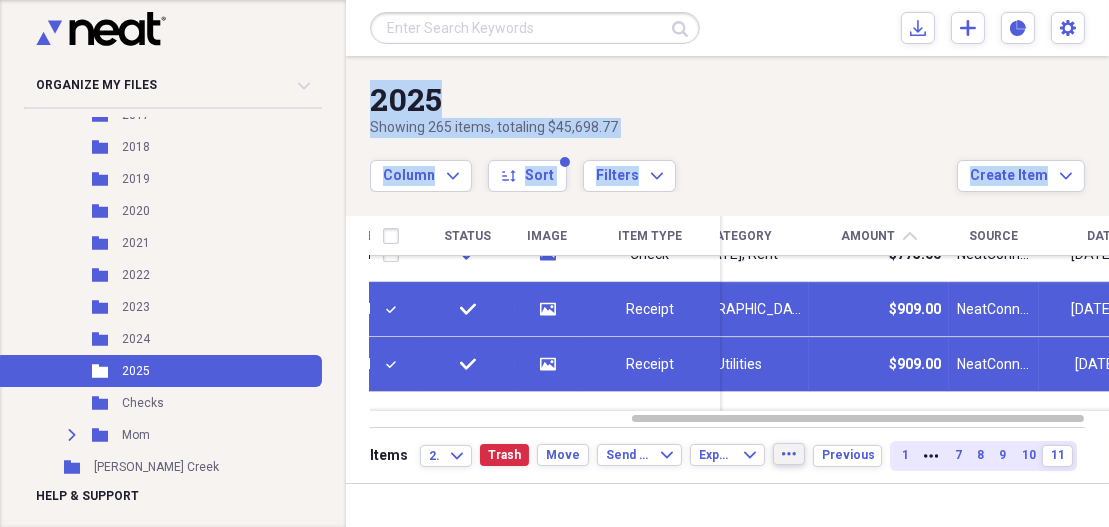 click on "more" 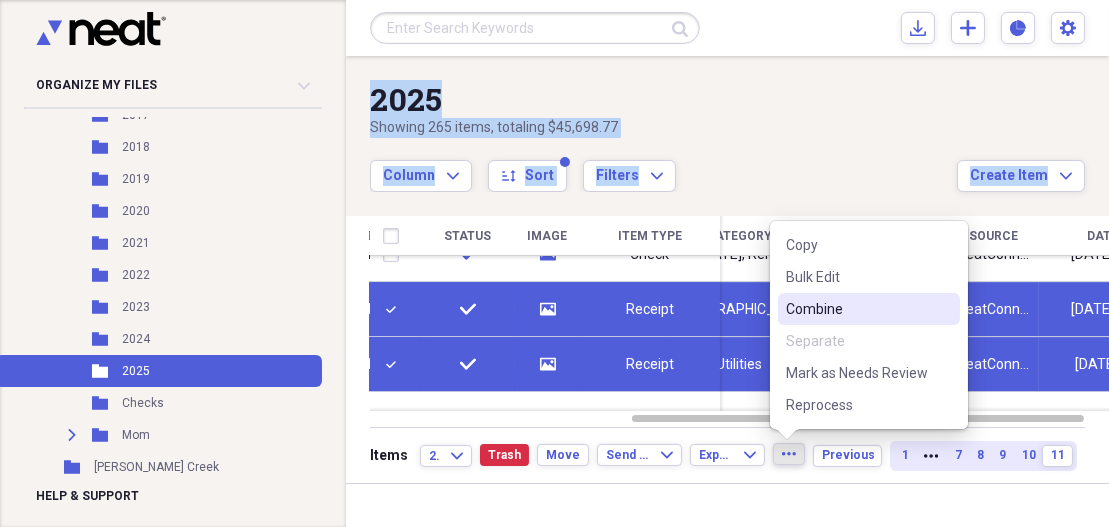 click on "Combine" at bounding box center [857, 309] 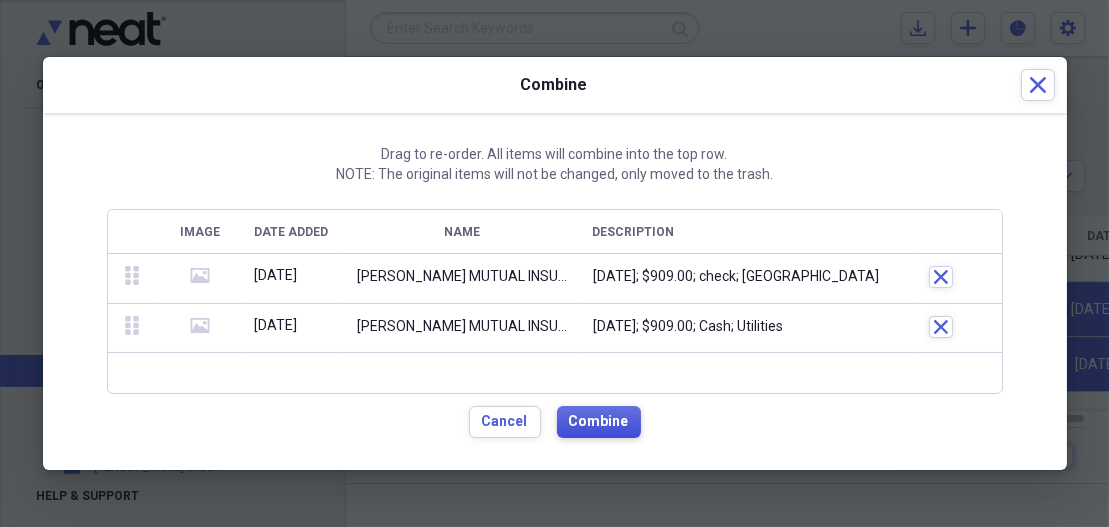 click on "Combine" at bounding box center (599, 422) 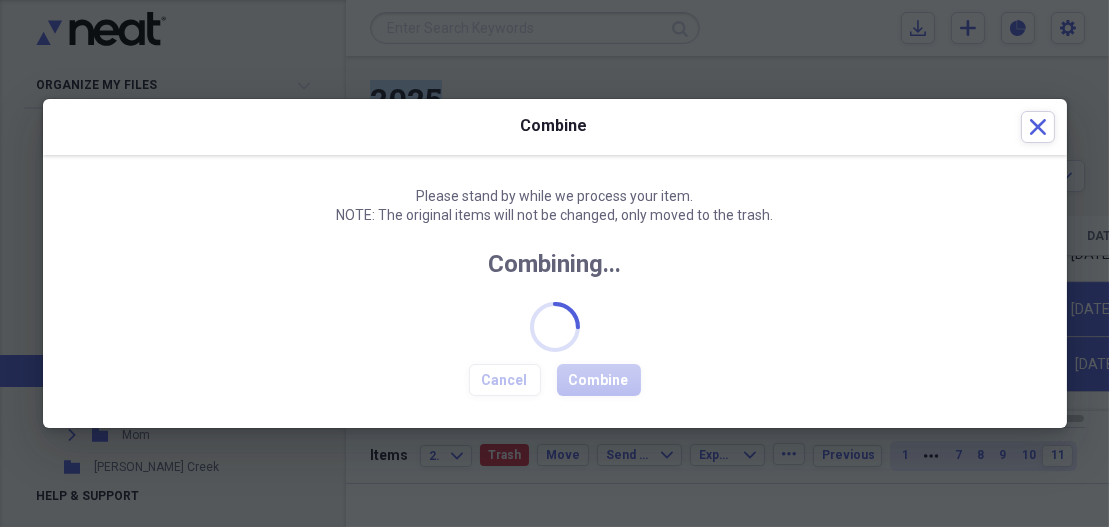 checkbox on "false" 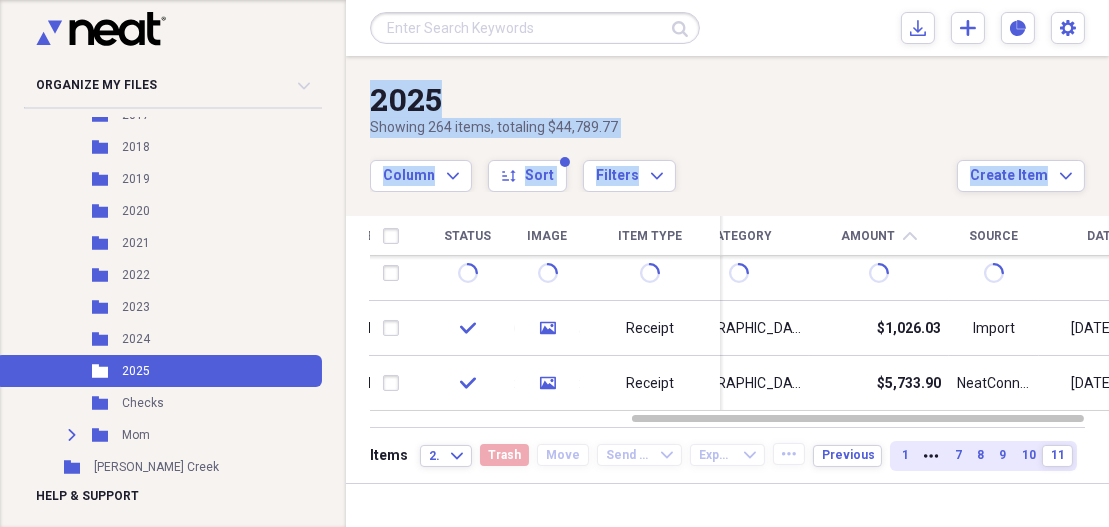 drag, startPoint x: 1098, startPoint y: 270, endPoint x: 1107, endPoint y: 432, distance: 162.2498 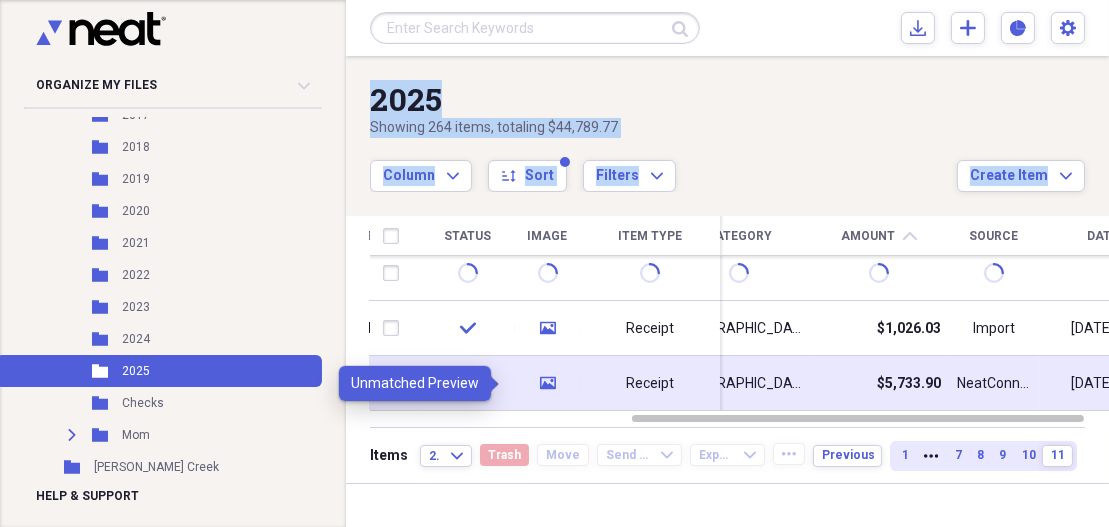 click on "media" 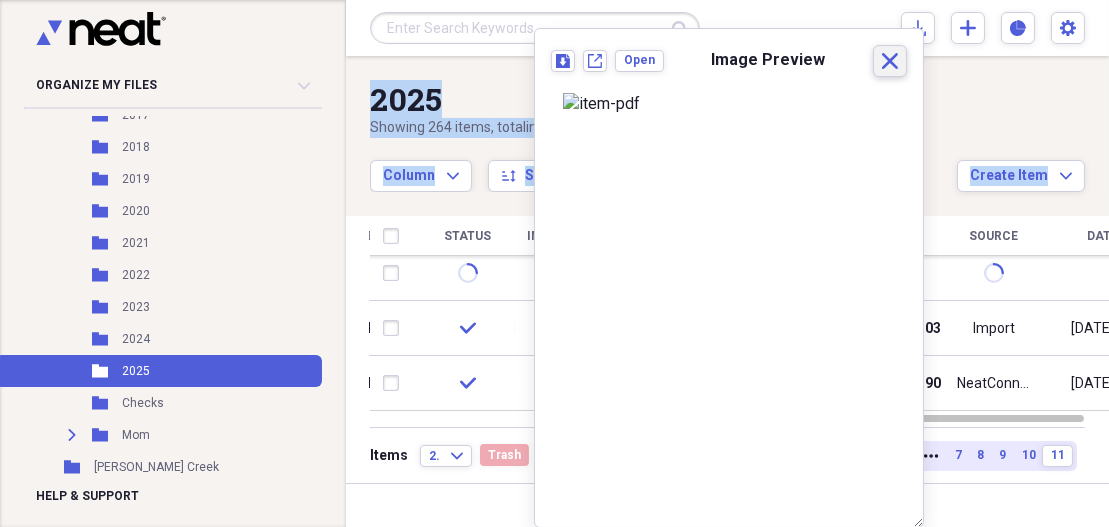 click 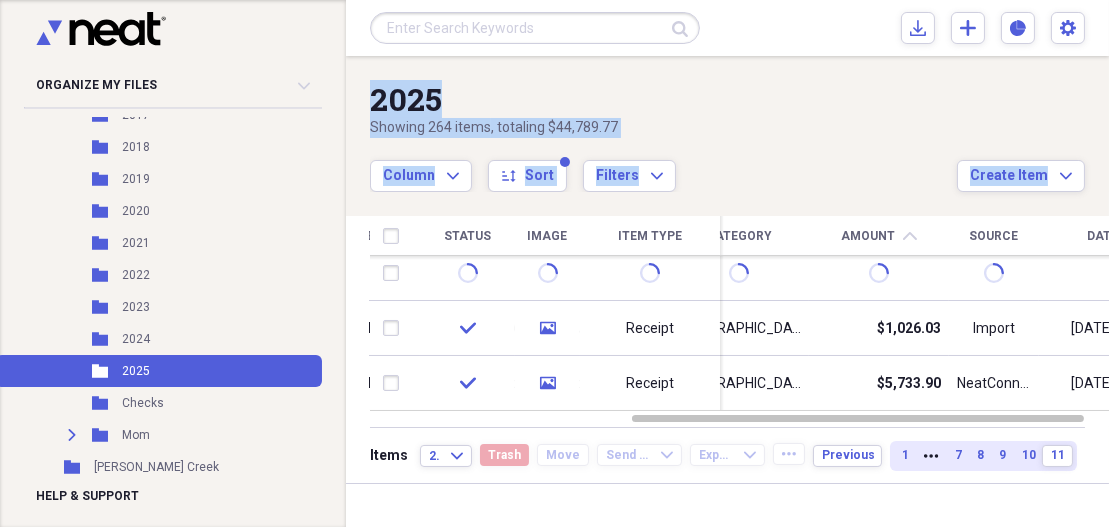 click on "2025" at bounding box center [663, 99] 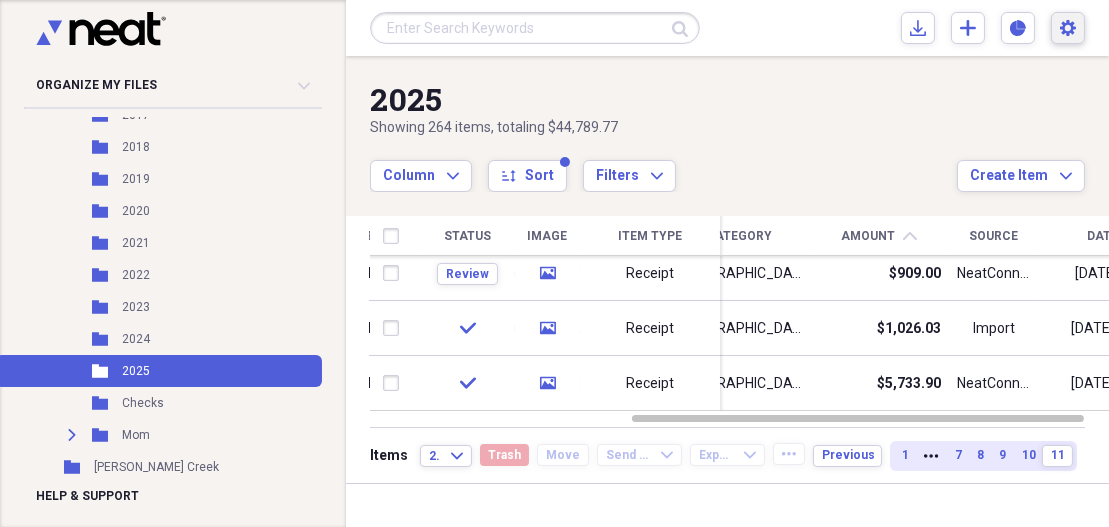 click 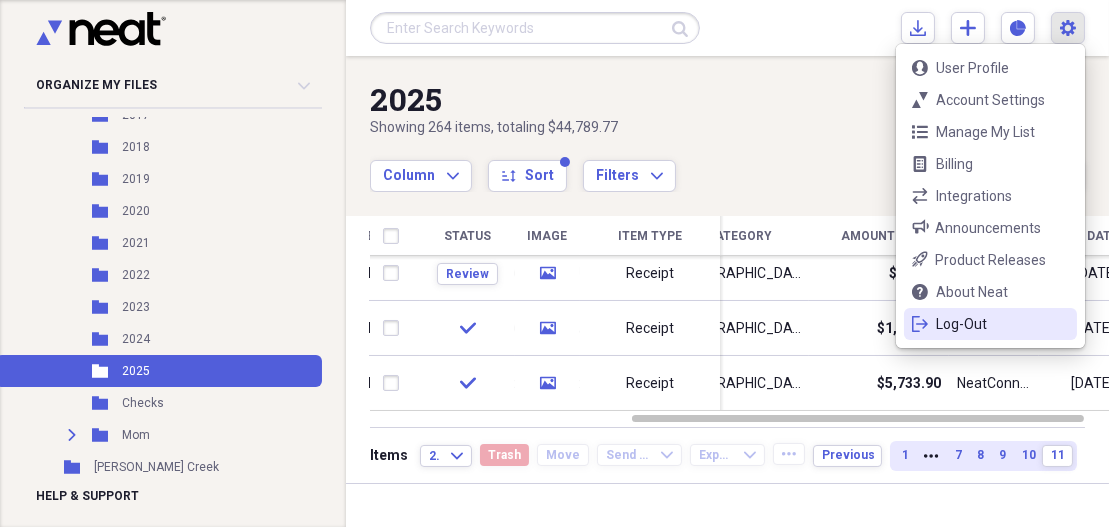 click on "Log-Out" at bounding box center [990, 324] 